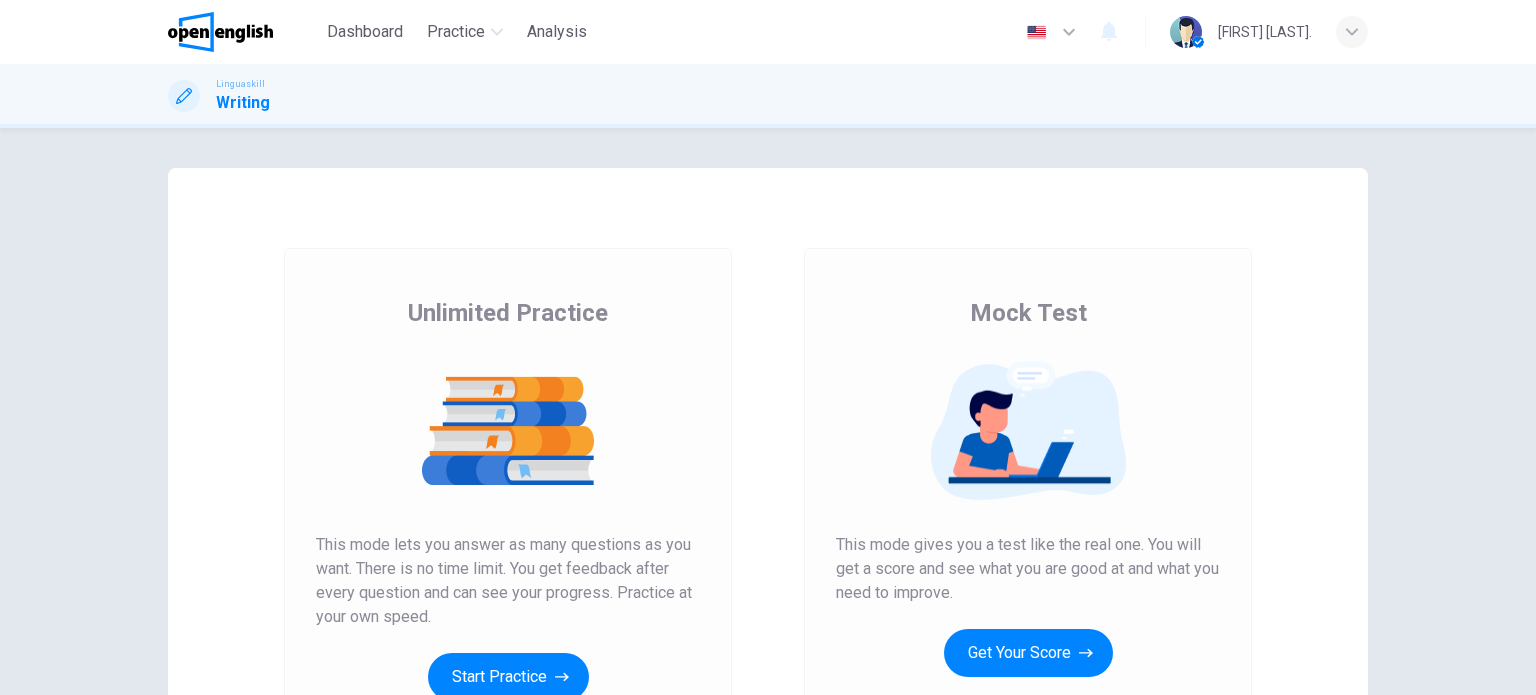 scroll, scrollTop: 0, scrollLeft: 0, axis: both 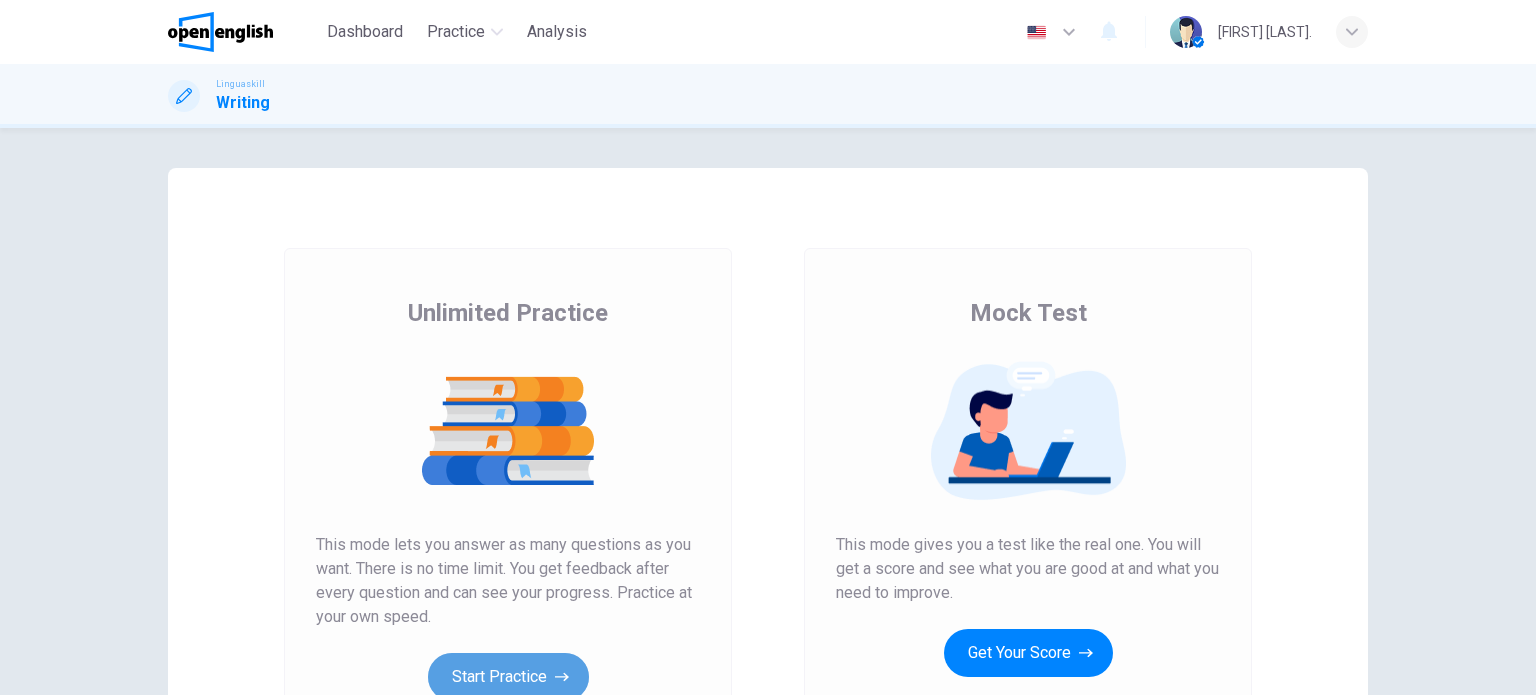 click on "Start Practice" at bounding box center (508, 677) 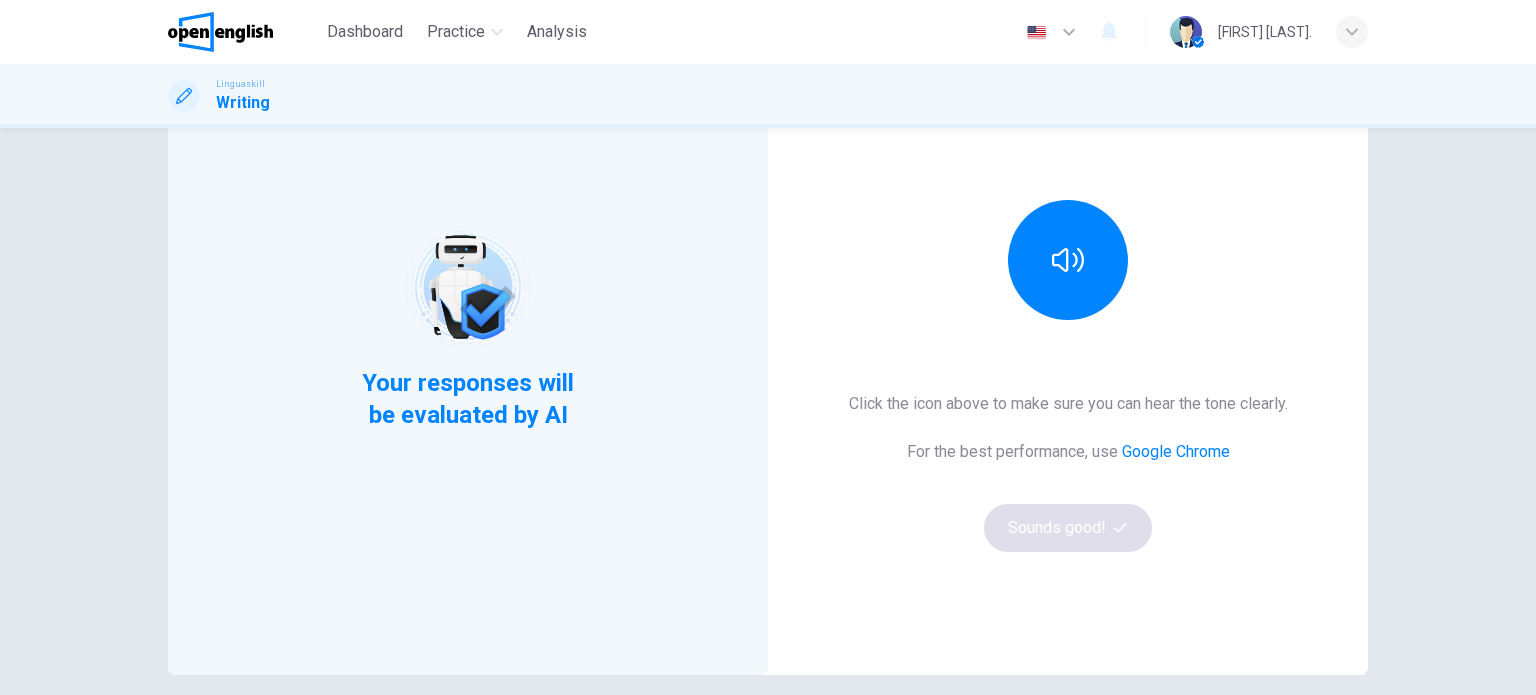 scroll, scrollTop: 190, scrollLeft: 0, axis: vertical 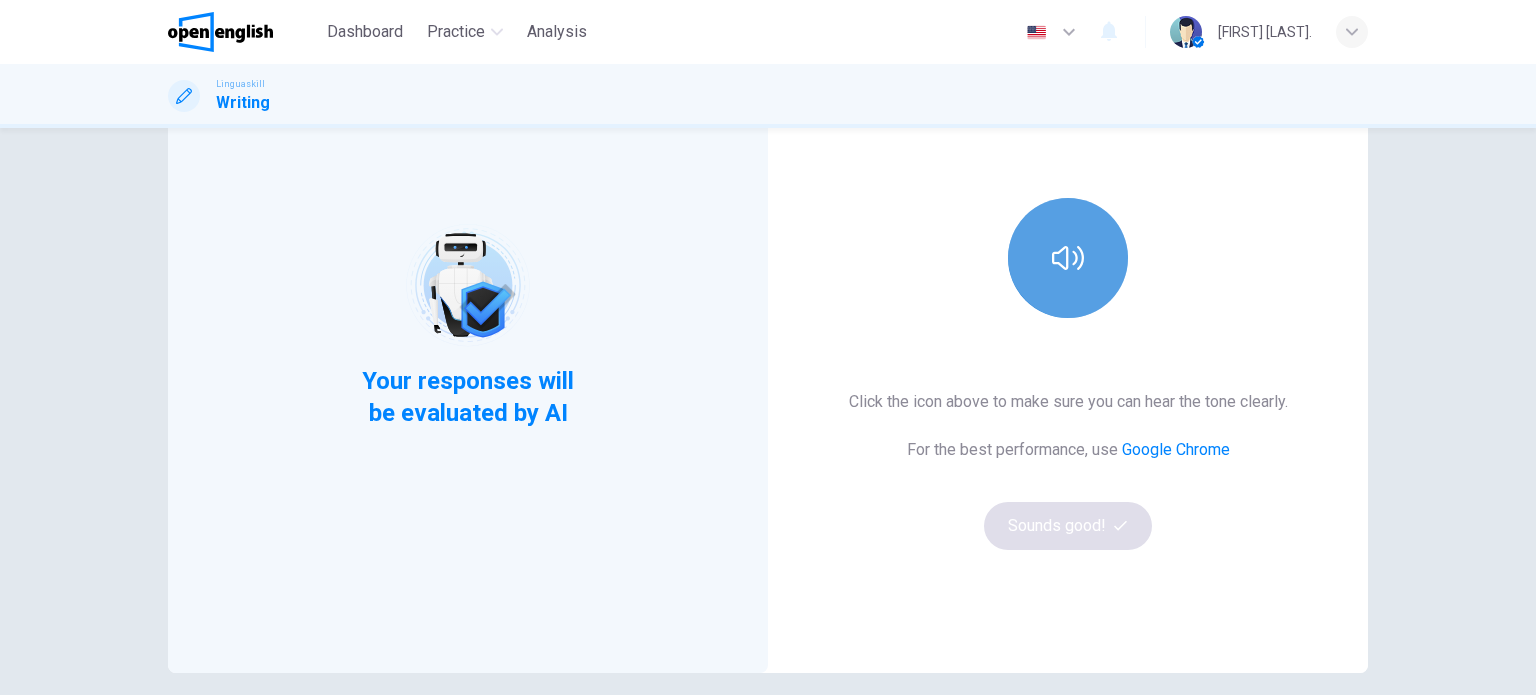 click 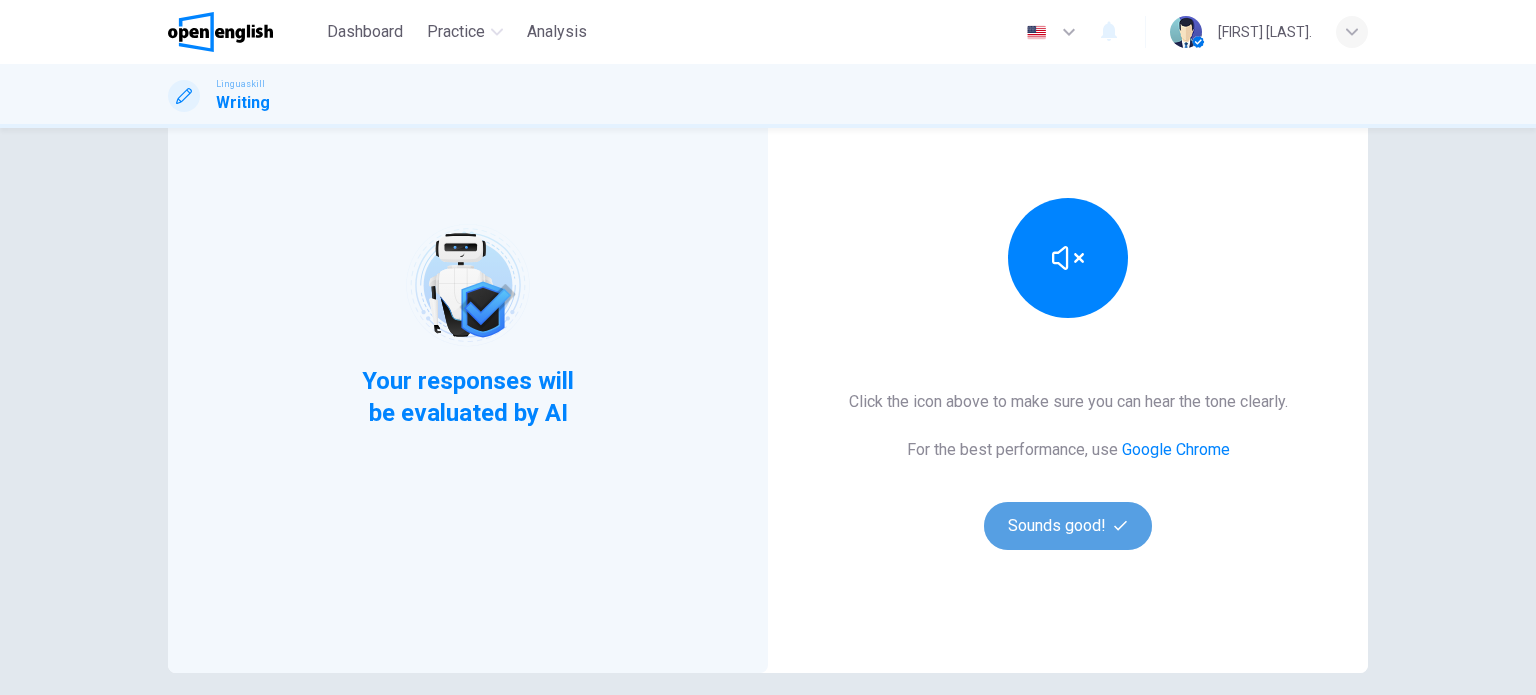 click on "Sounds good!" at bounding box center (1068, 526) 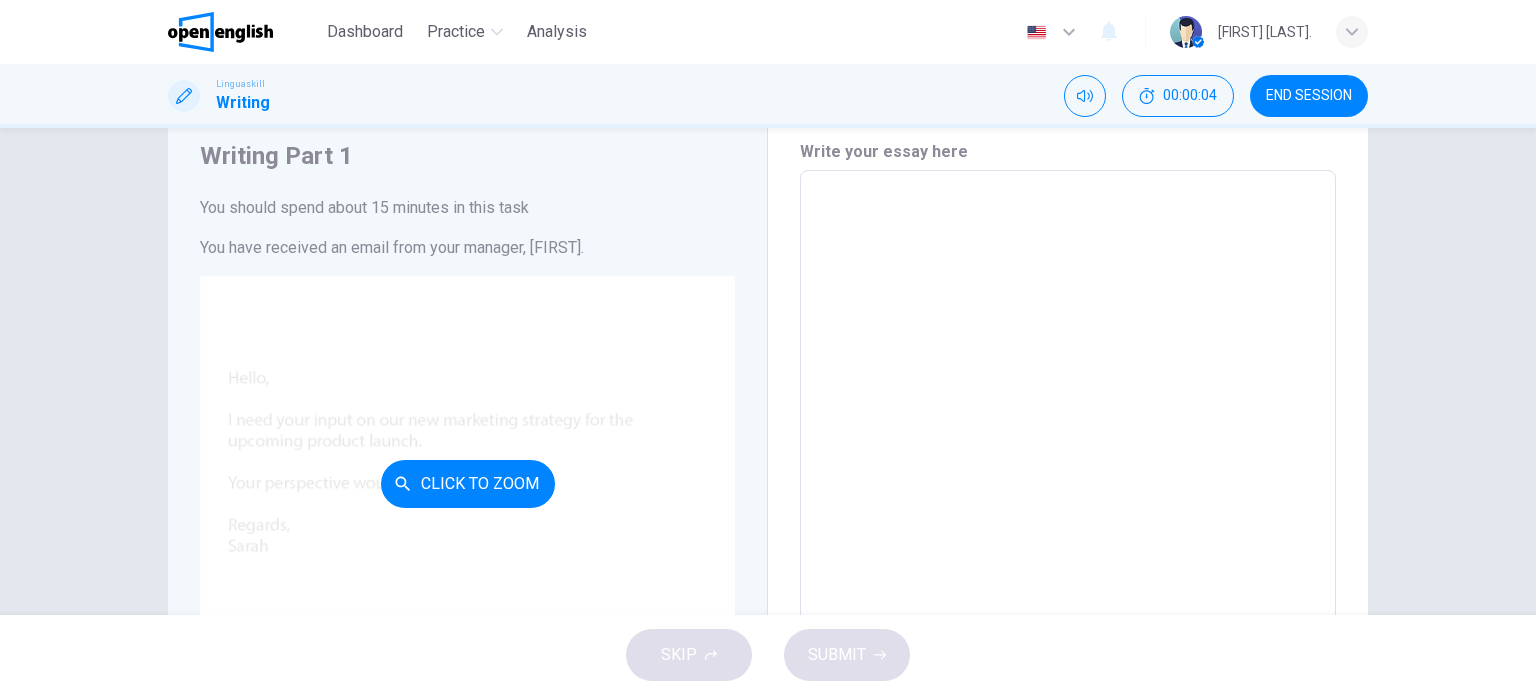 scroll, scrollTop: 70, scrollLeft: 0, axis: vertical 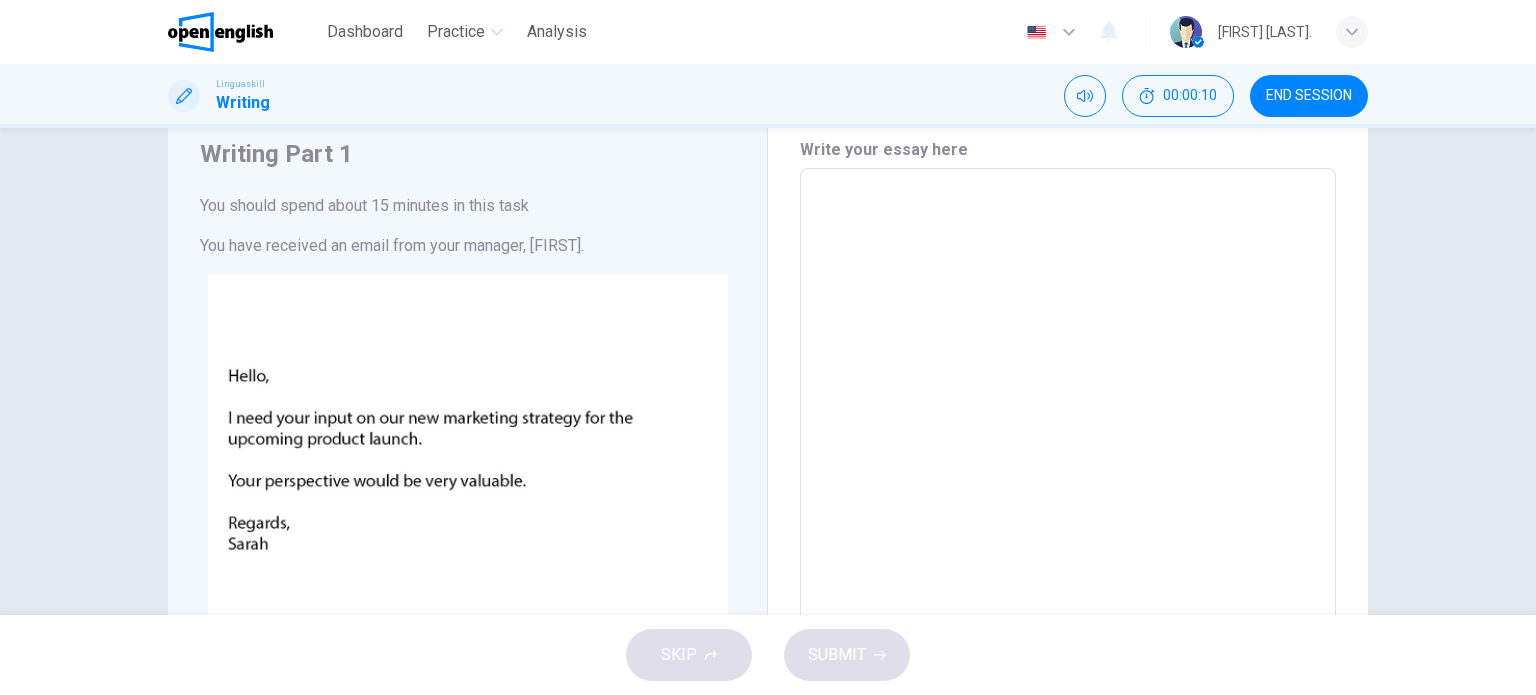 click at bounding box center (1068, 541) 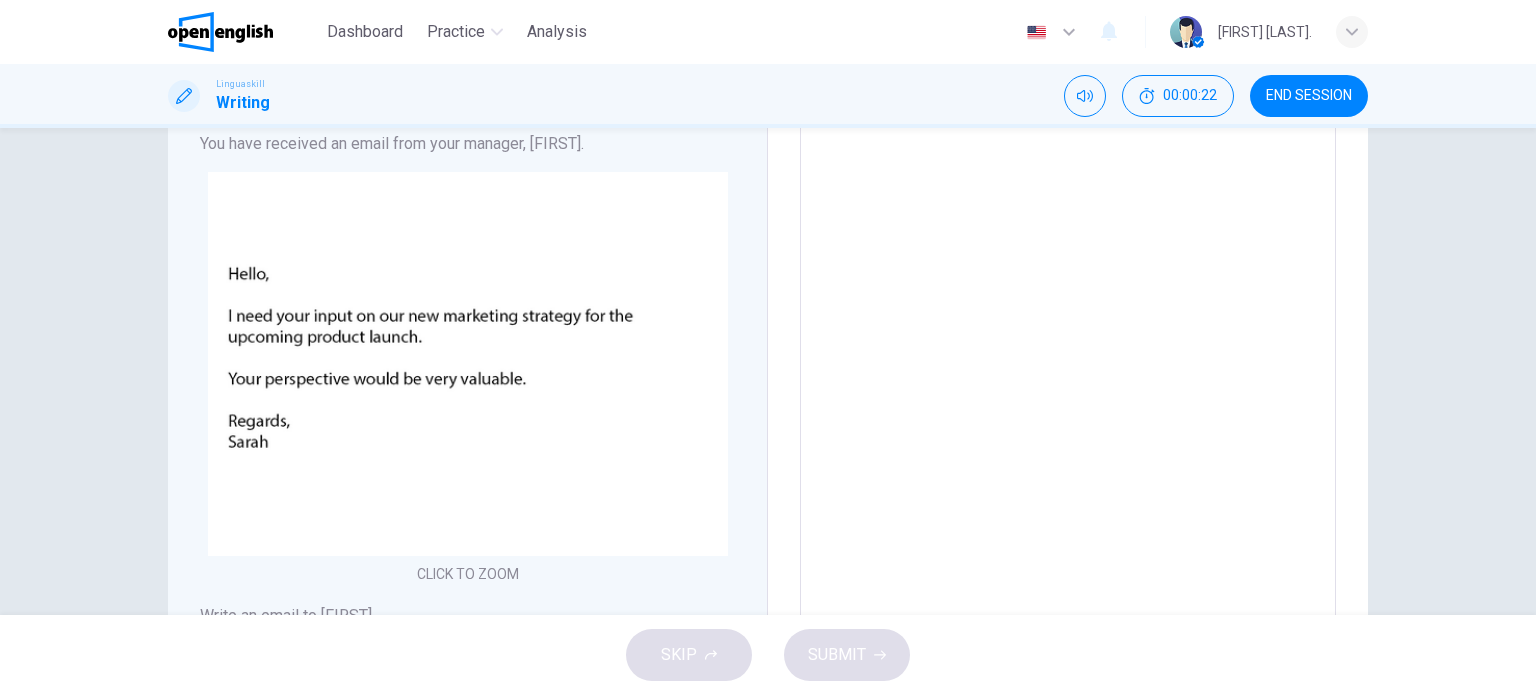 scroll, scrollTop: 174, scrollLeft: 0, axis: vertical 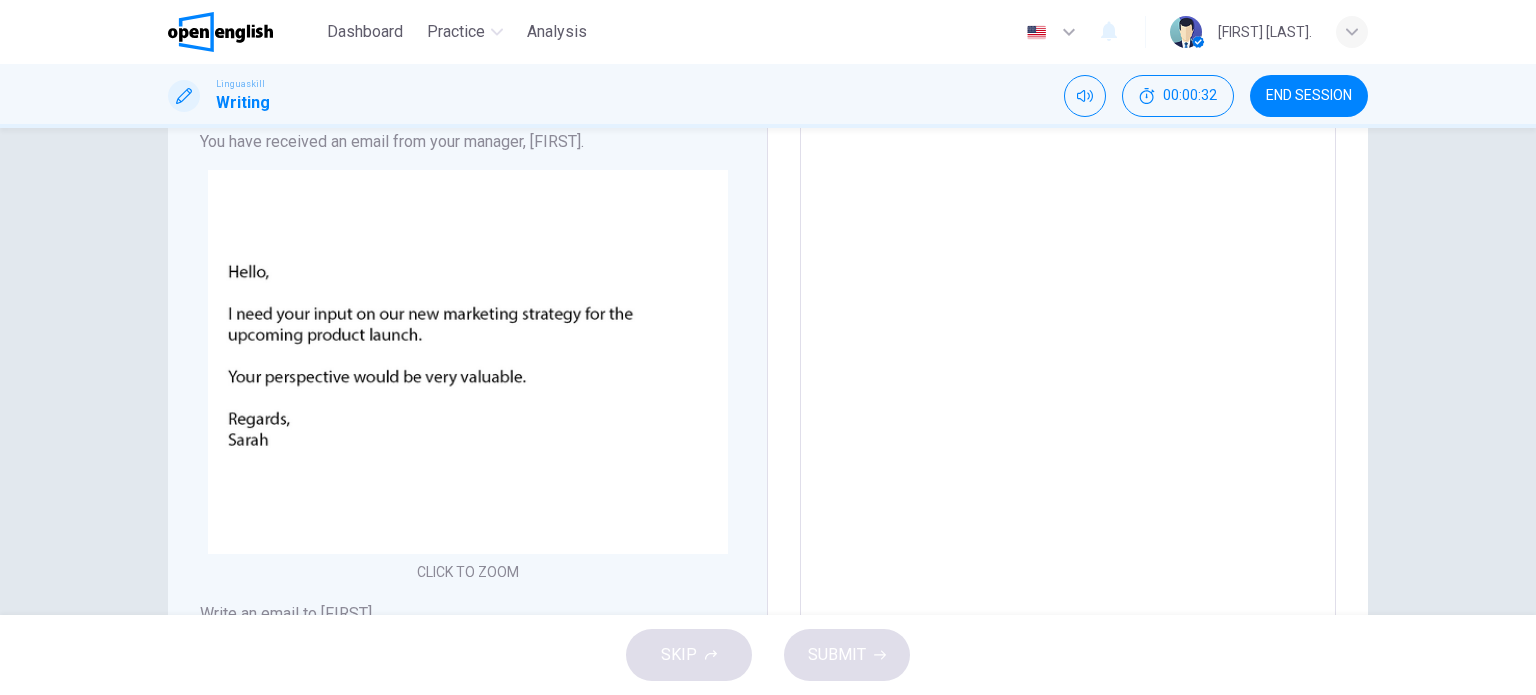 type on "*" 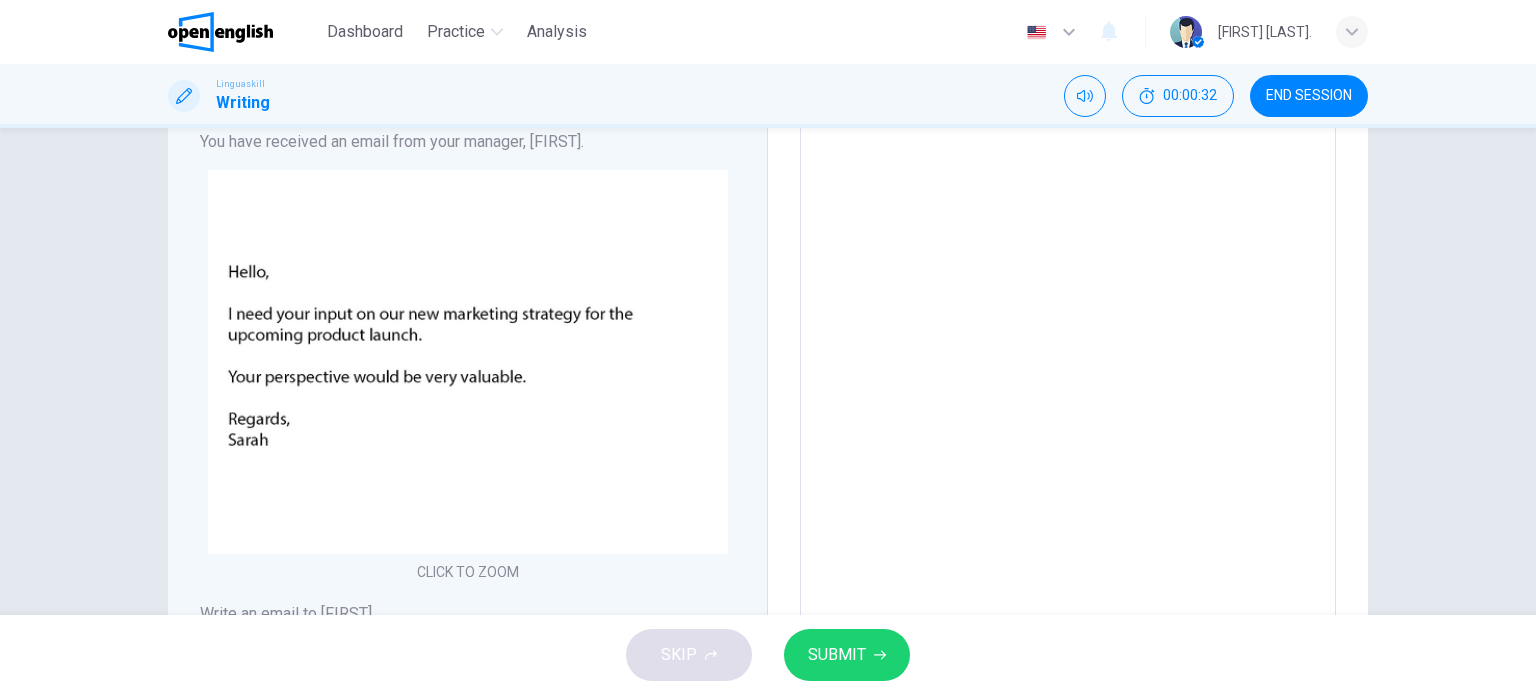 scroll, scrollTop: 128, scrollLeft: 0, axis: vertical 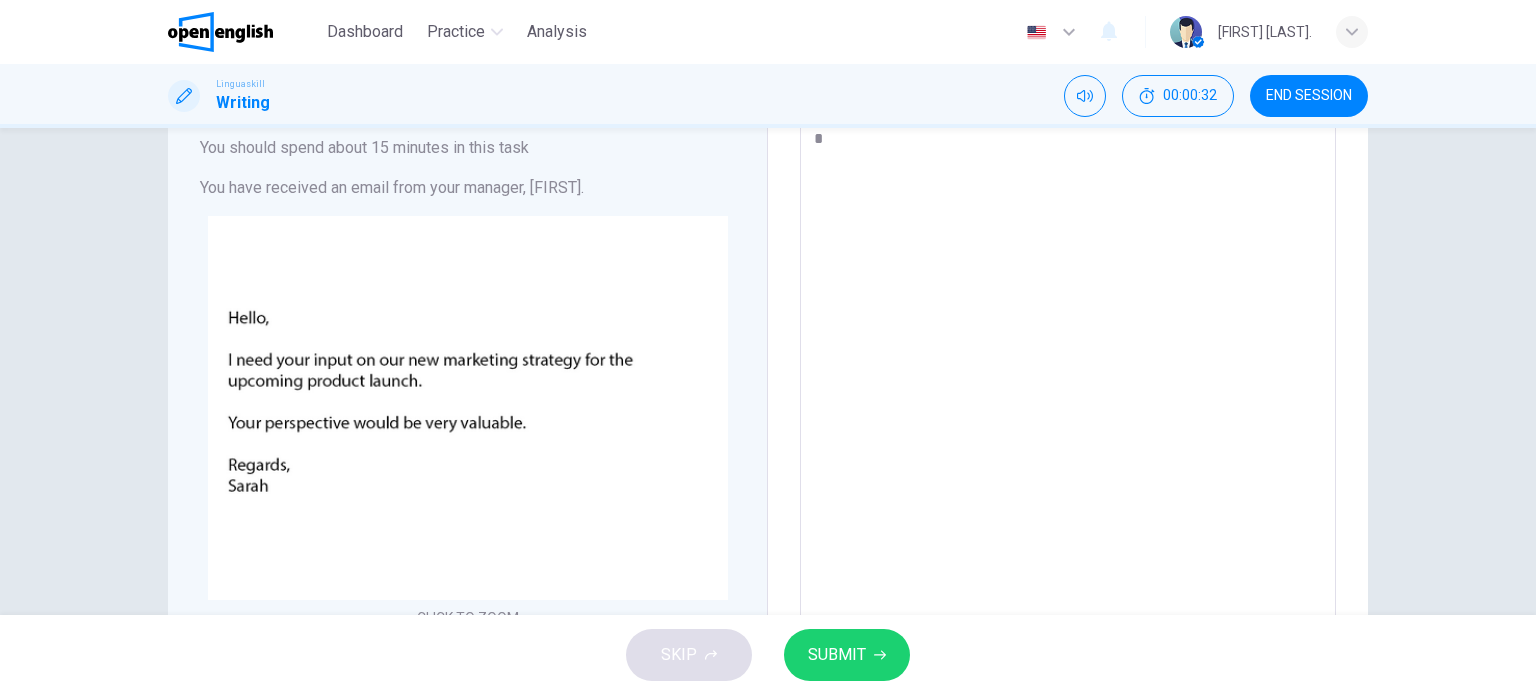 type on "**" 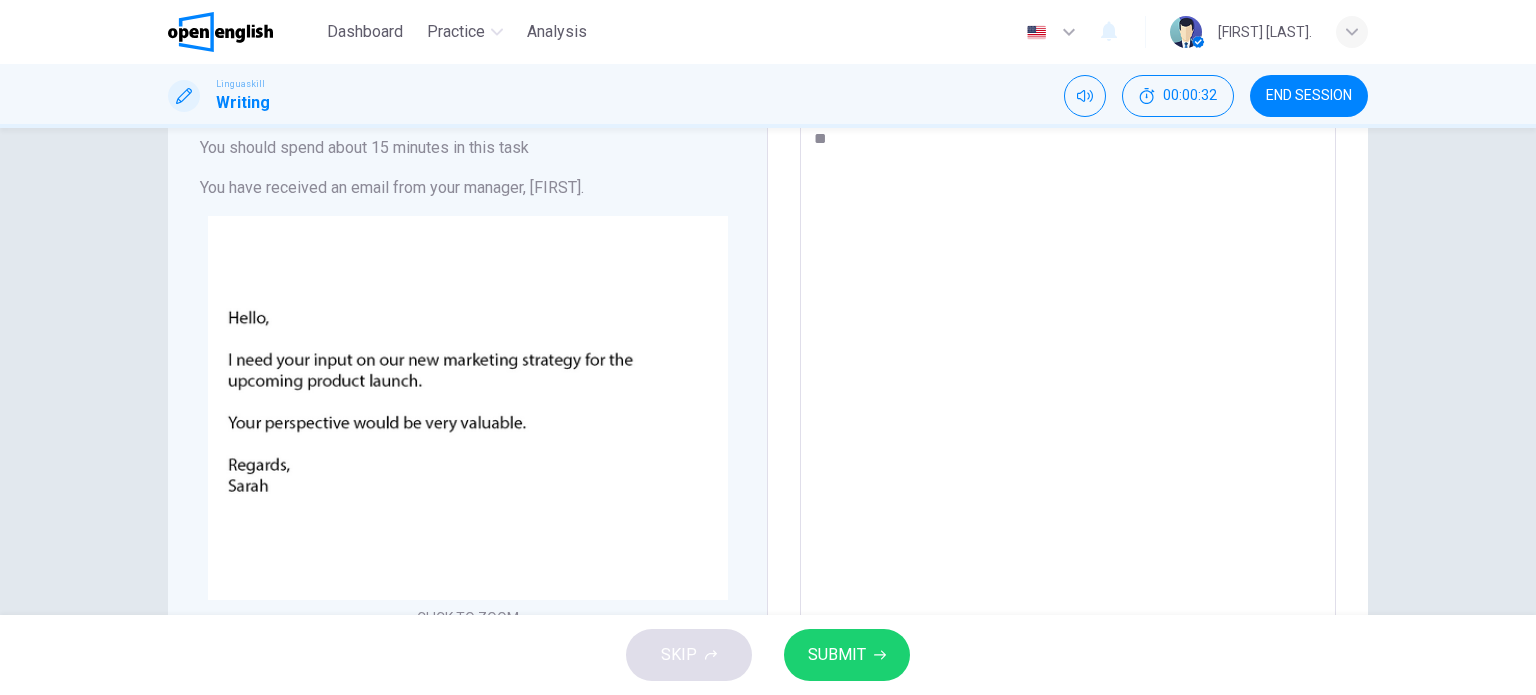 type on "*" 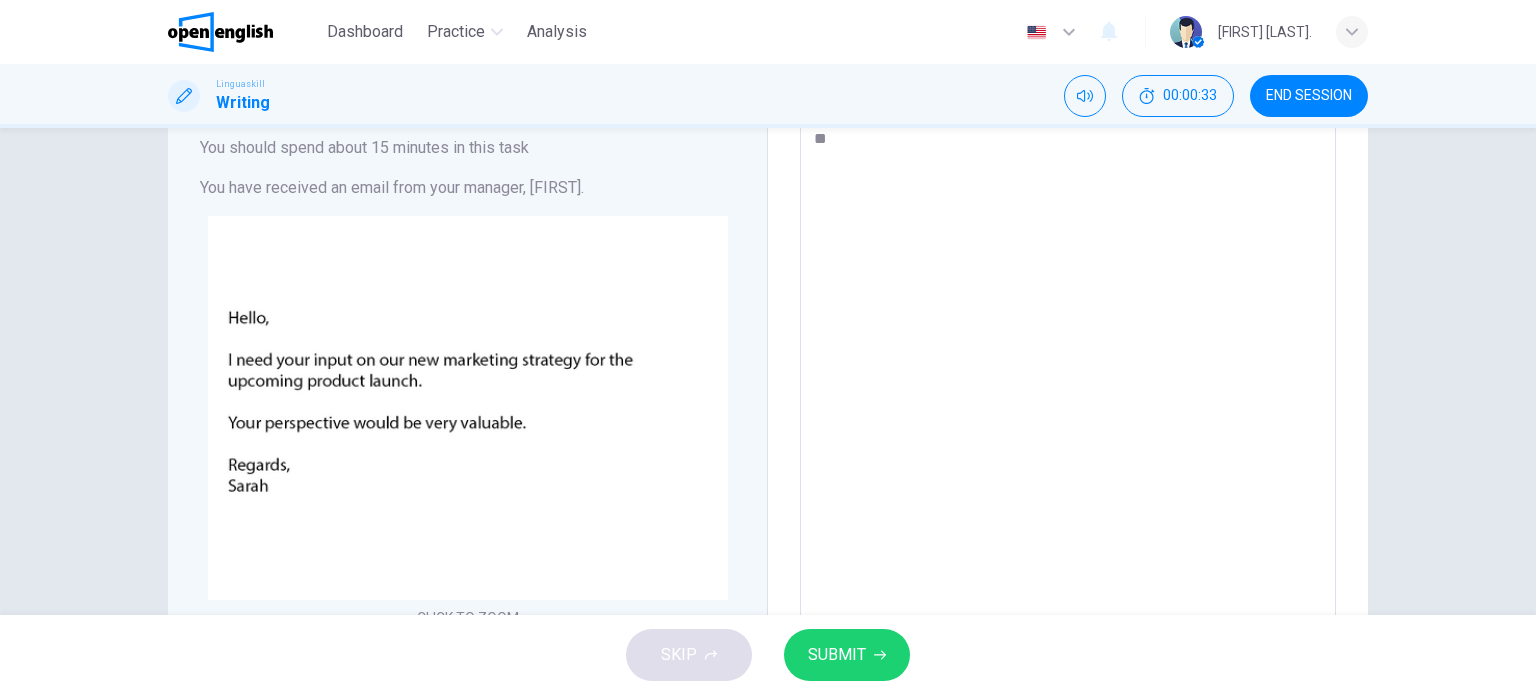 type on "*" 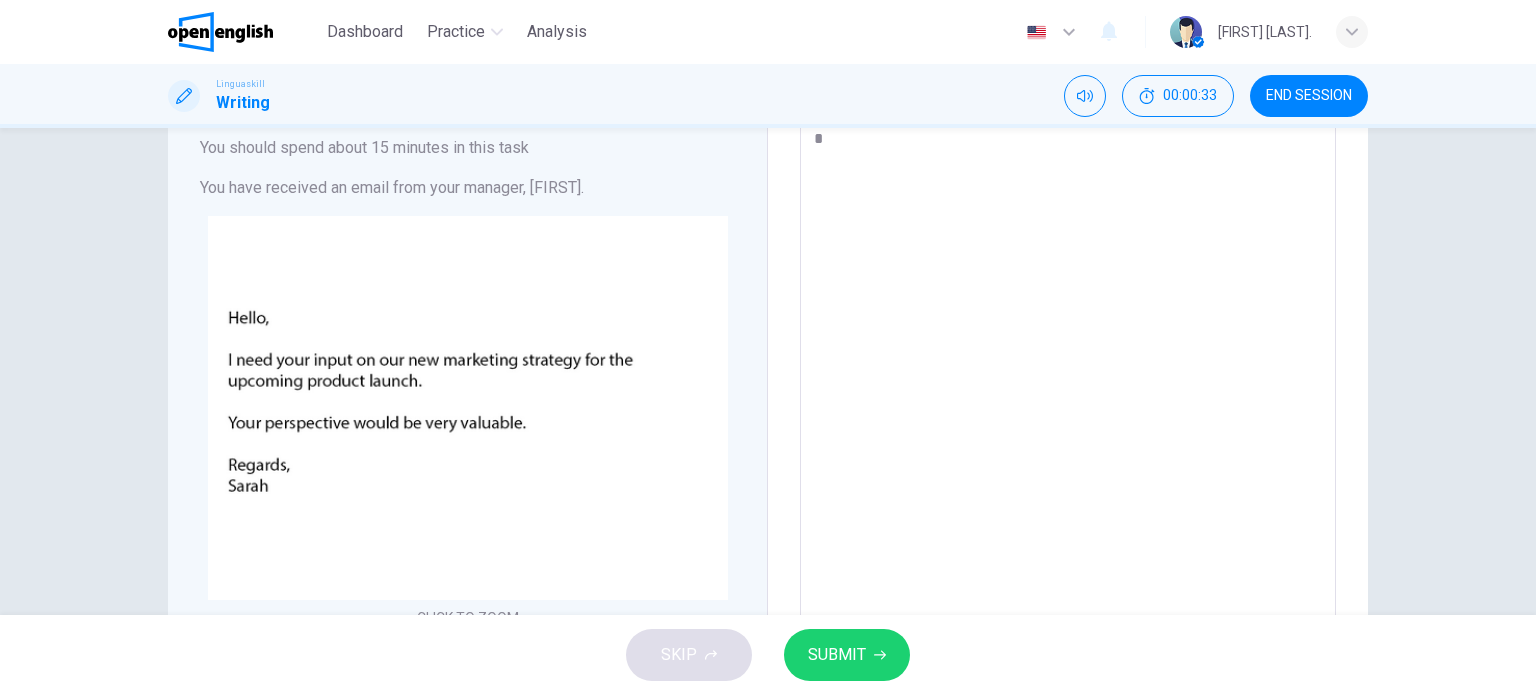 type on "*" 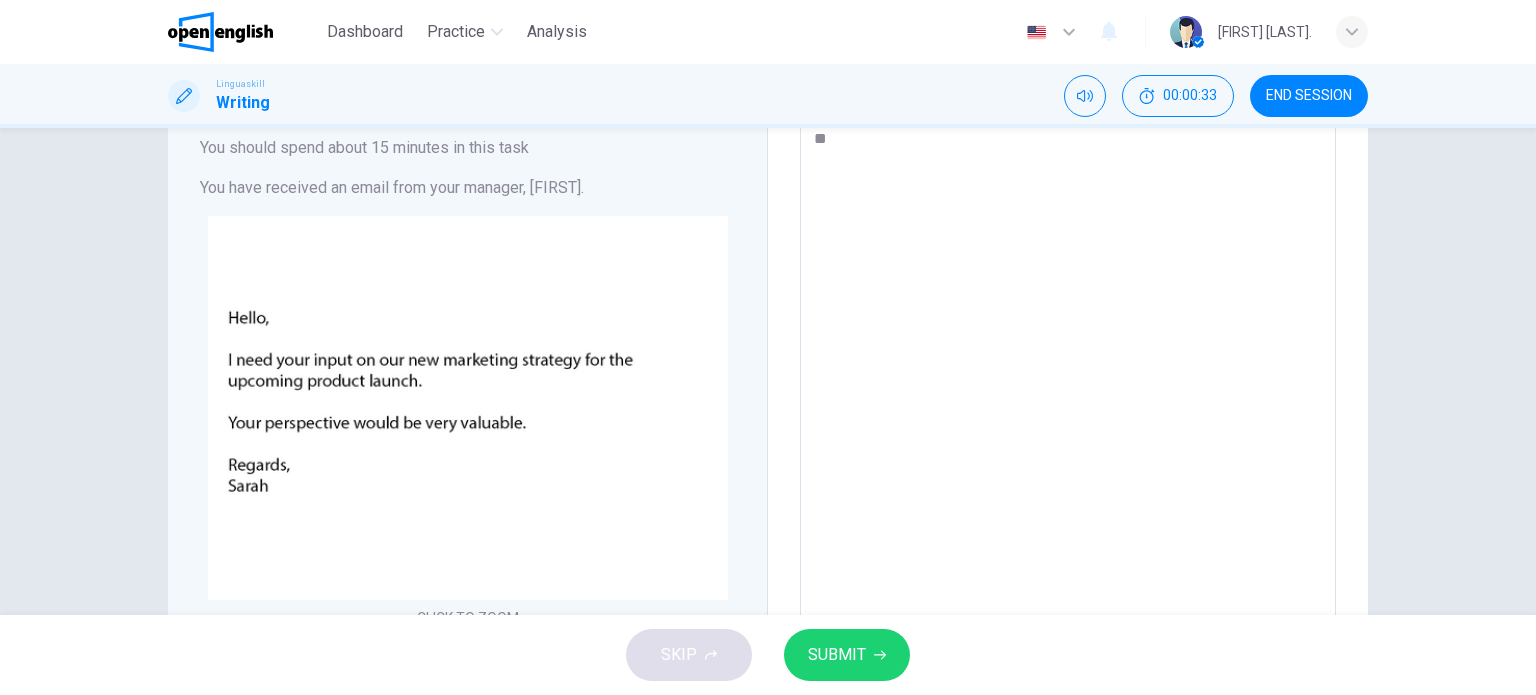 type on "*" 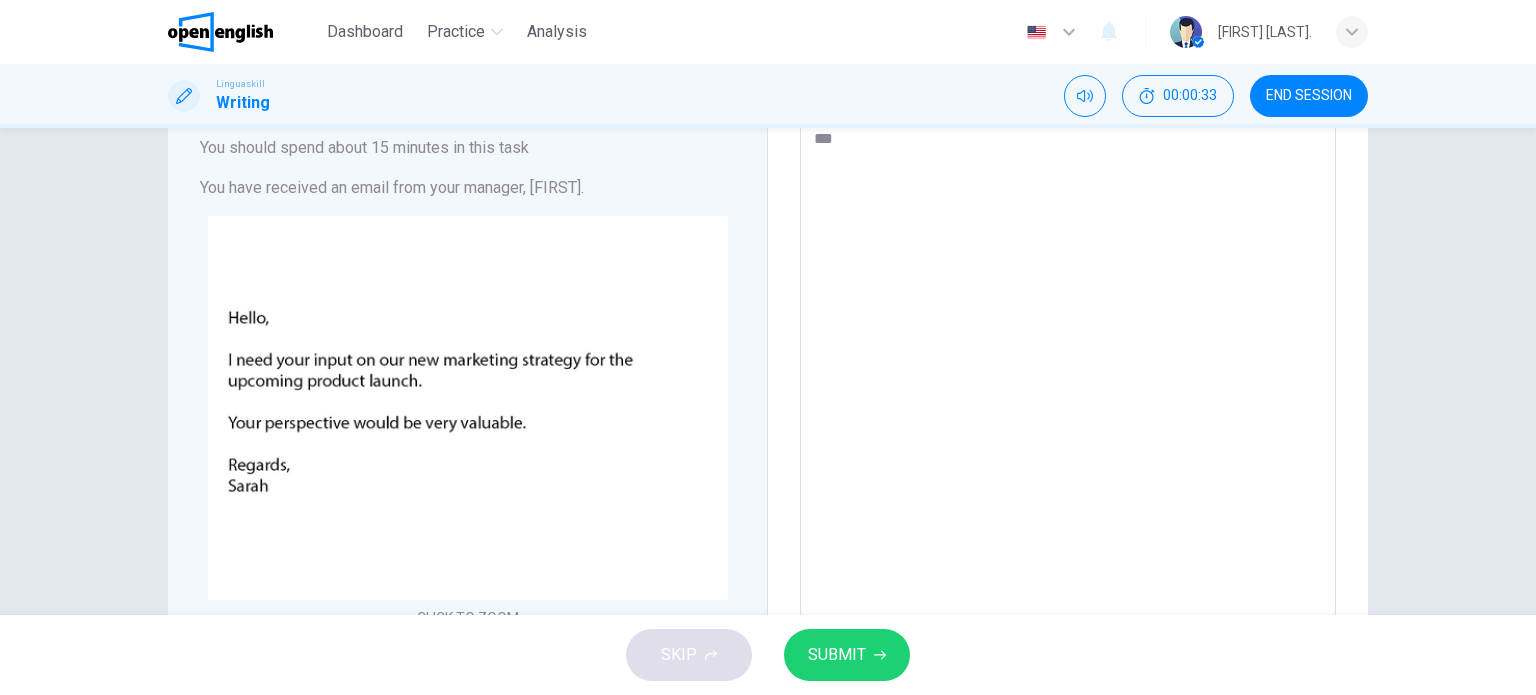 type on "*" 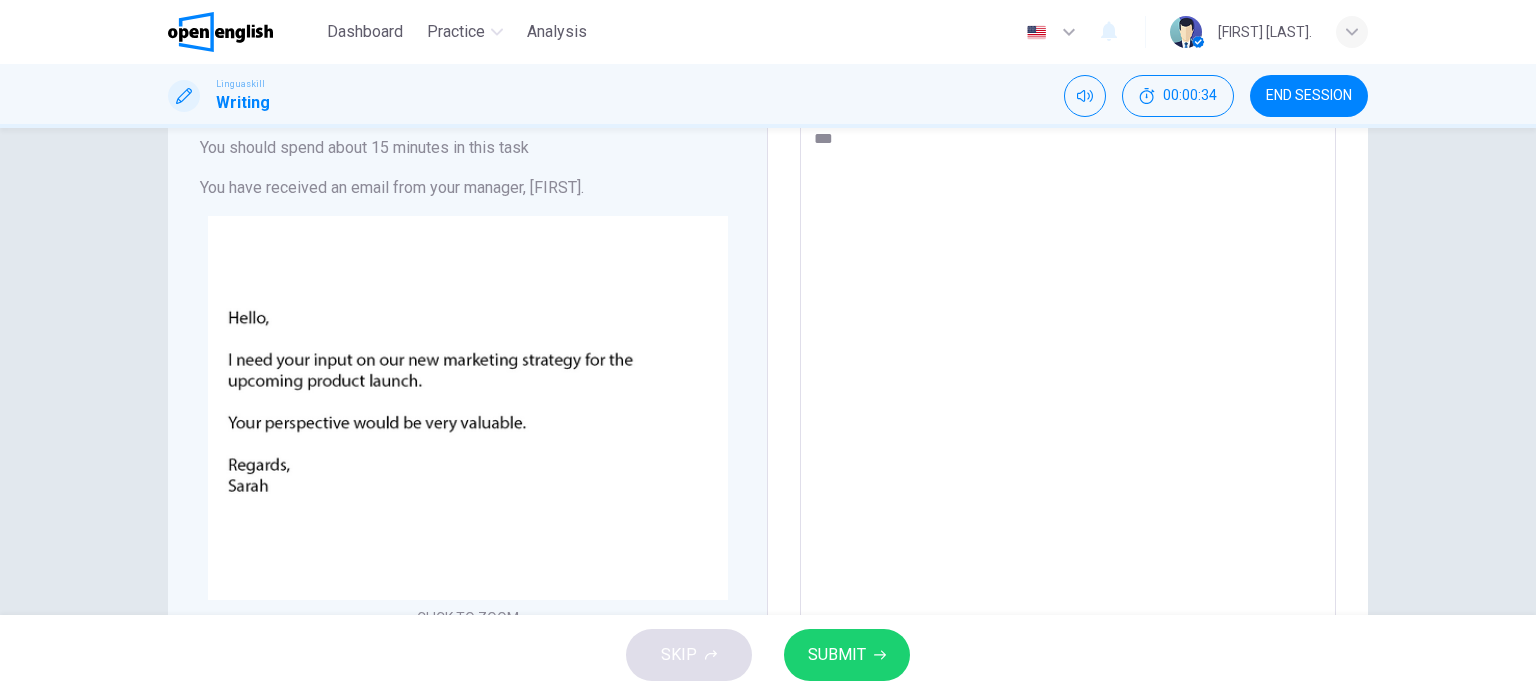 type on "****" 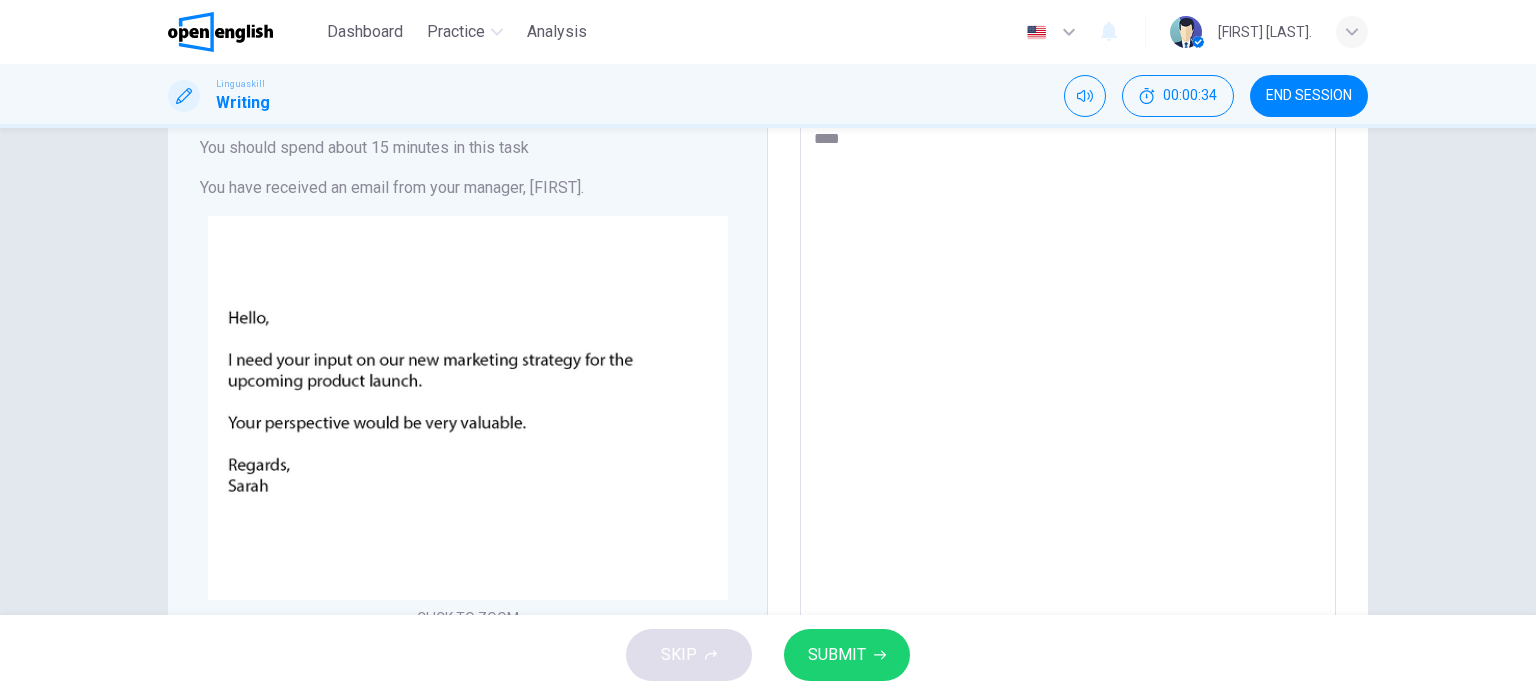 type on "*" 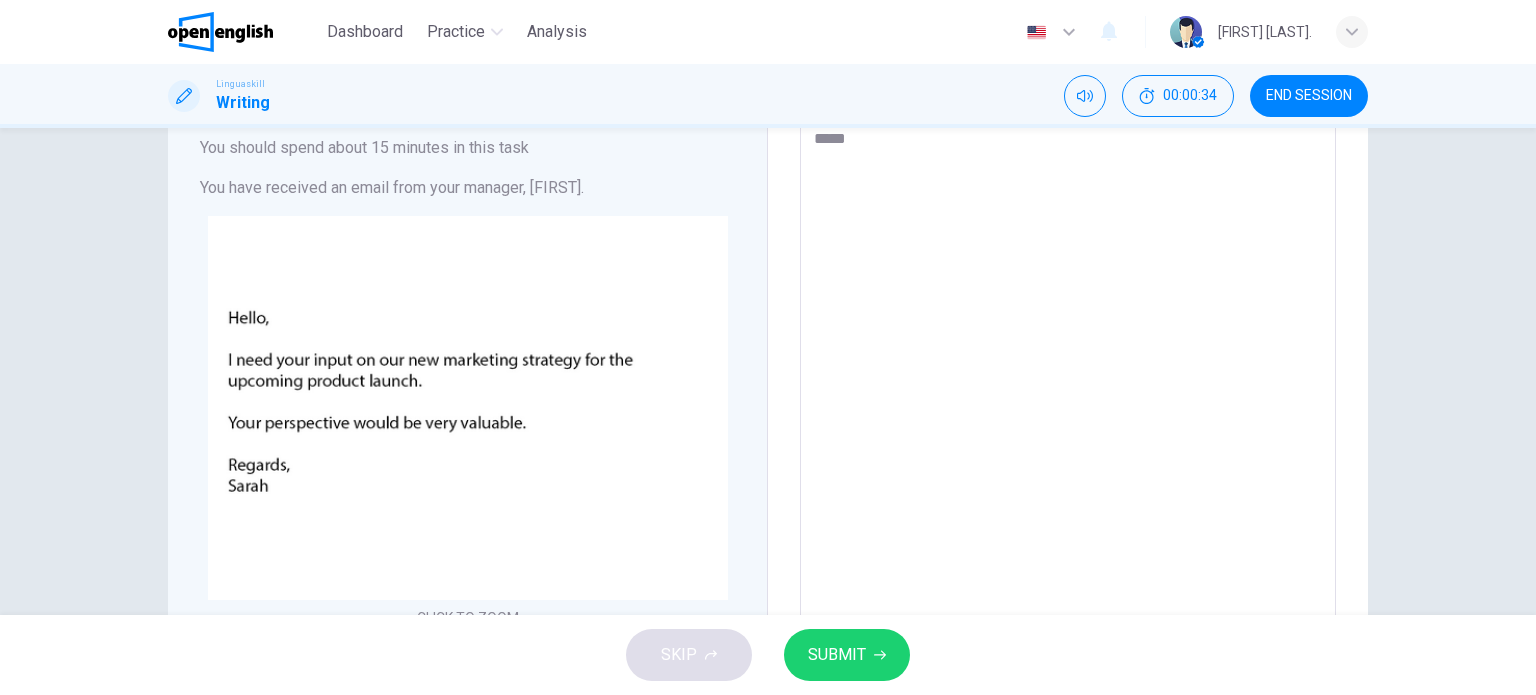 type on "******" 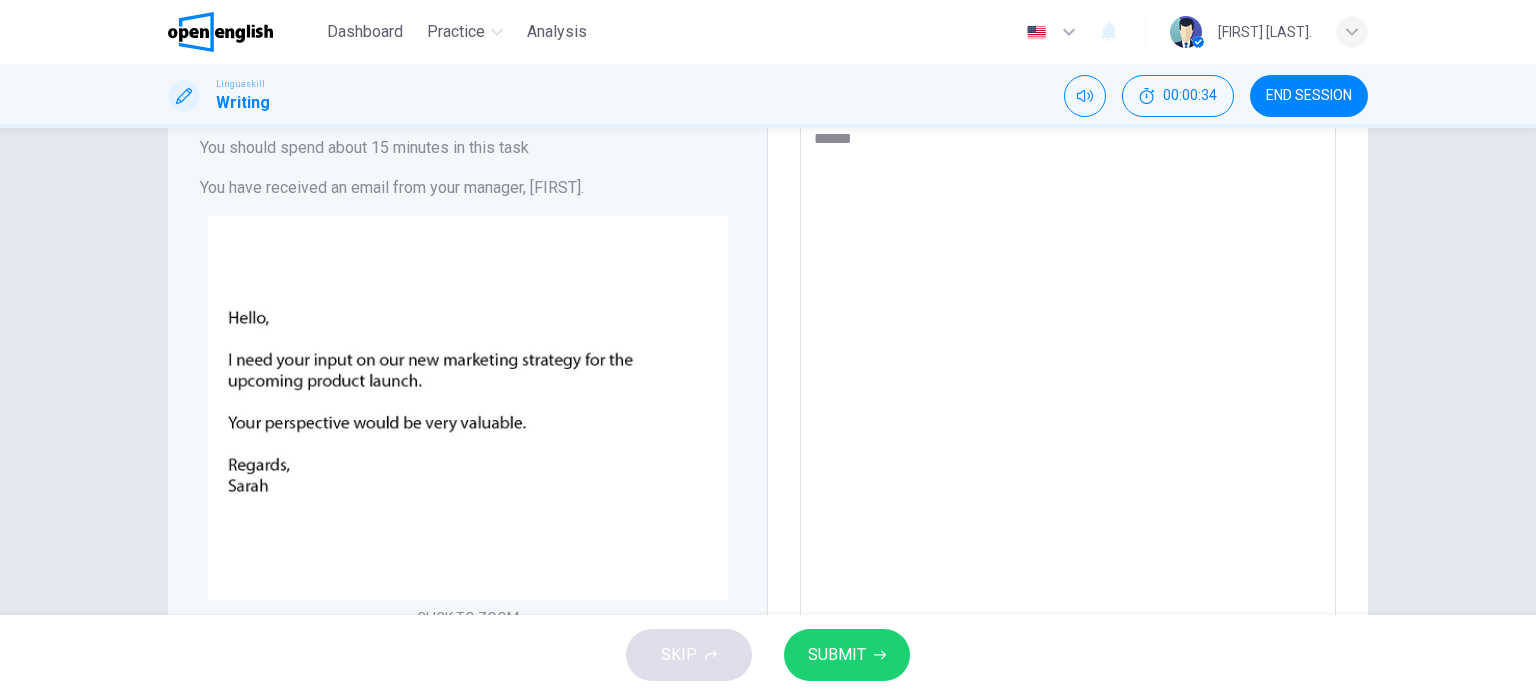 type on "*" 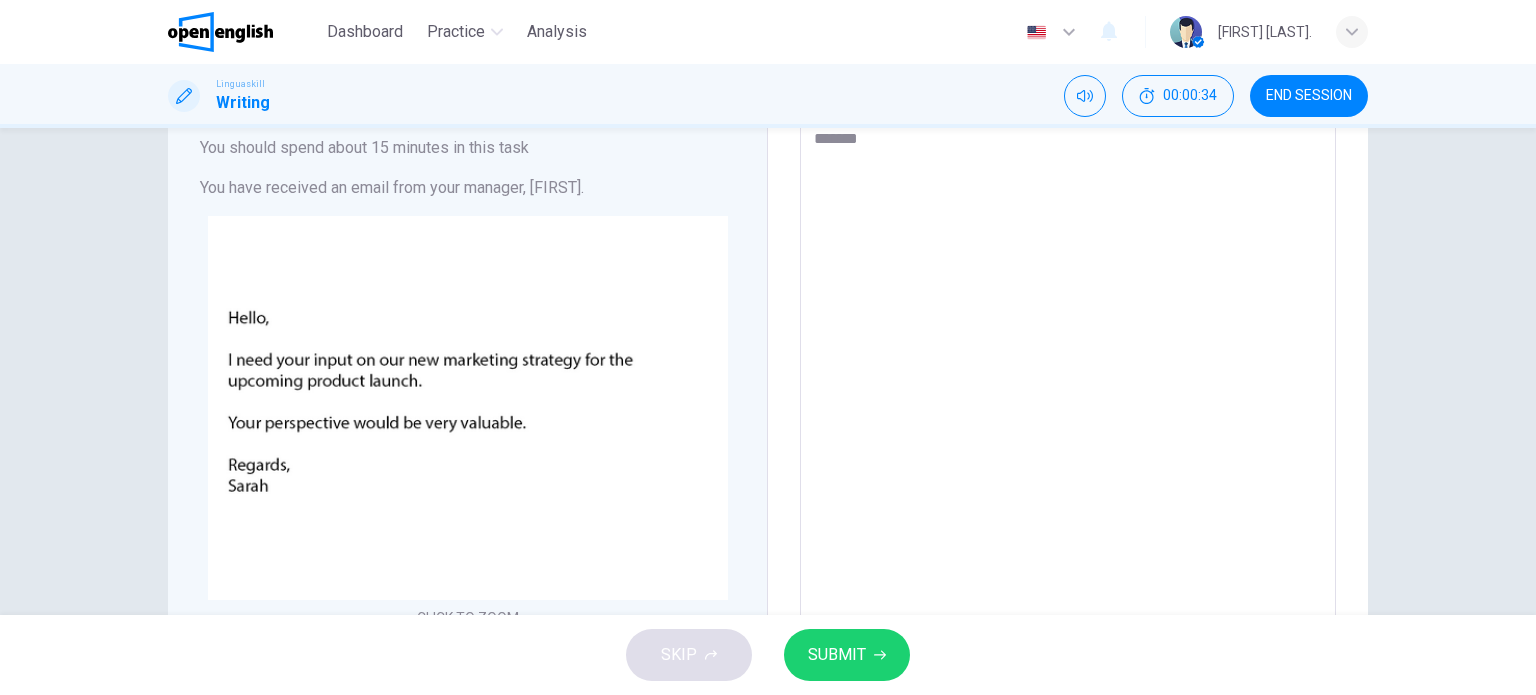 type on "*" 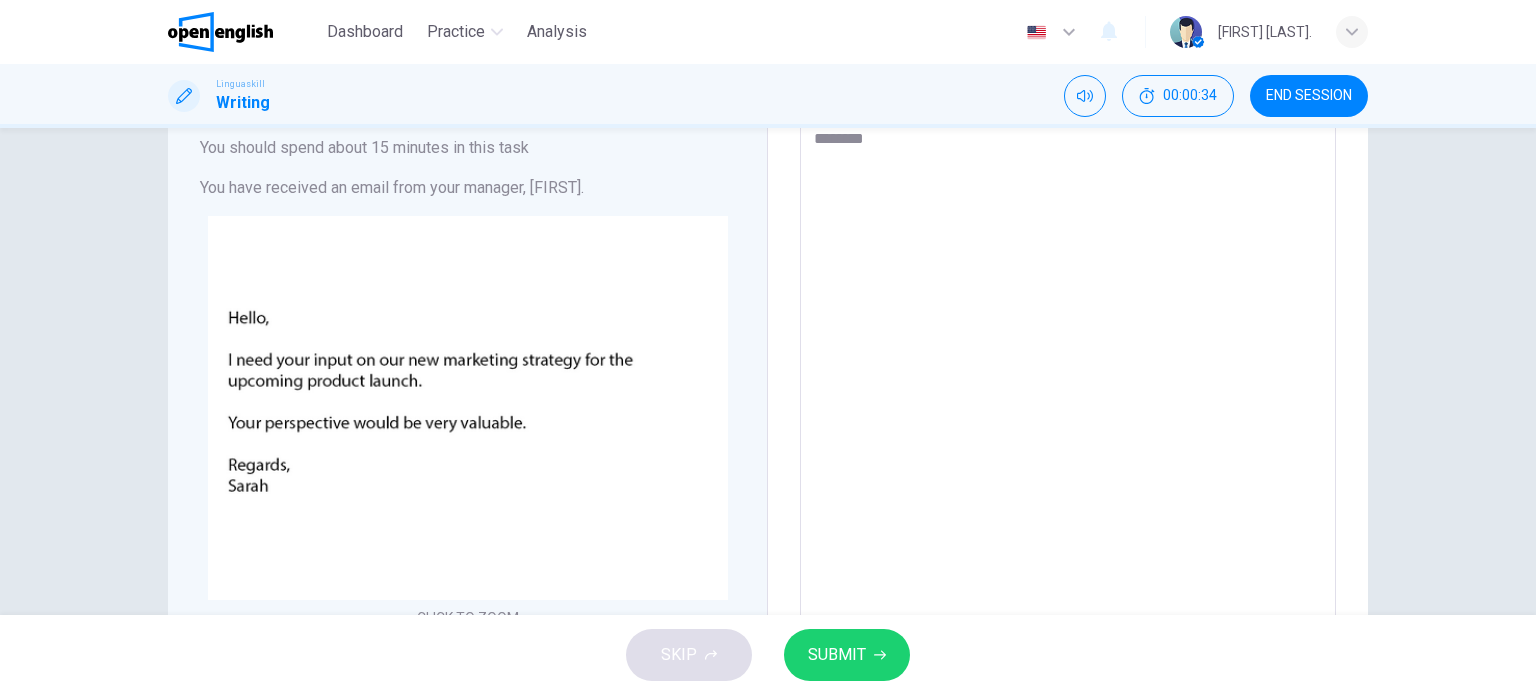 type on "*" 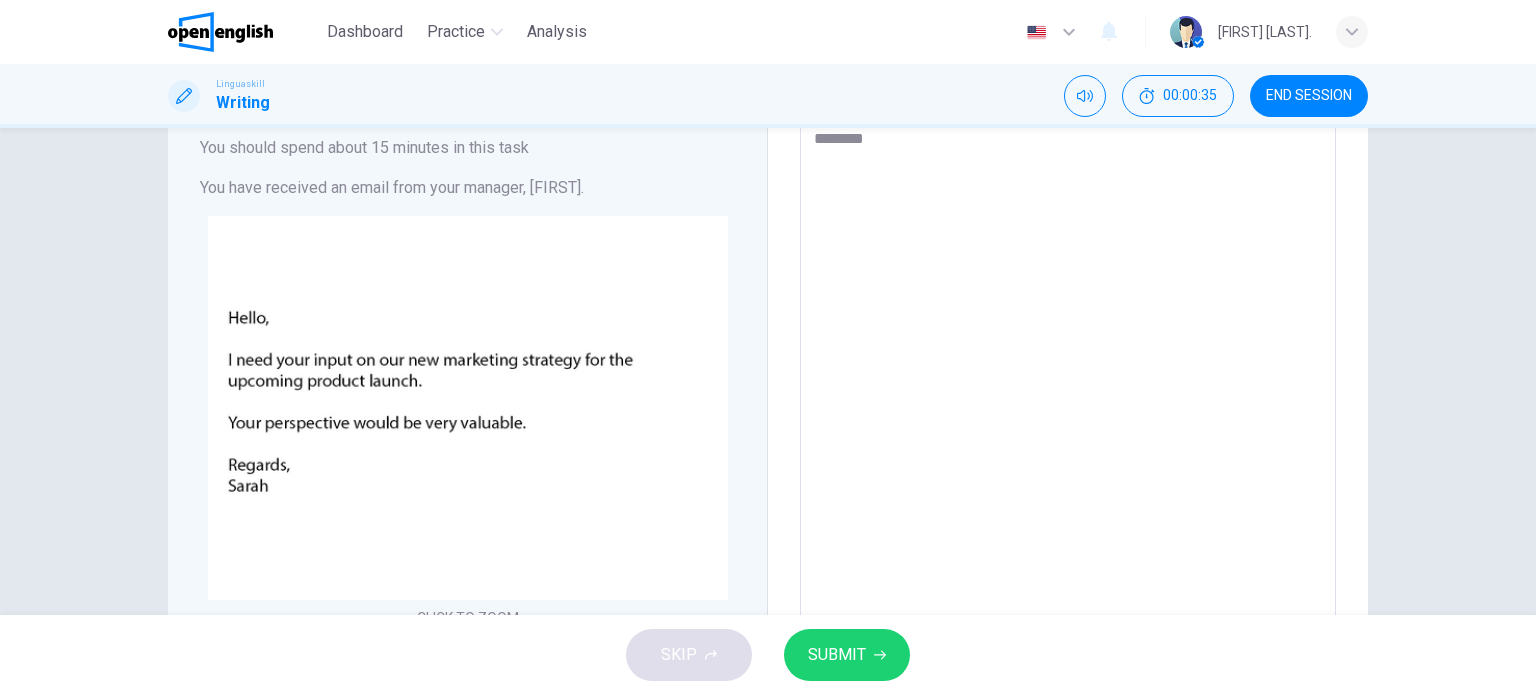 type on "*********" 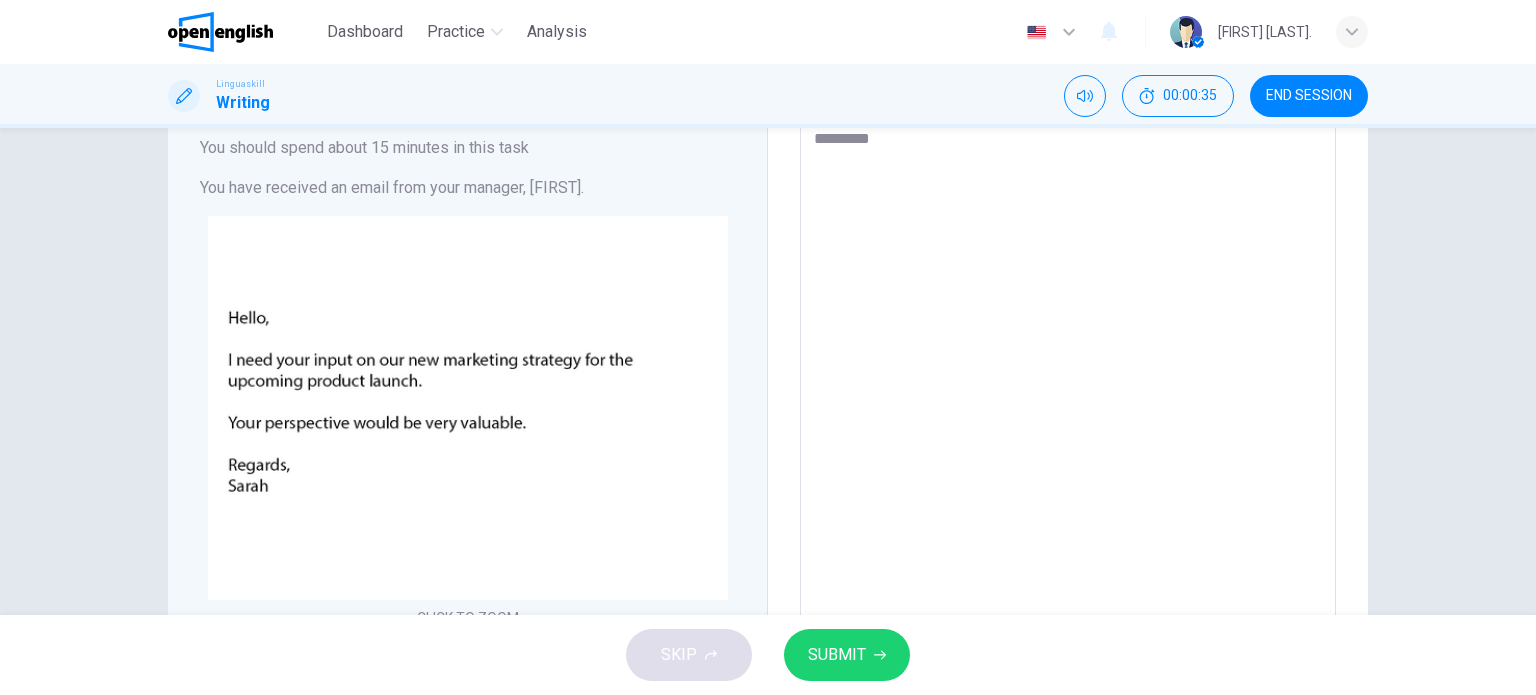 type on "*" 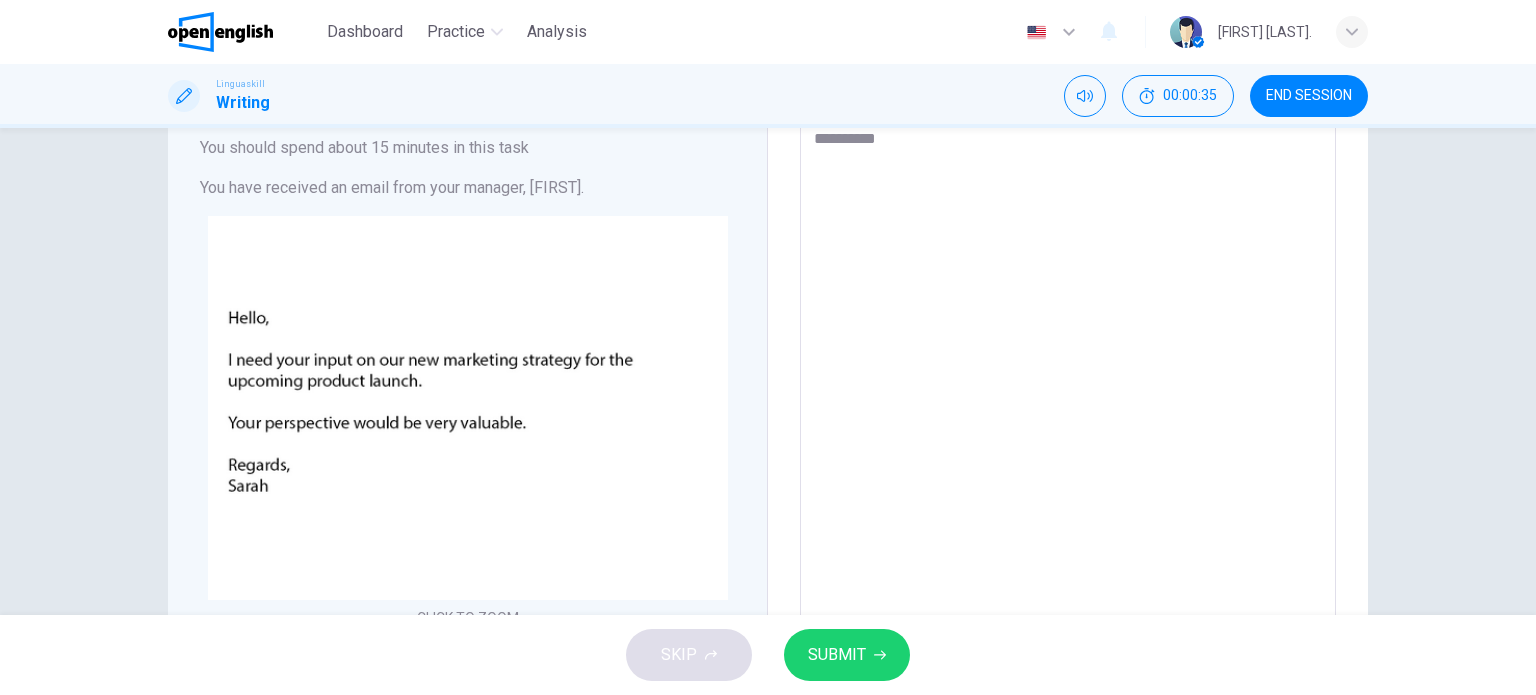 type on "*" 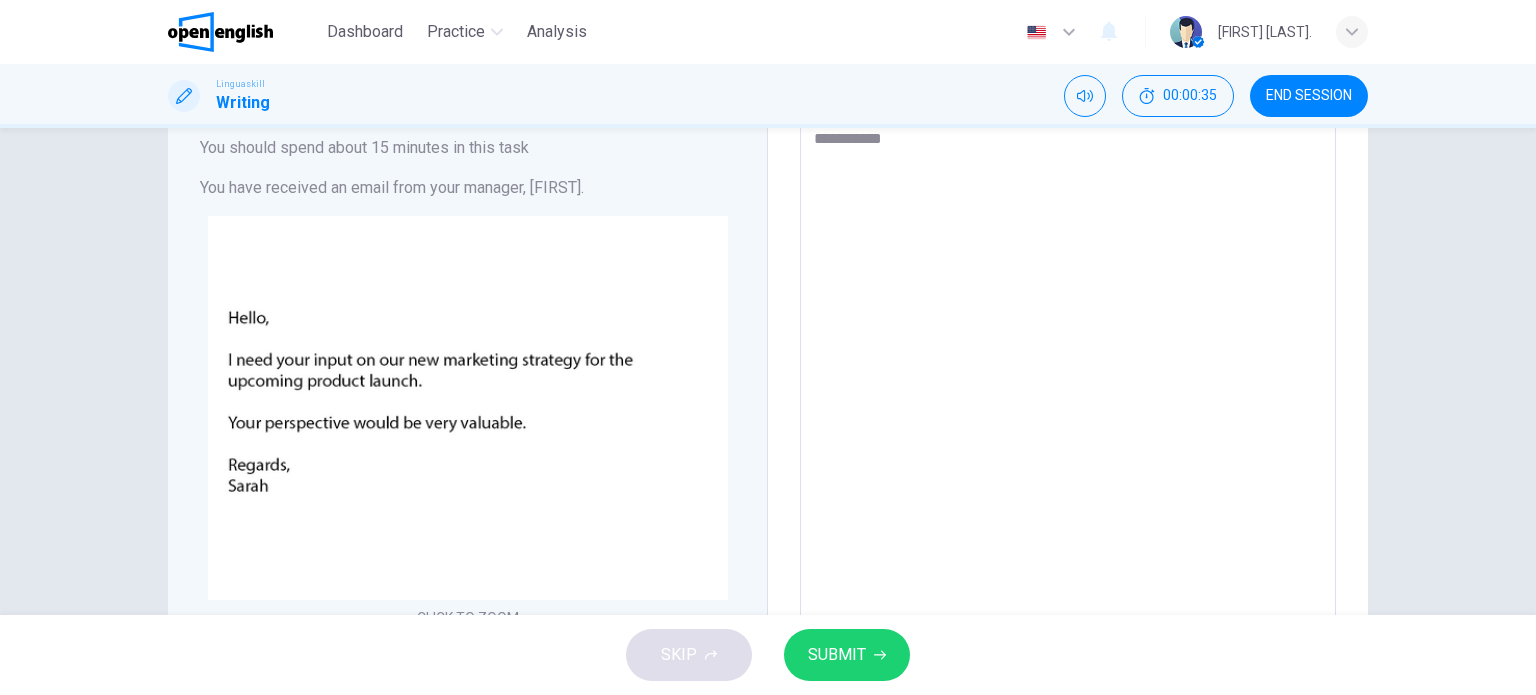 type on "*" 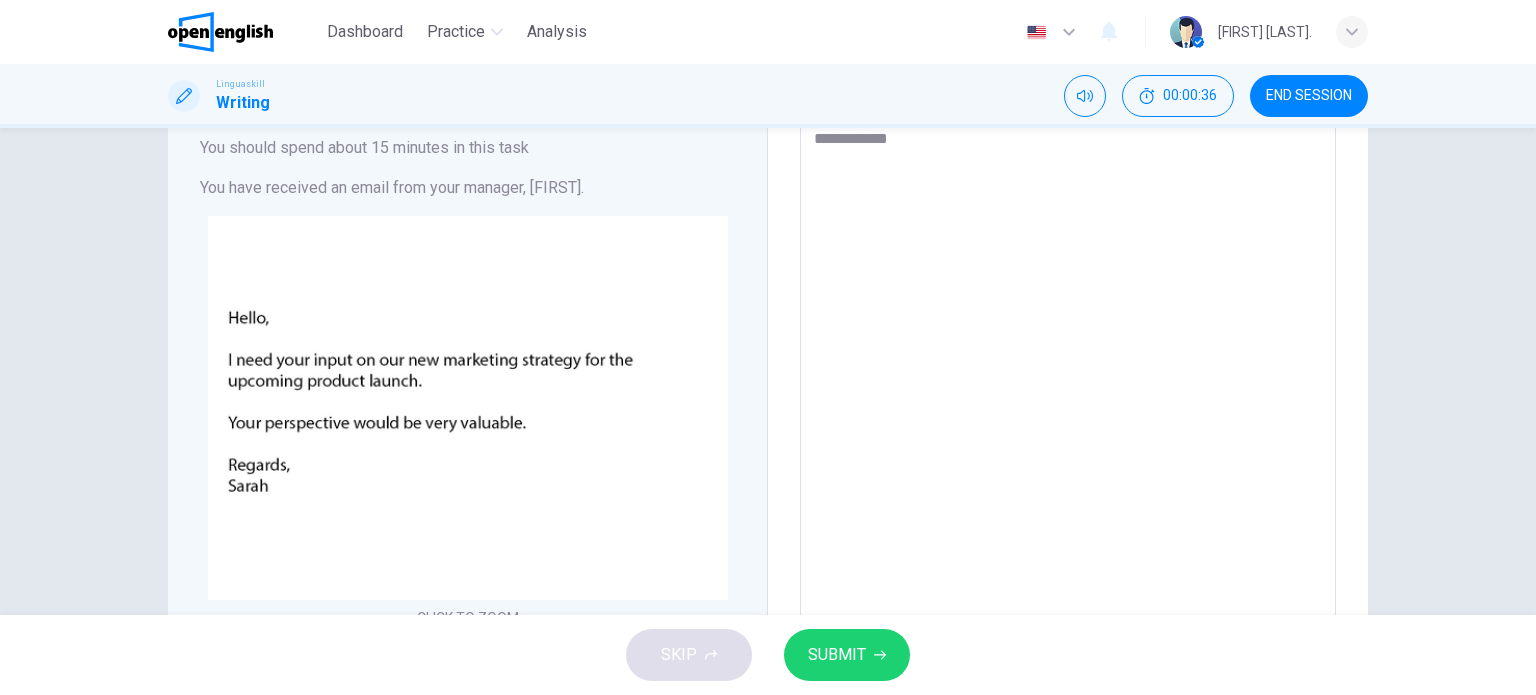type on "**********" 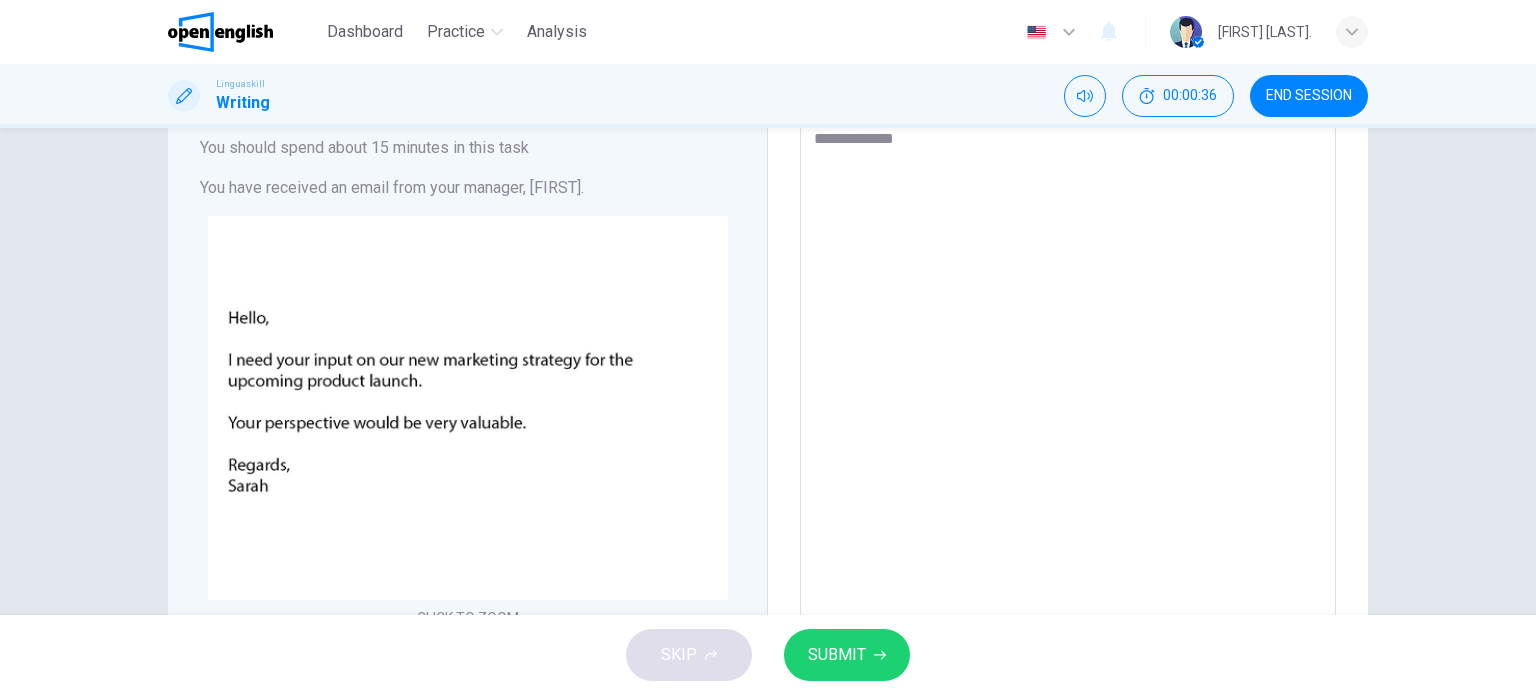 type on "**********" 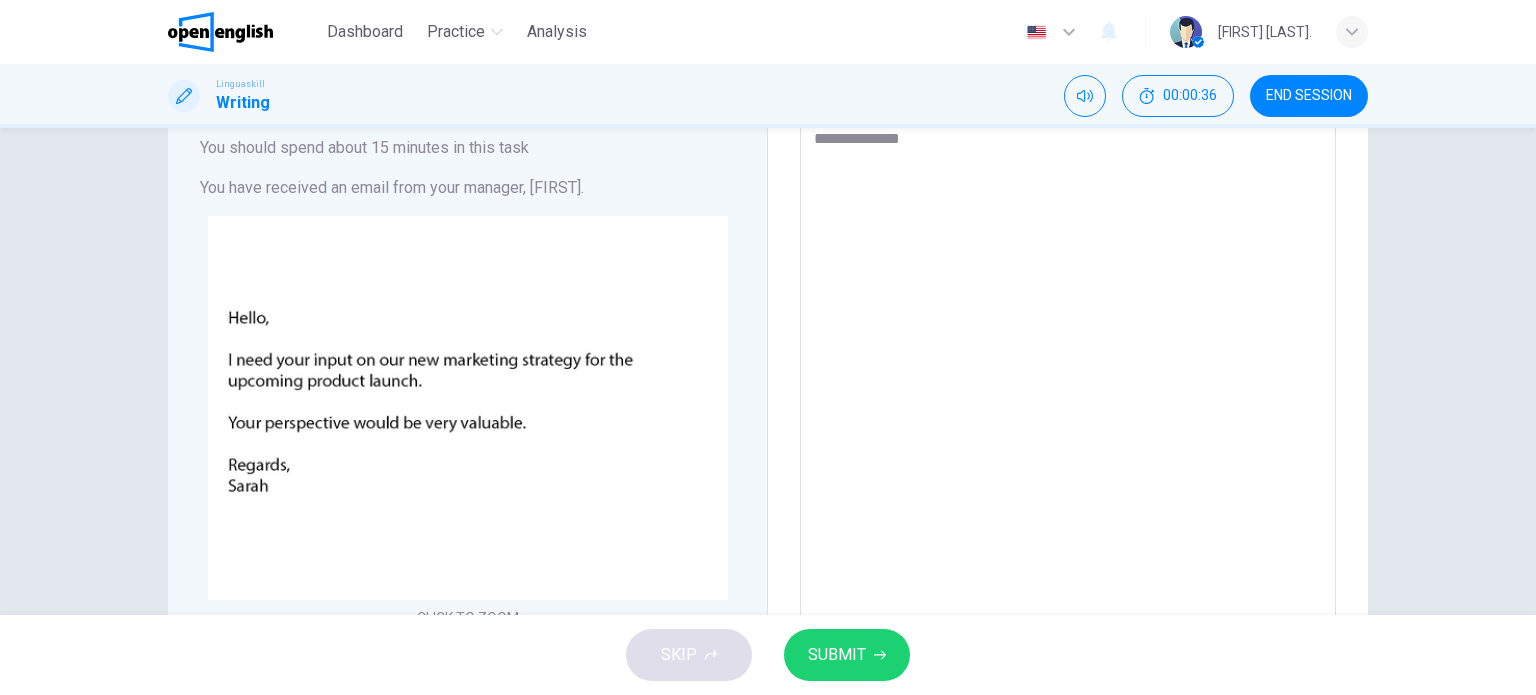 type on "*" 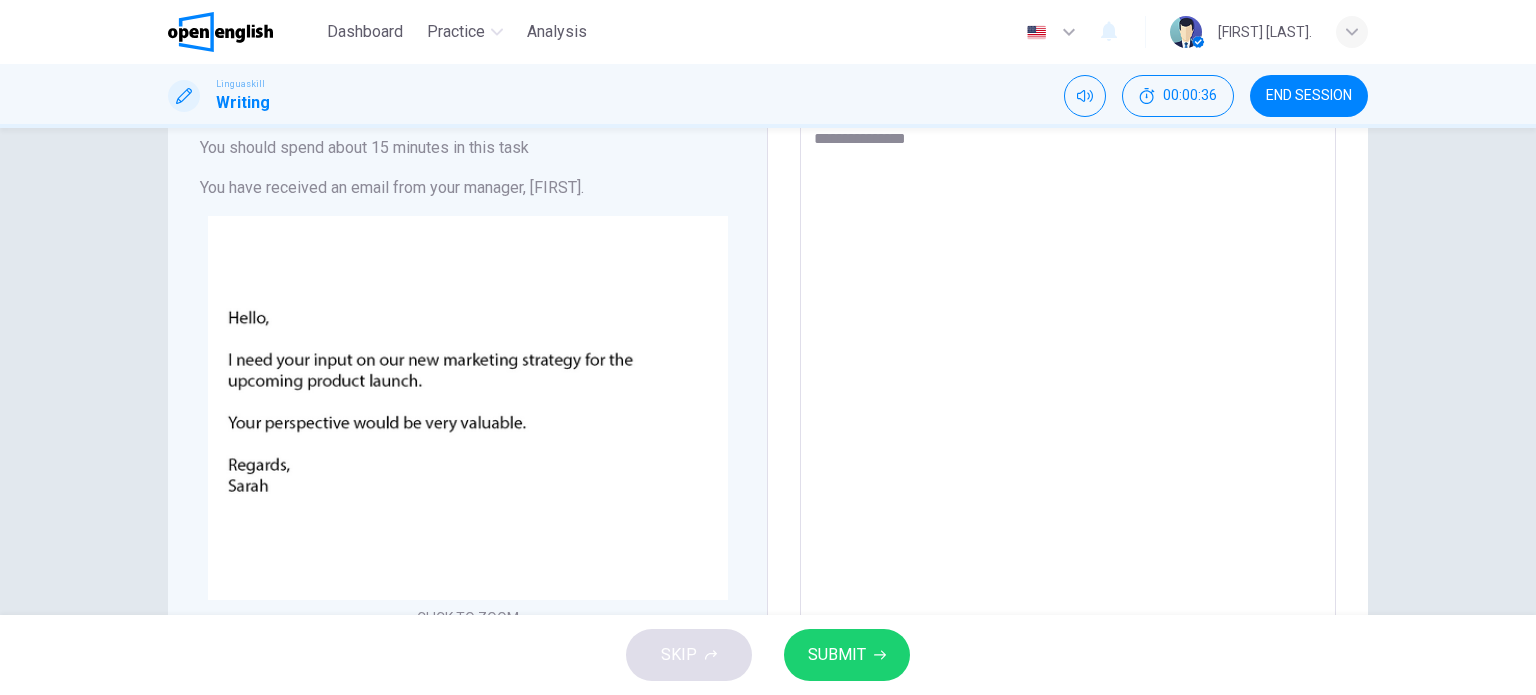 type on "*" 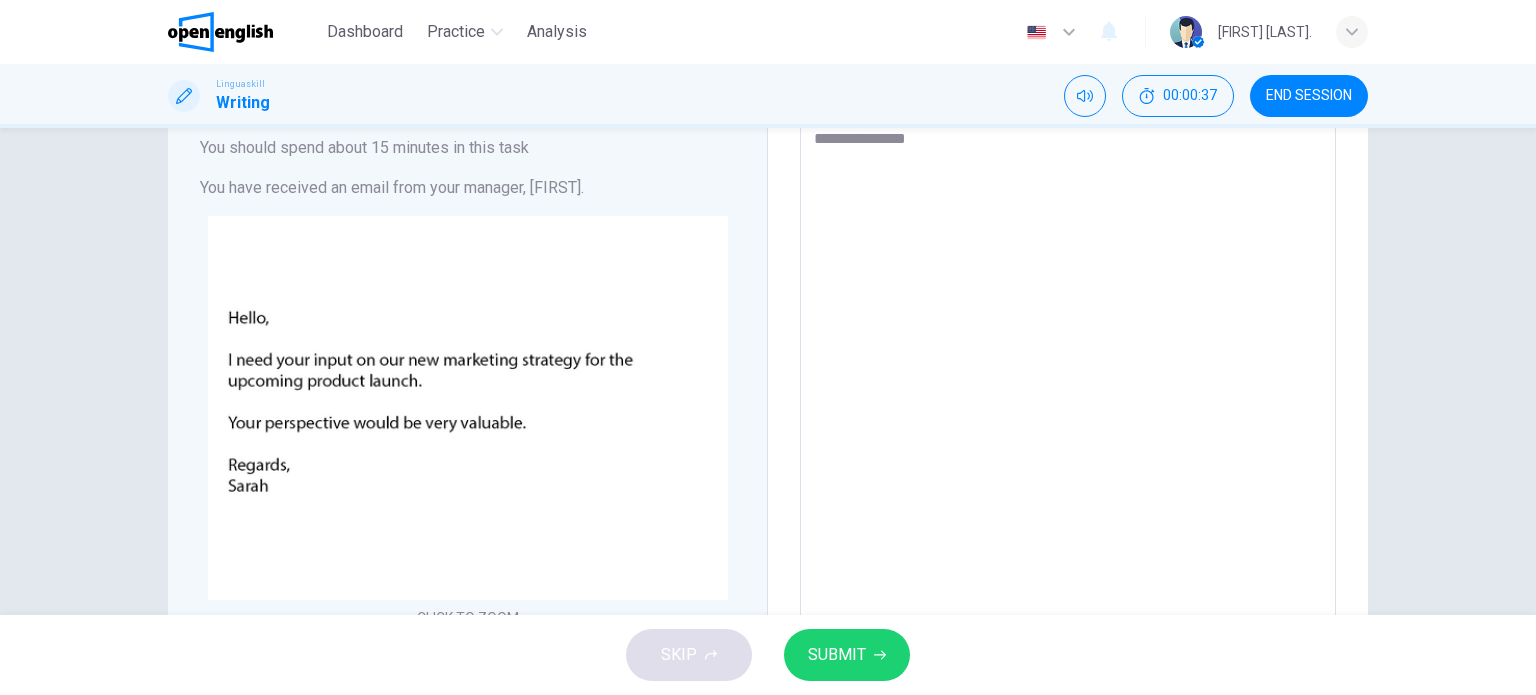 type on "**********" 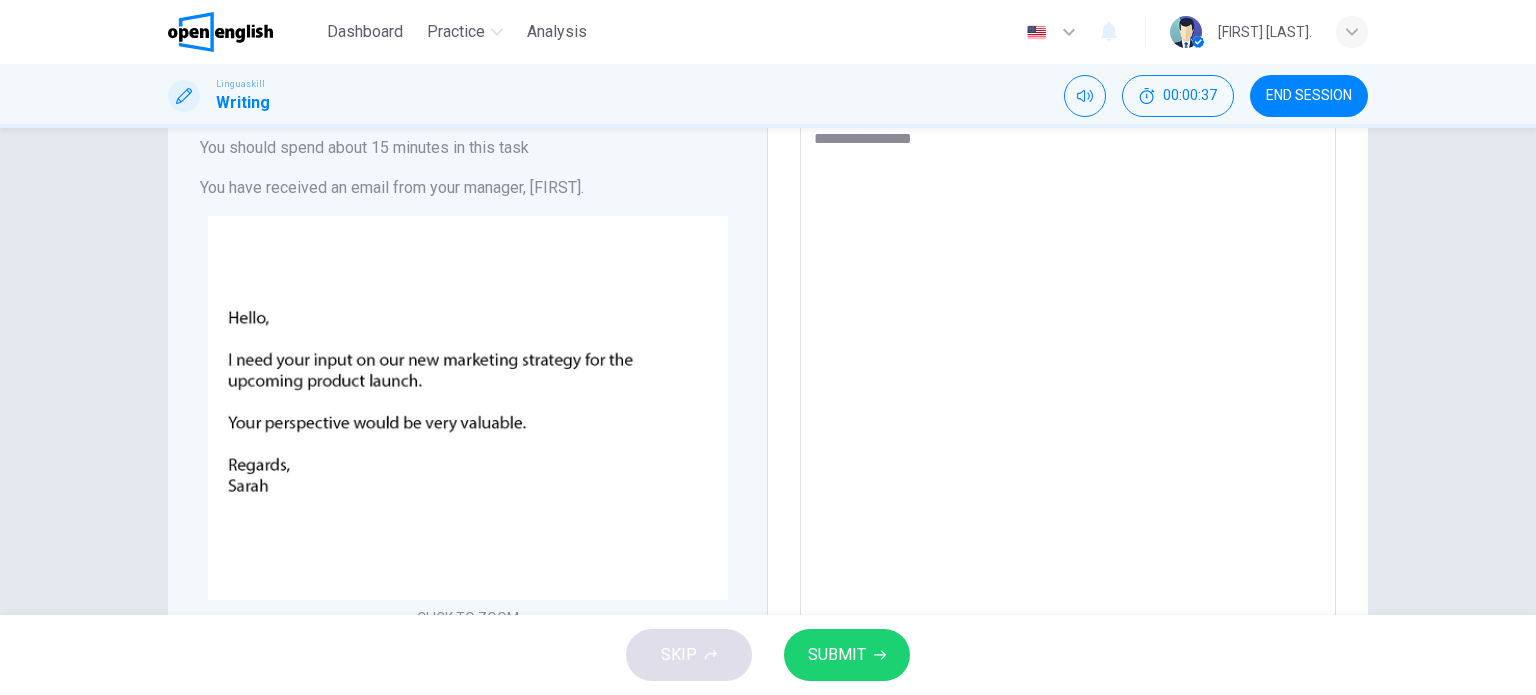 type on "*" 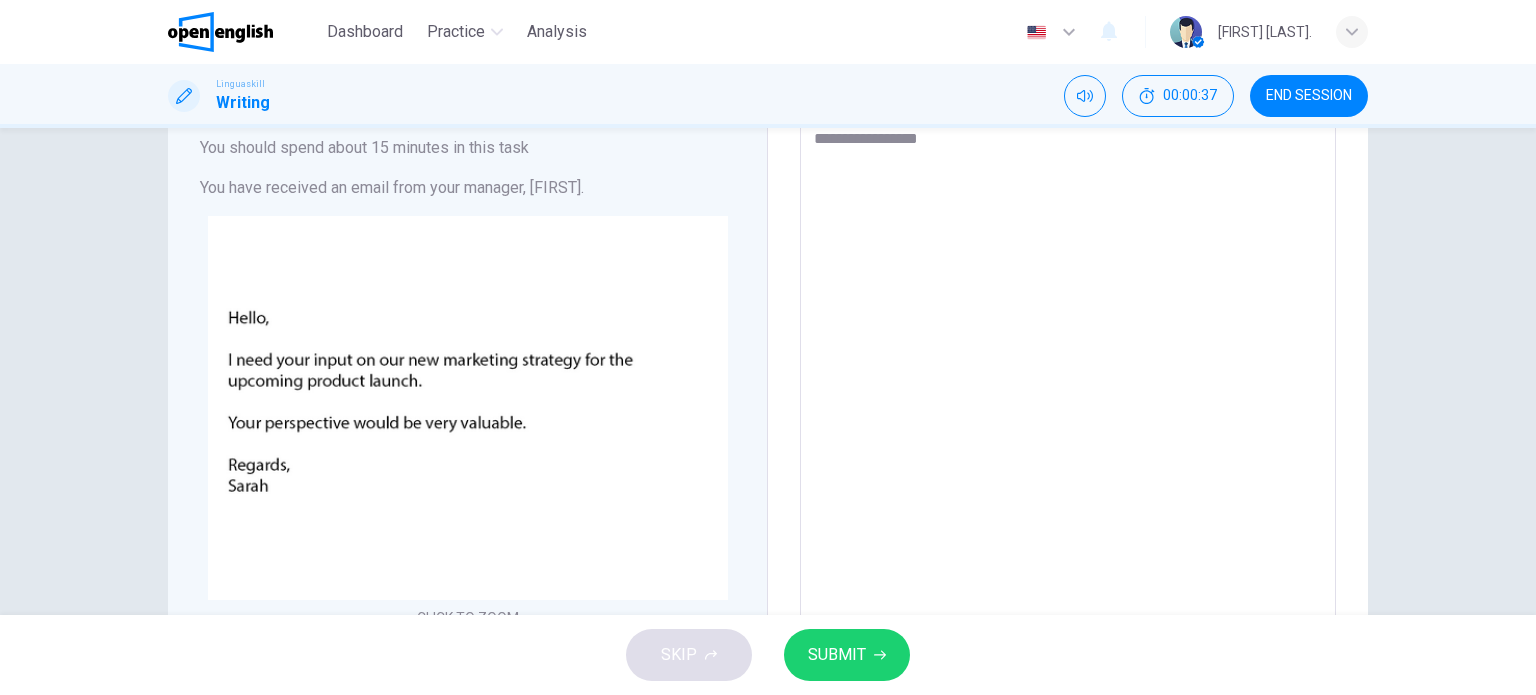 type on "*" 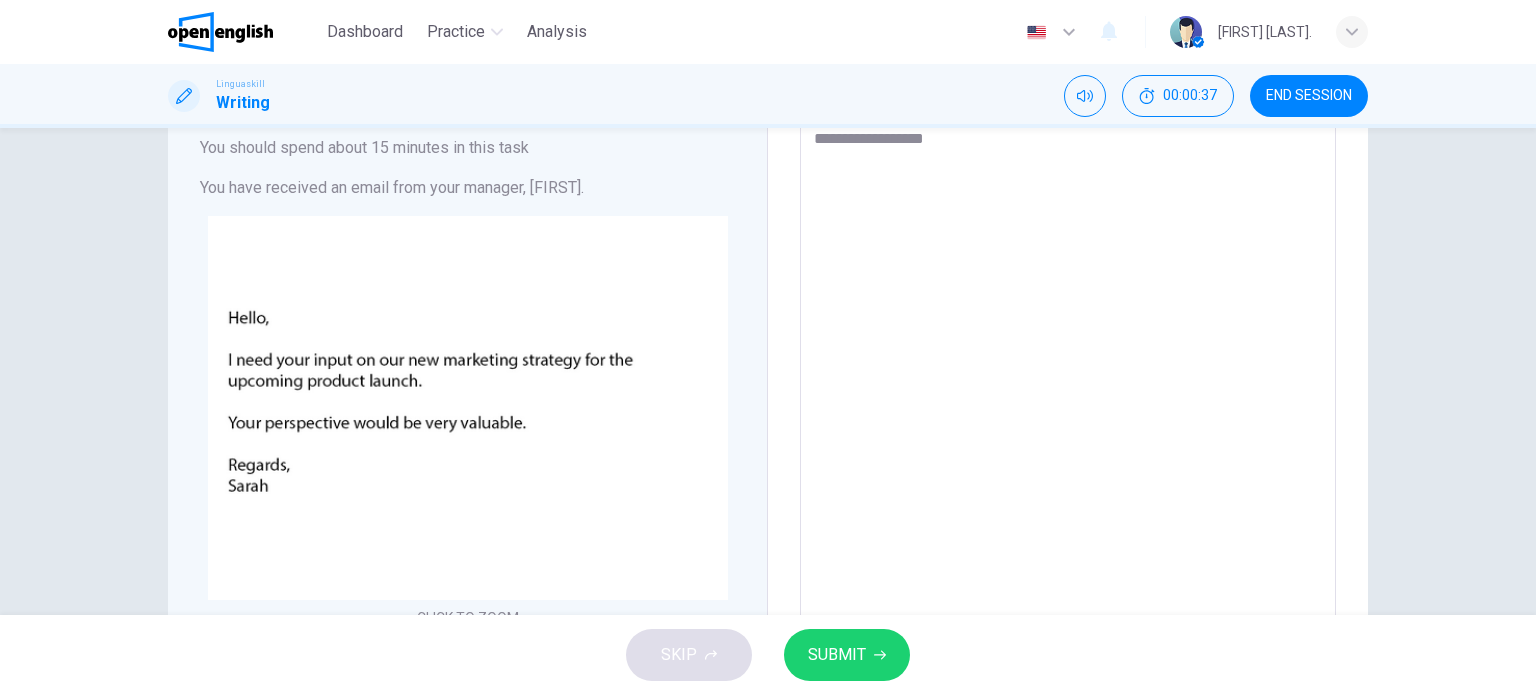 type on "**********" 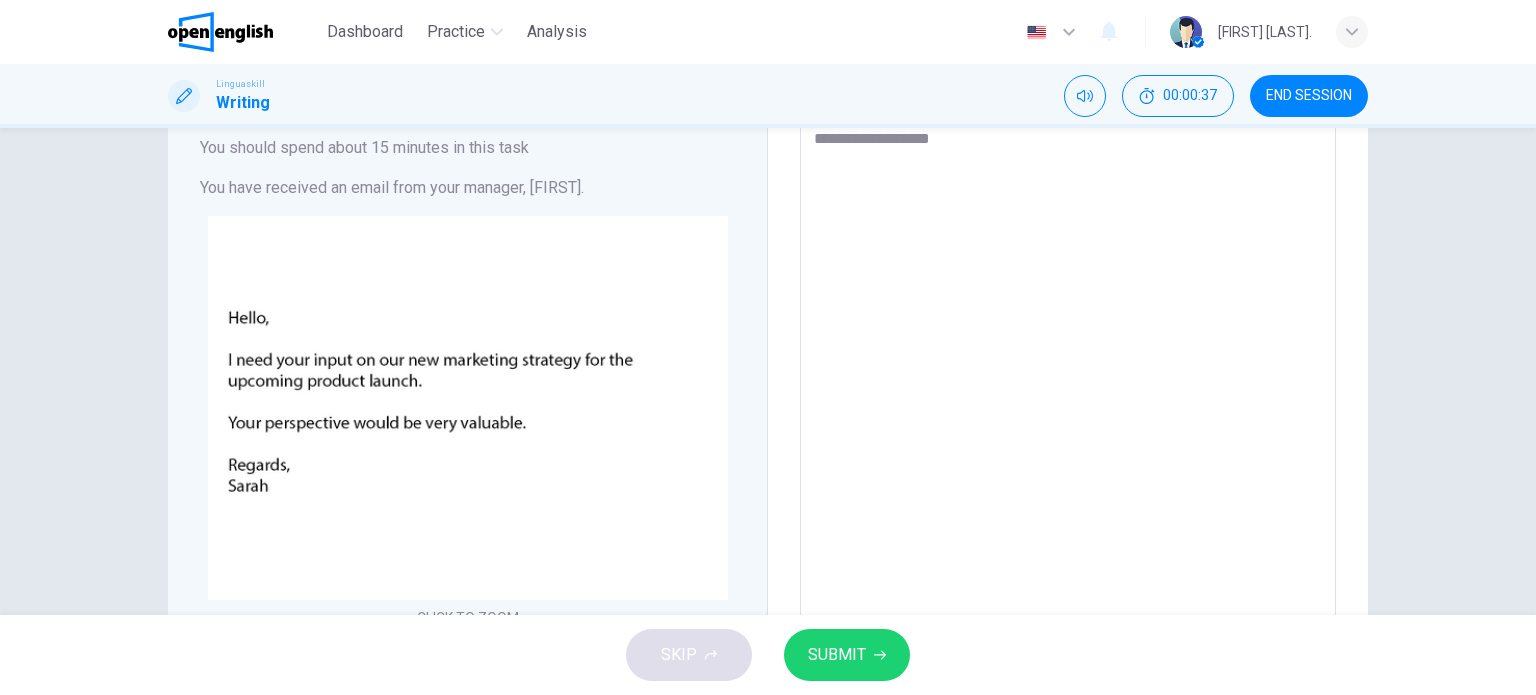 type on "*" 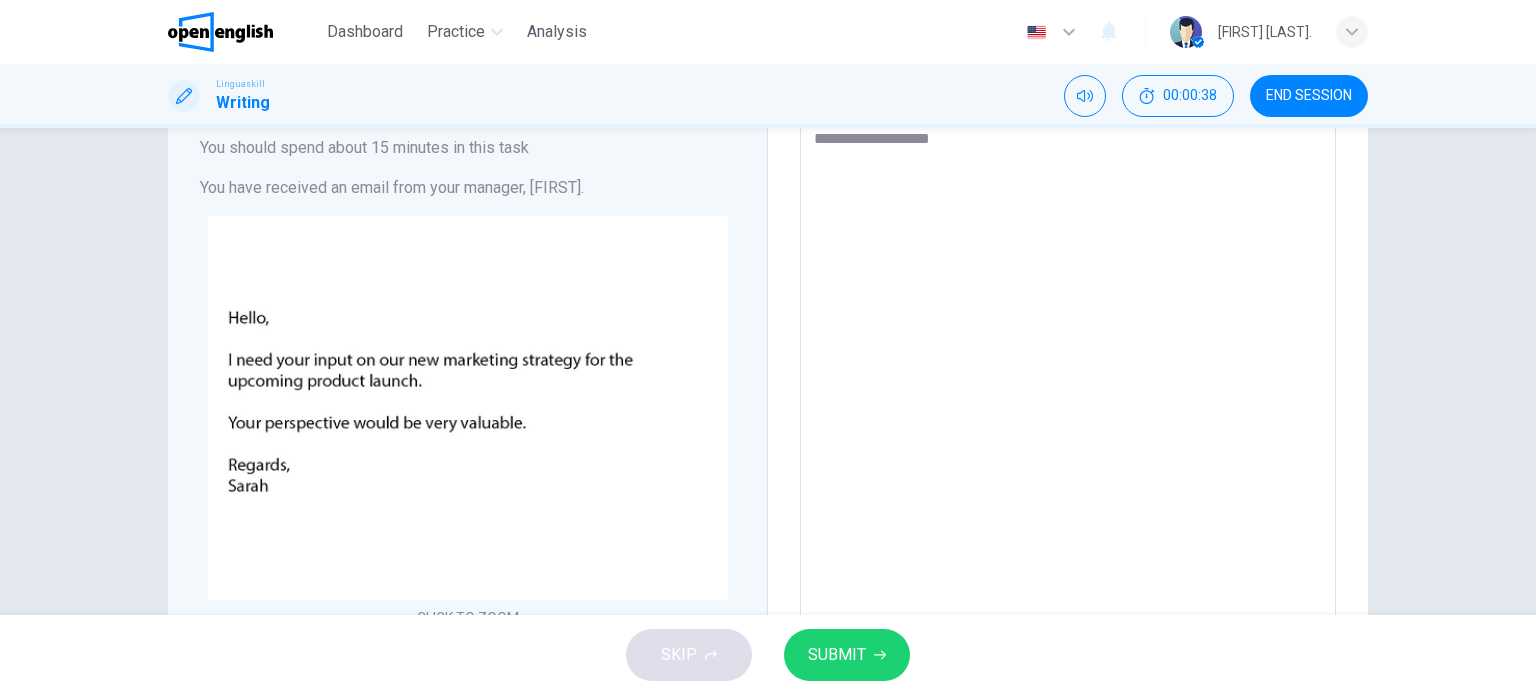type on "**********" 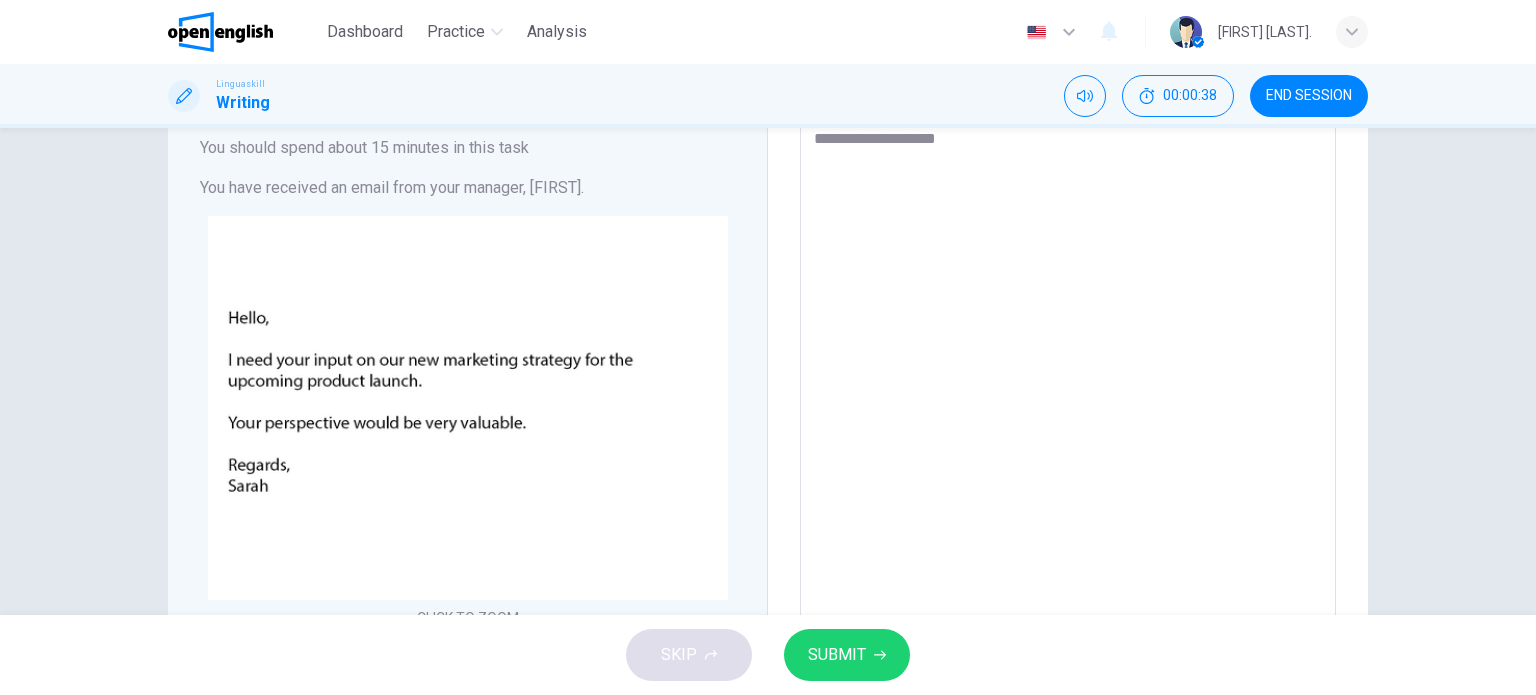 type on "*" 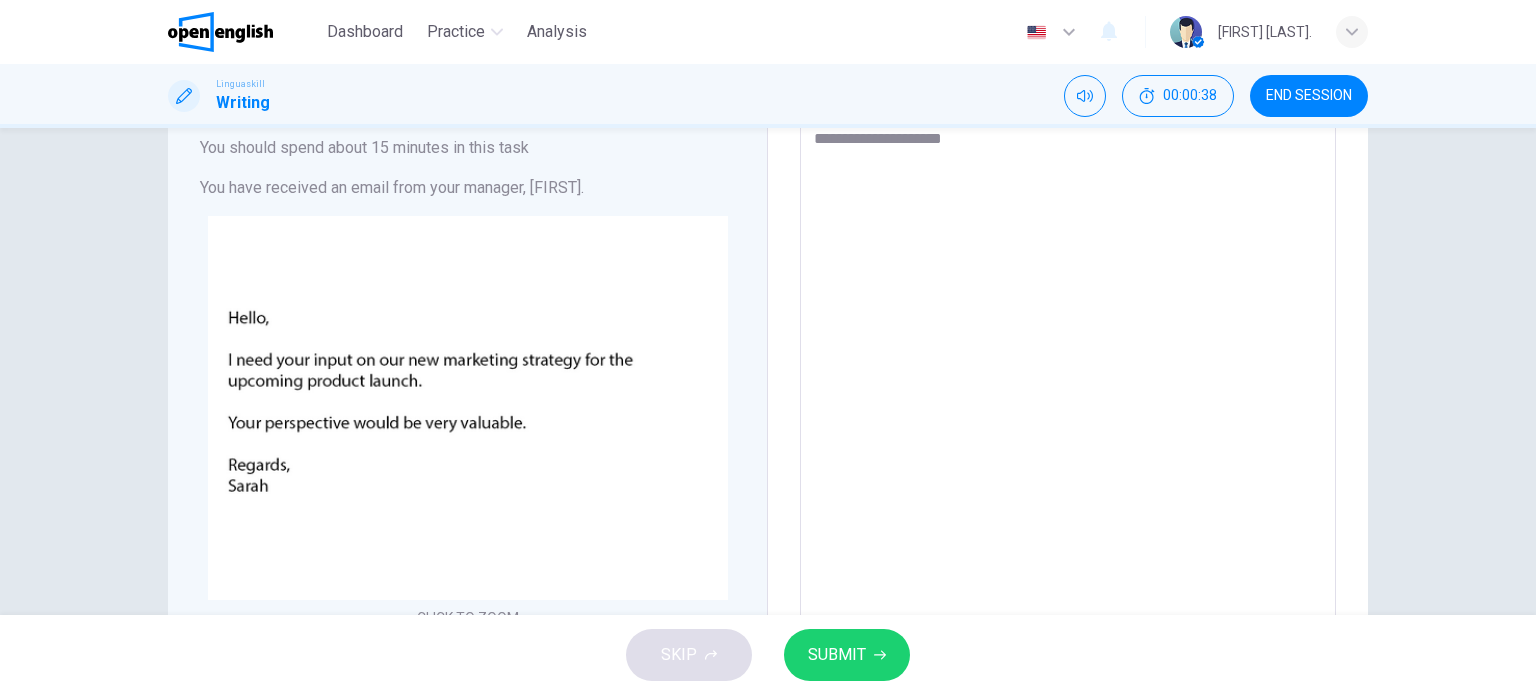 type on "*" 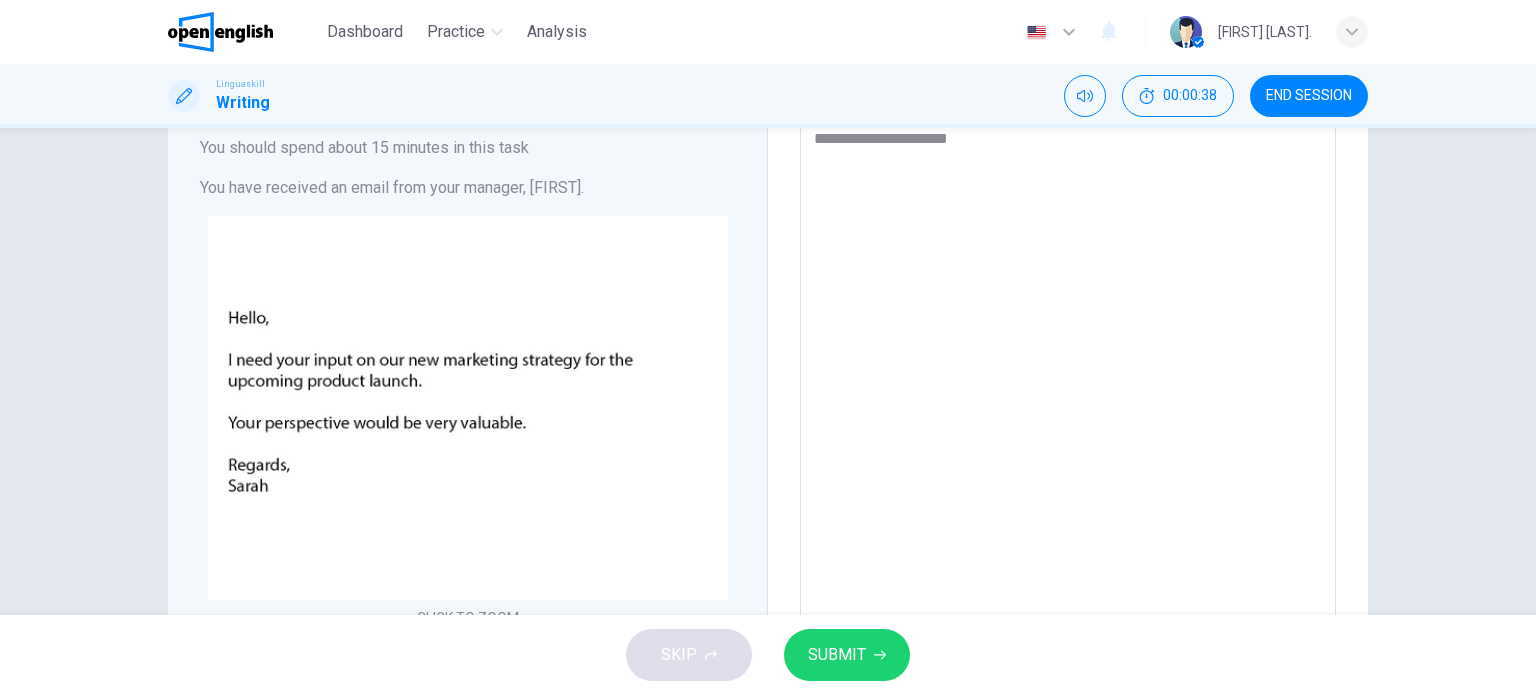 type on "*" 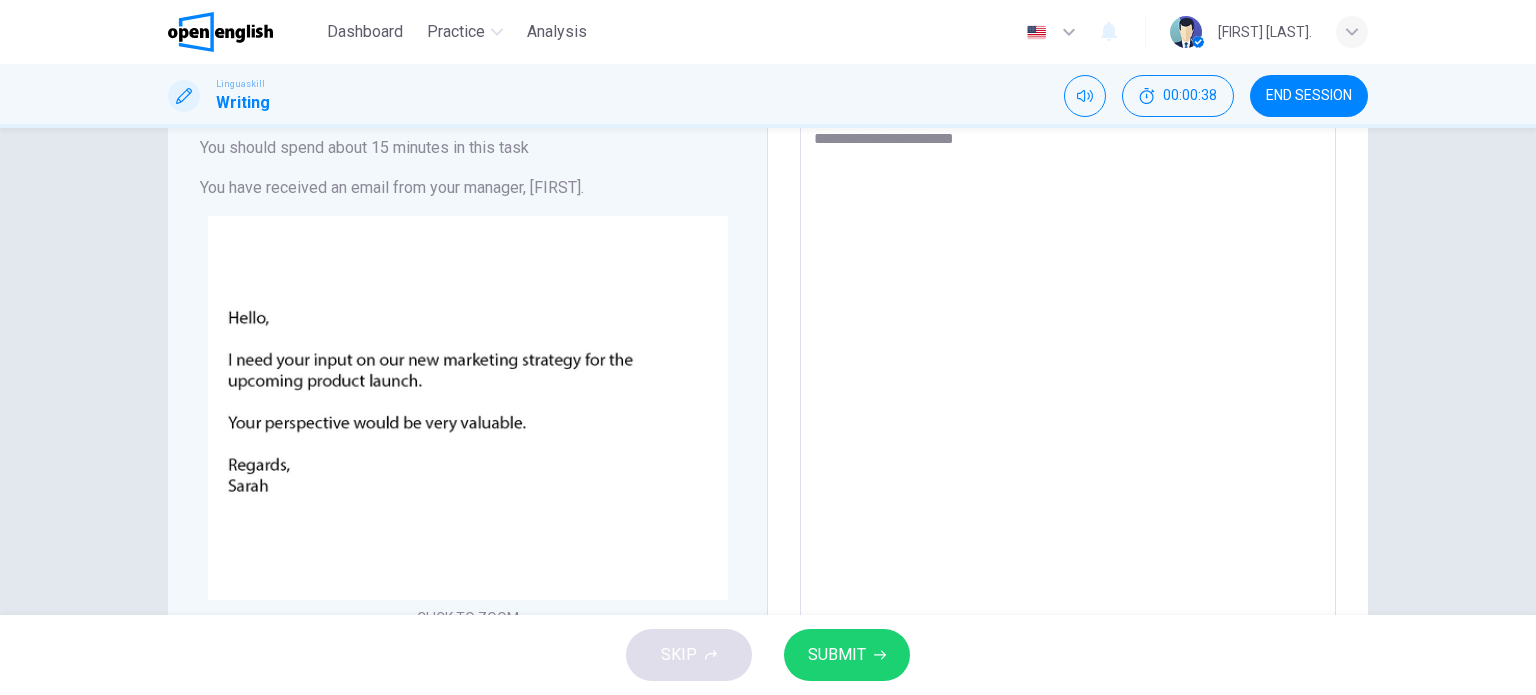 type on "**********" 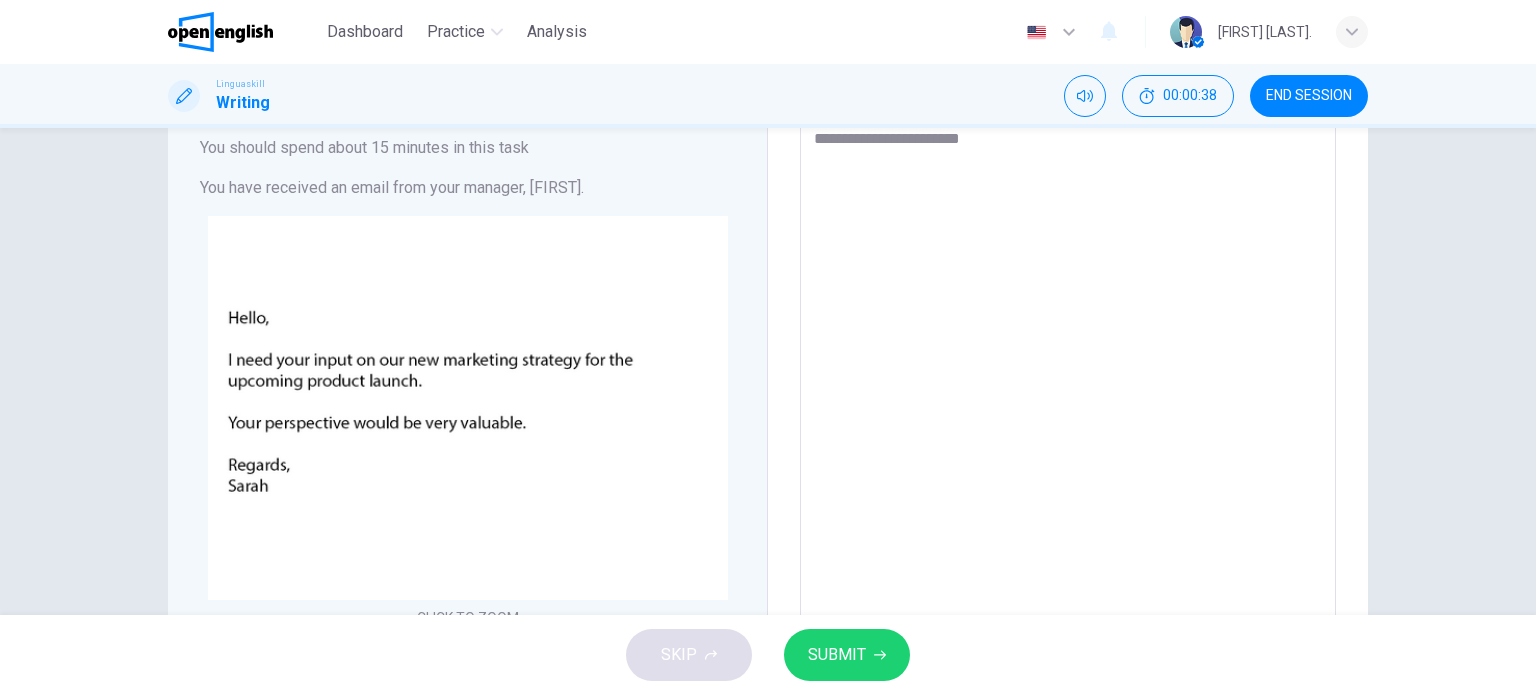 type on "*" 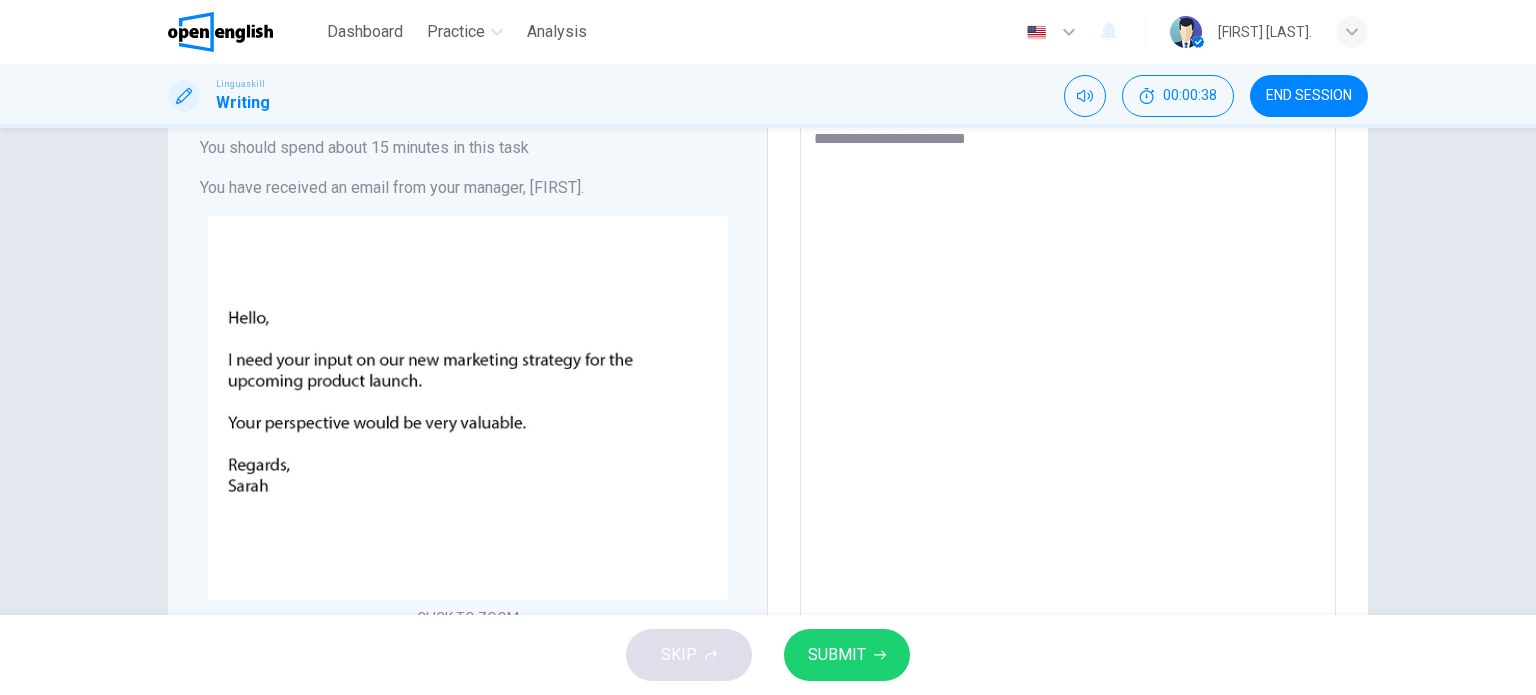 type on "*" 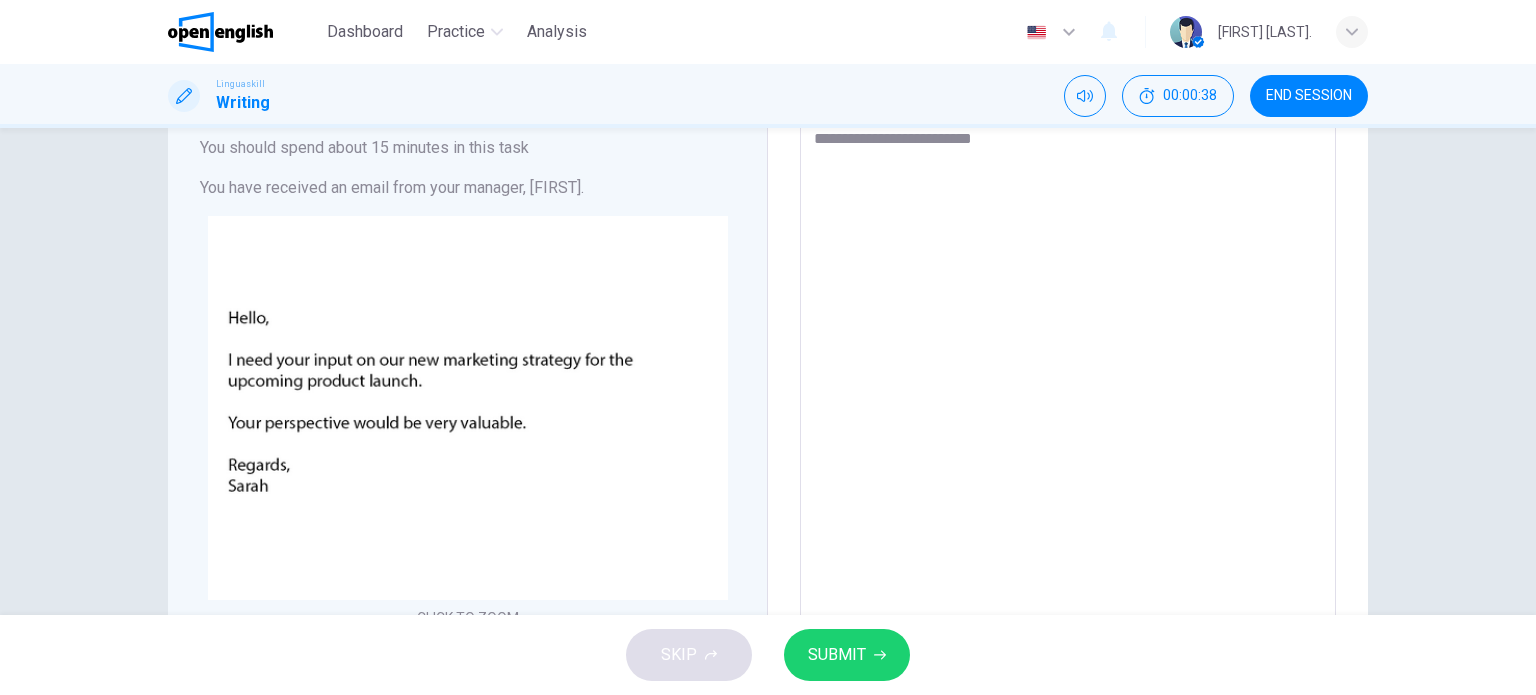 type on "*" 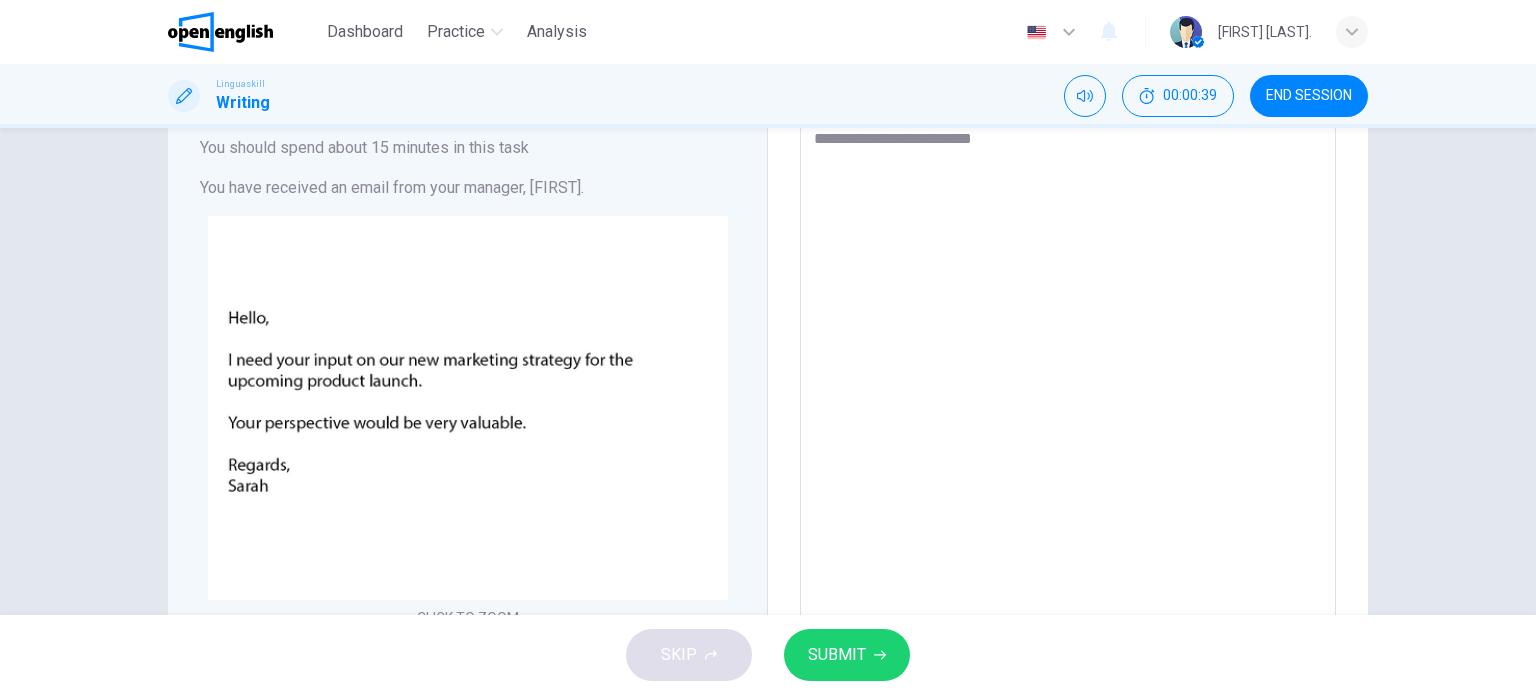 type on "**********" 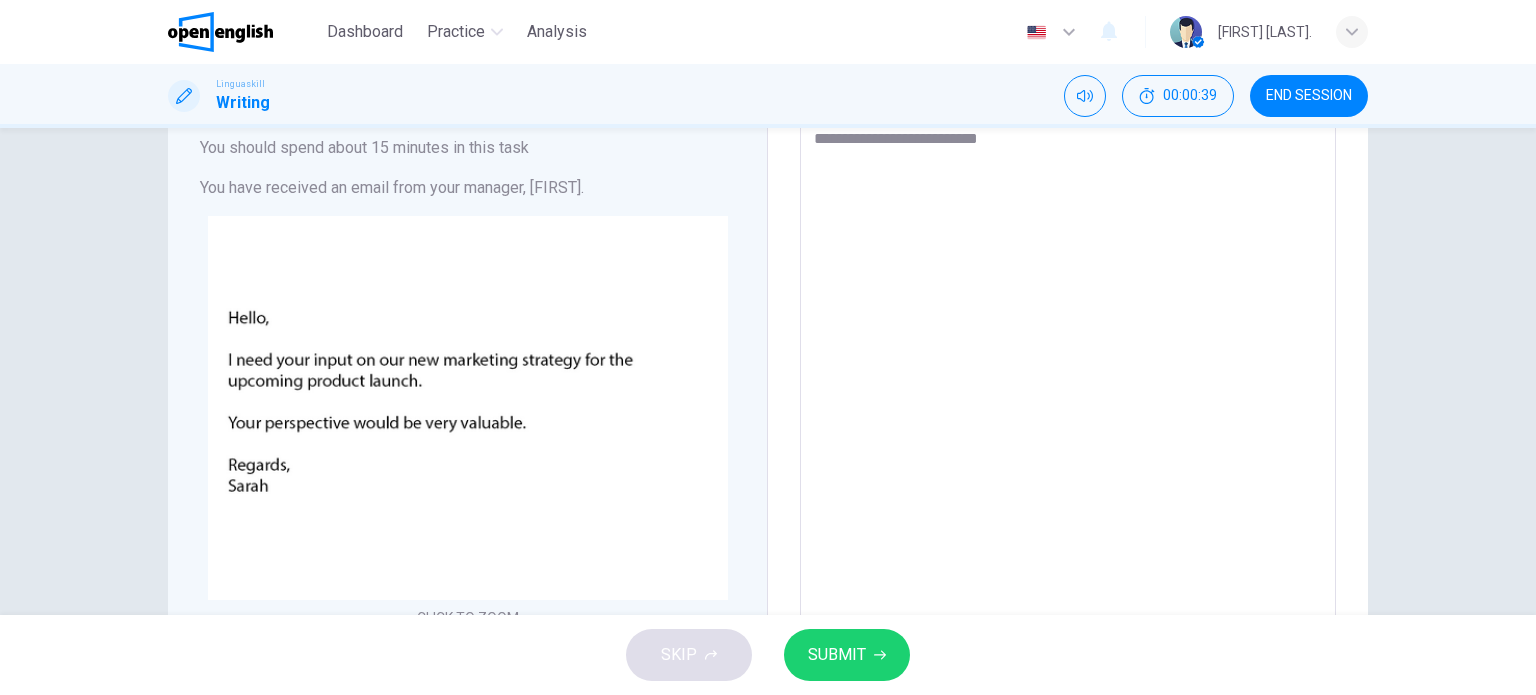 type on "*" 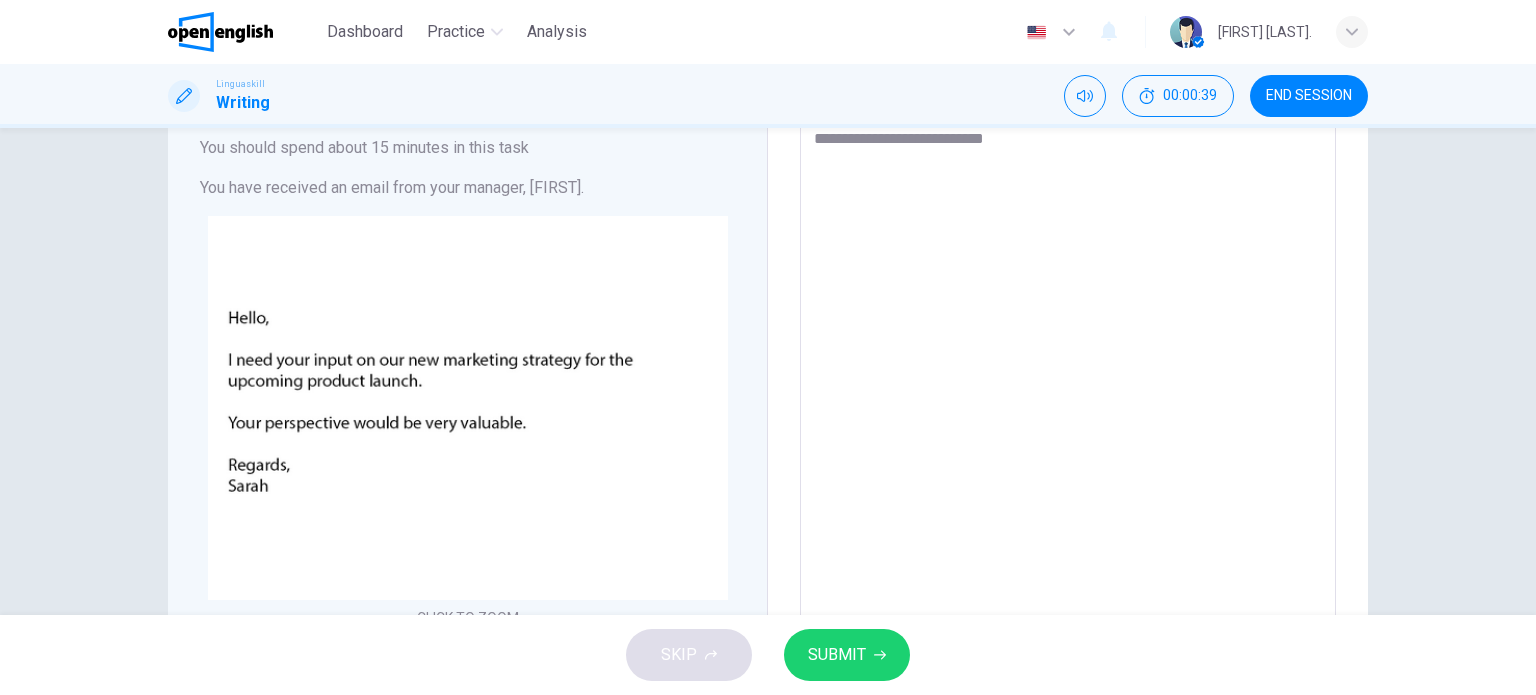 type on "*" 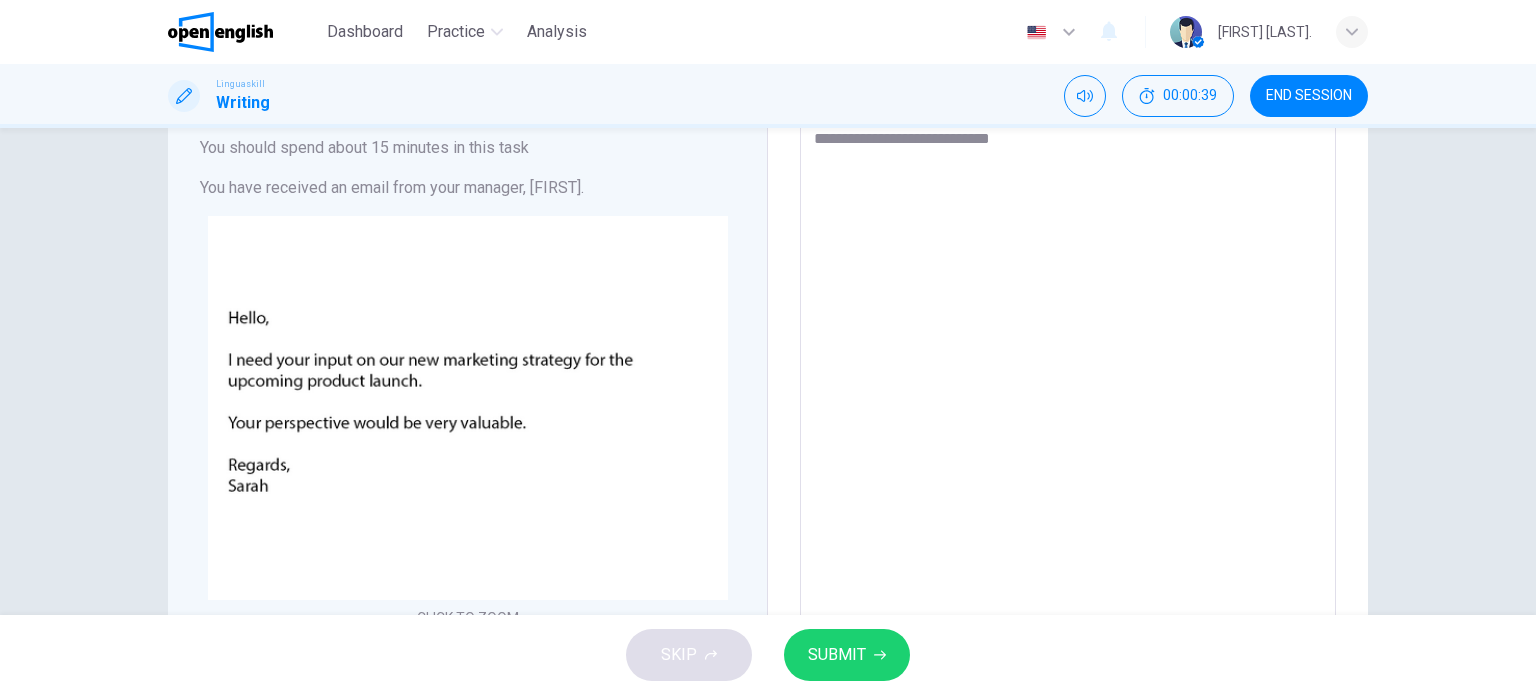type on "**********" 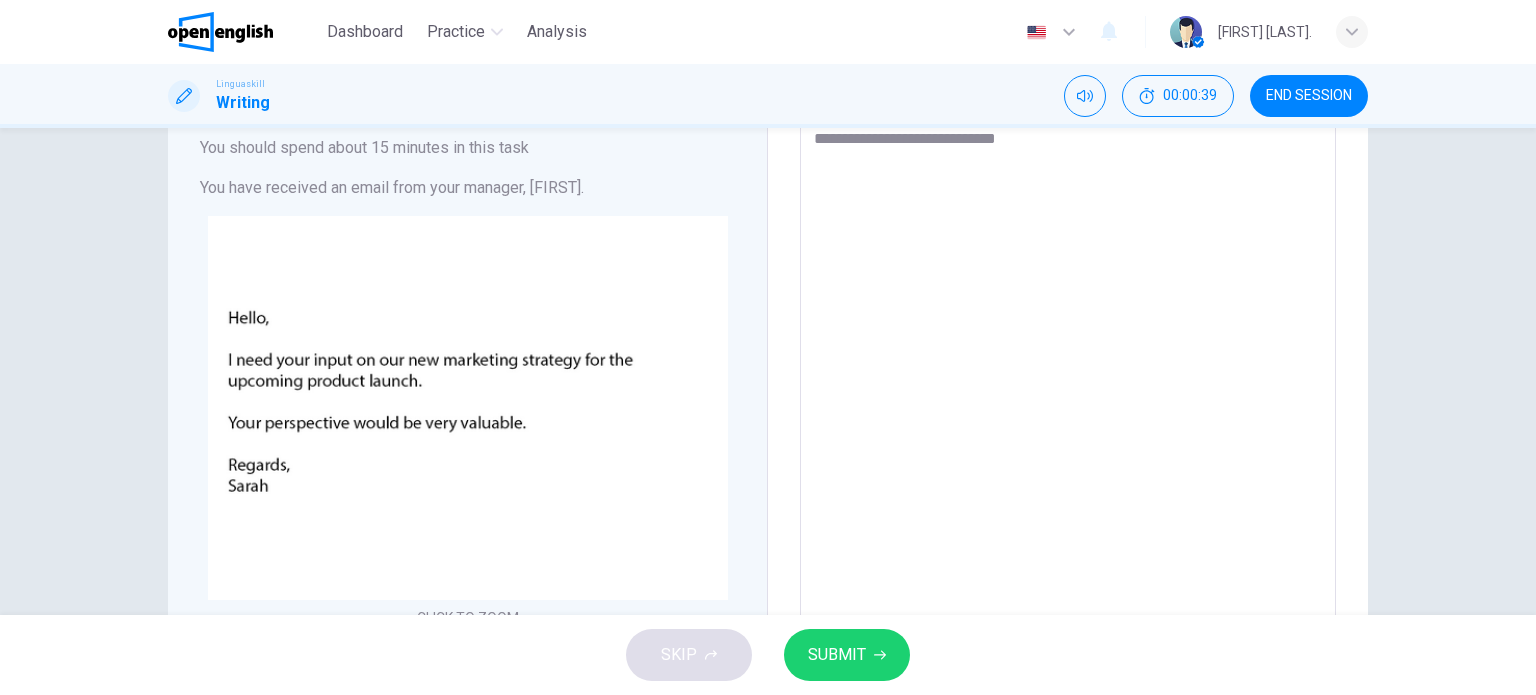 type on "*" 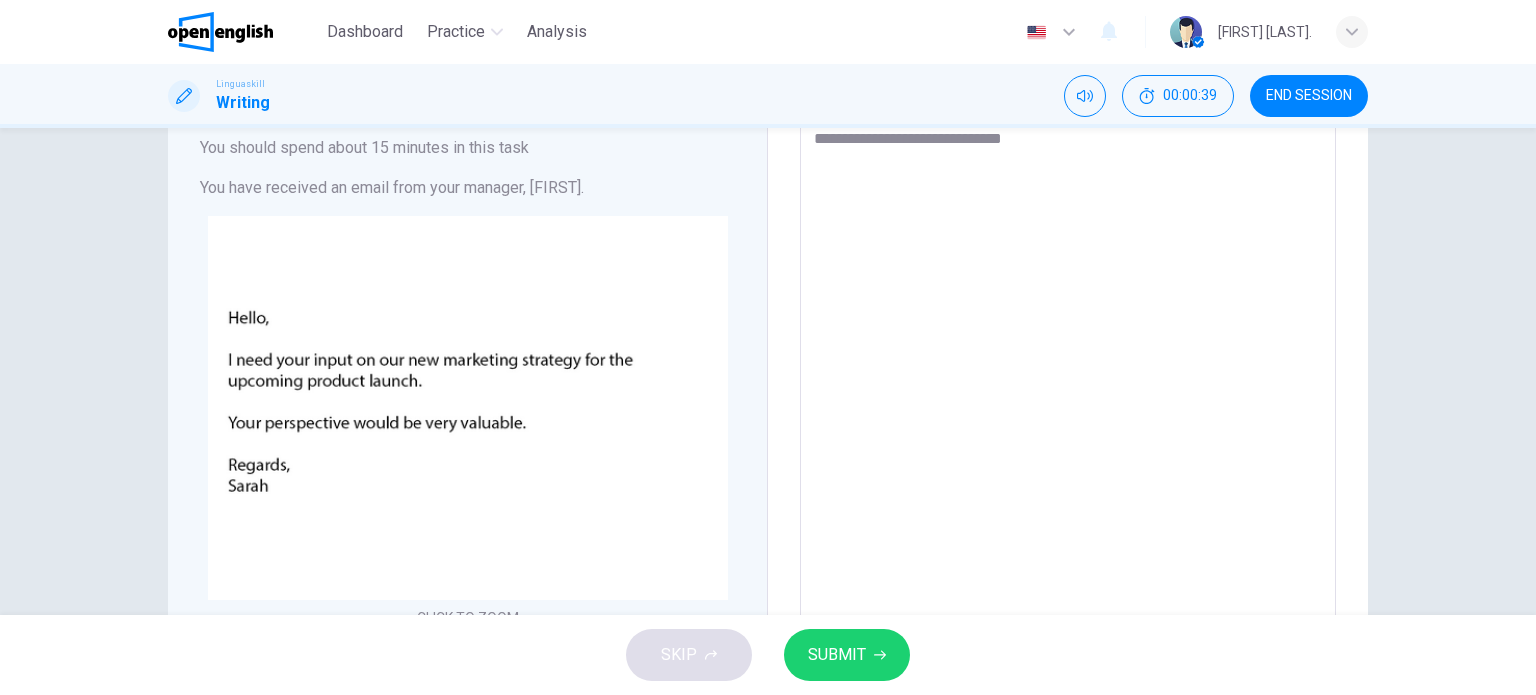 type on "*" 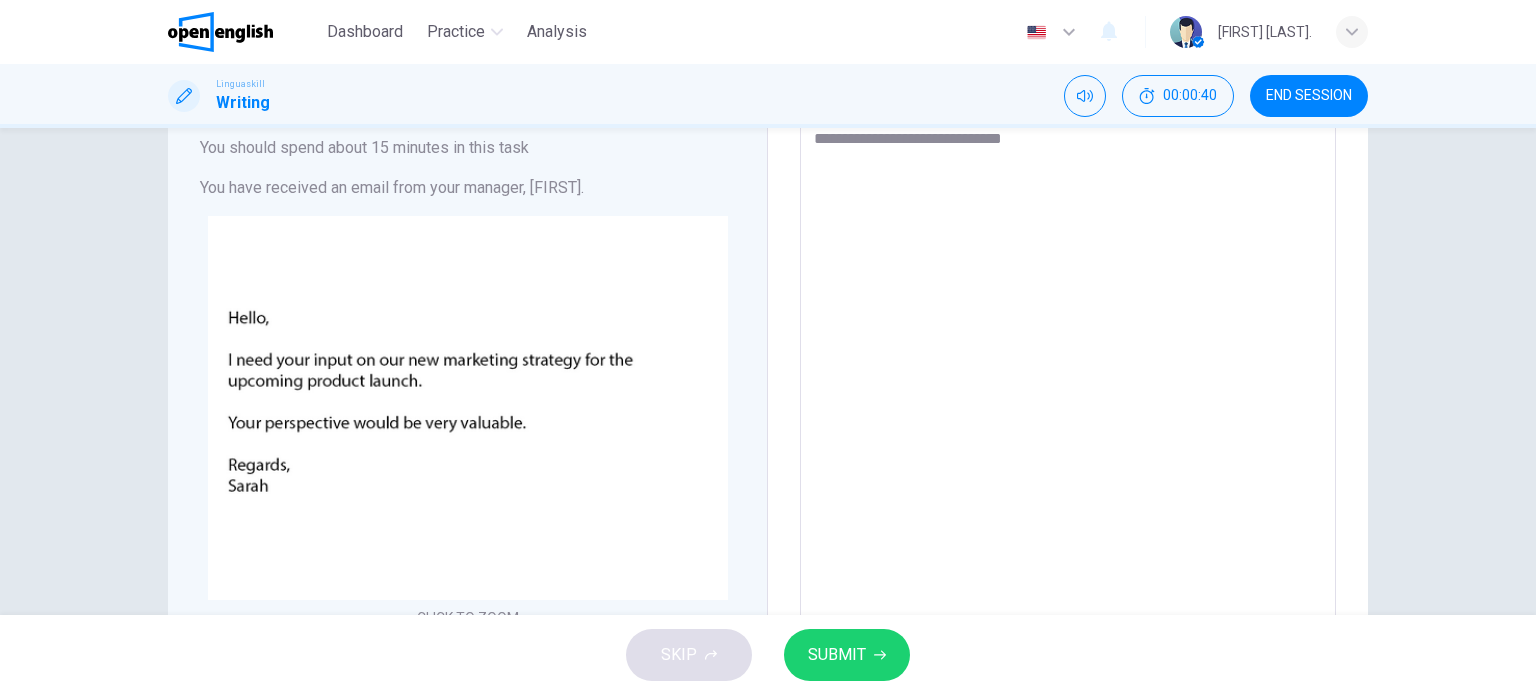 type on "**********" 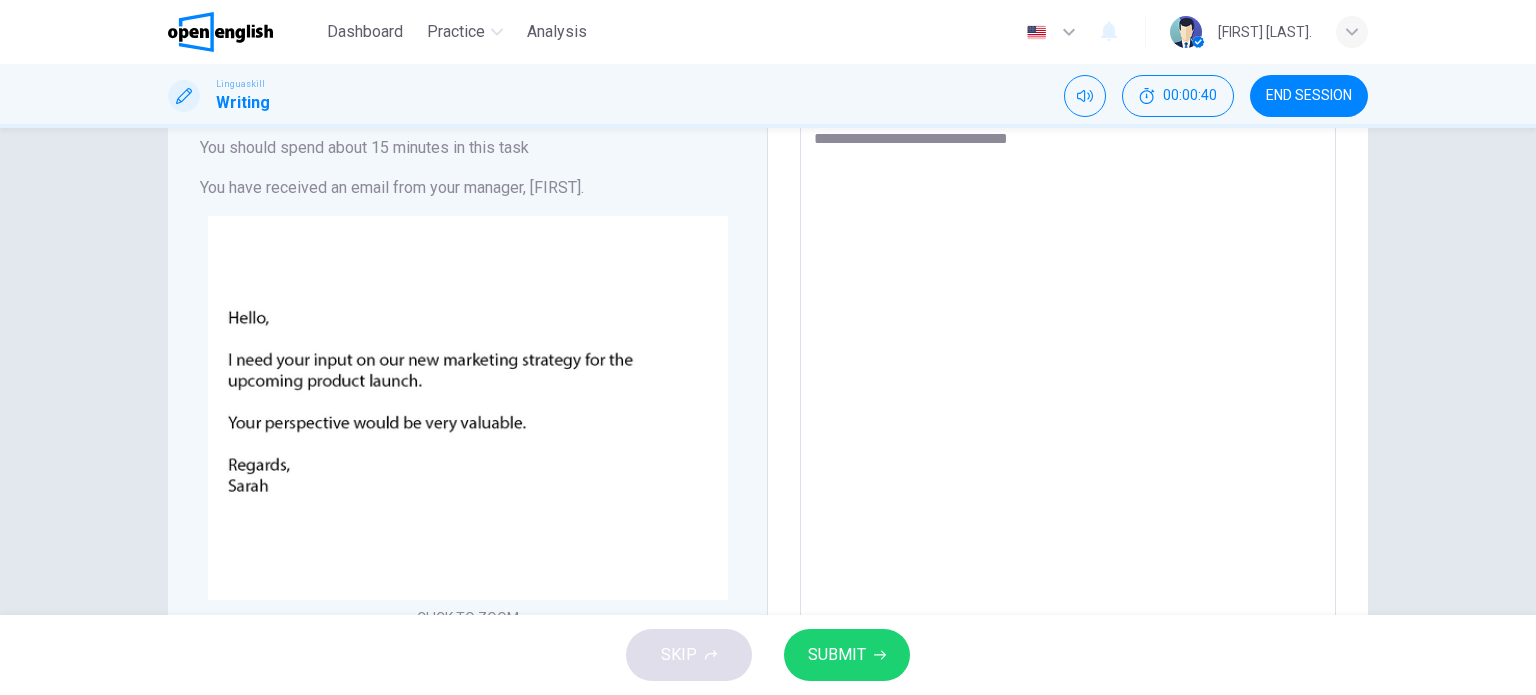 type on "*" 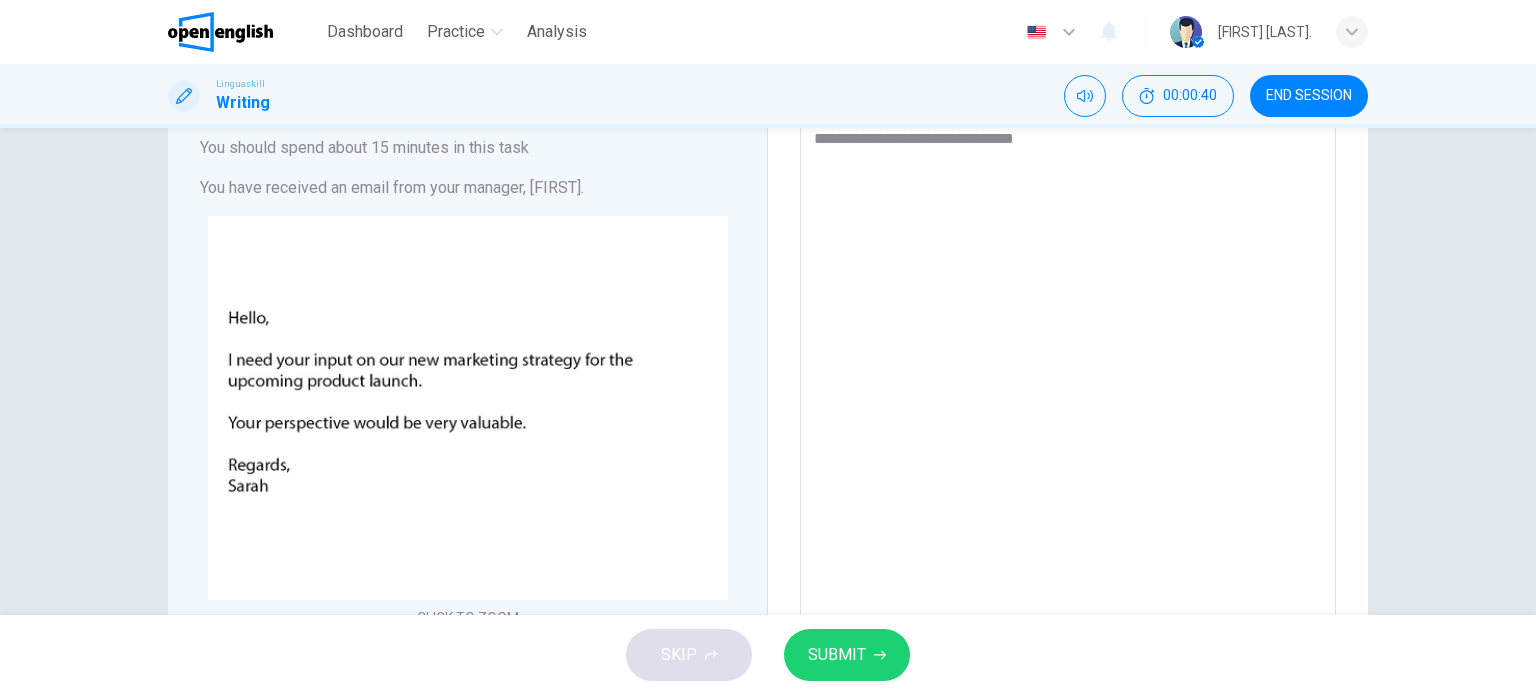 type on "**********" 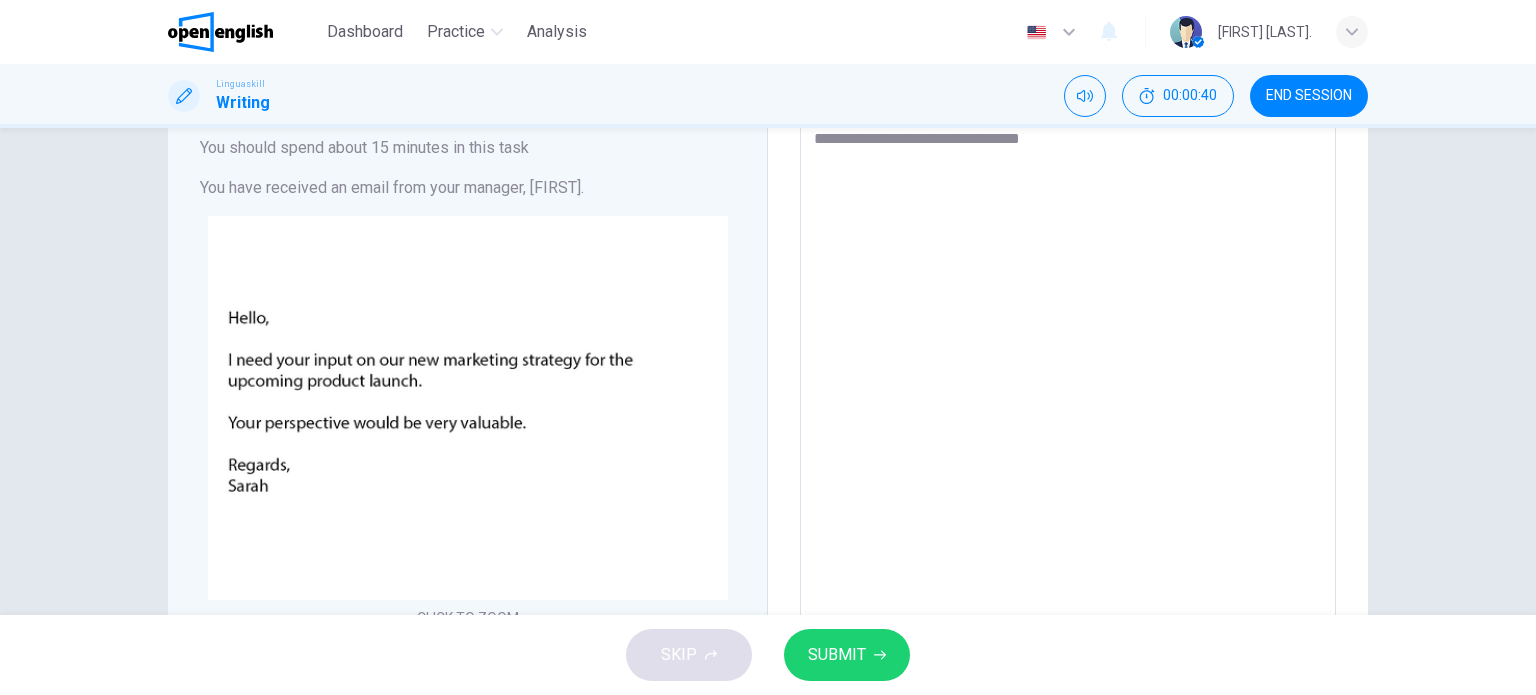 type on "*" 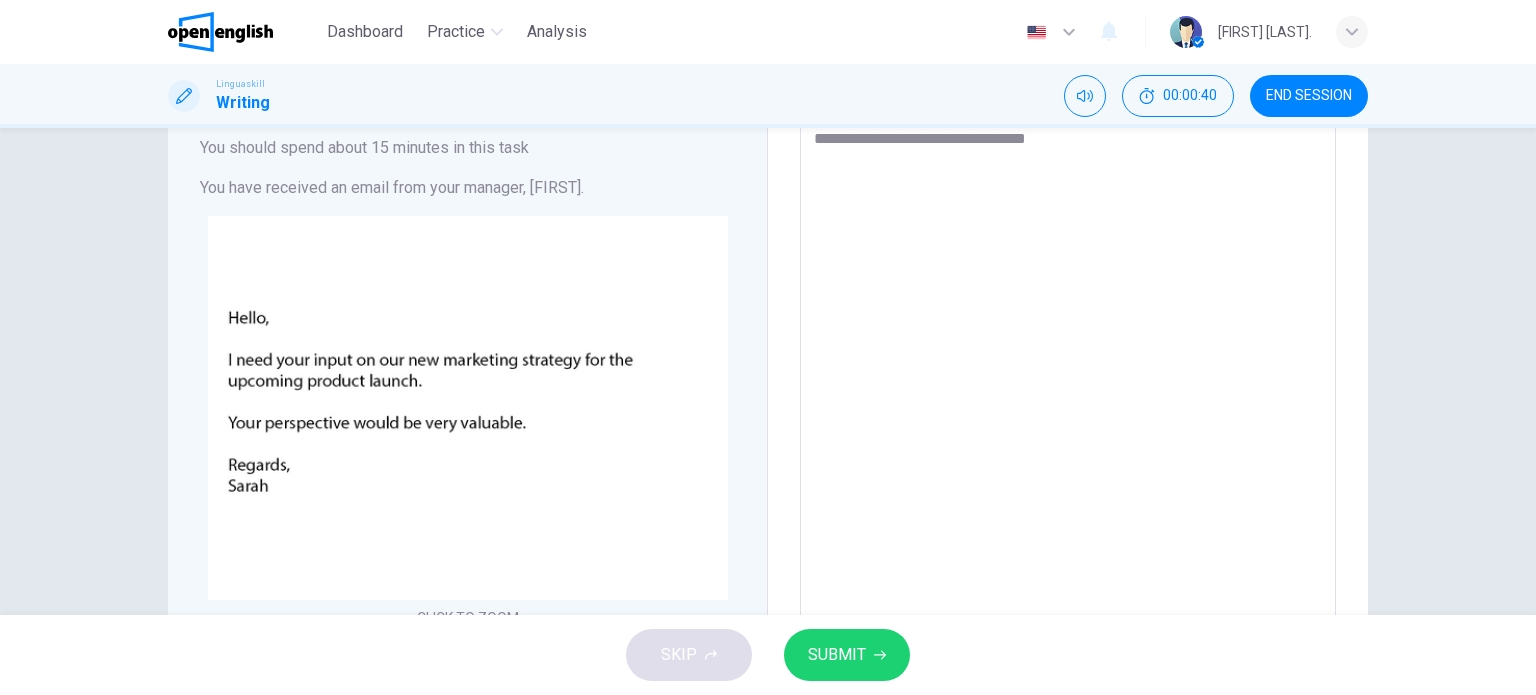 type on "*" 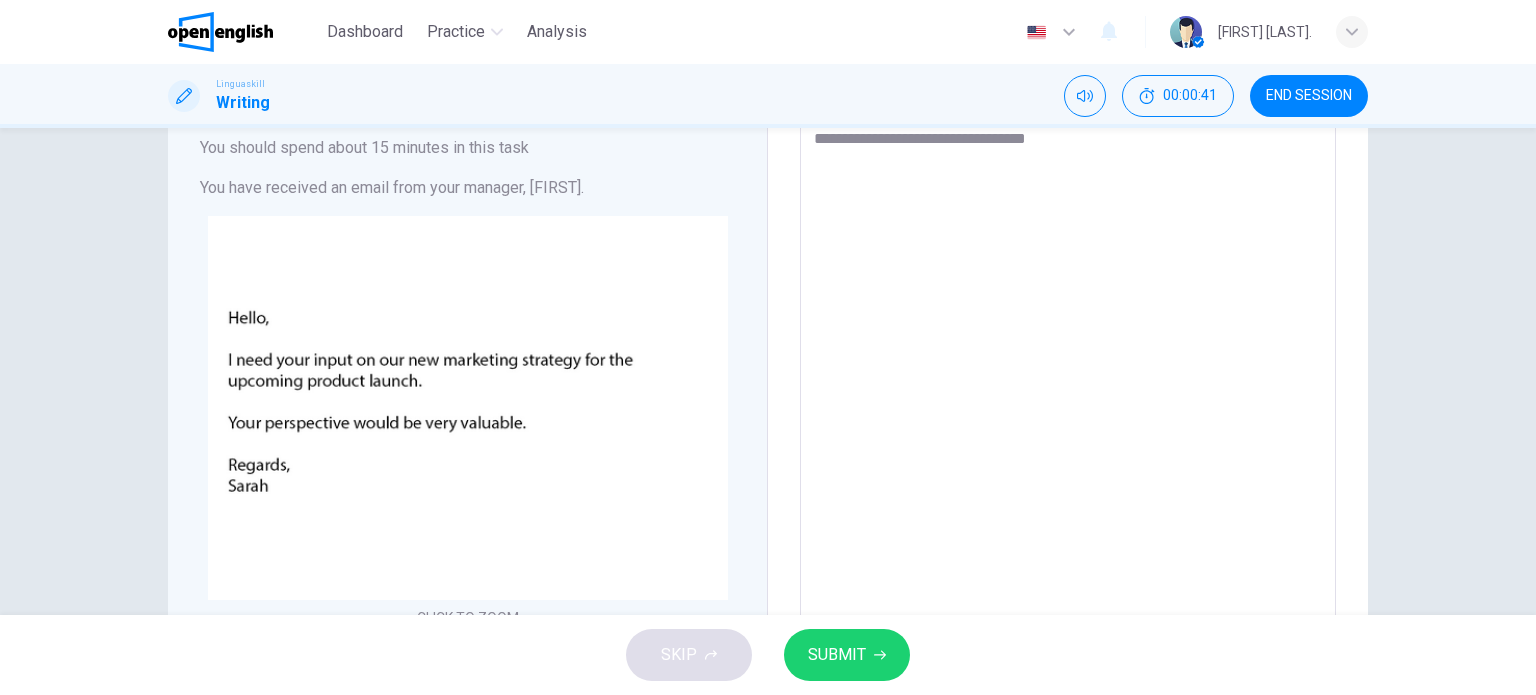 type on "**********" 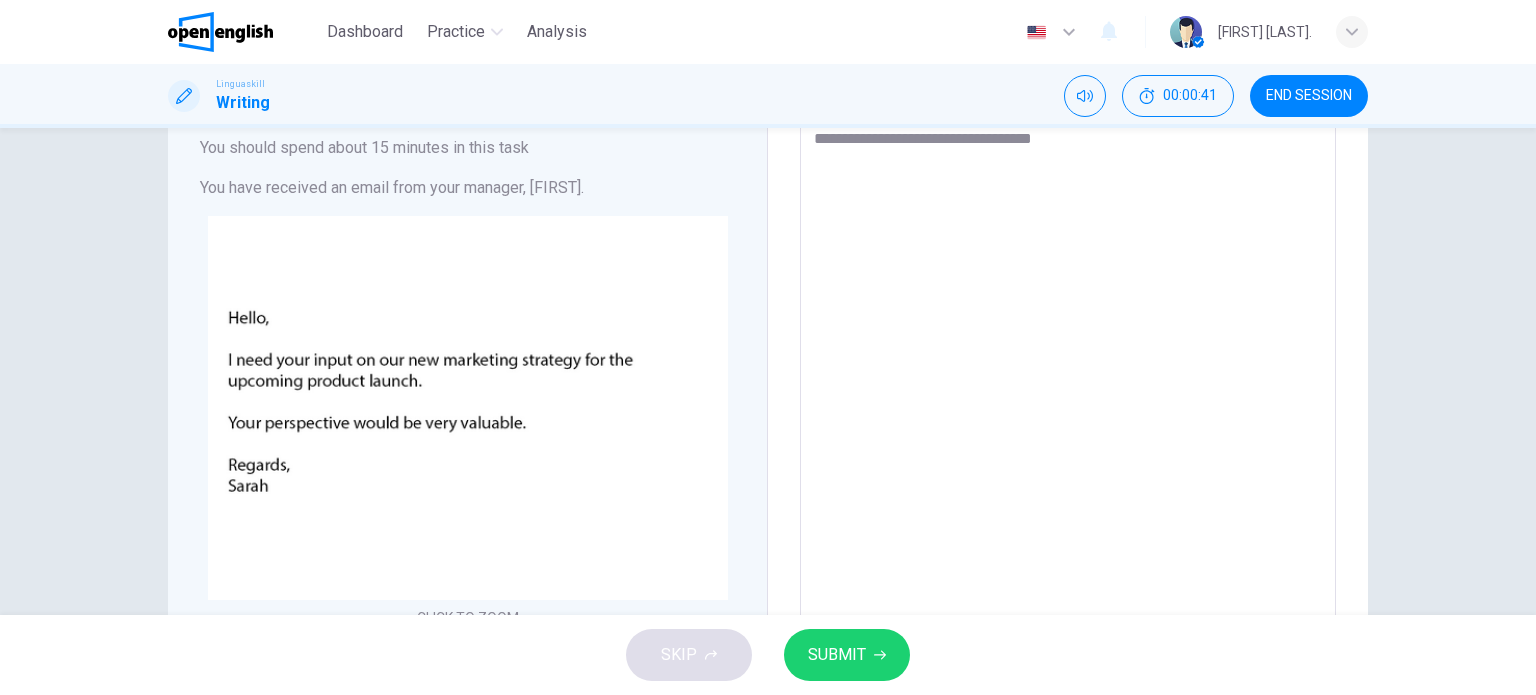 type on "*" 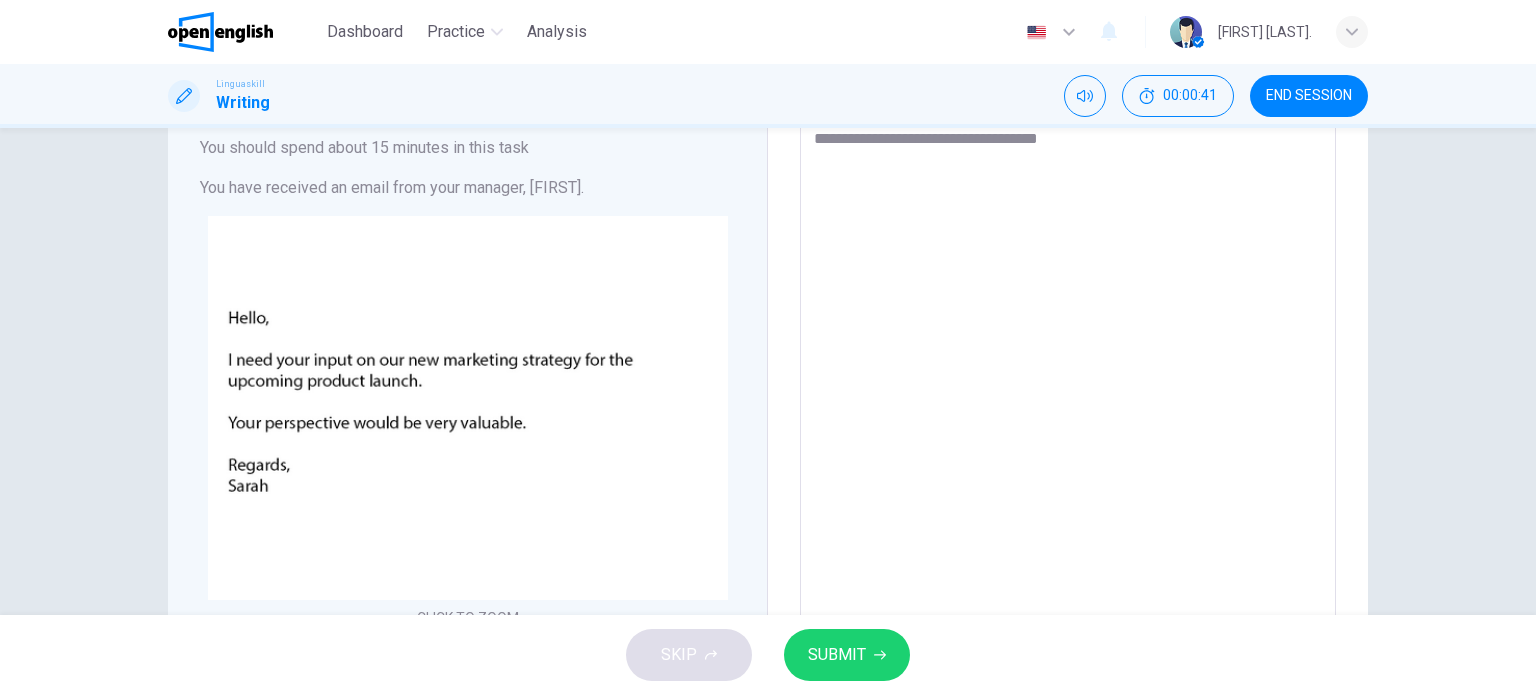type on "*" 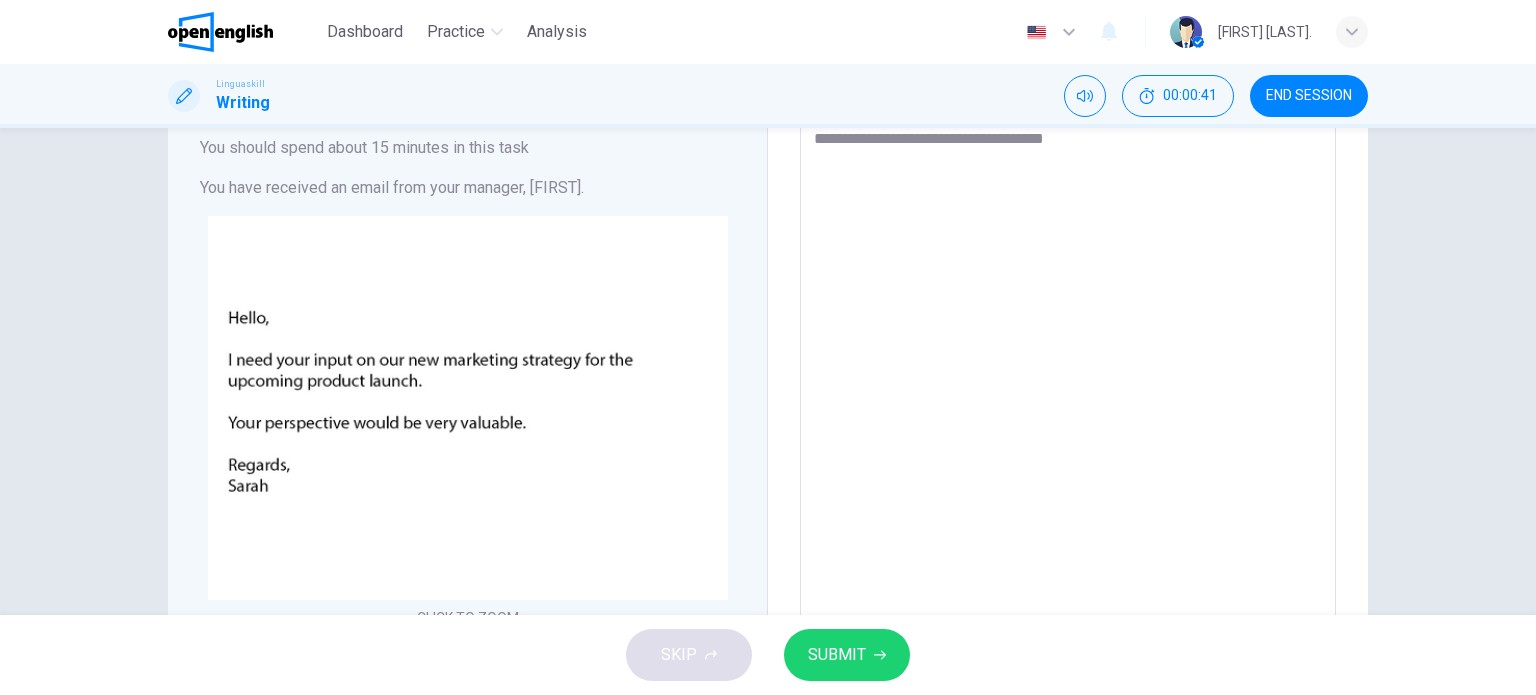 type on "**********" 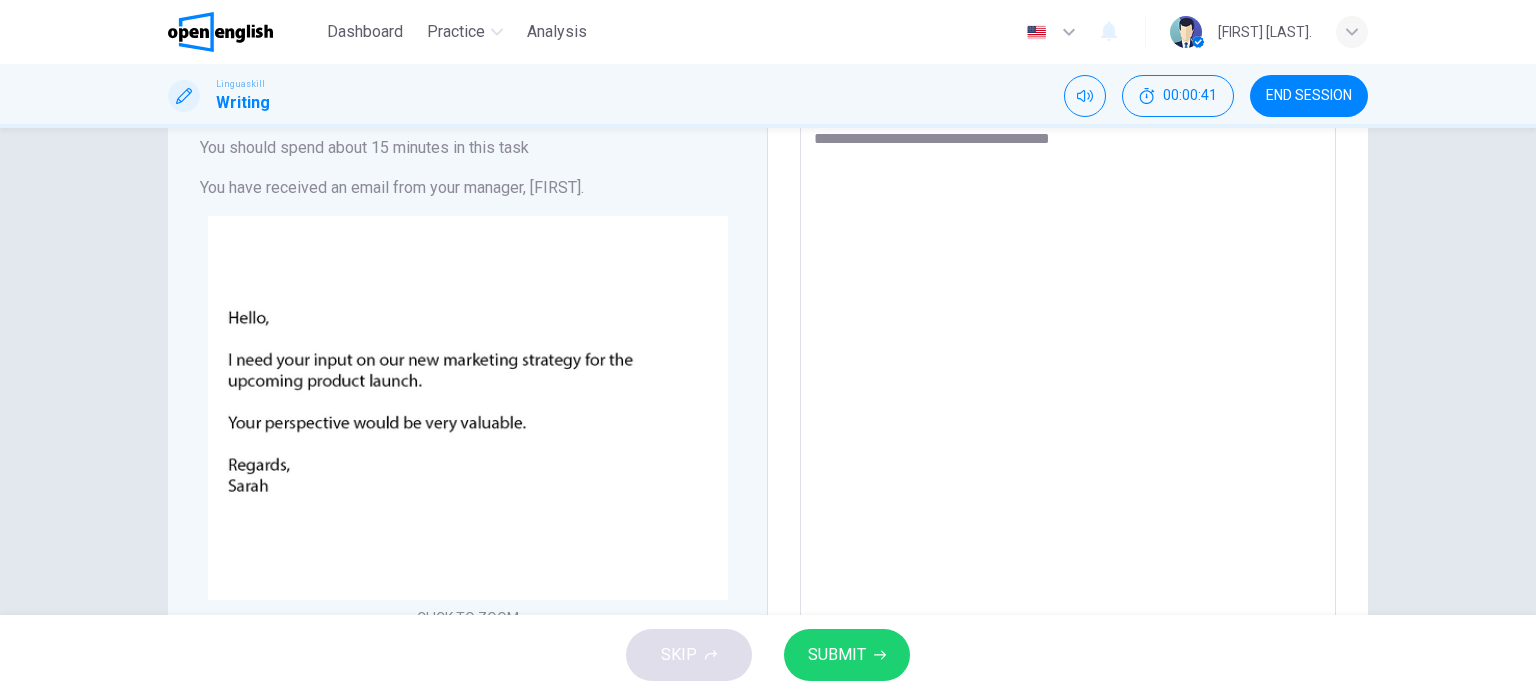 type on "*" 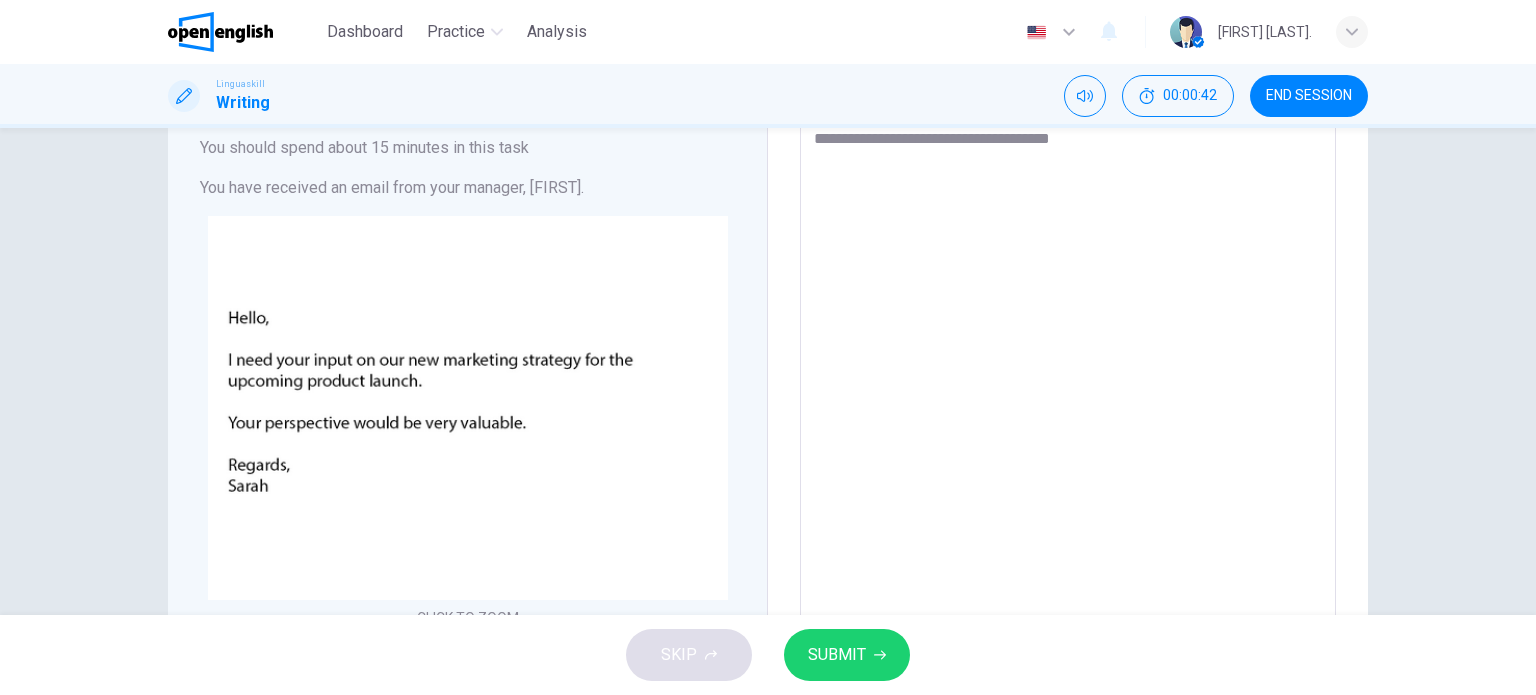 type on "**********" 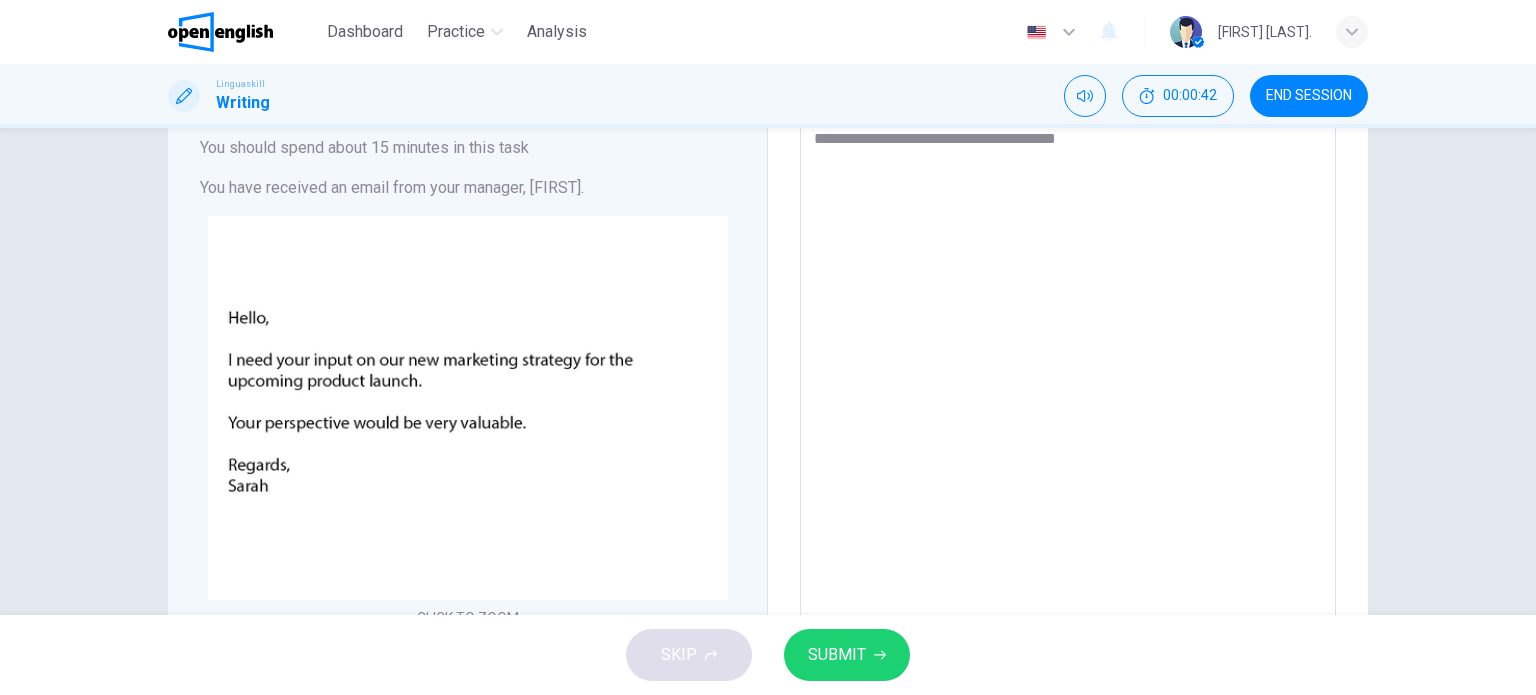 type on "*" 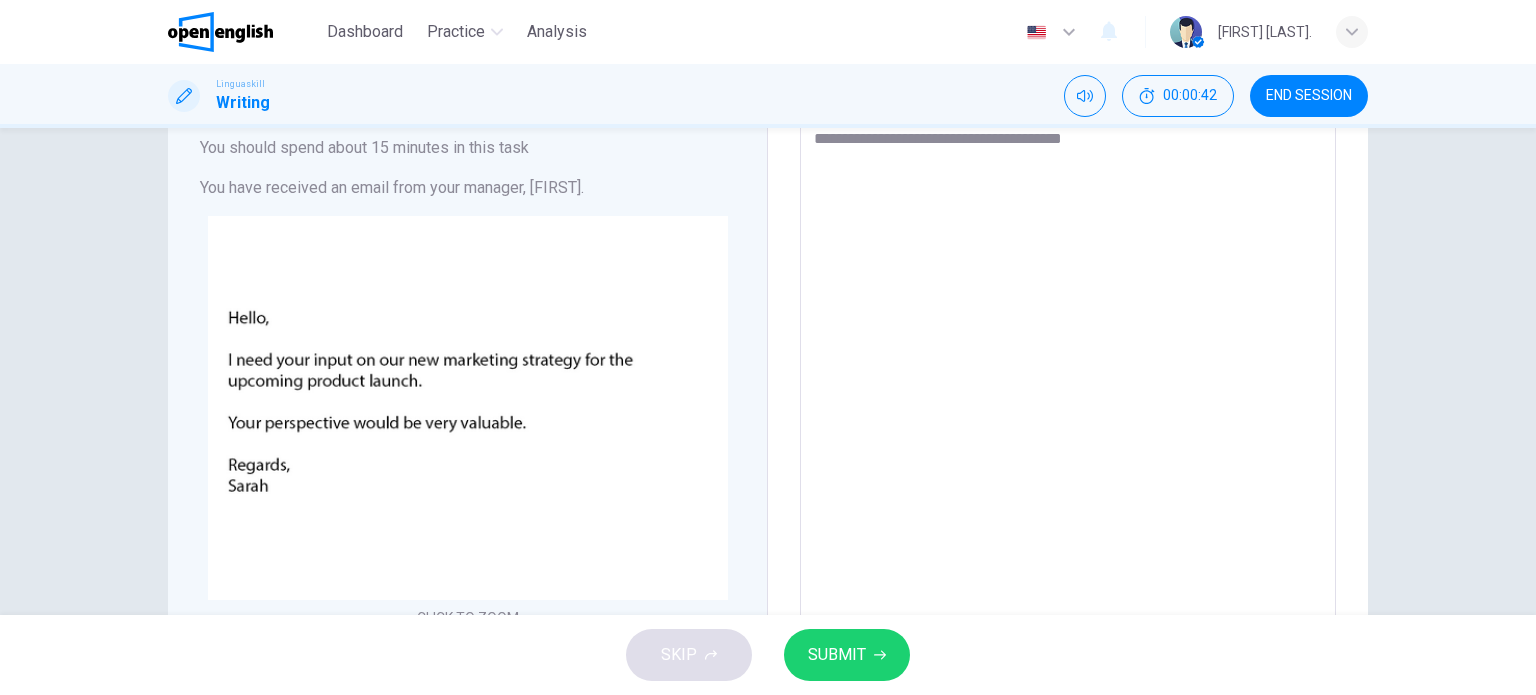 type on "*" 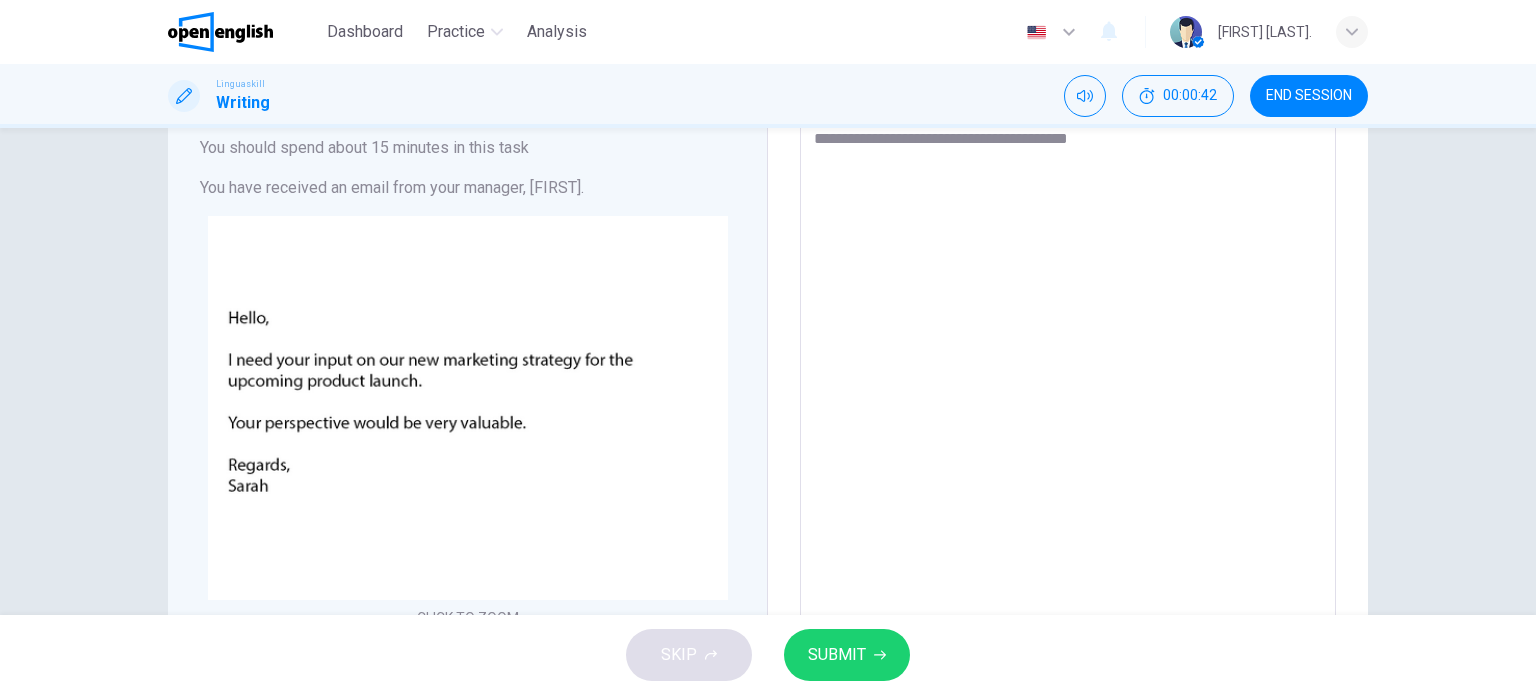 type on "*" 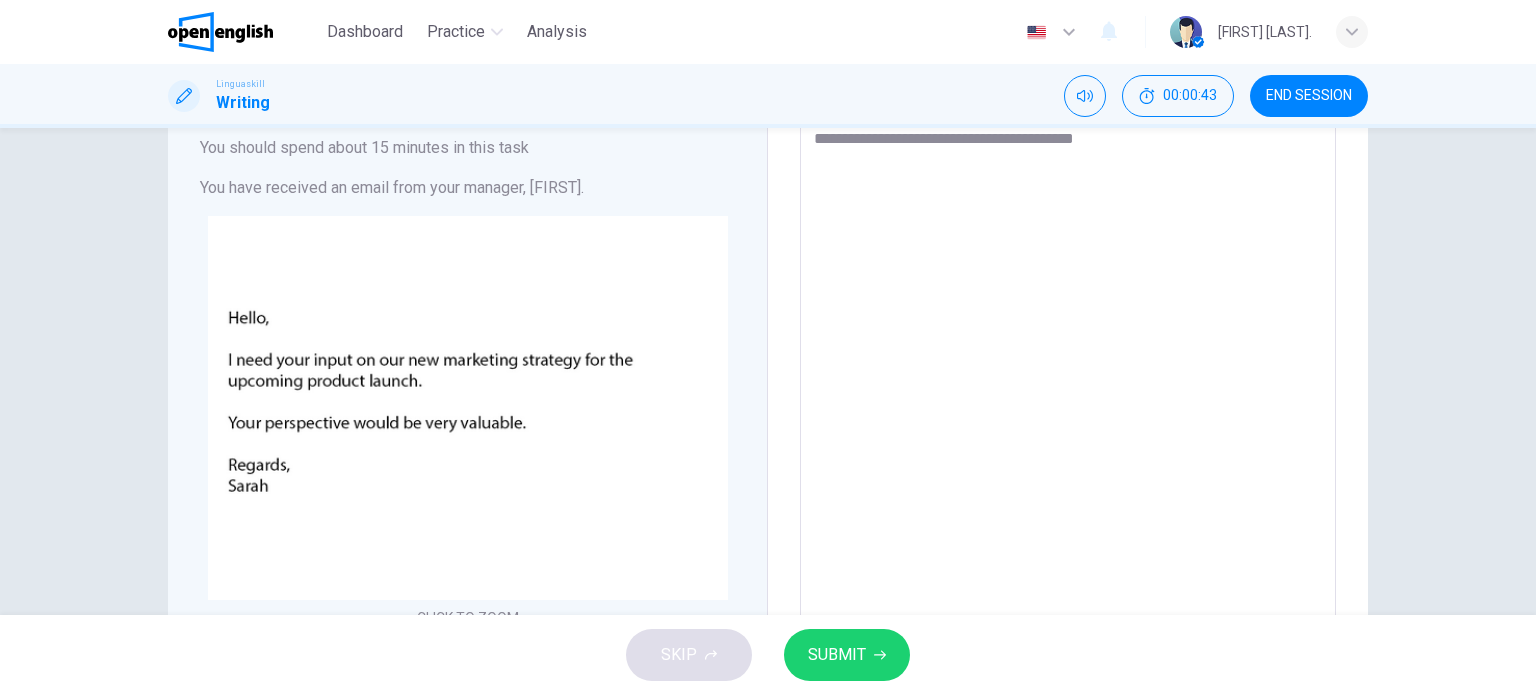 type on "**********" 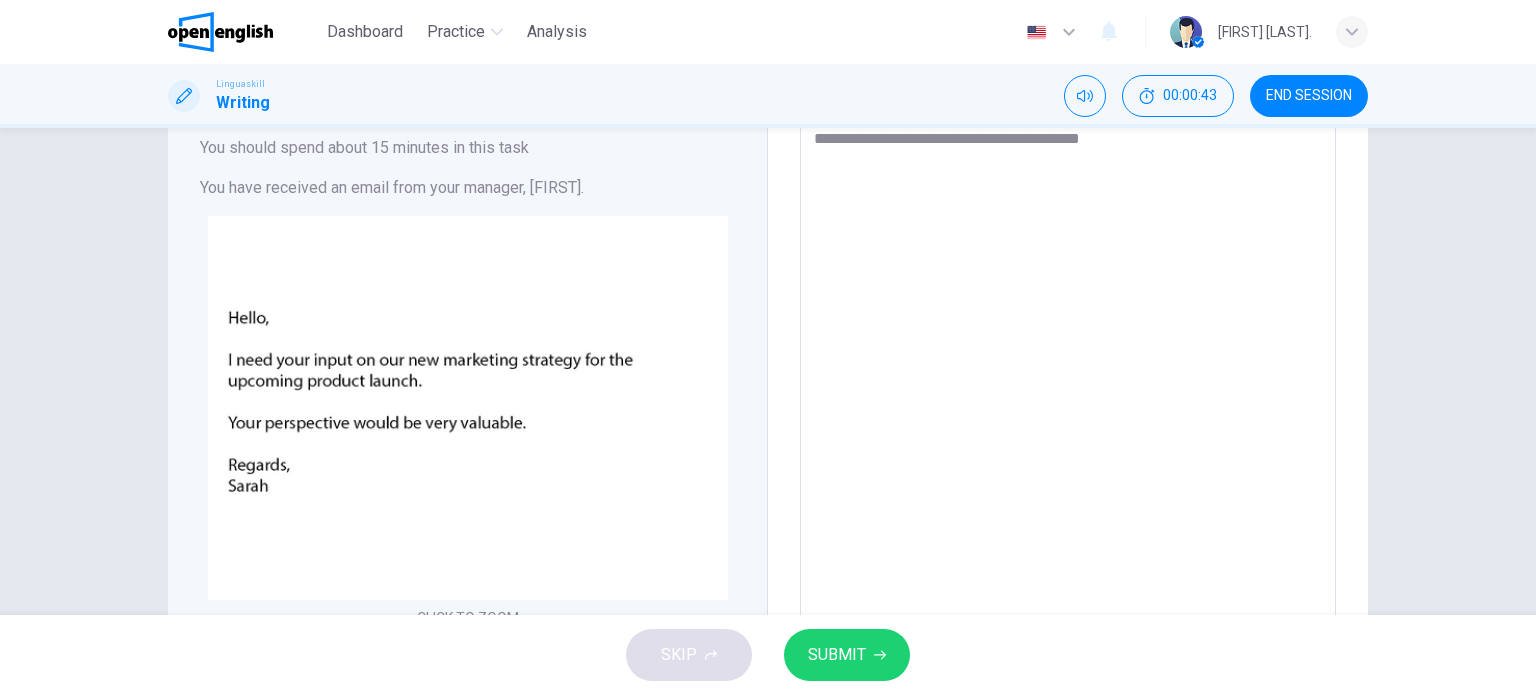 type on "*" 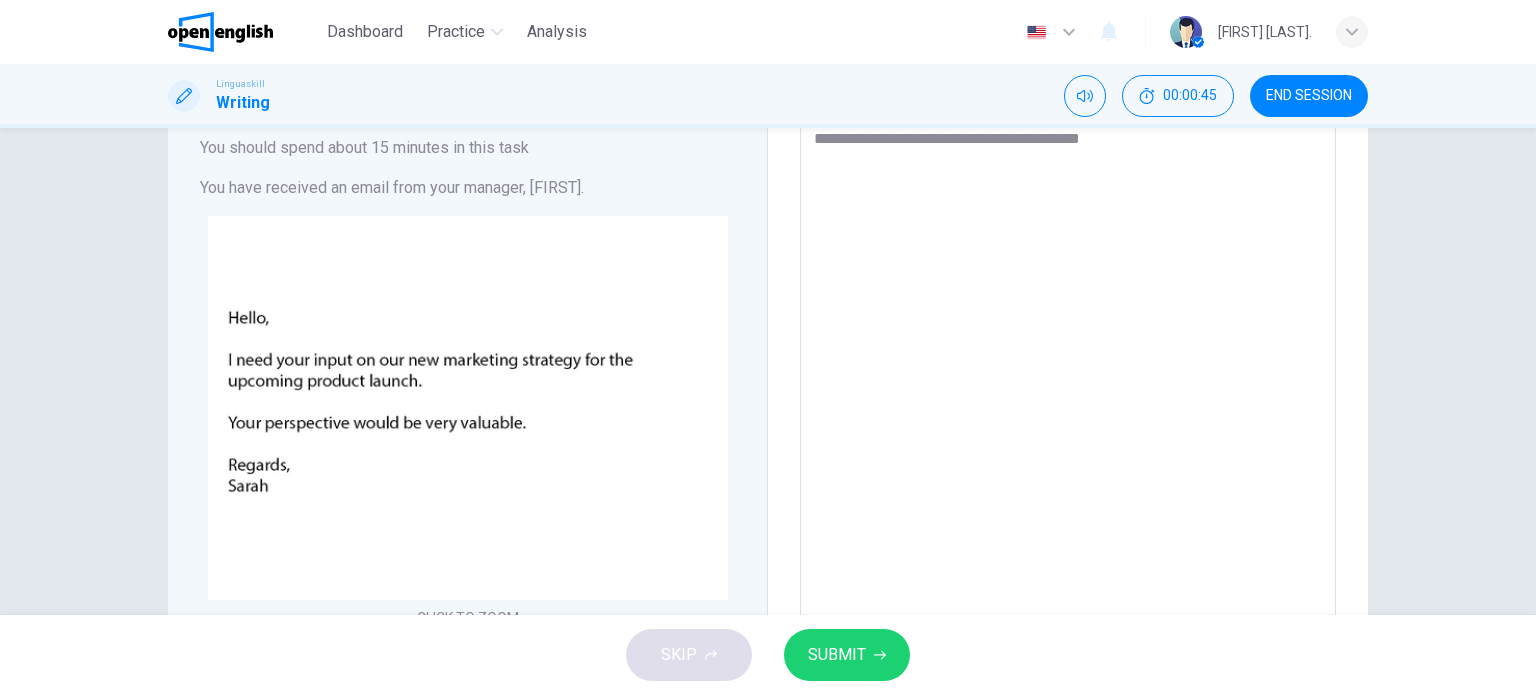 type on "**********" 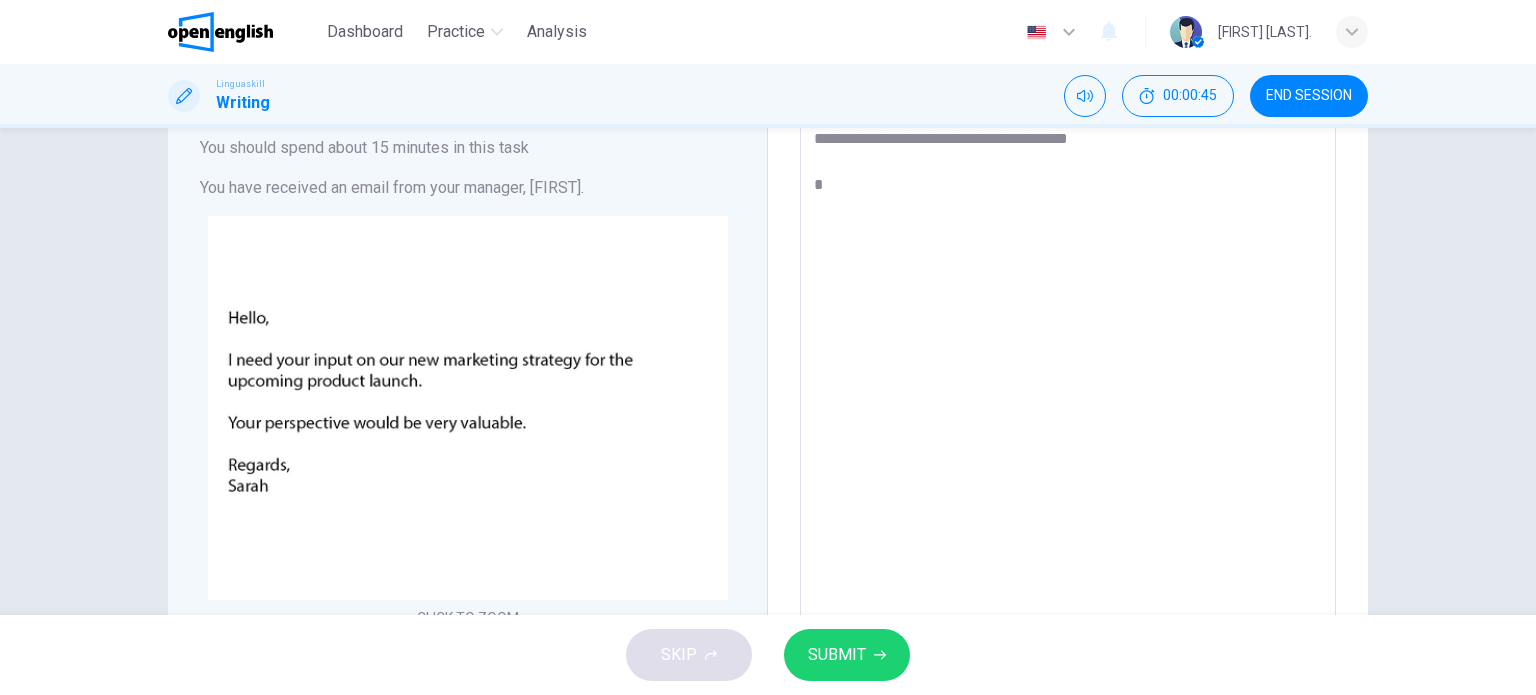 type on "*" 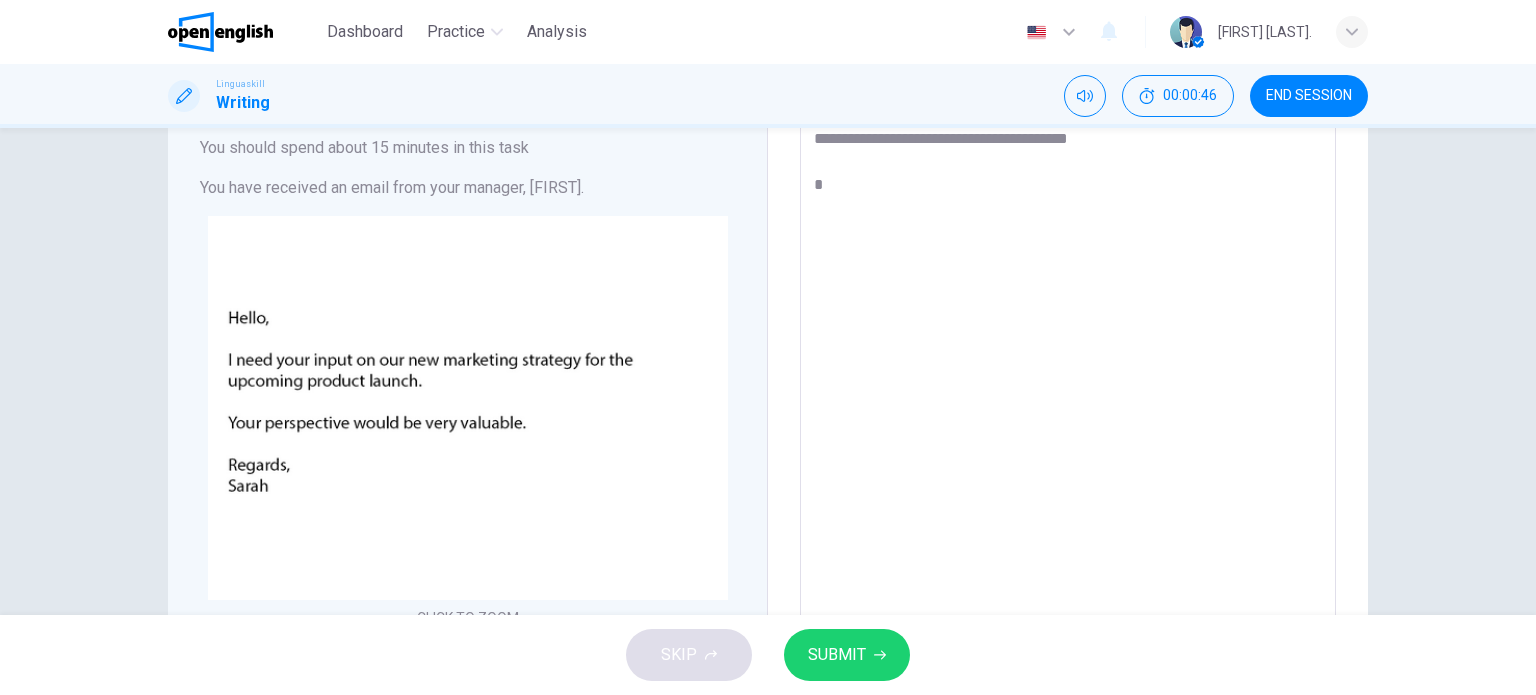 type on "**********" 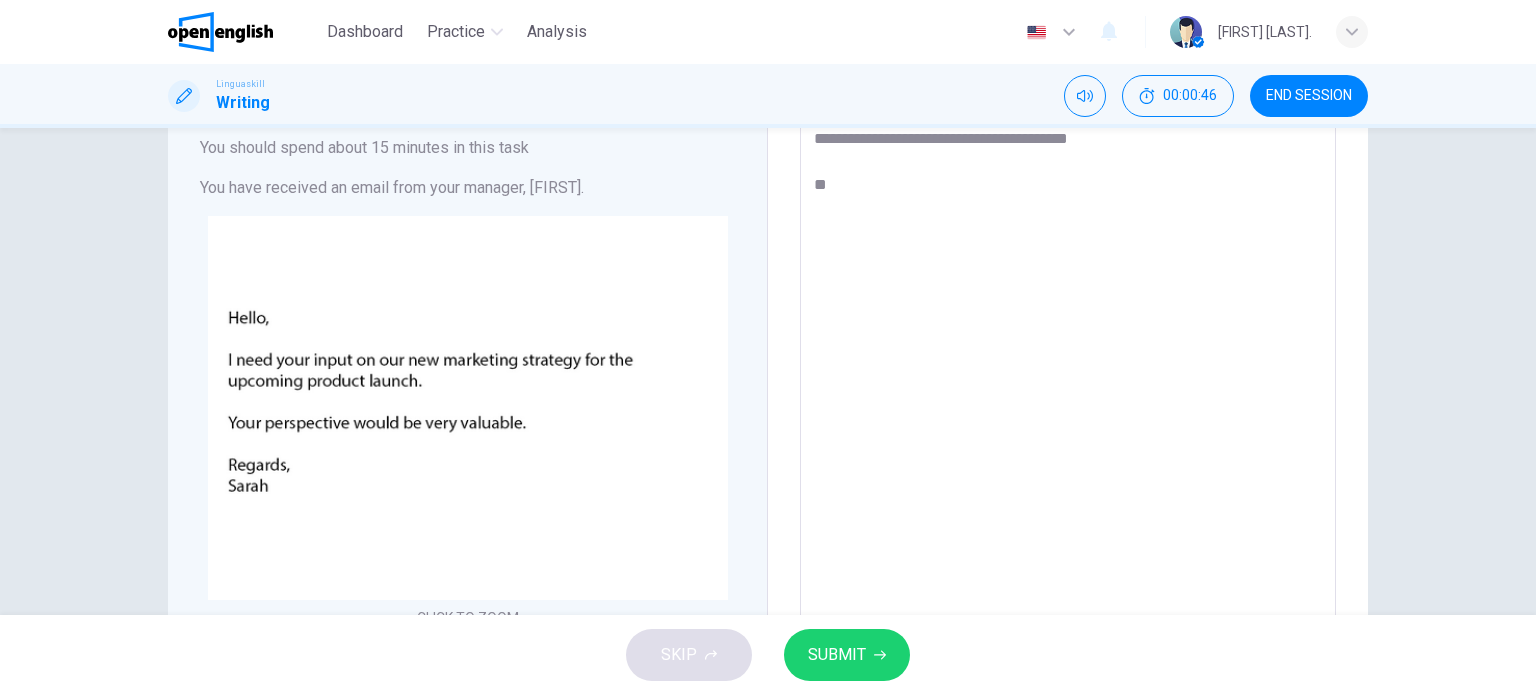type on "**********" 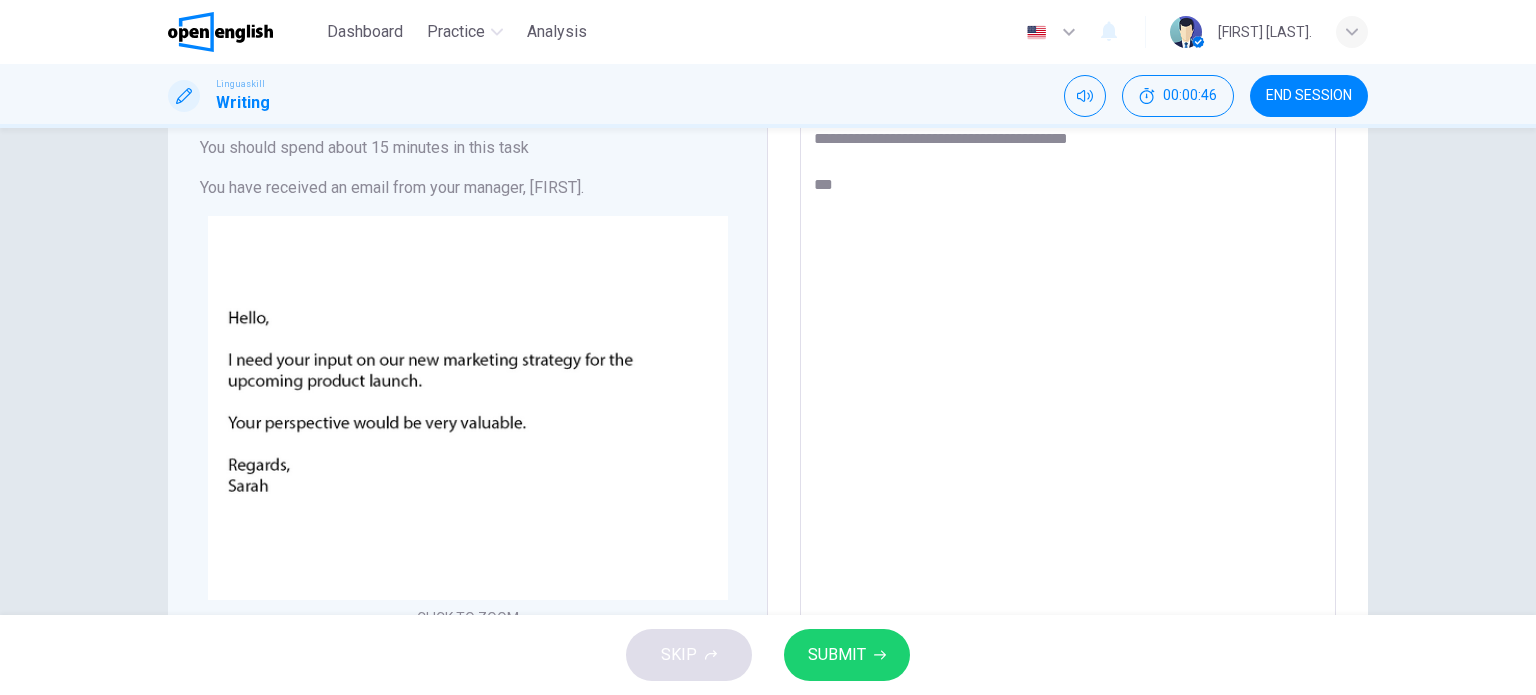 type on "*" 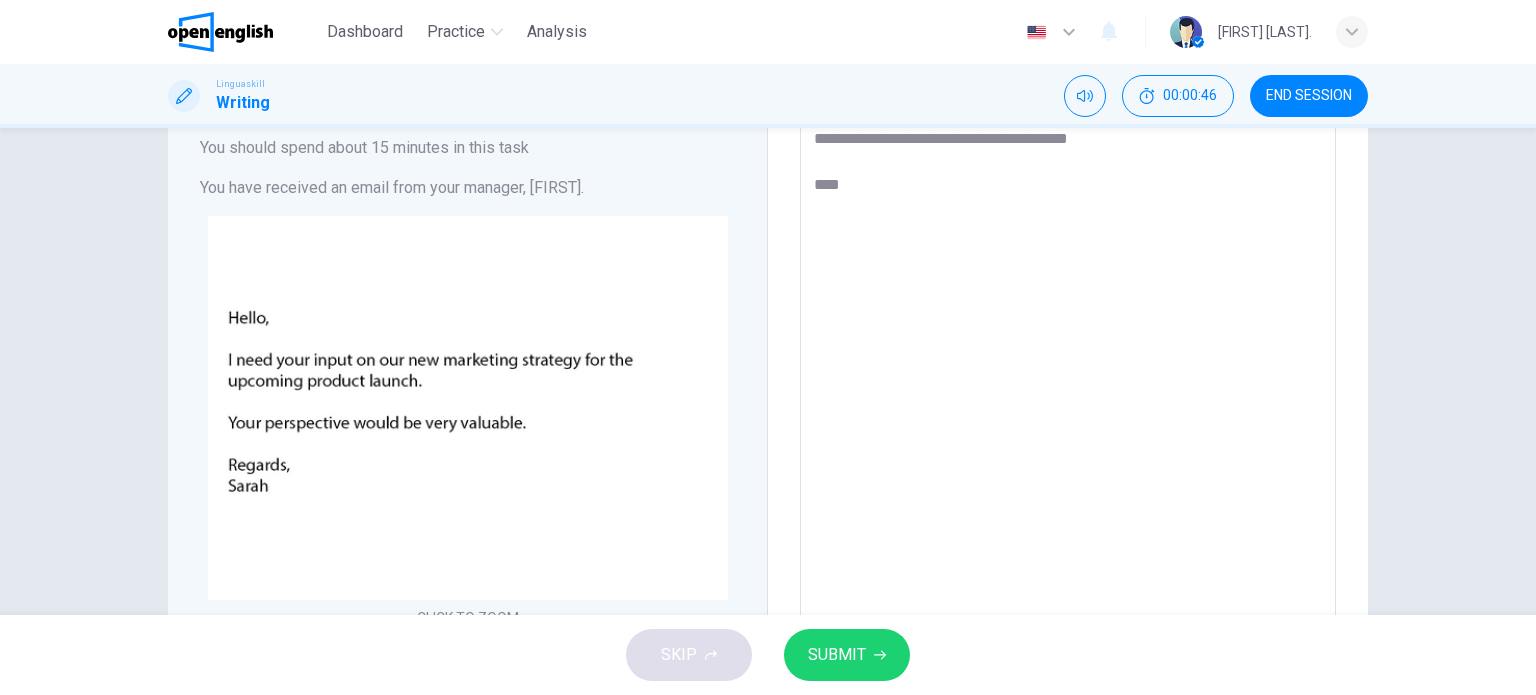 type on "*" 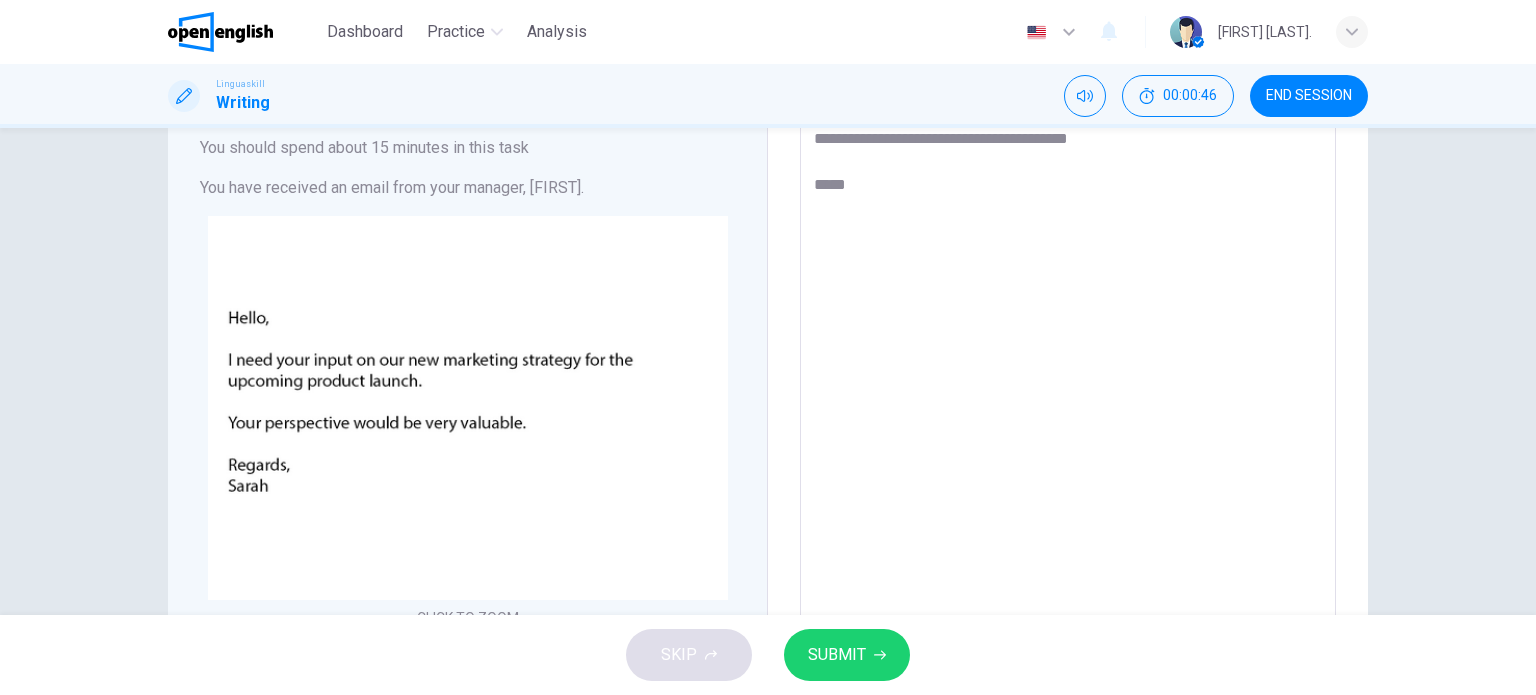 type on "*" 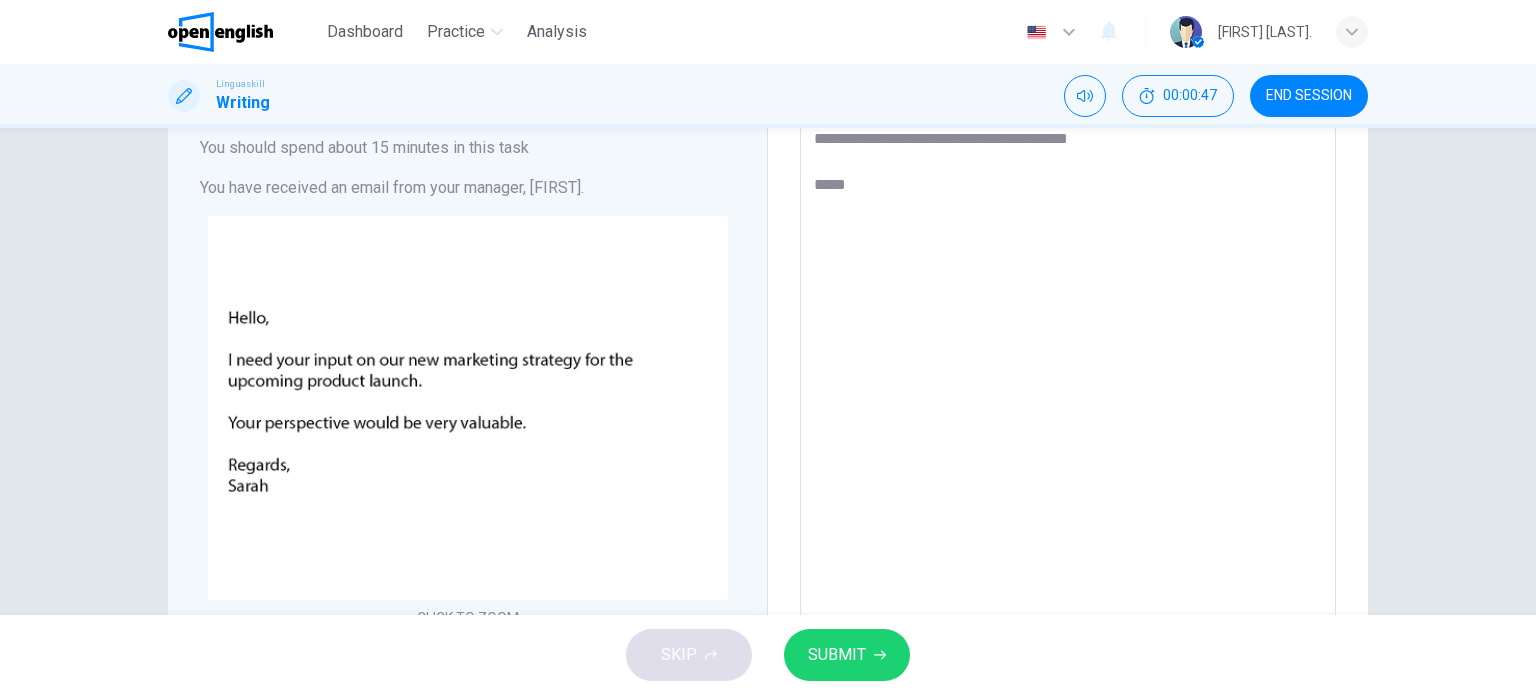 type on "**********" 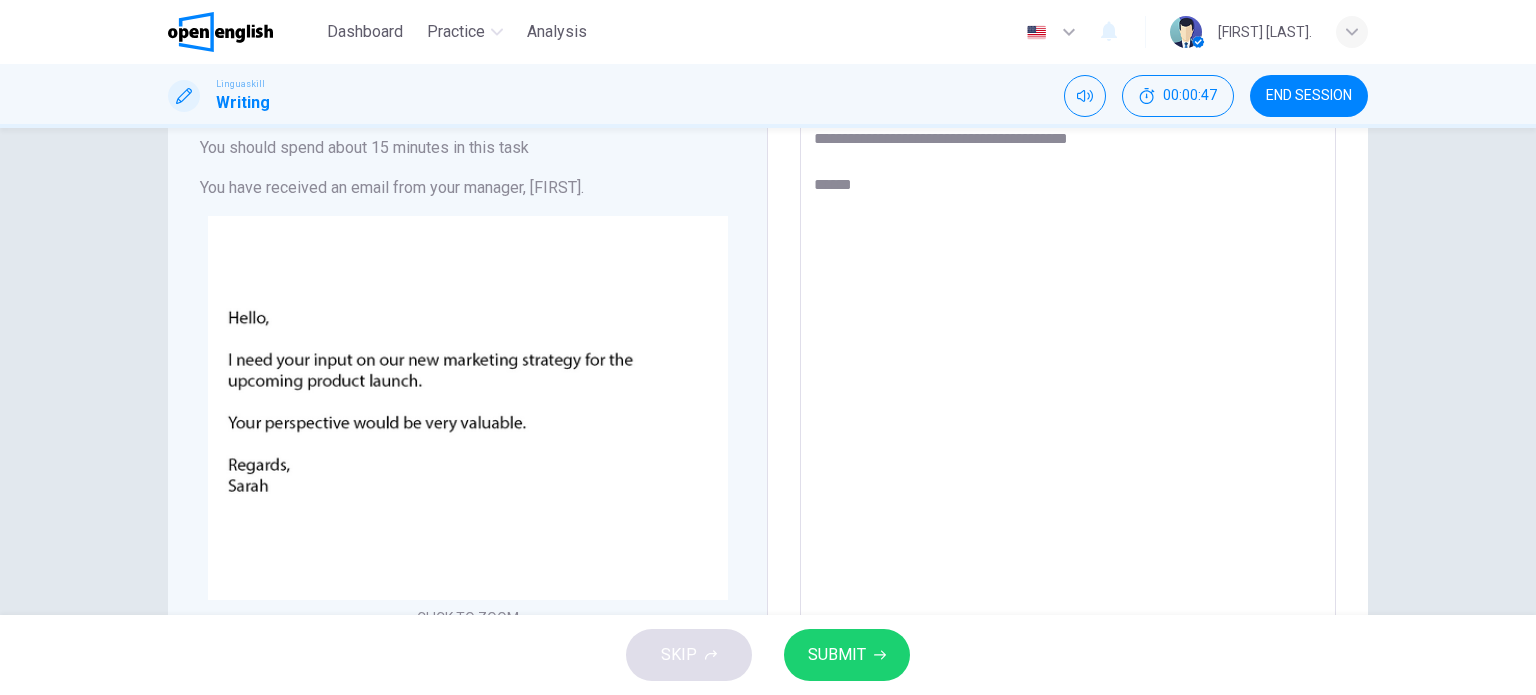 type on "*" 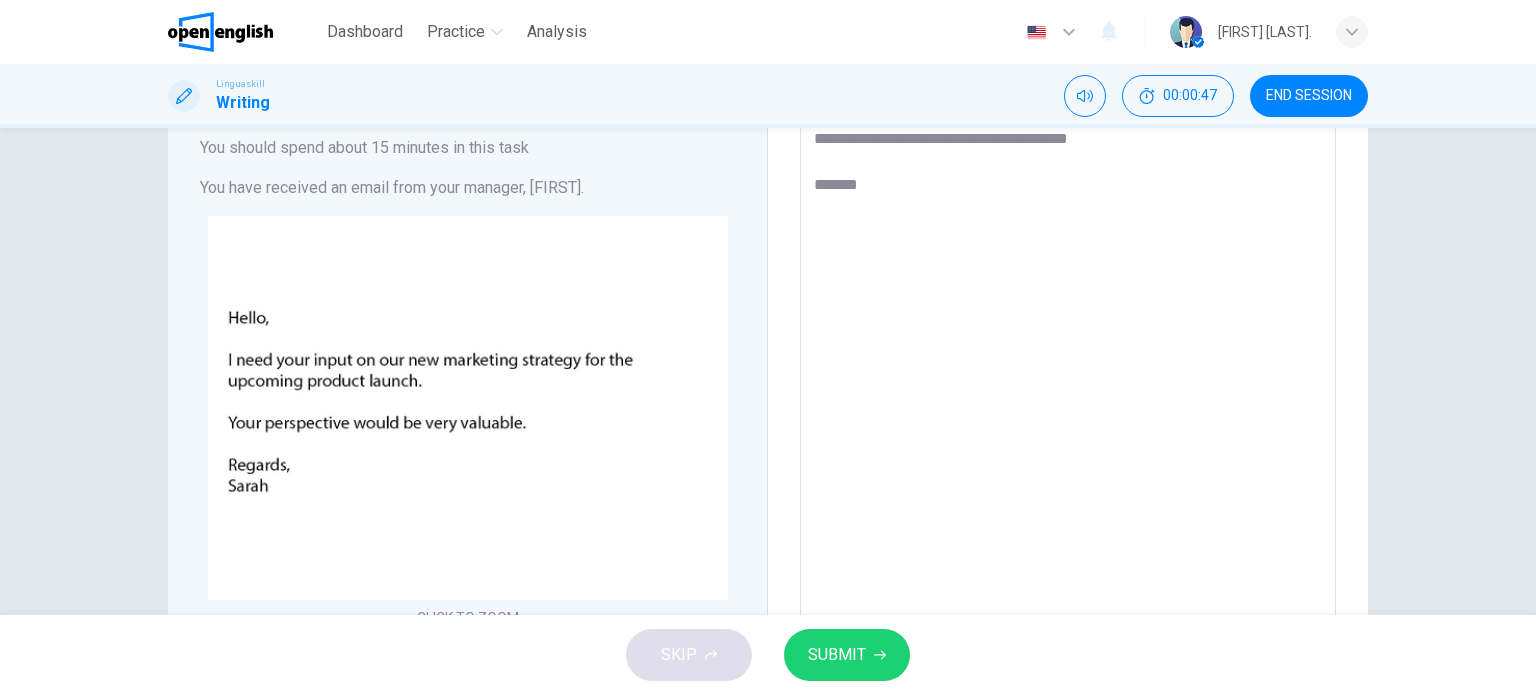 type on "**********" 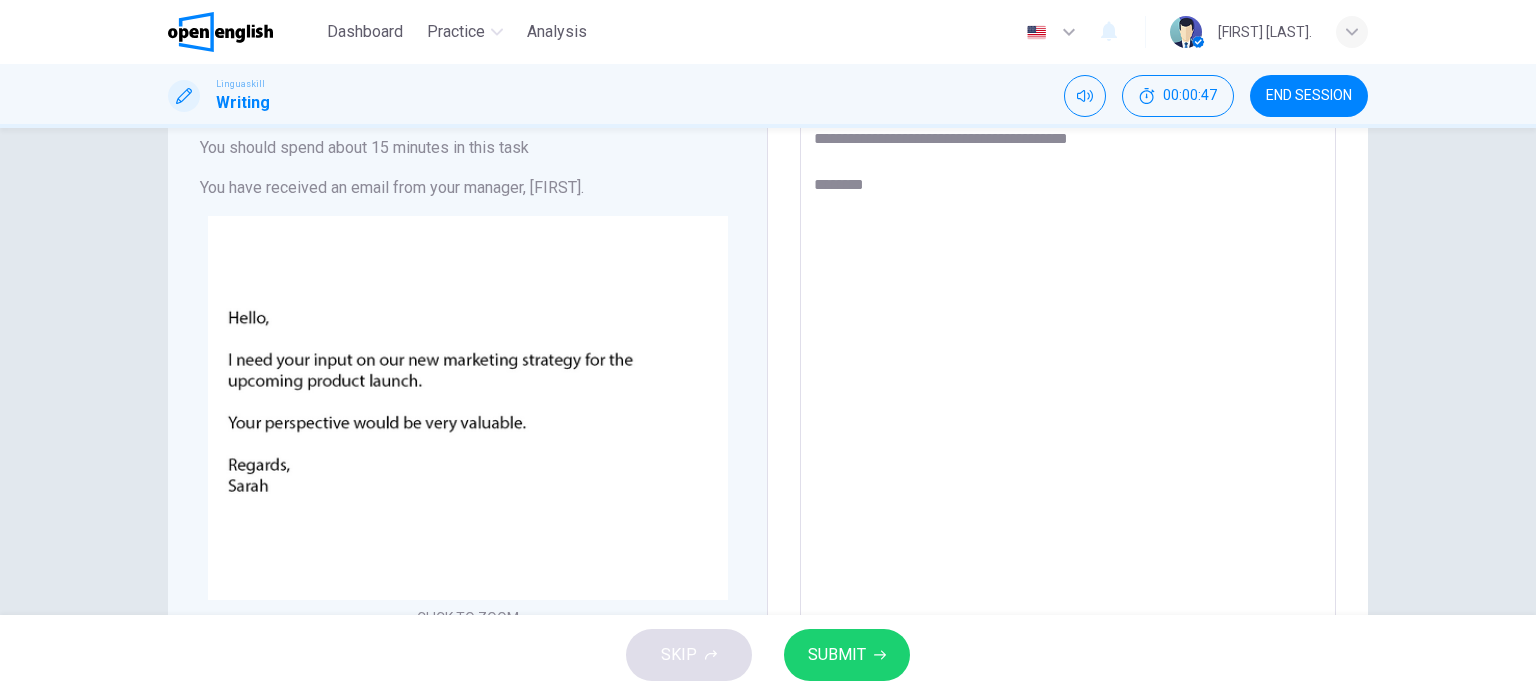 type on "*" 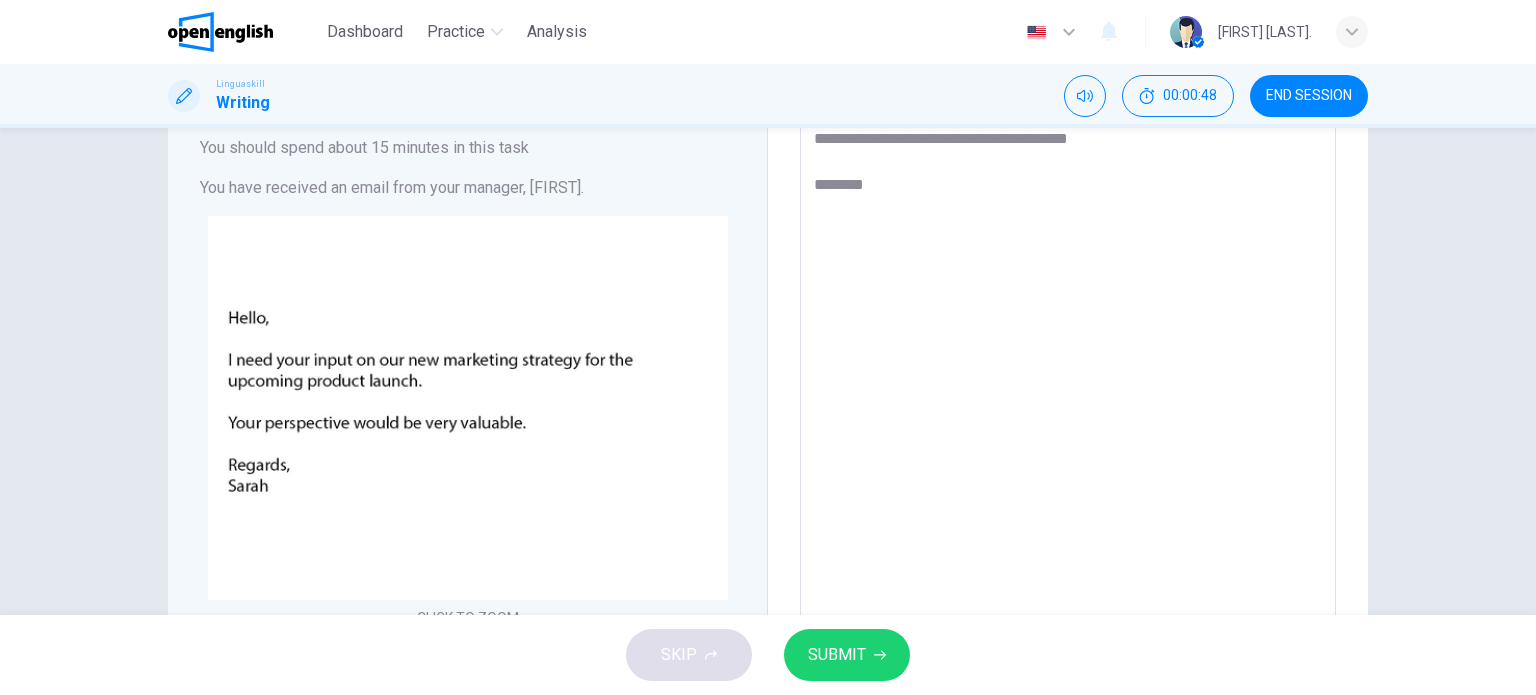type on "**********" 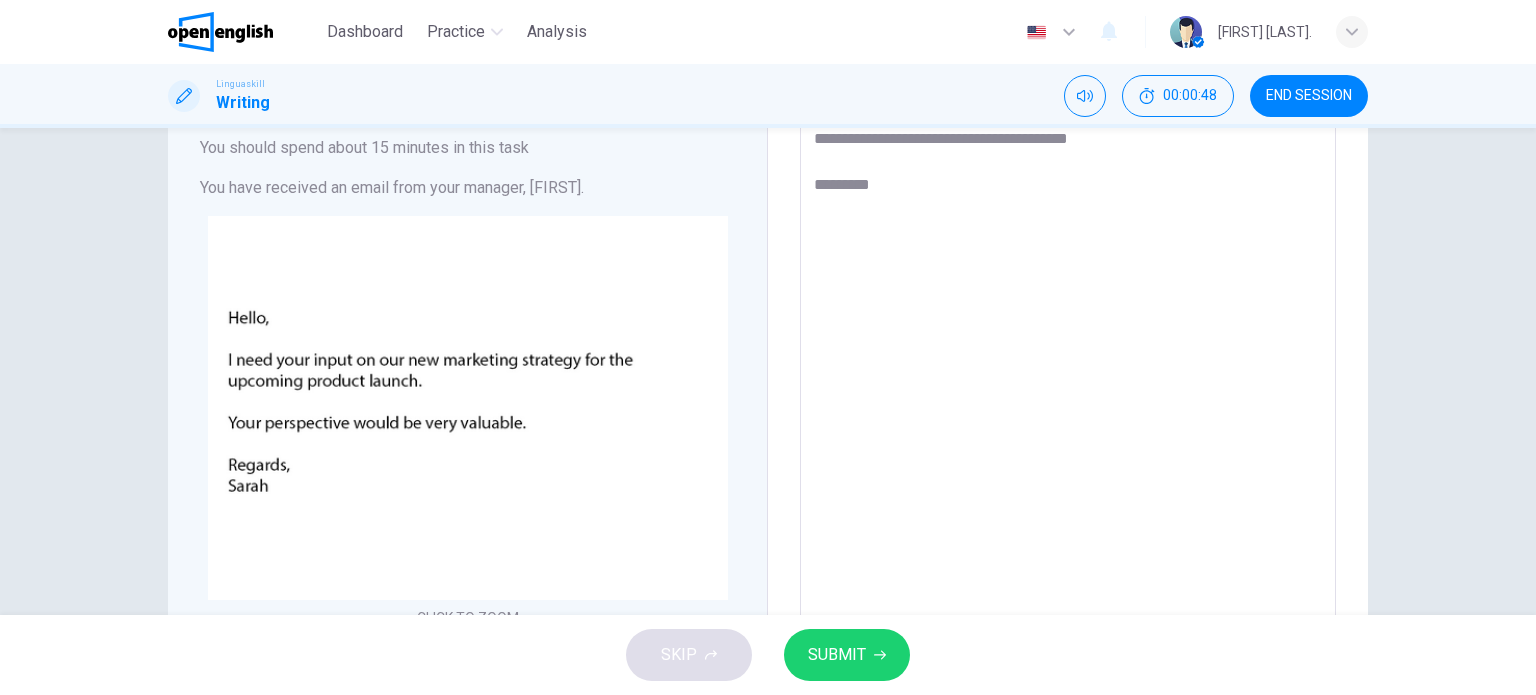 type on "*" 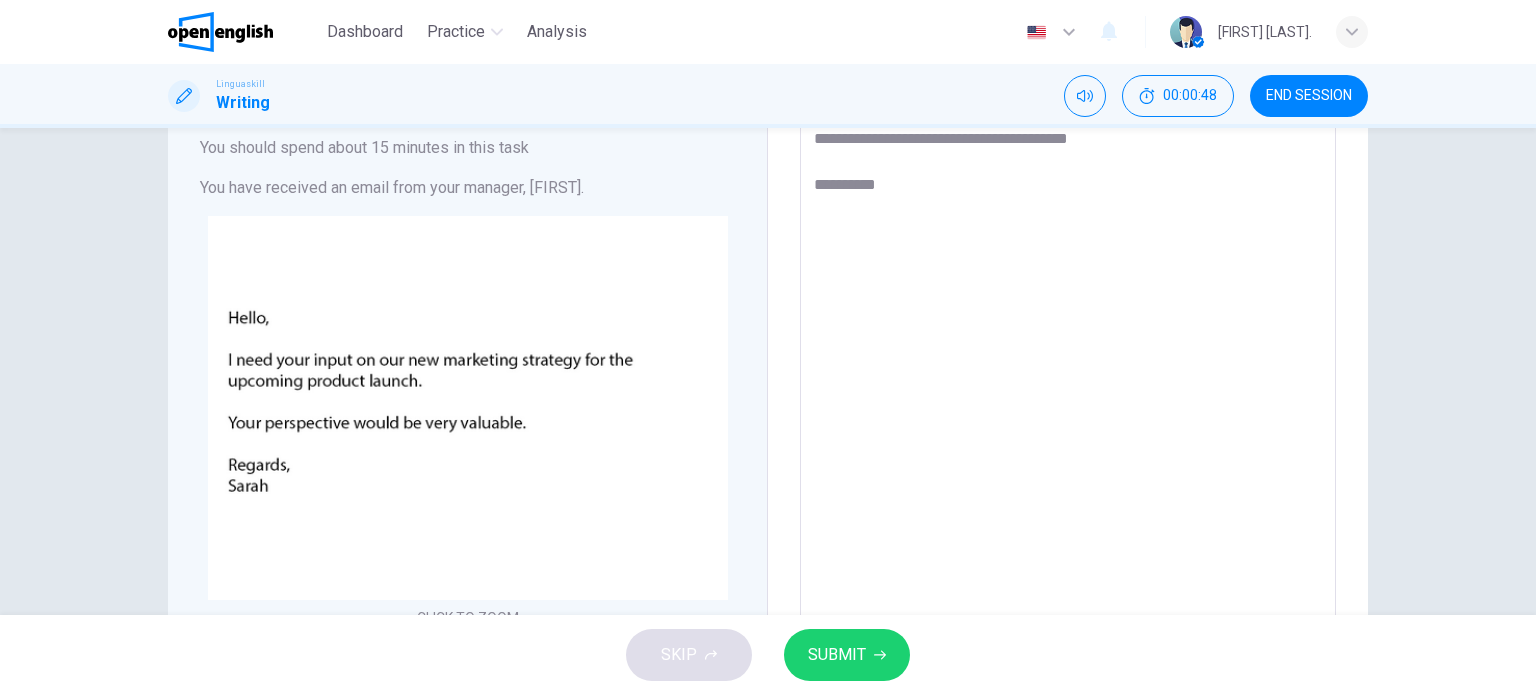 type on "*" 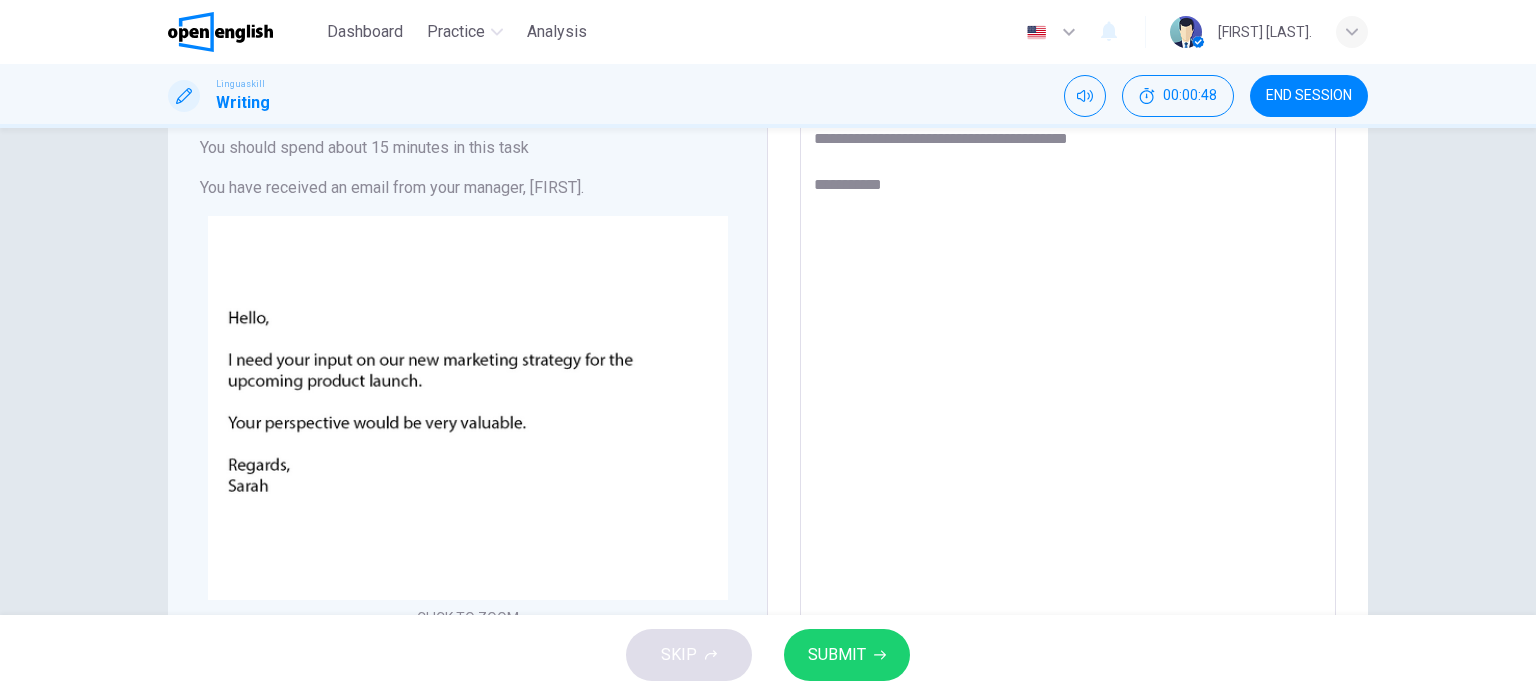 type on "*" 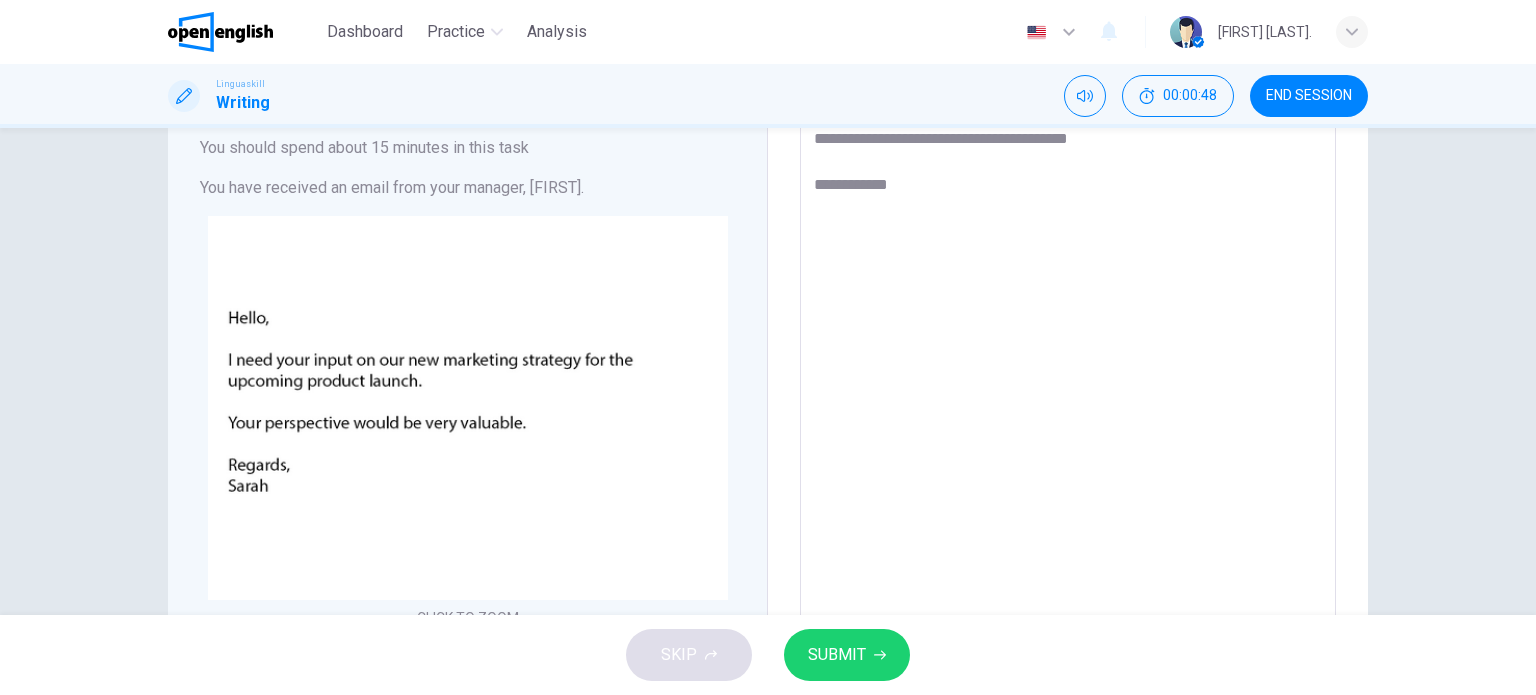 type on "*" 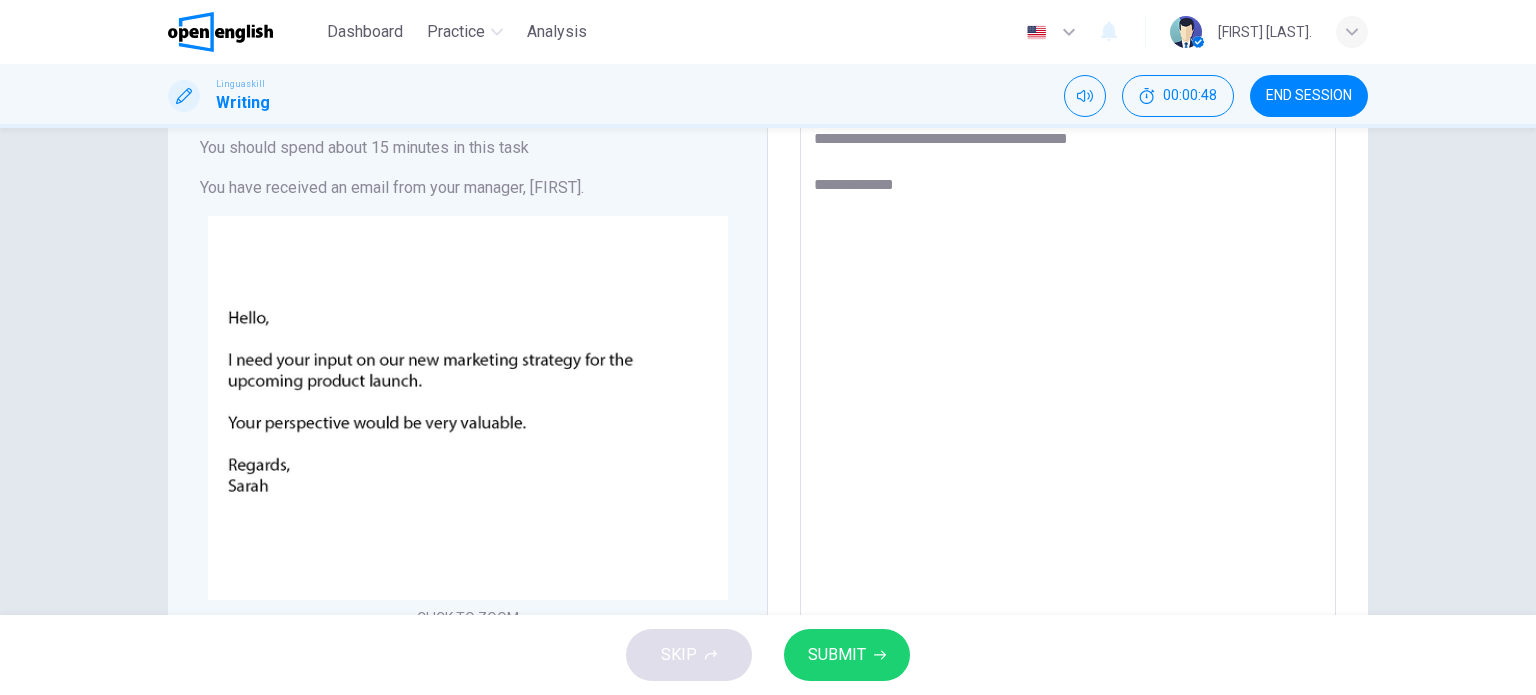 type on "*" 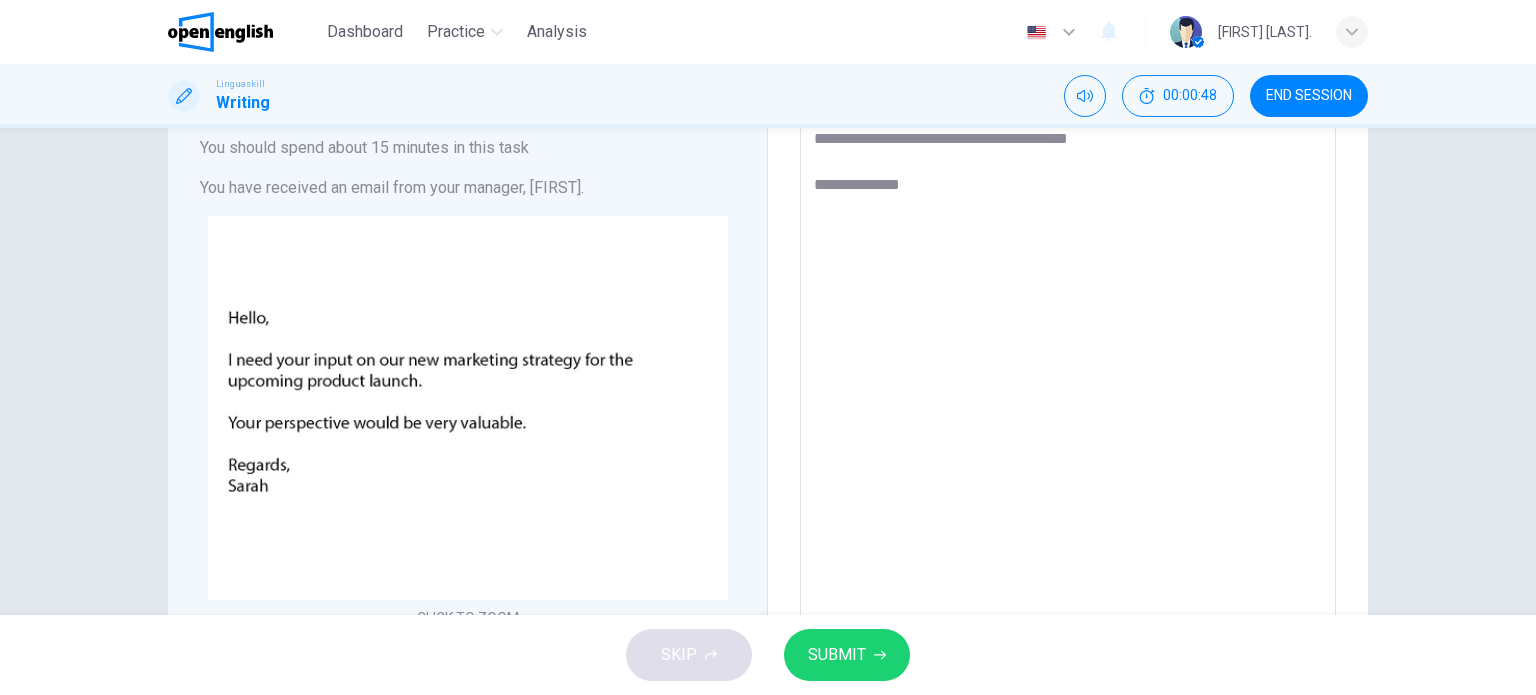 type on "*" 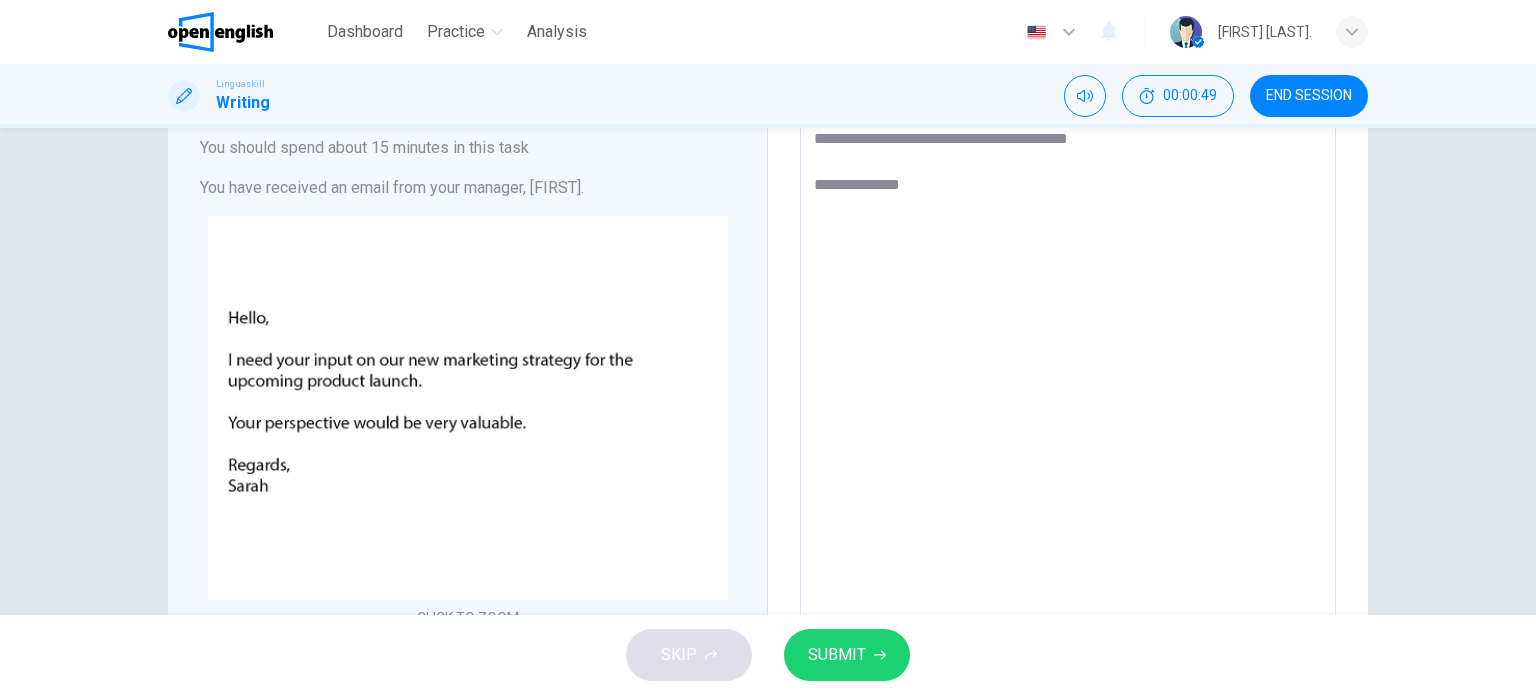 type on "**********" 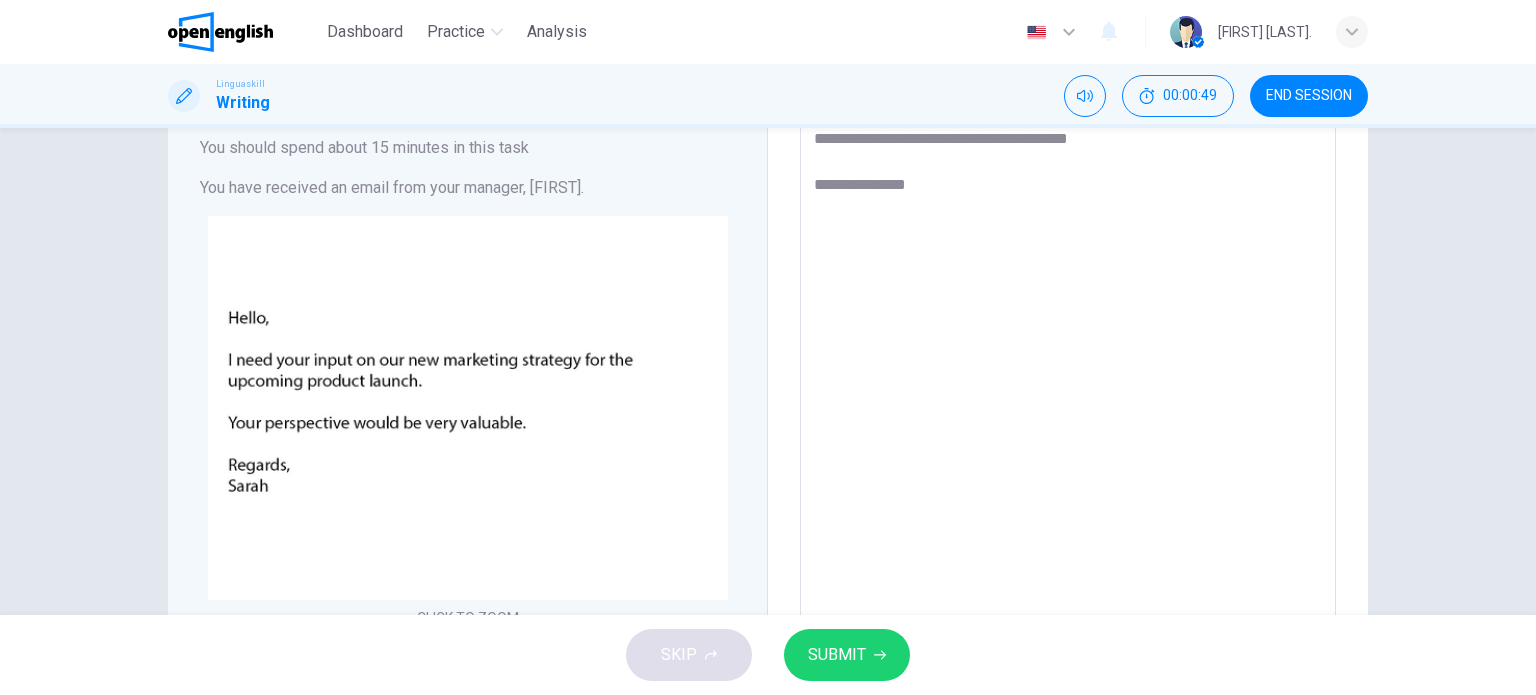 type on "*" 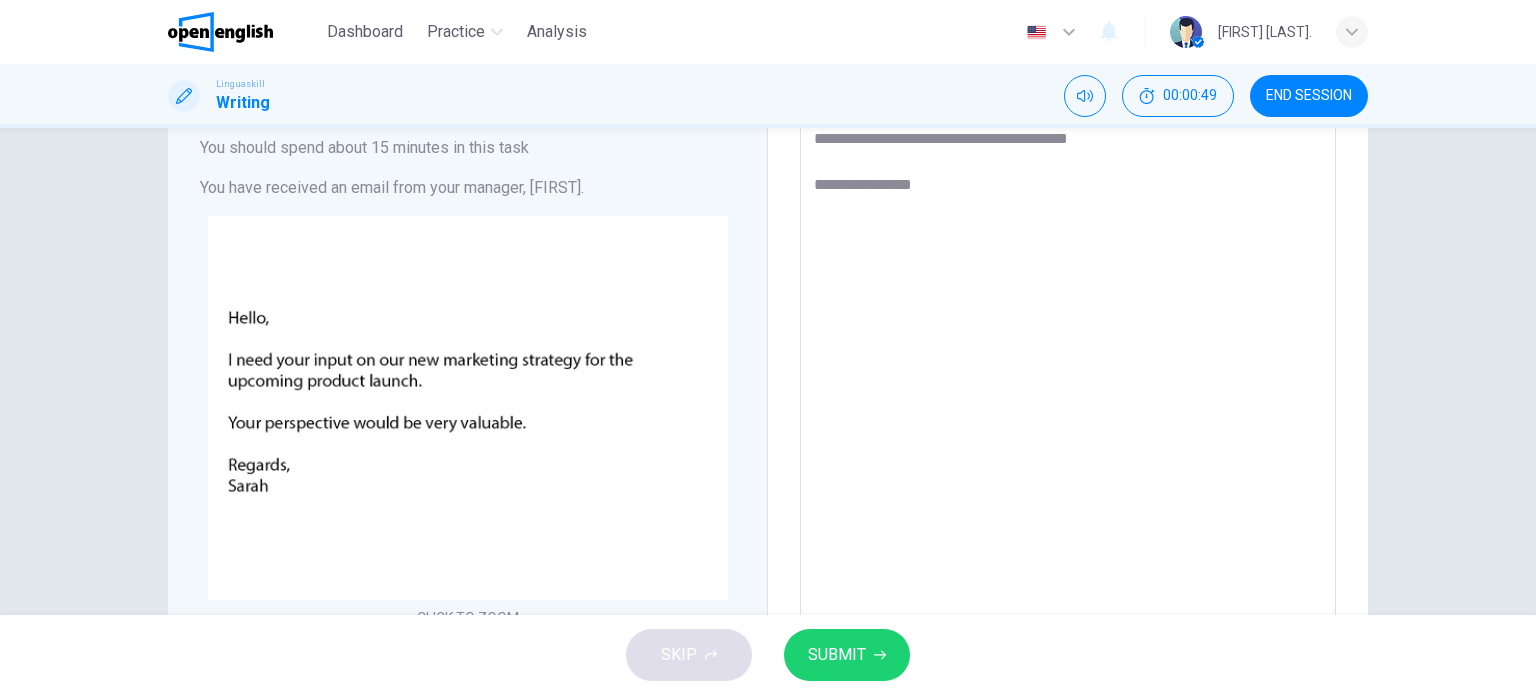 type on "**********" 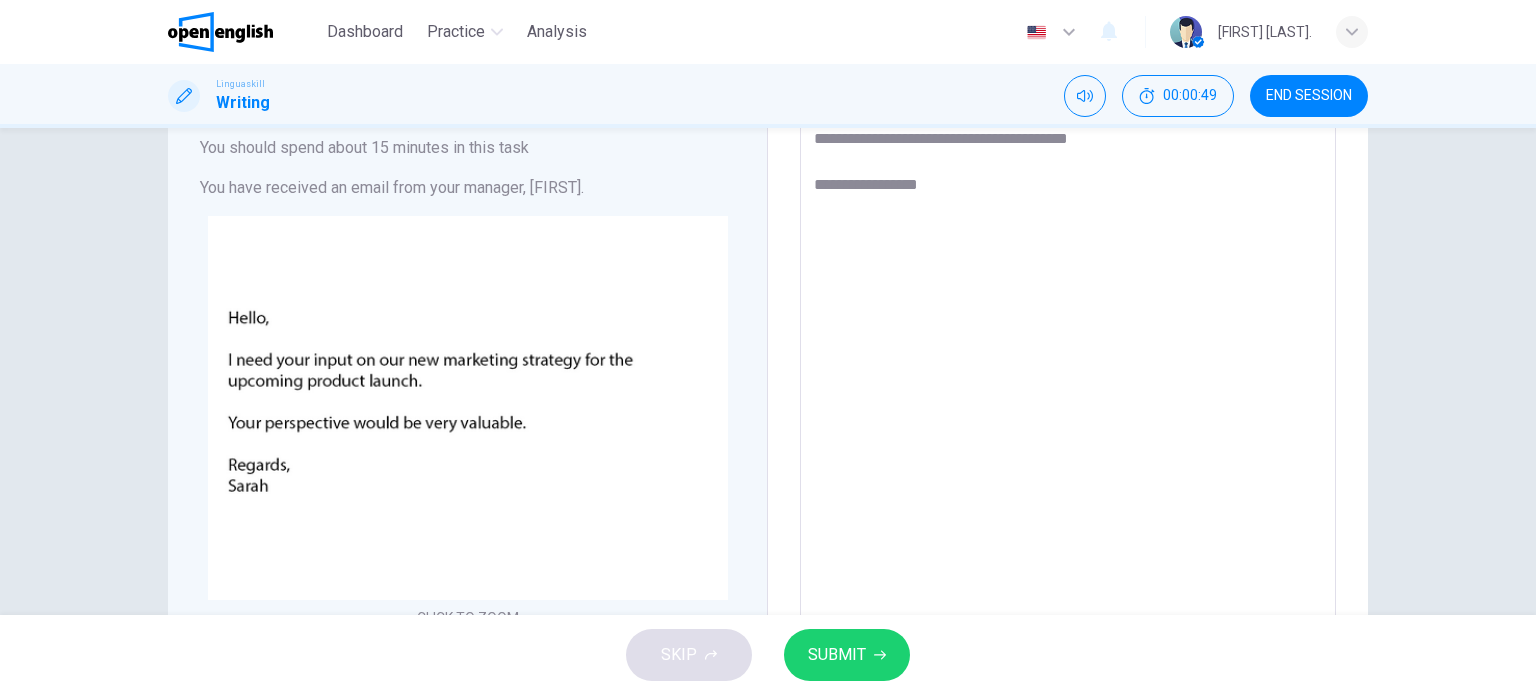type on "*" 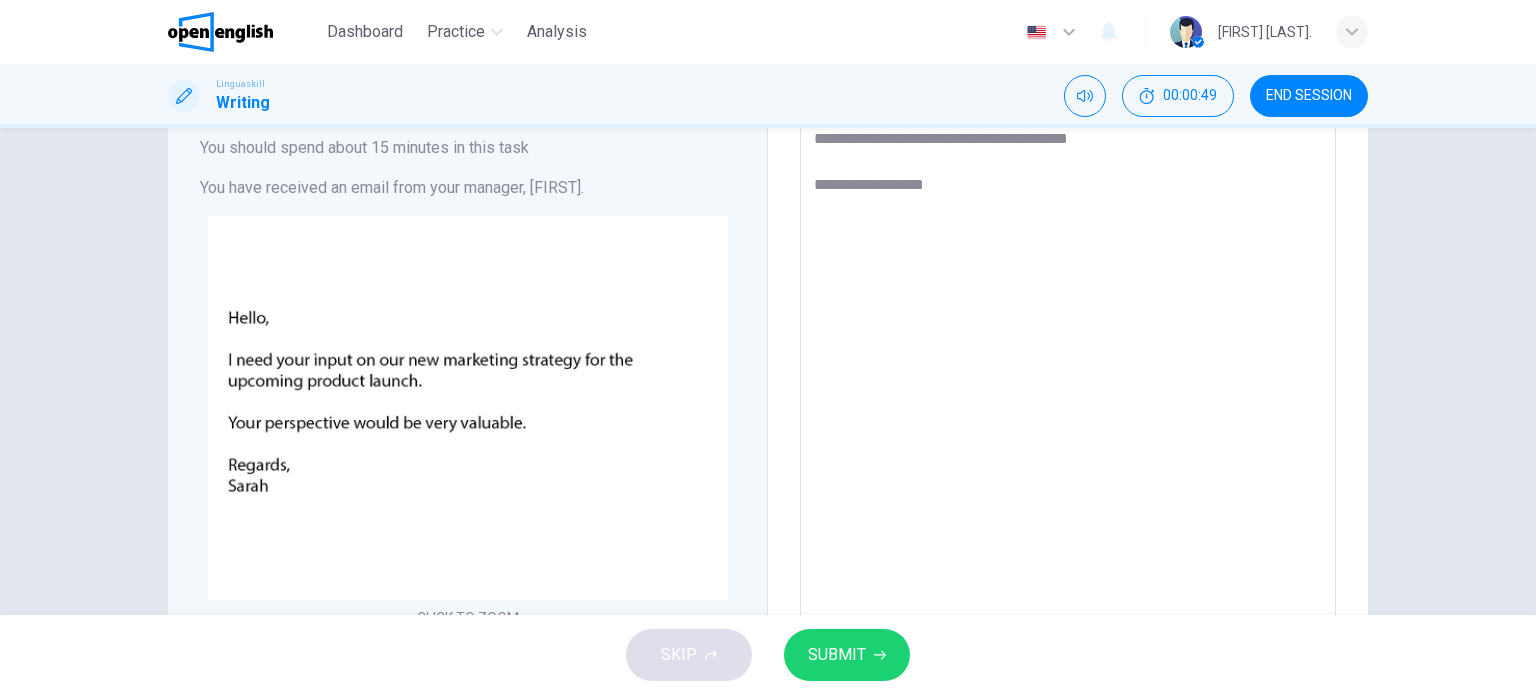 type on "*" 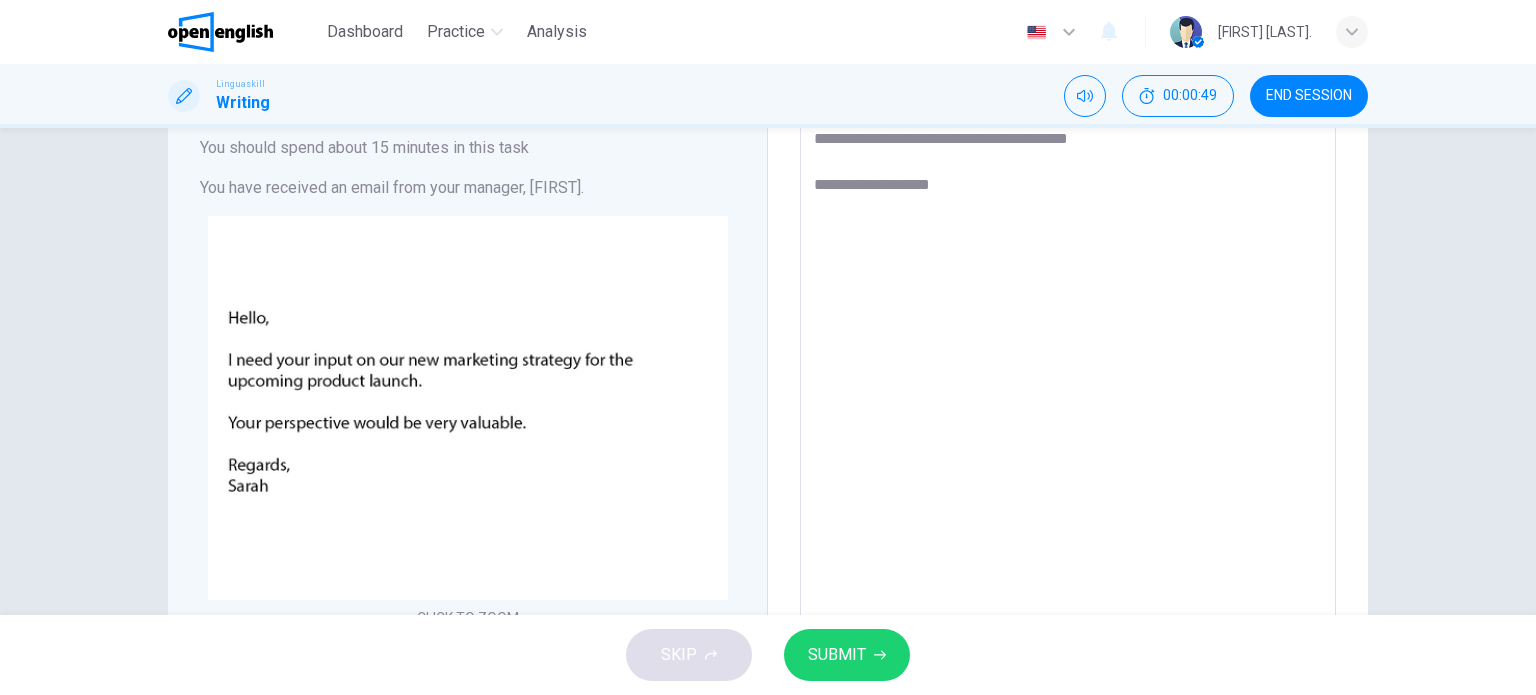 type on "**********" 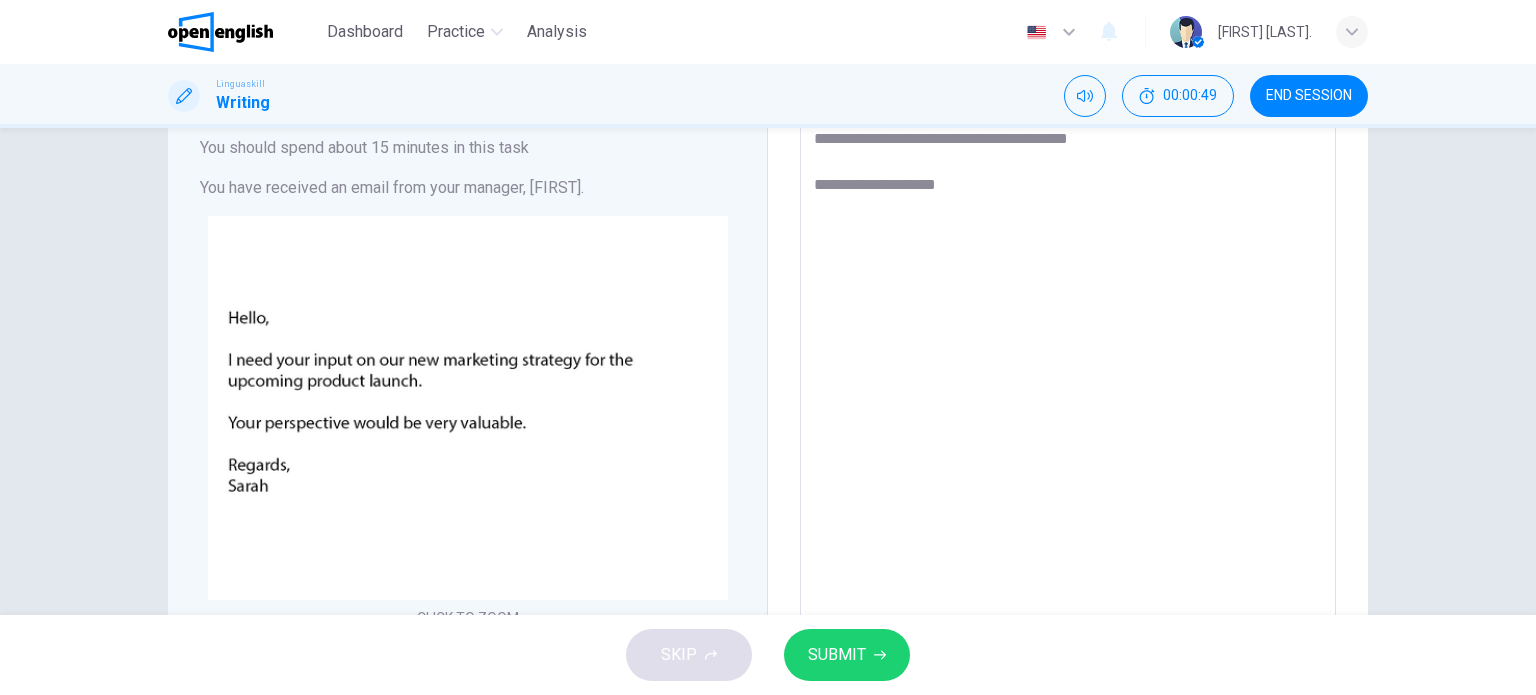 type on "*" 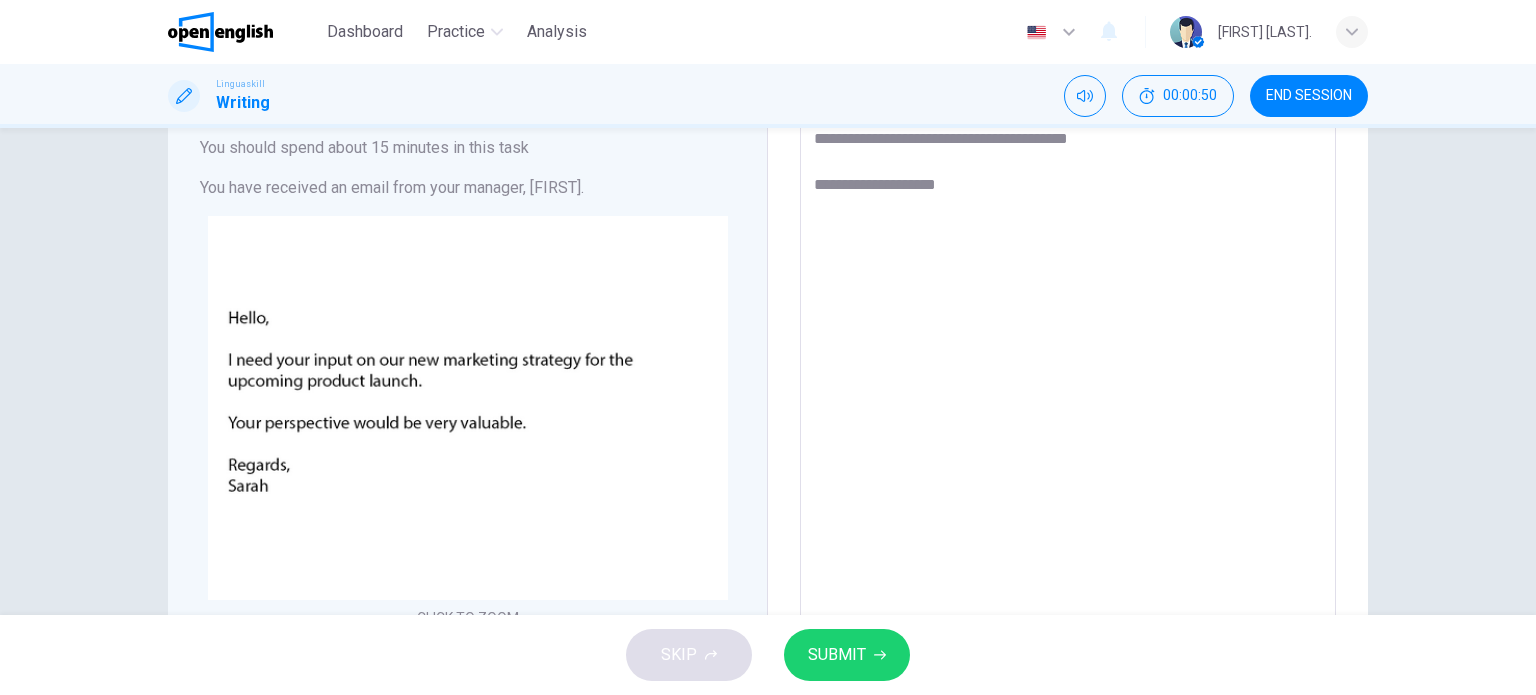 type on "**********" 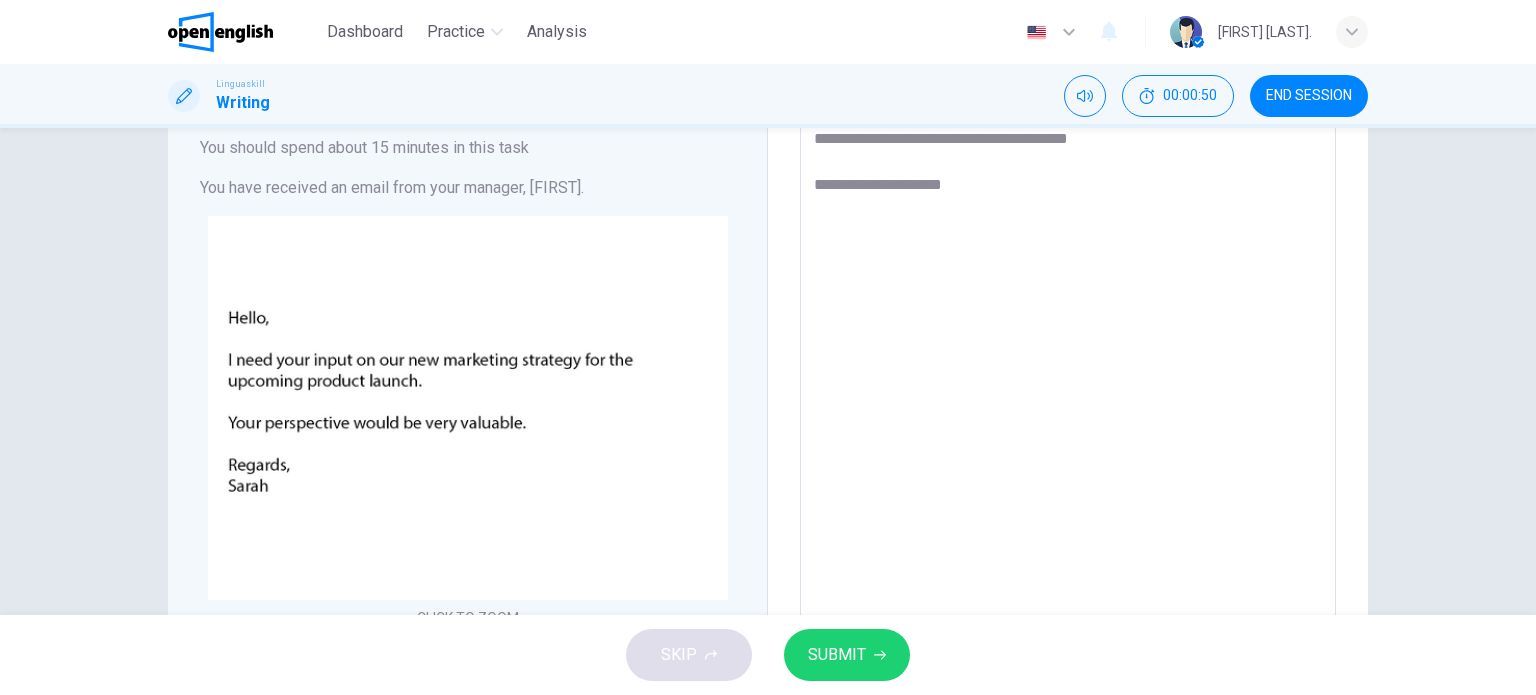 type on "*" 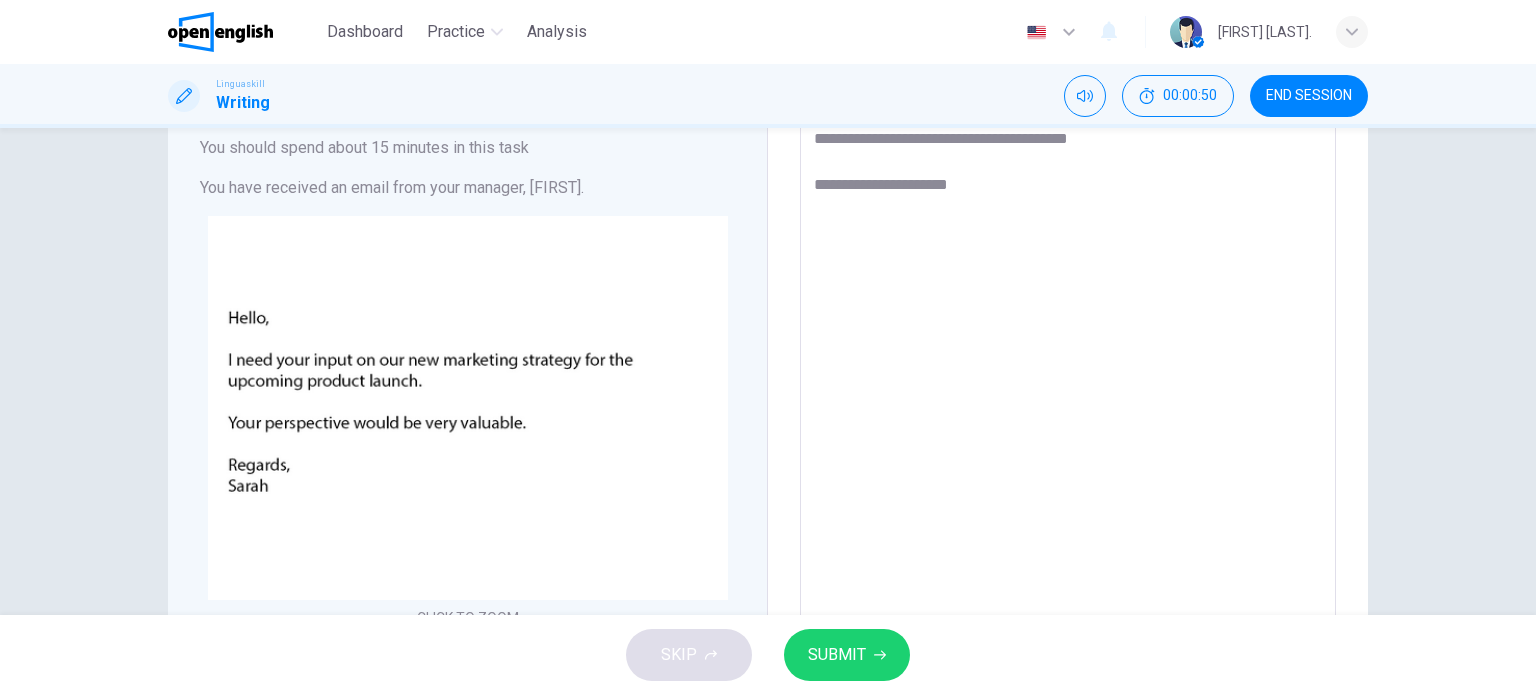type on "**********" 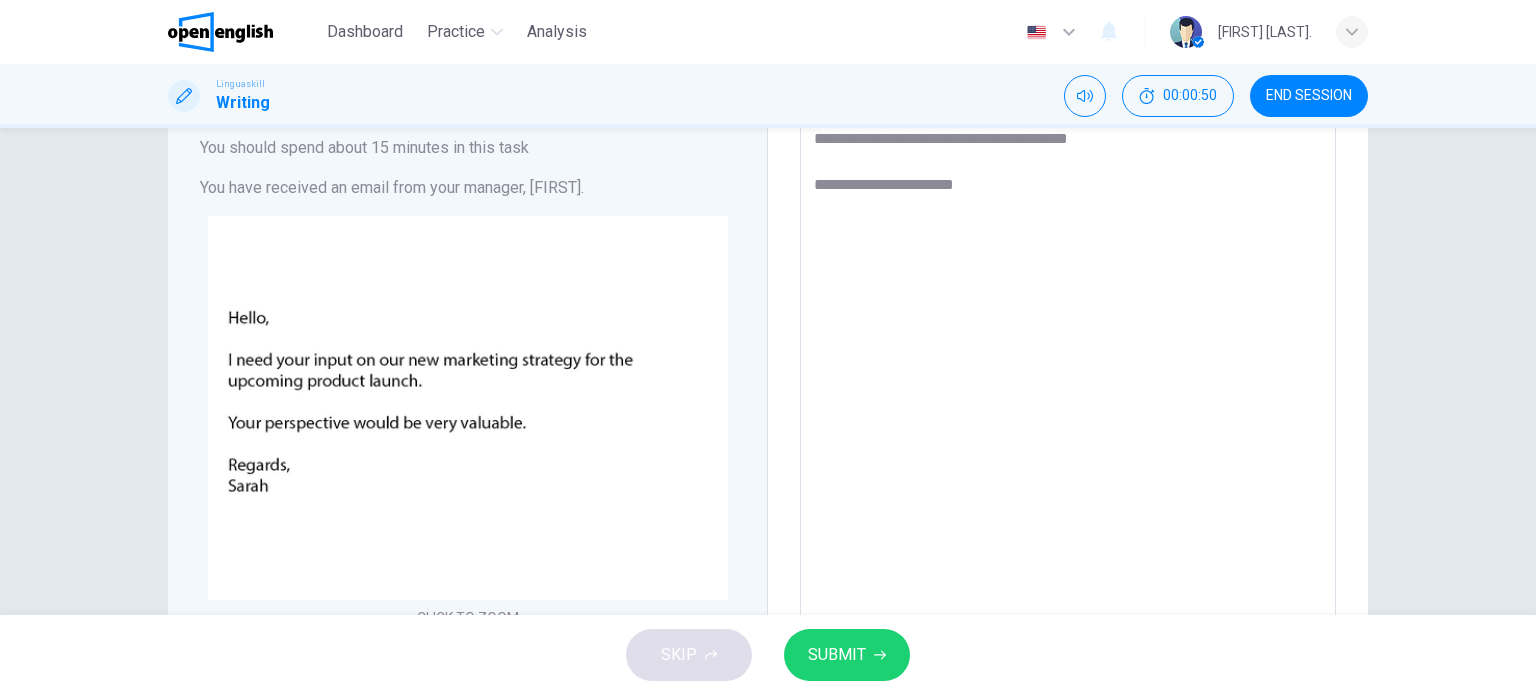 type on "*" 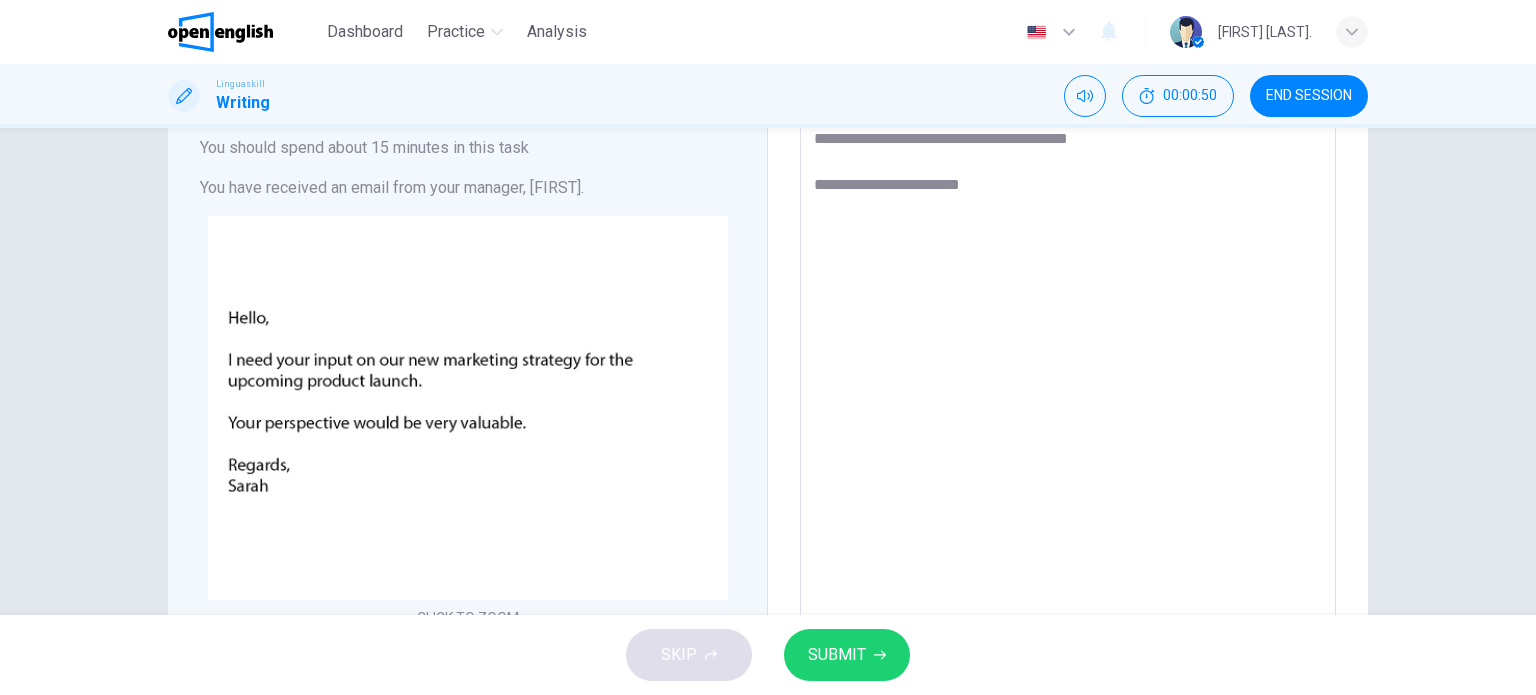 type on "*" 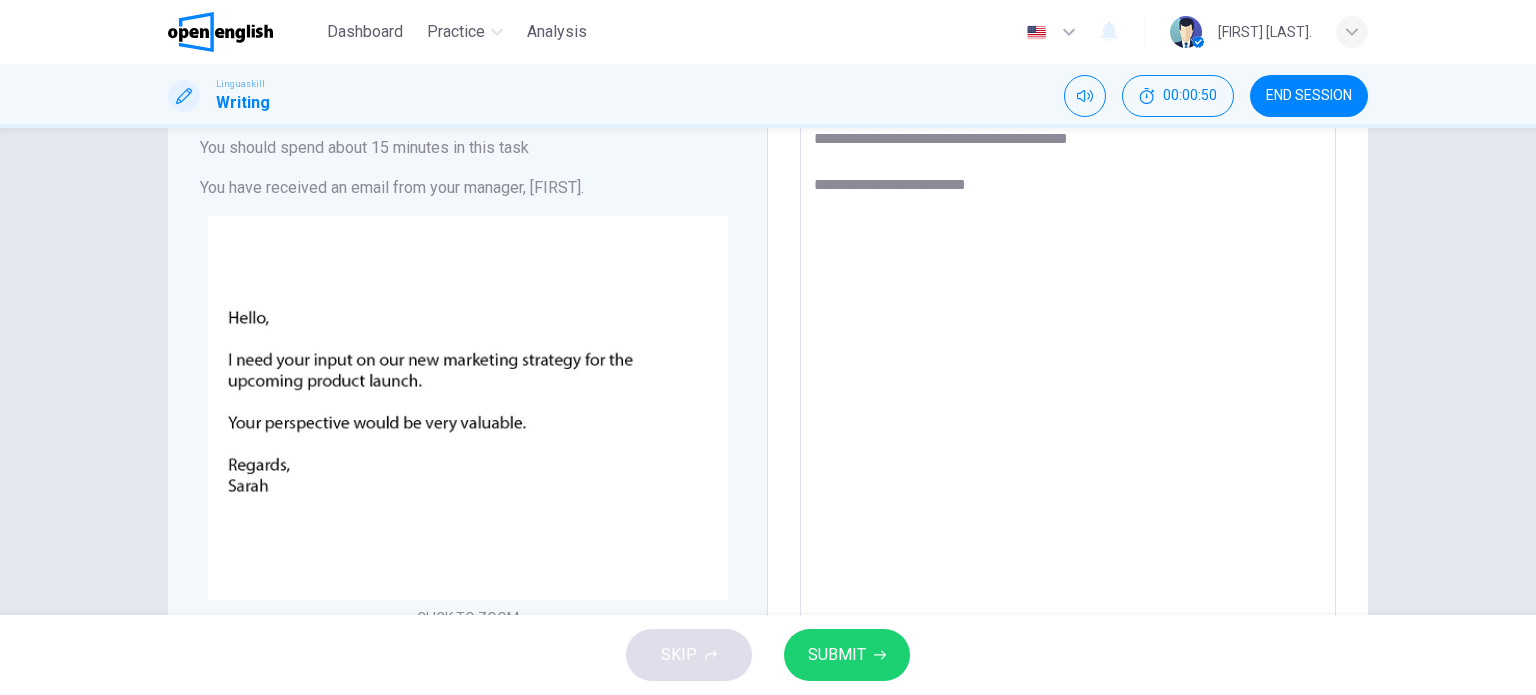 type on "*" 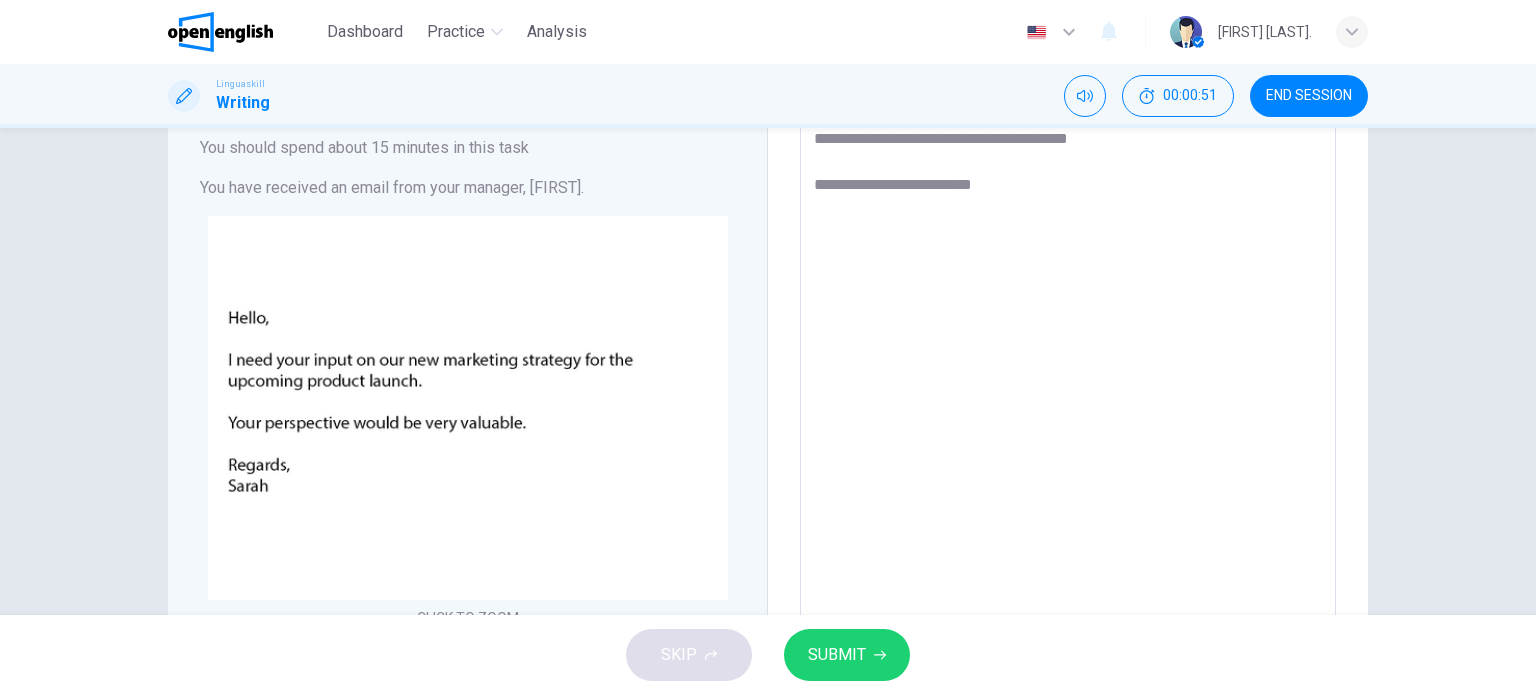 type on "*" 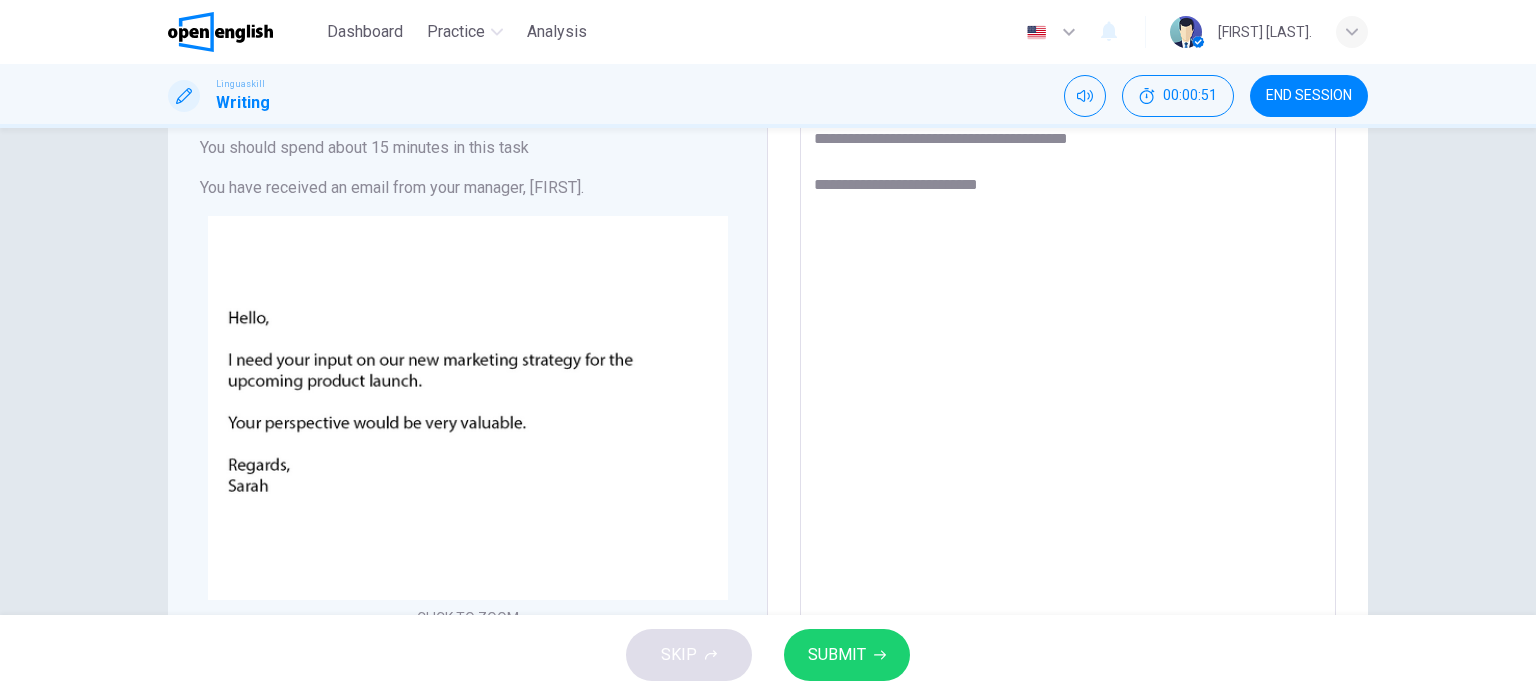 type on "*" 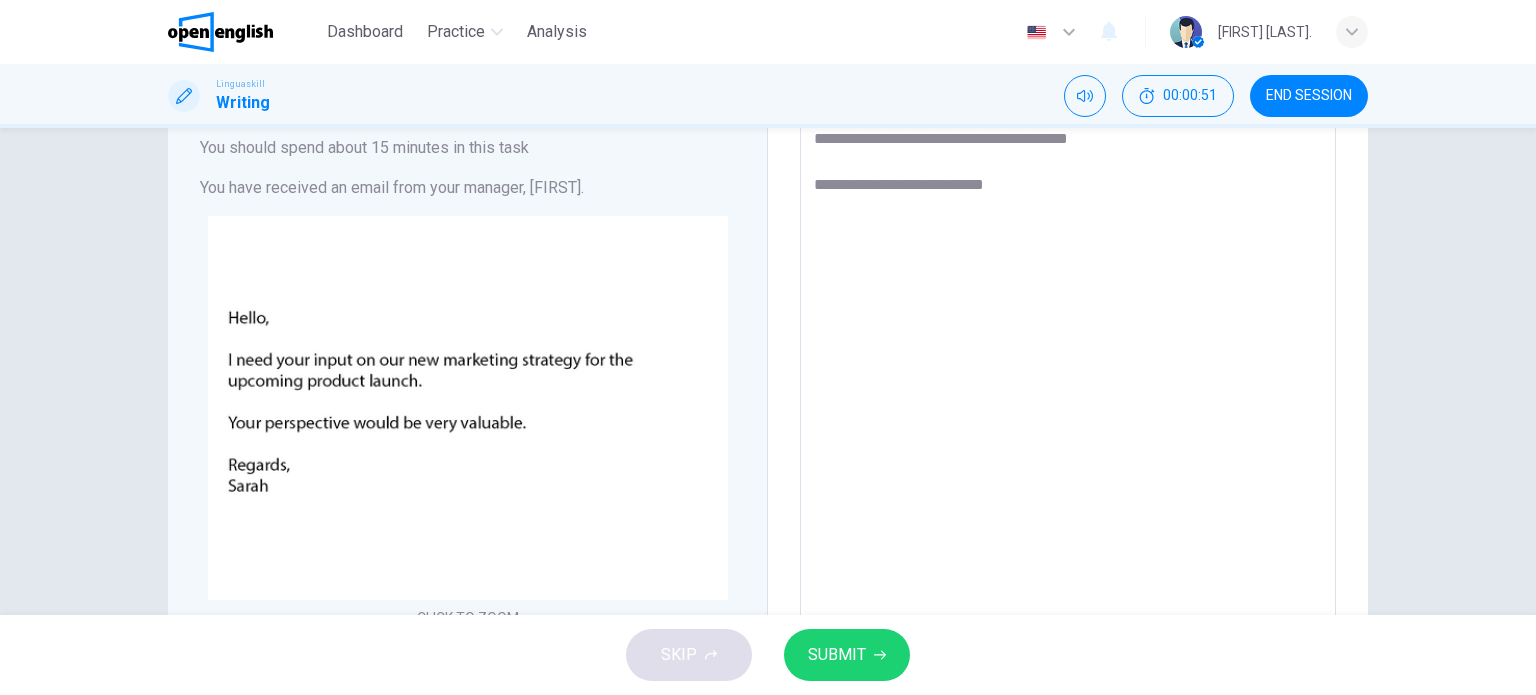 type on "**********" 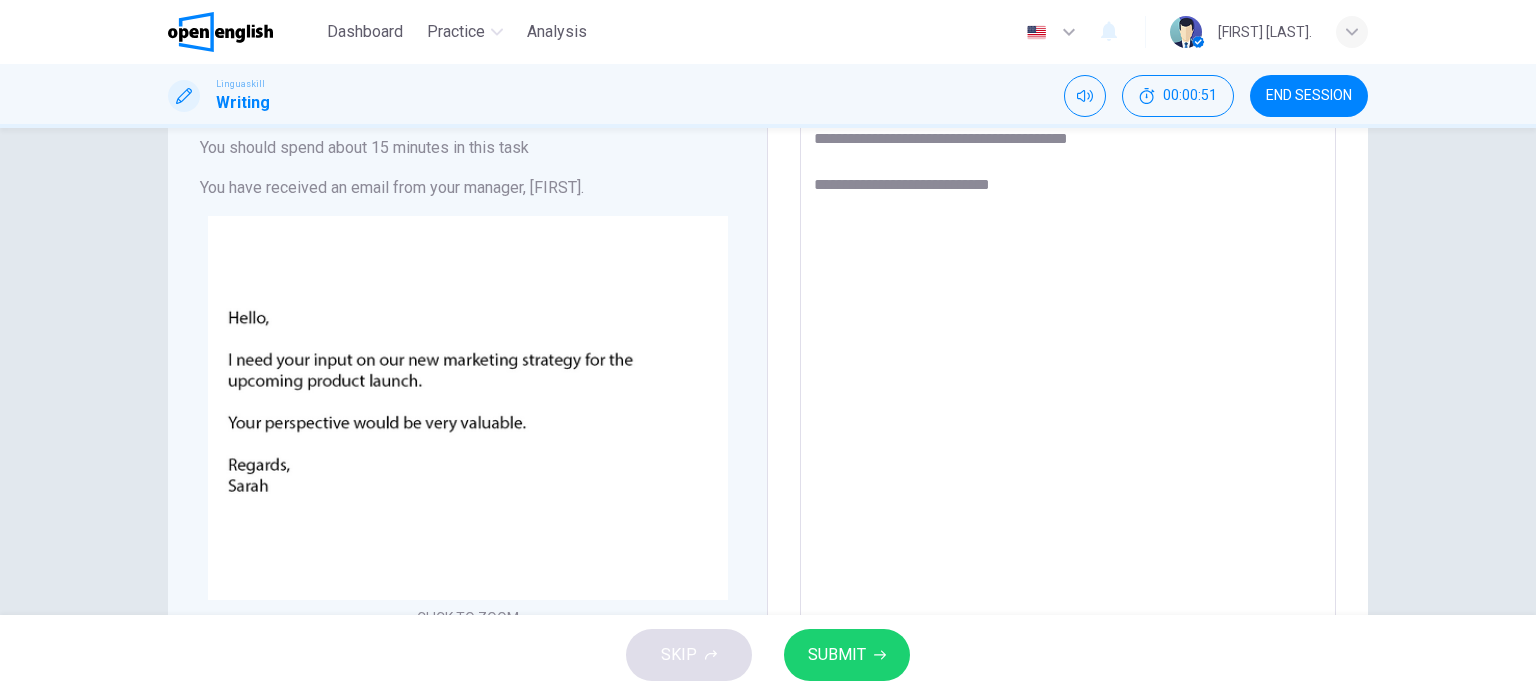 type on "*" 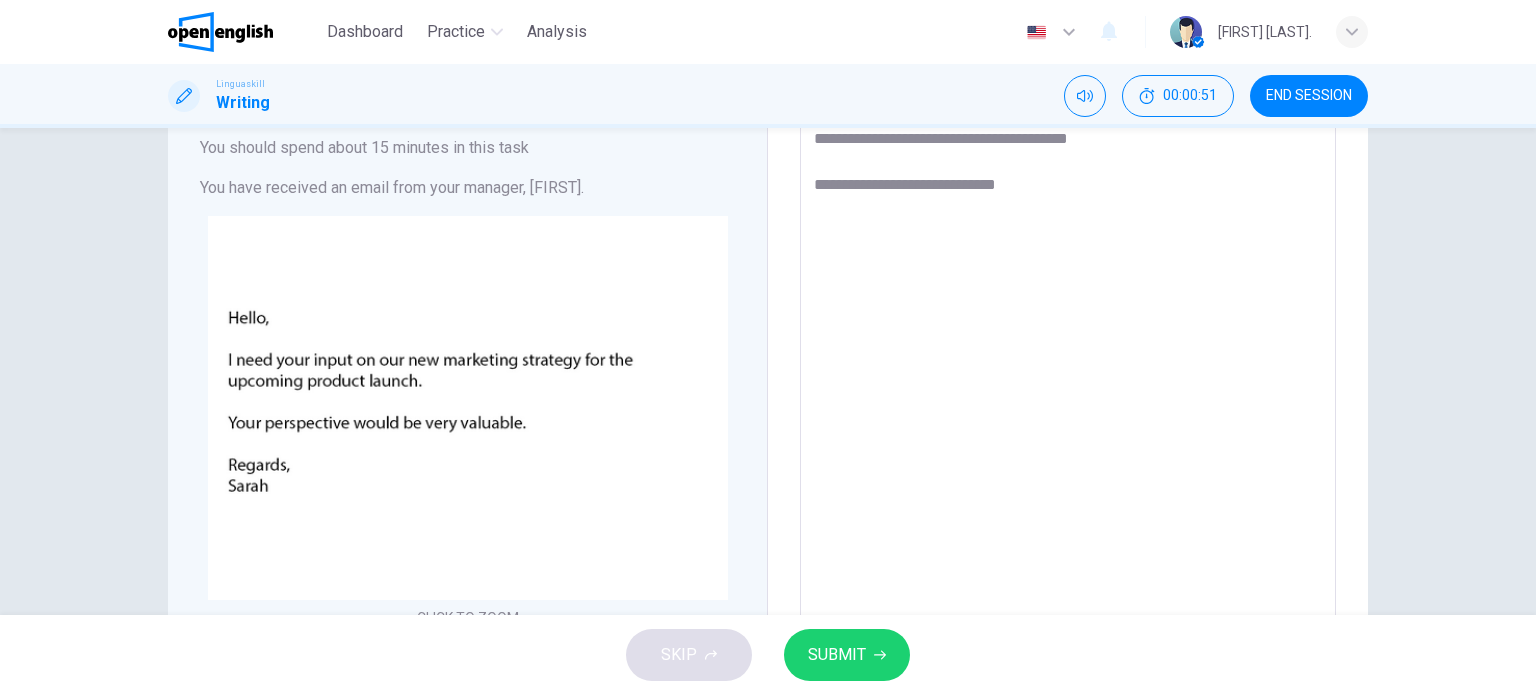 type on "*" 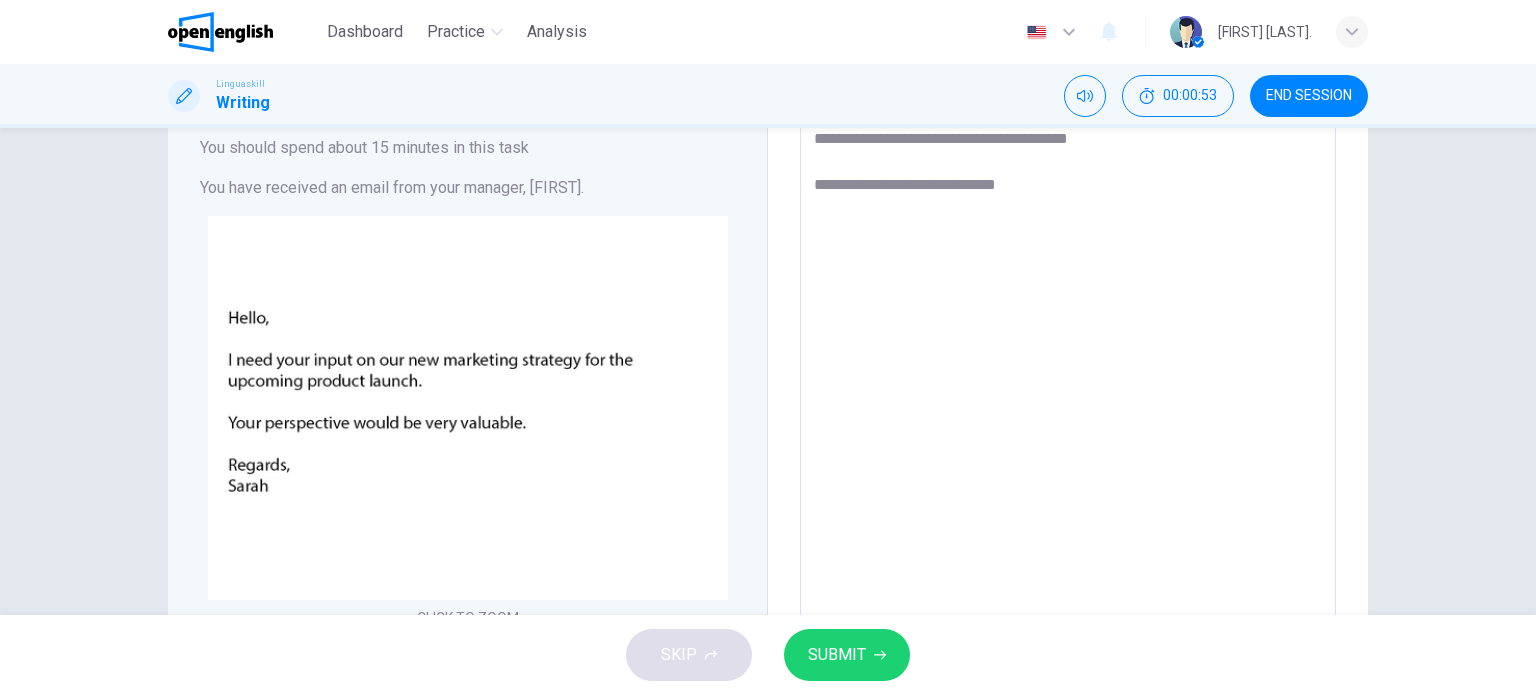 type on "**********" 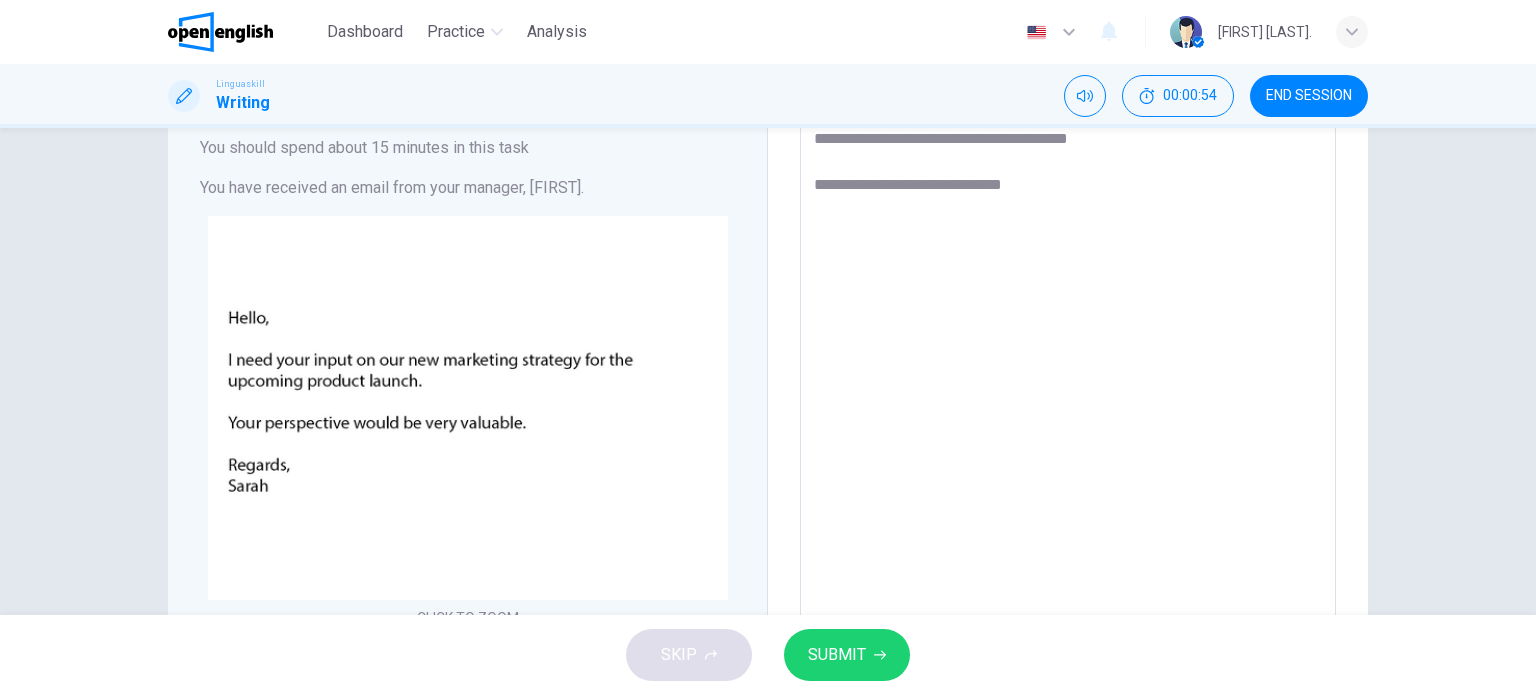 type on "**********" 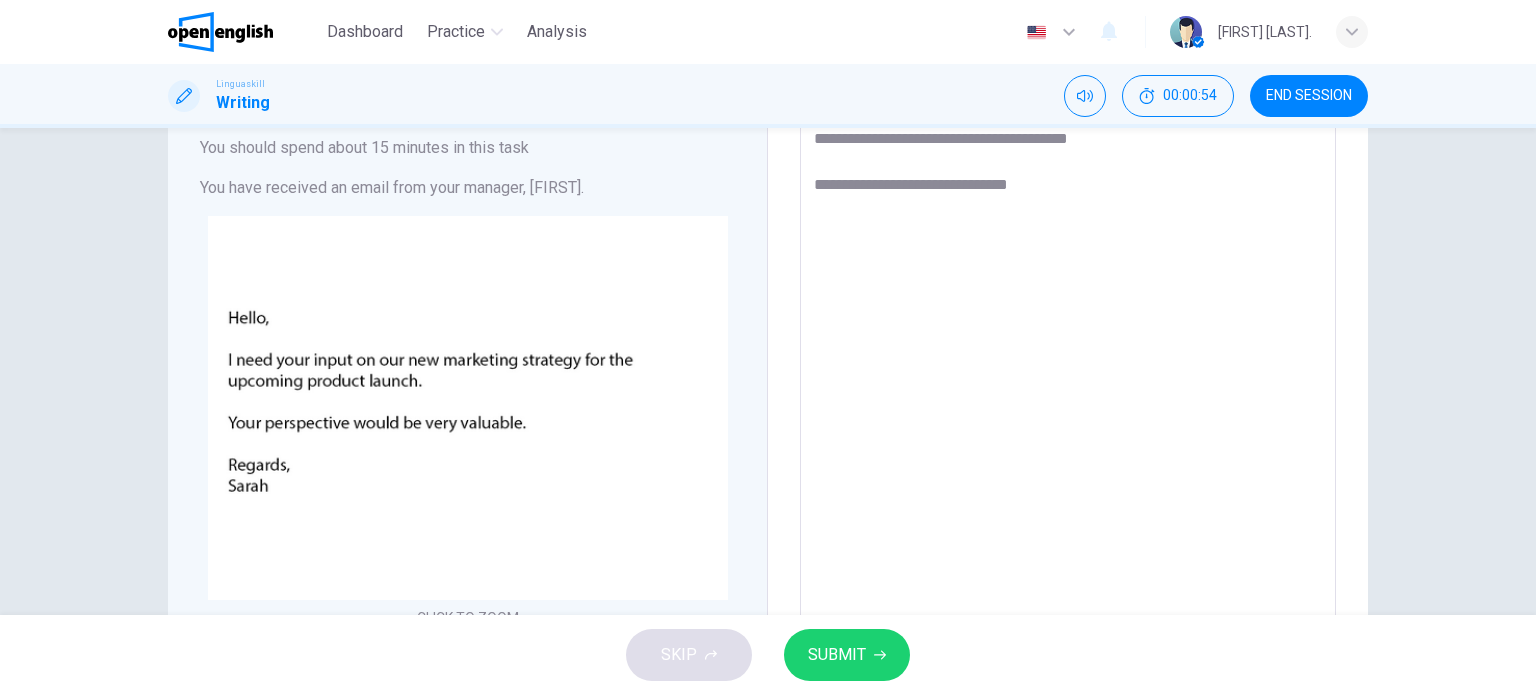 type on "*" 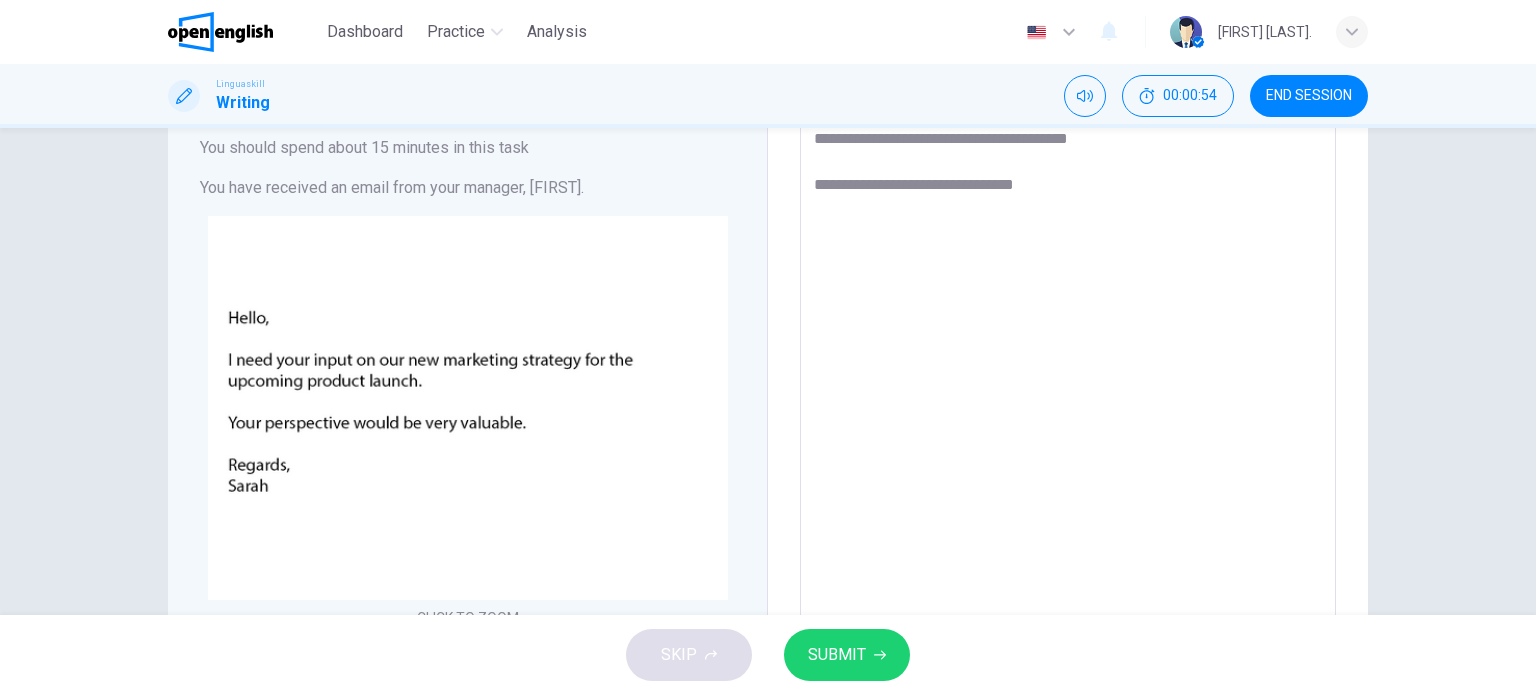 type on "**********" 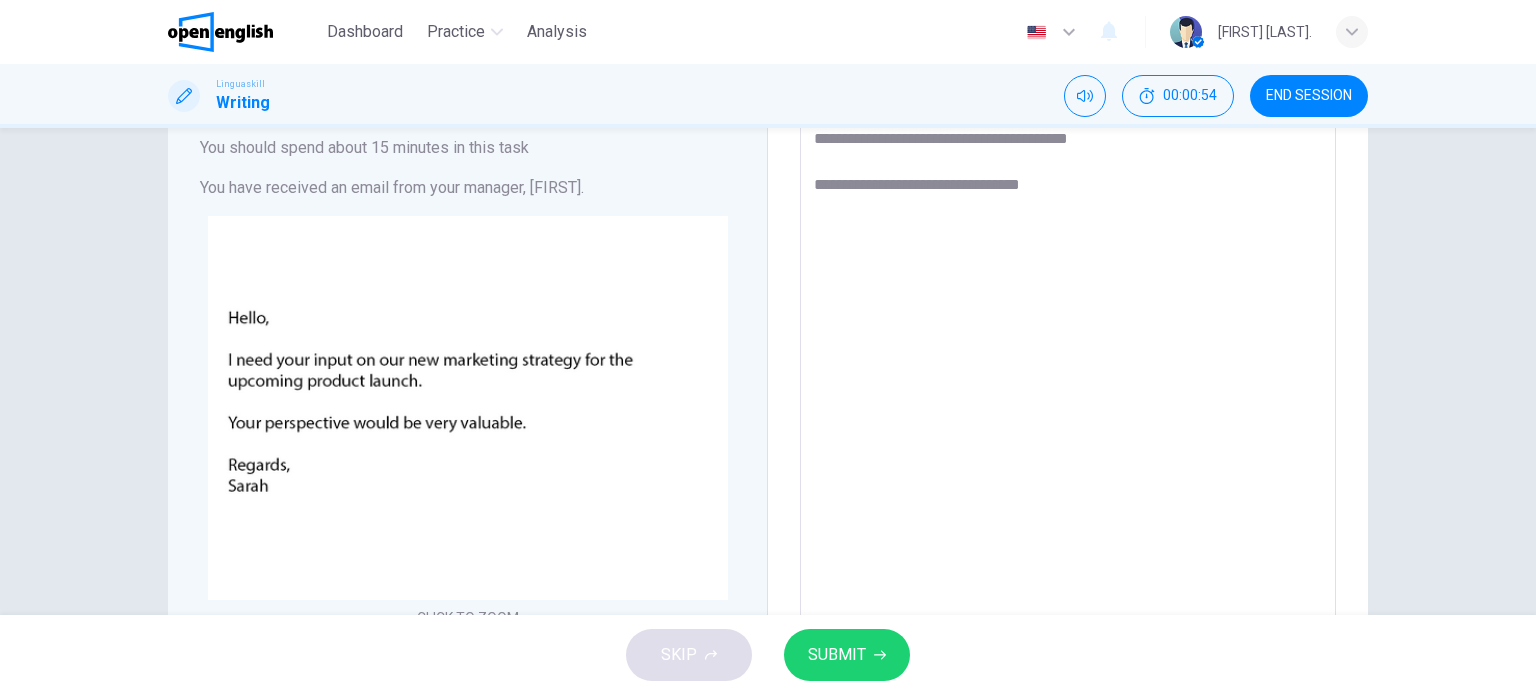 type on "*" 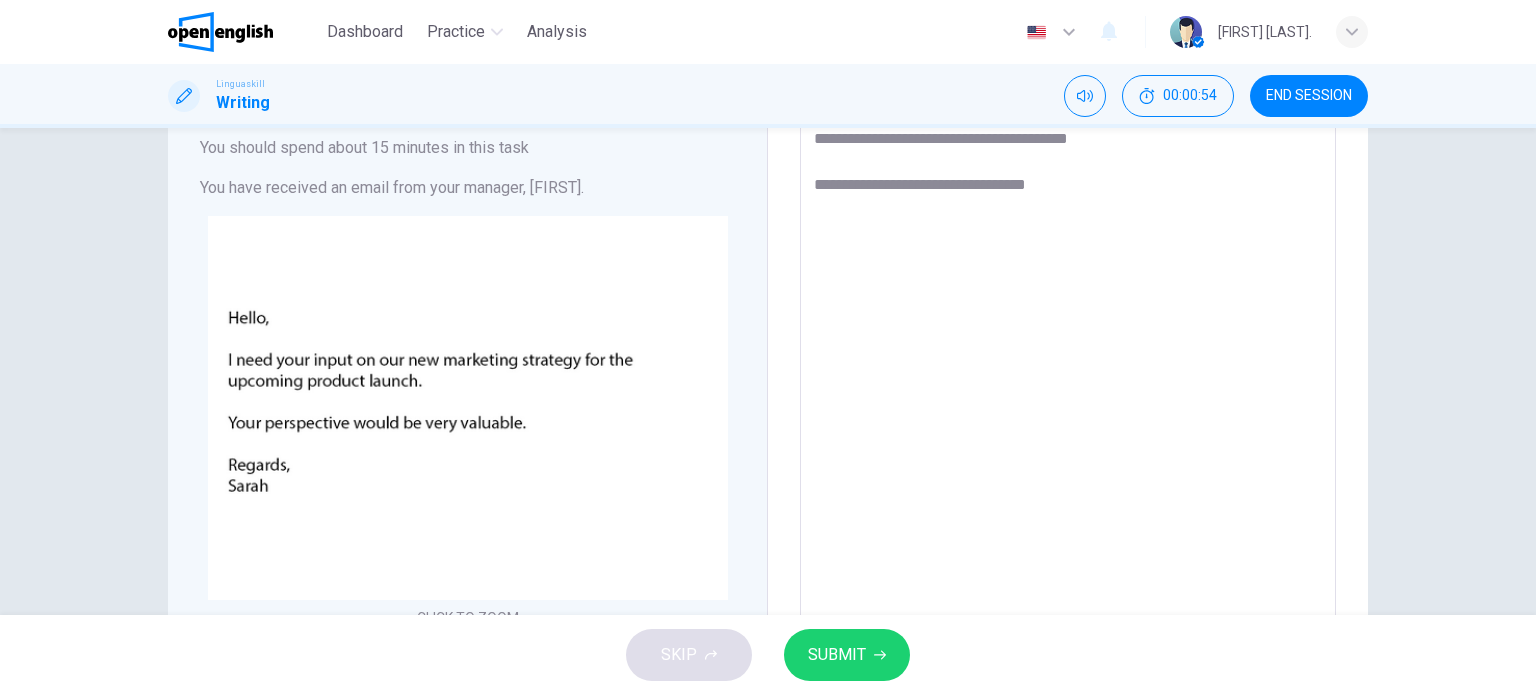 type on "*" 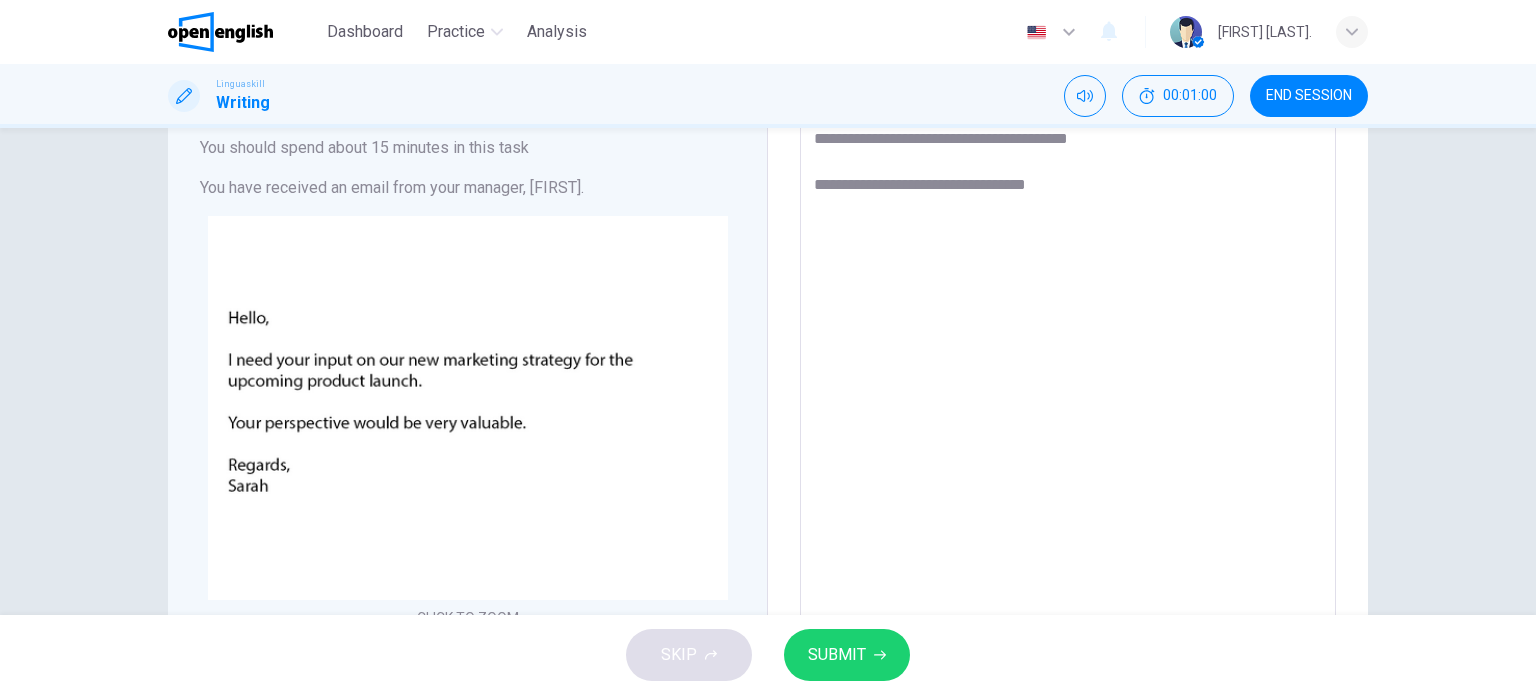 type on "**********" 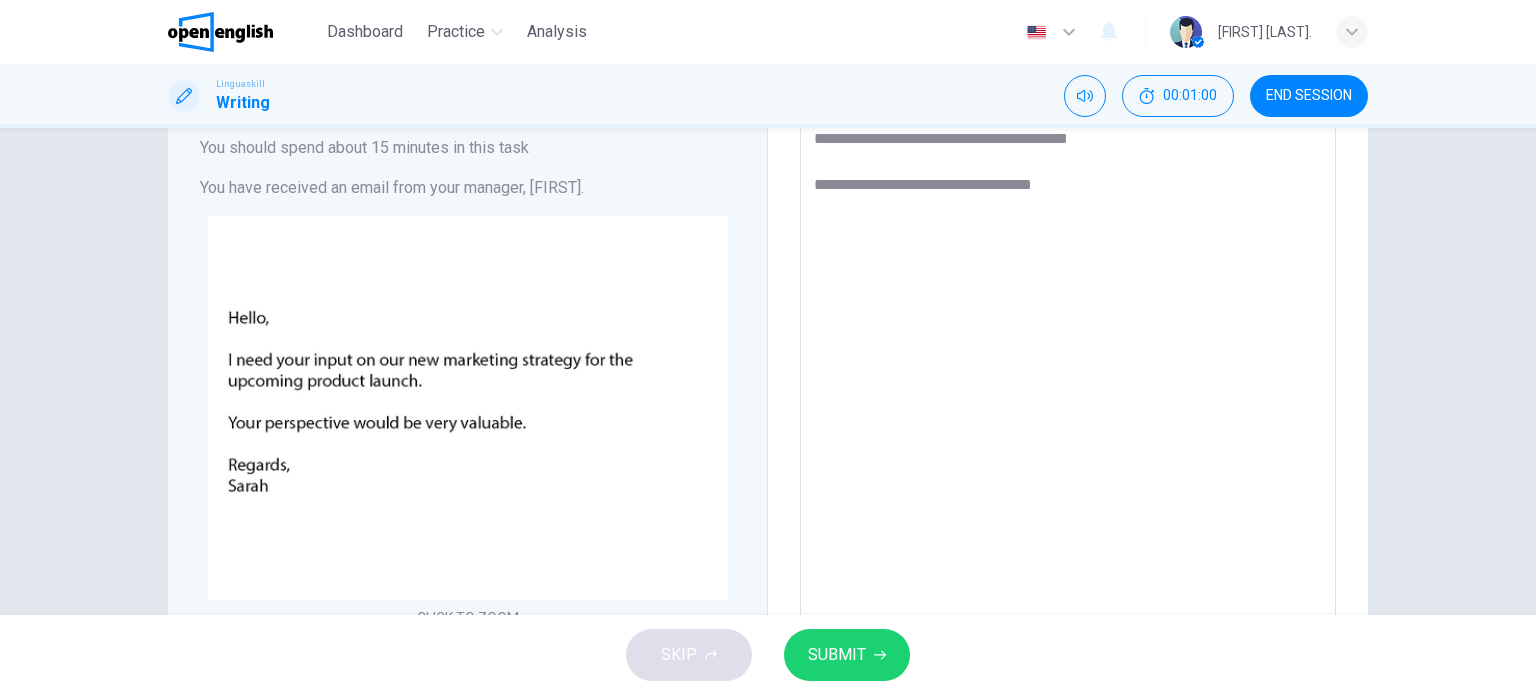 type on "**********" 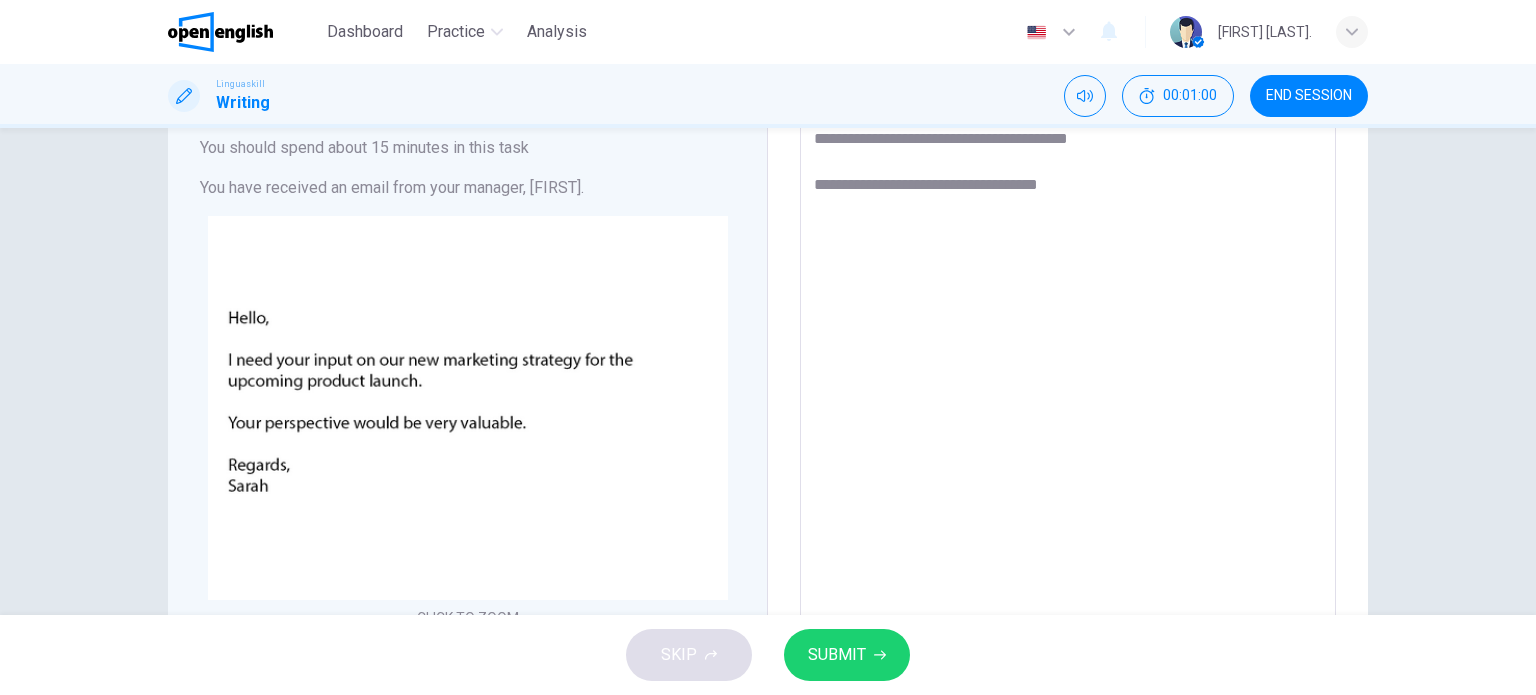 type on "**********" 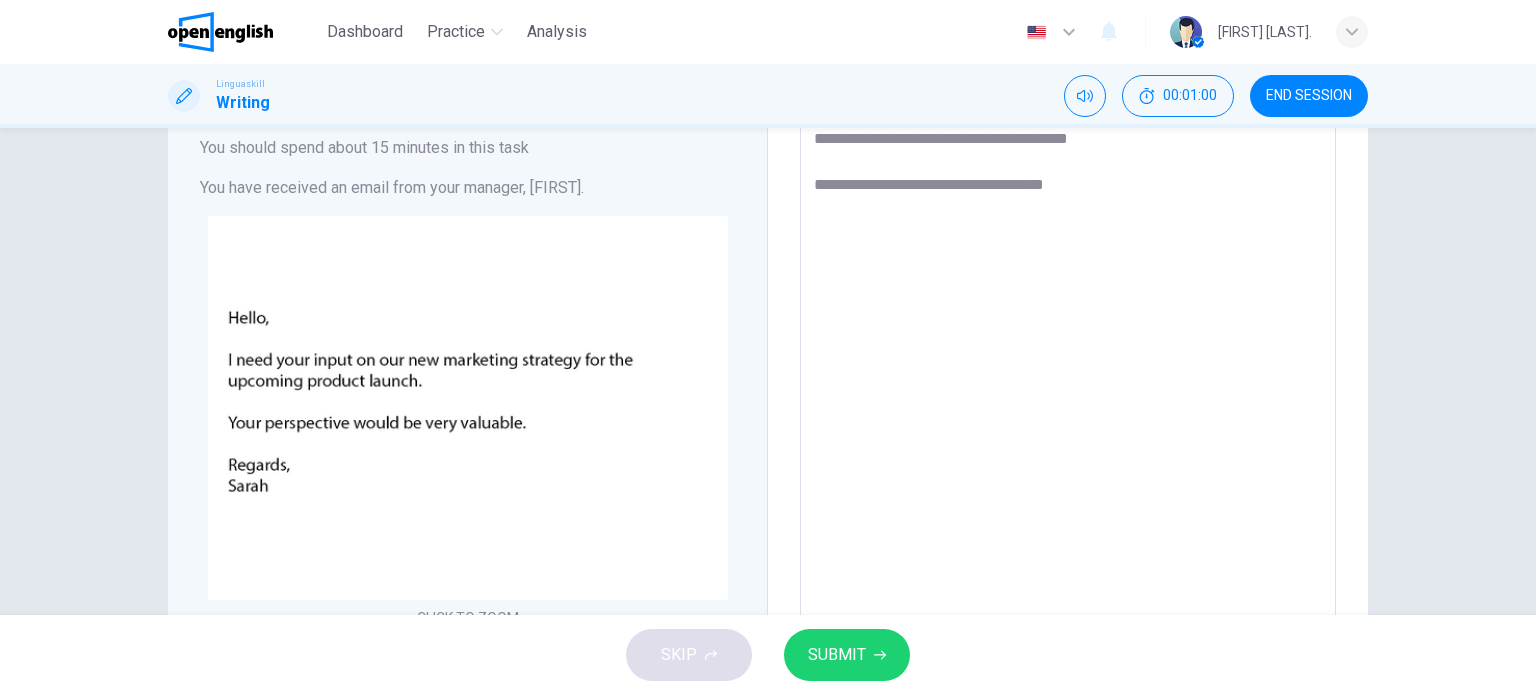 type on "*" 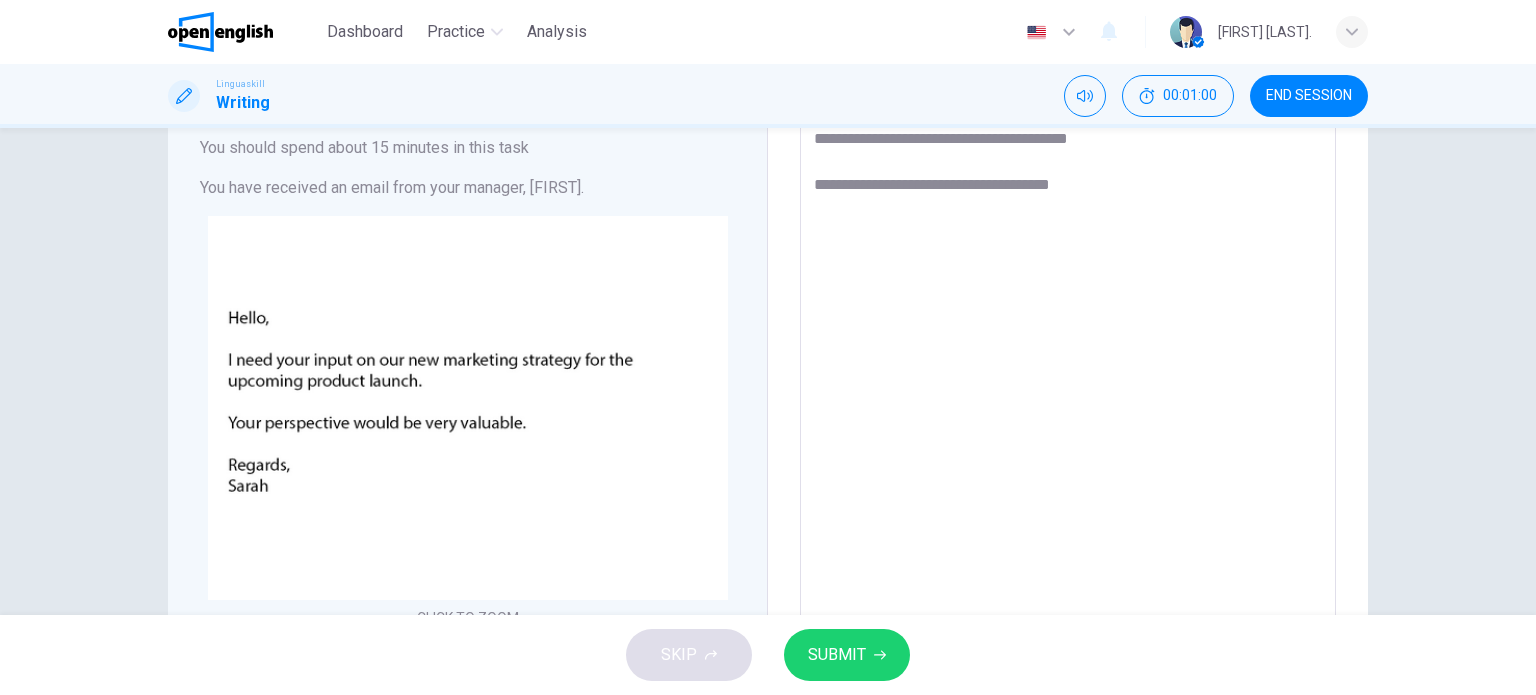 type on "*" 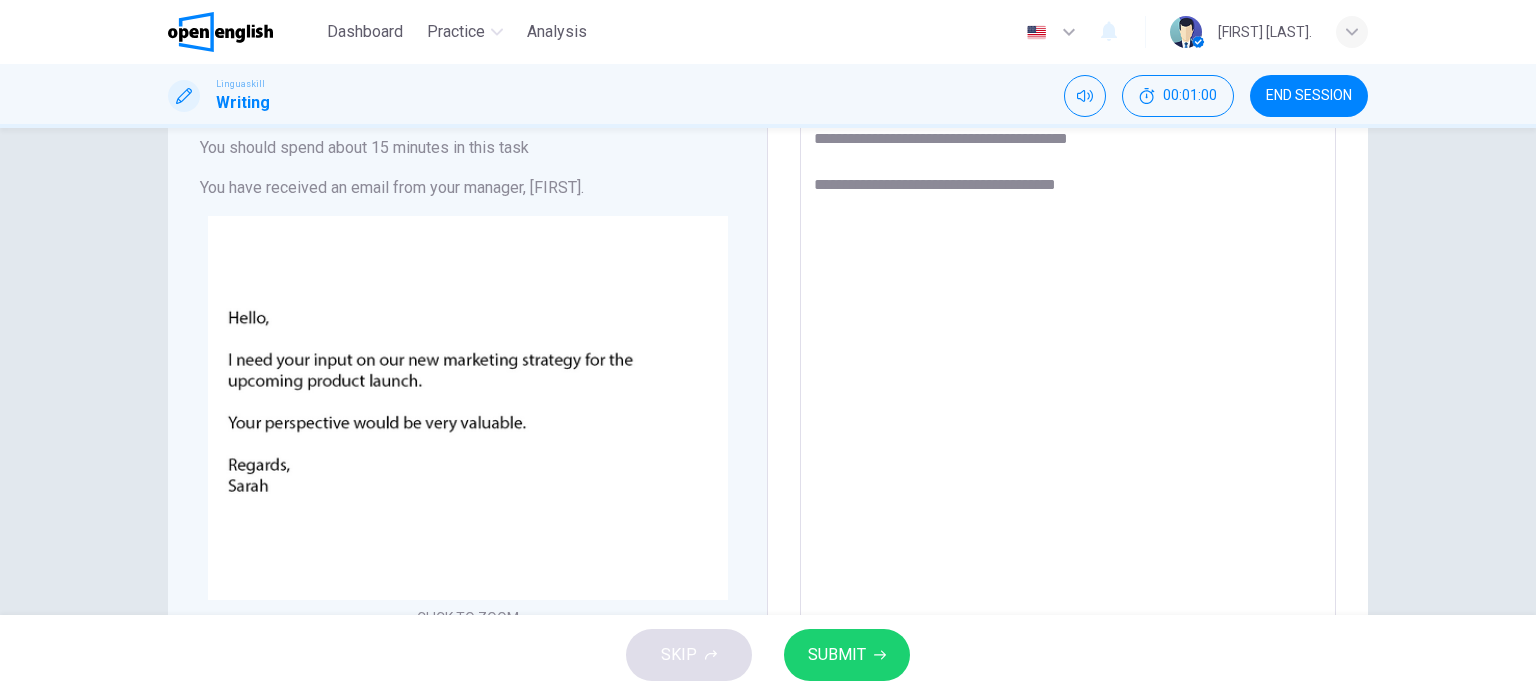 type on "*" 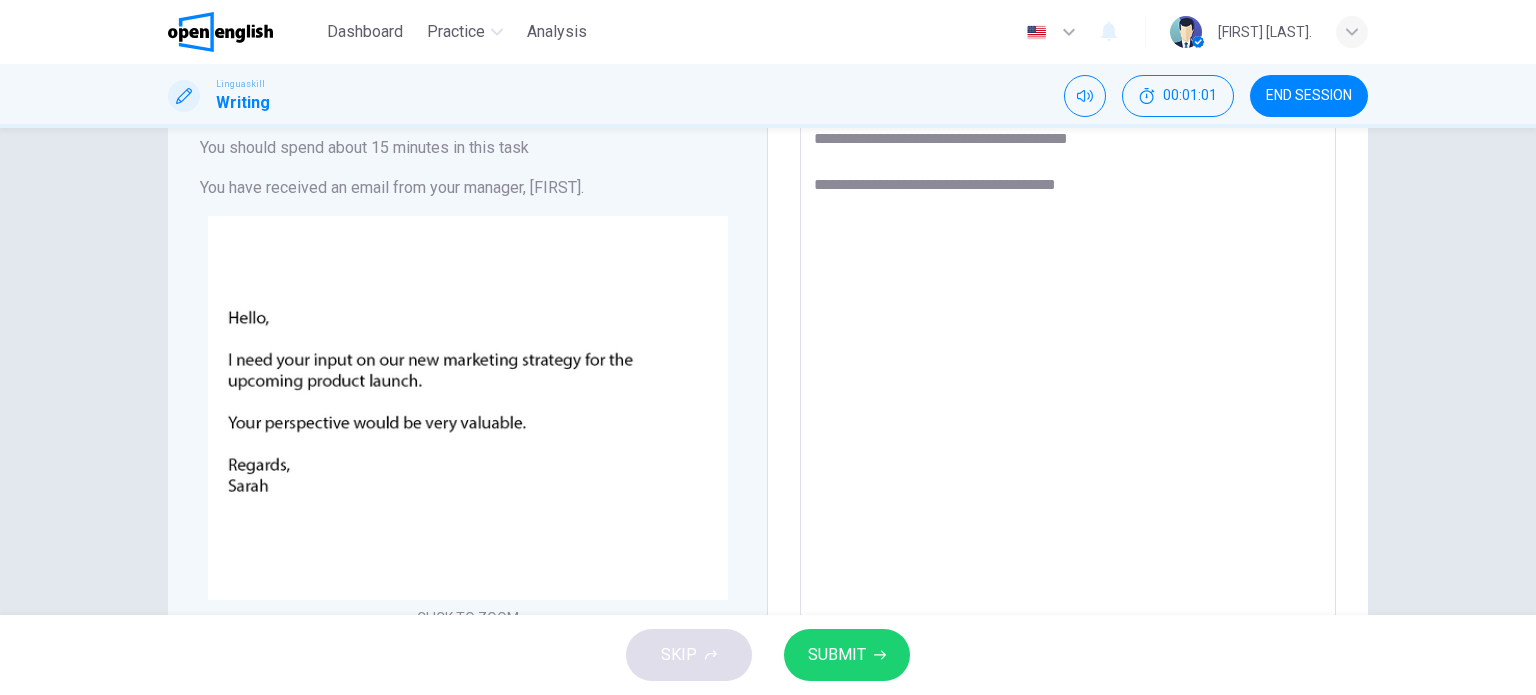 type on "**********" 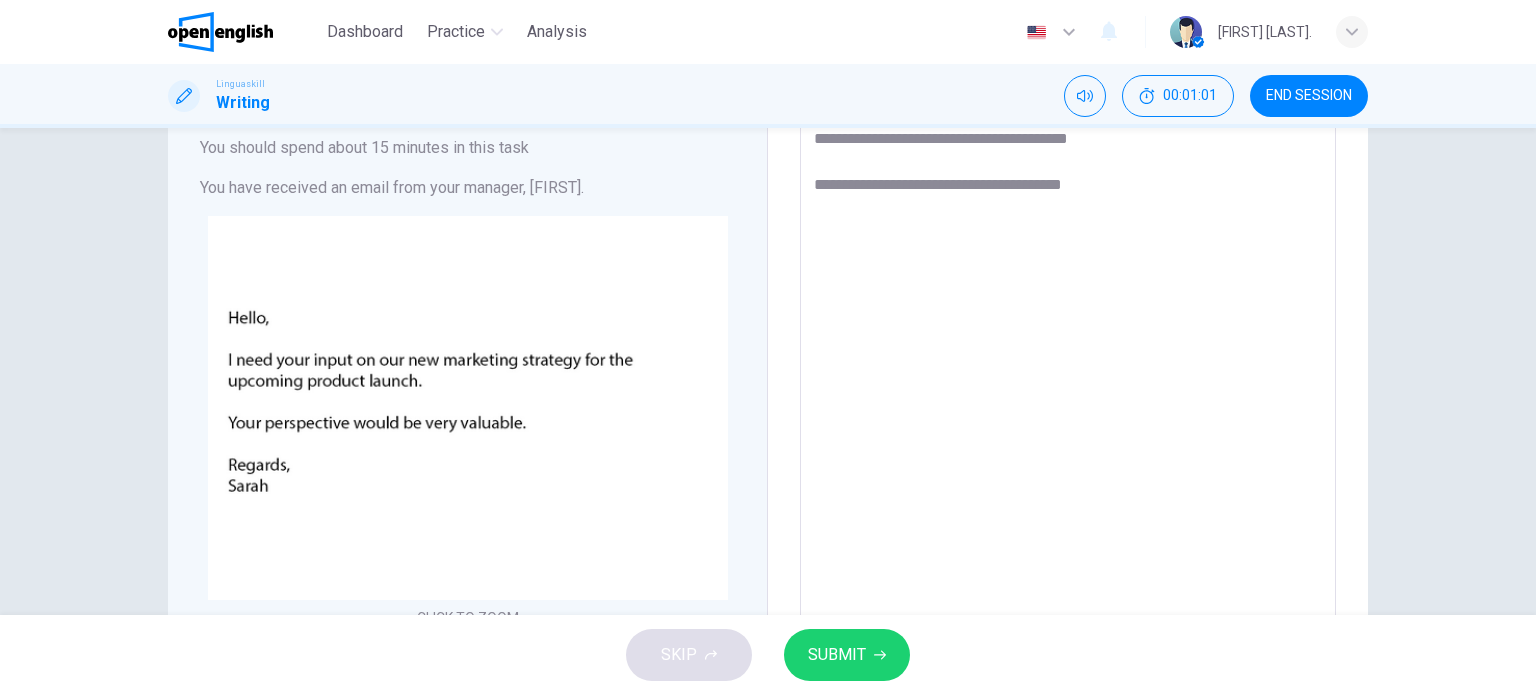 type on "*" 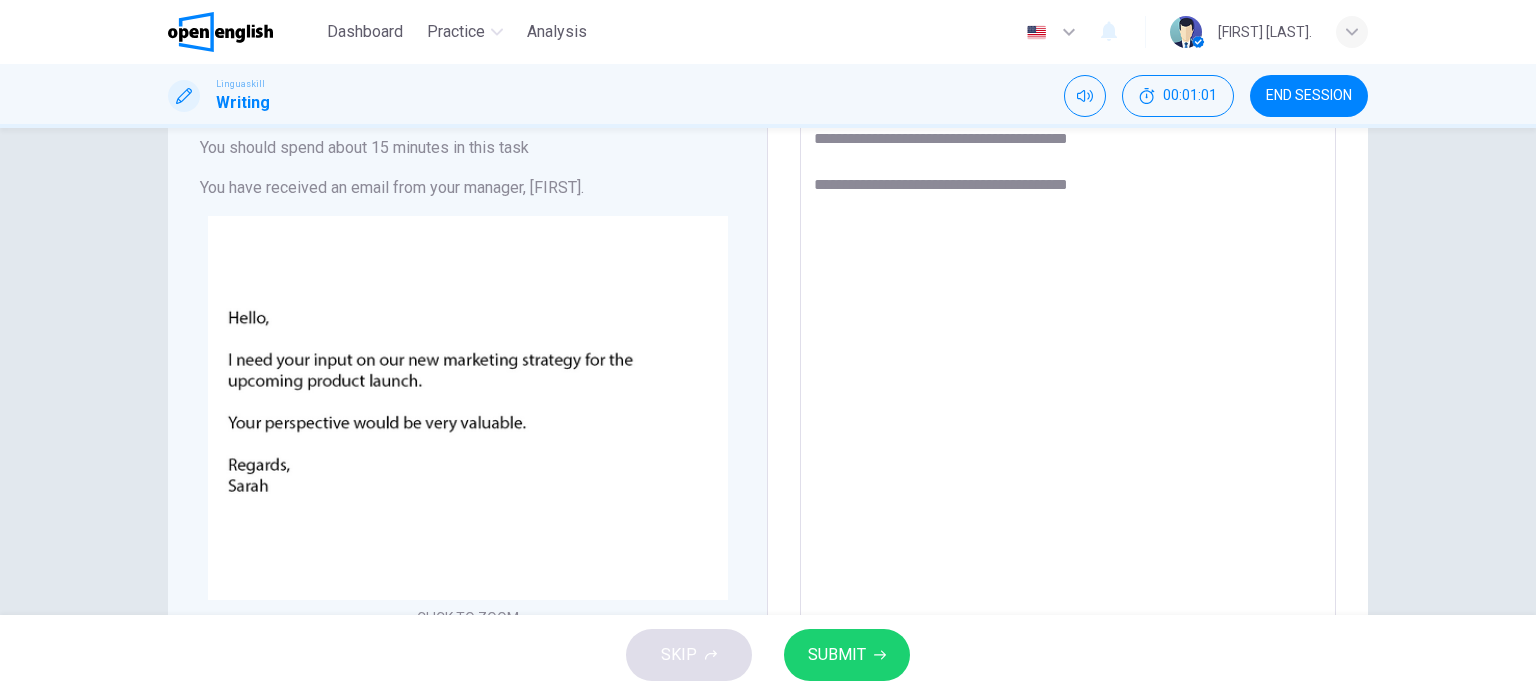 type on "*" 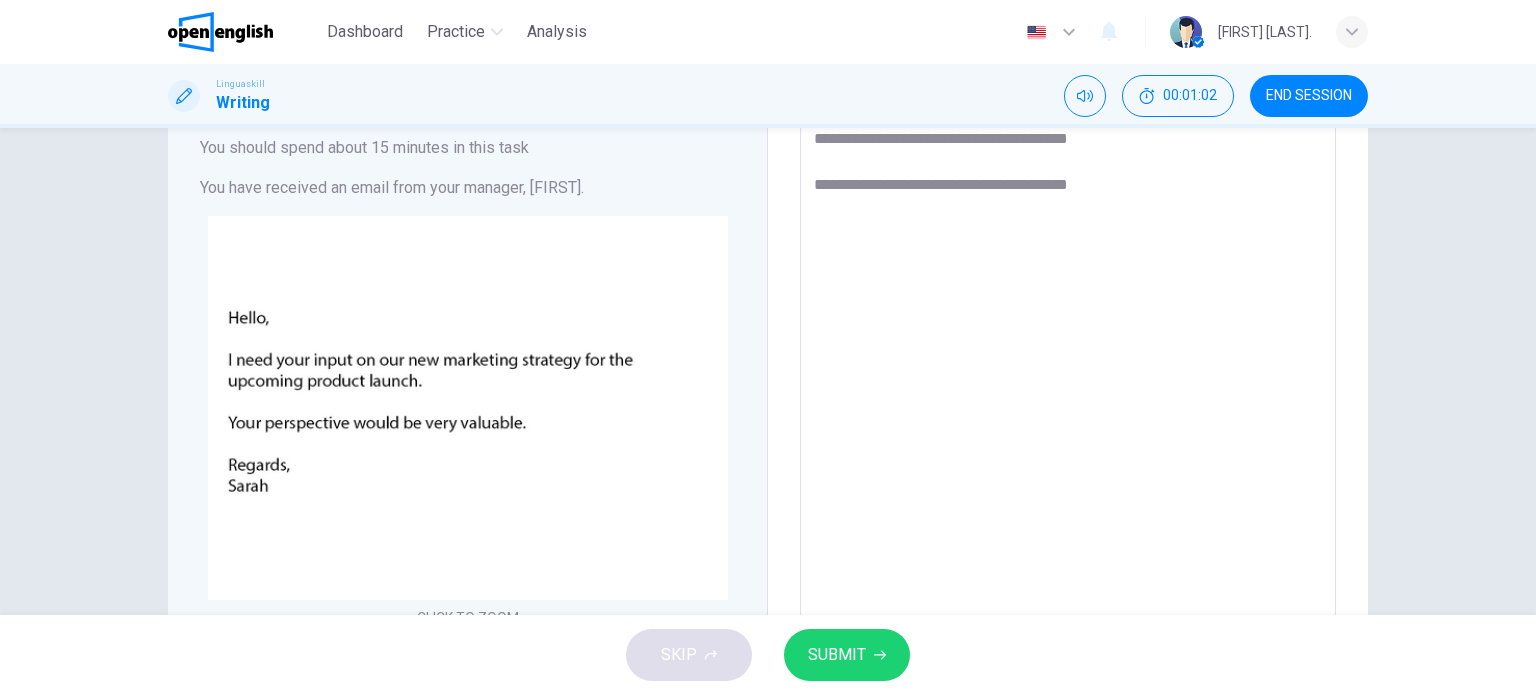 type on "**********" 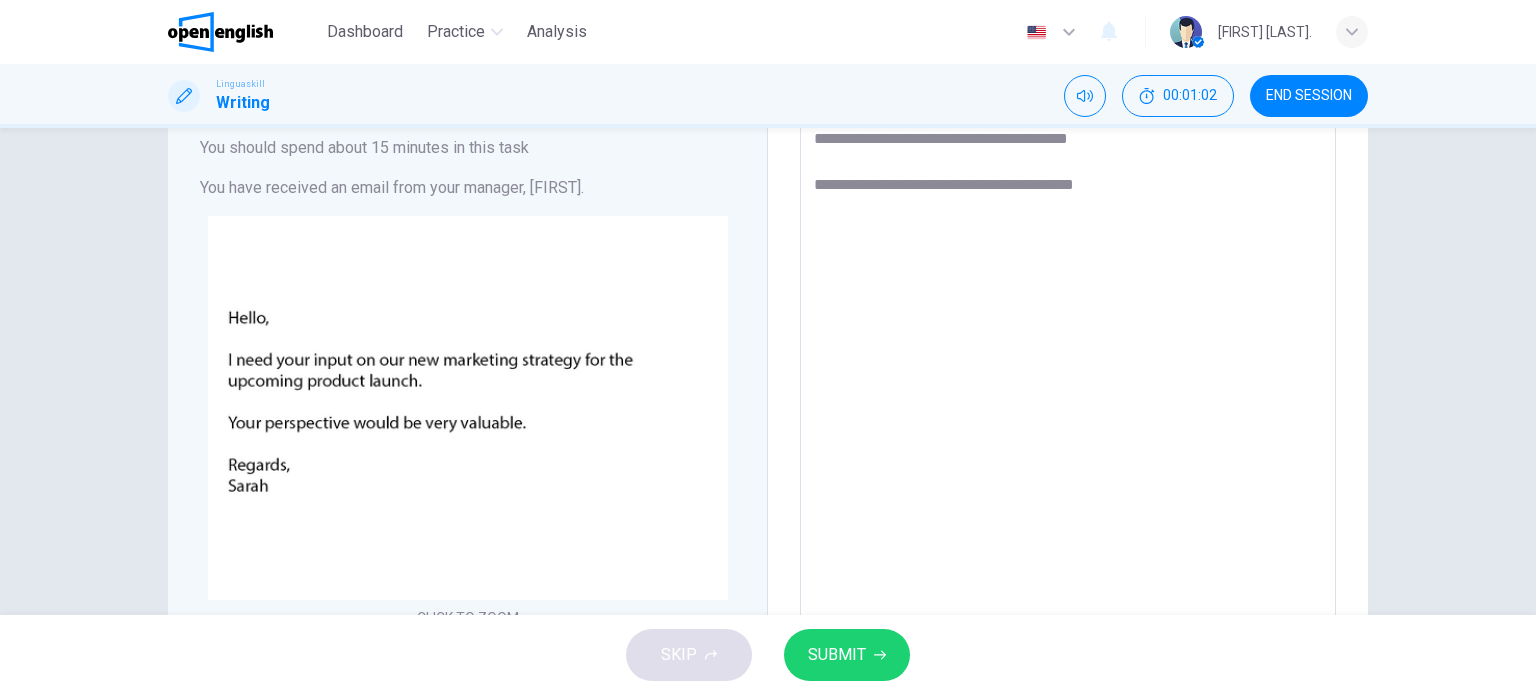 type on "*" 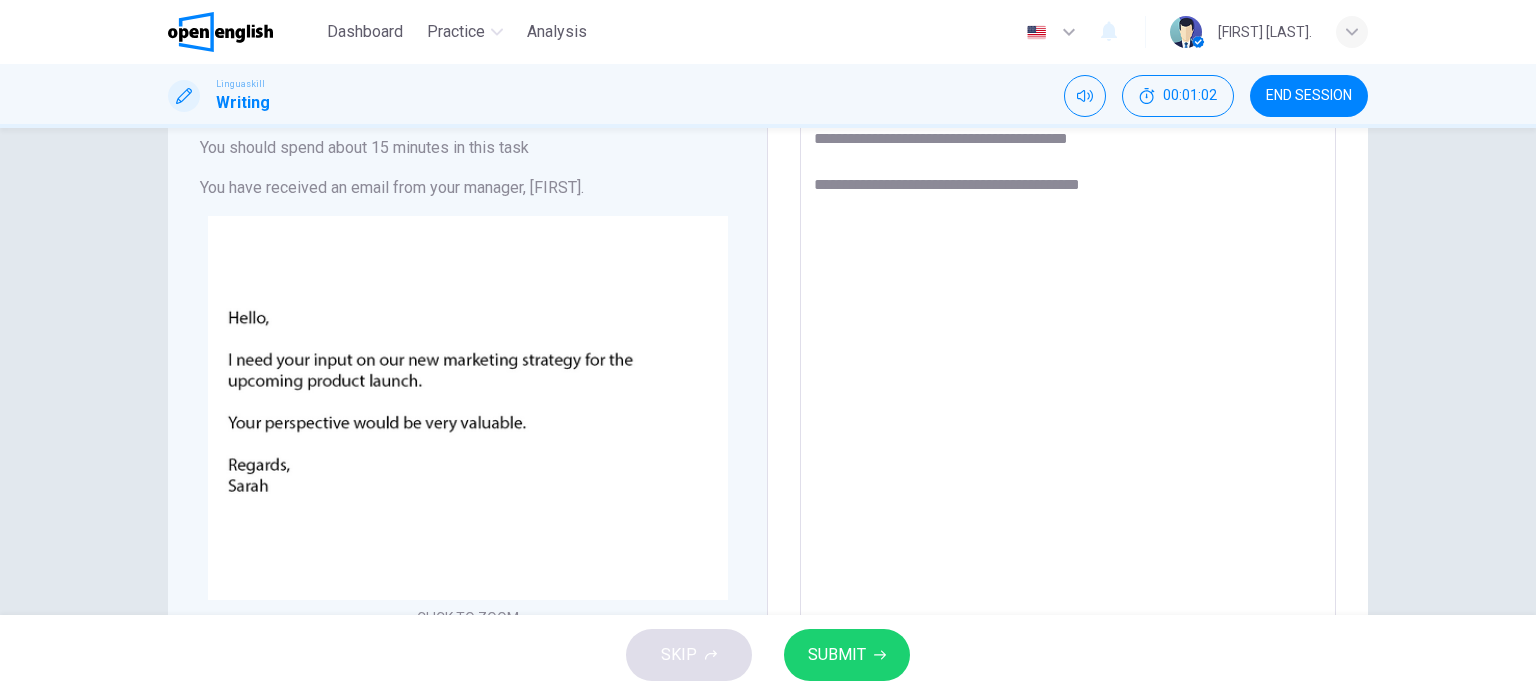type on "**********" 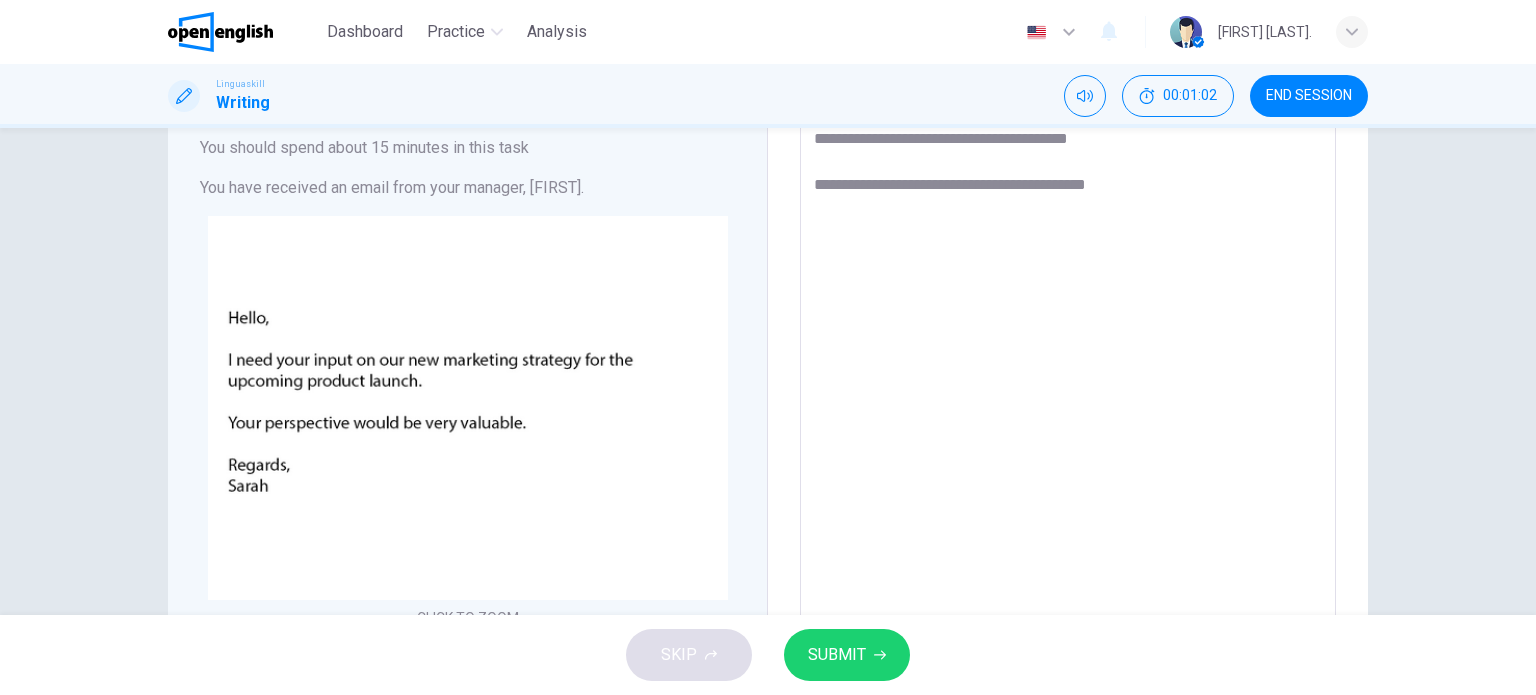 type on "*" 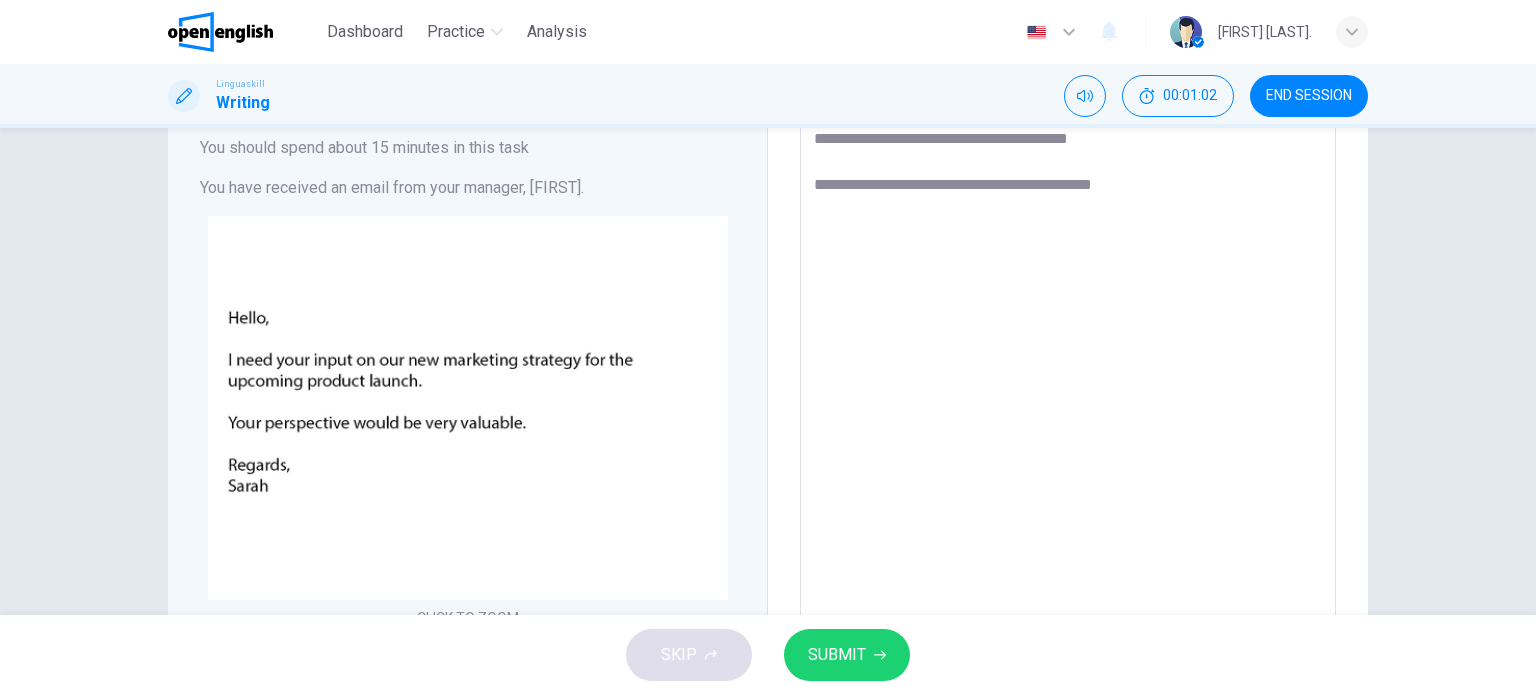 type on "*" 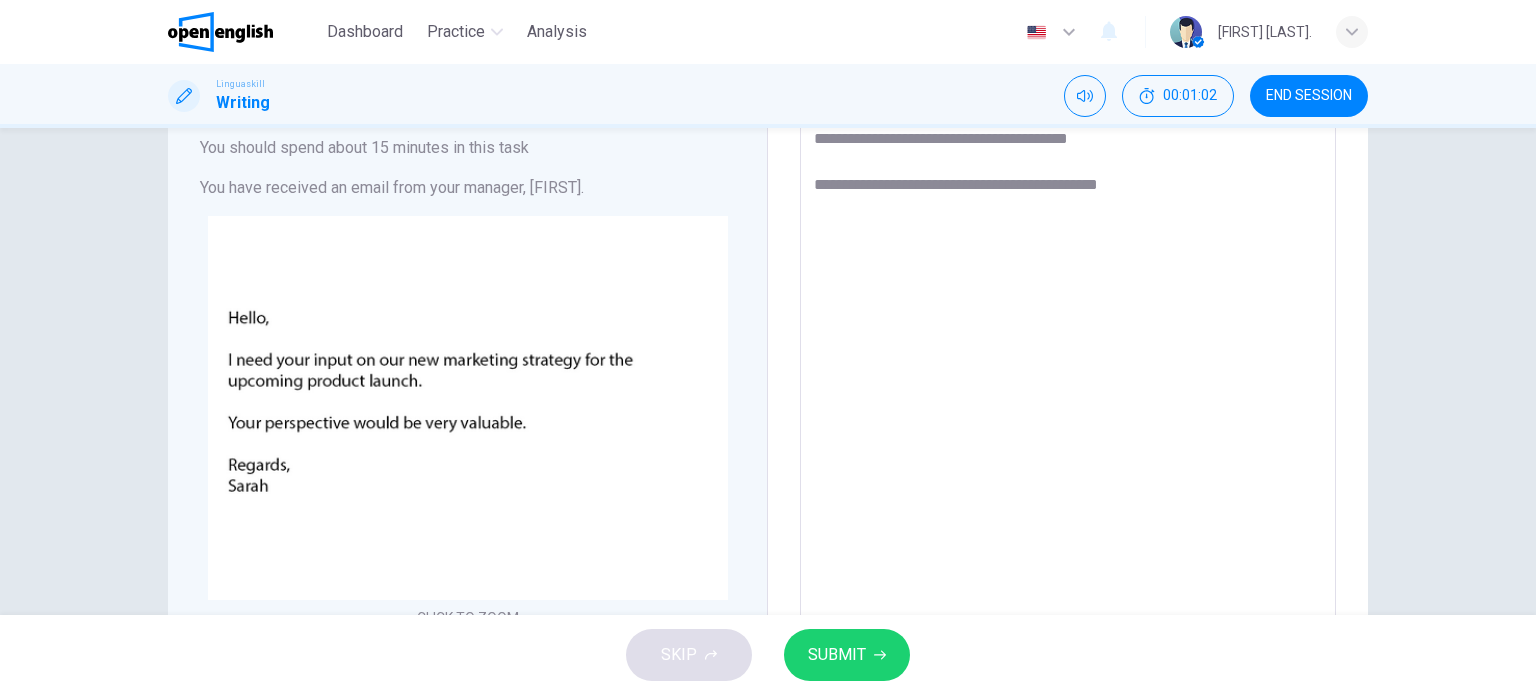 type on "*" 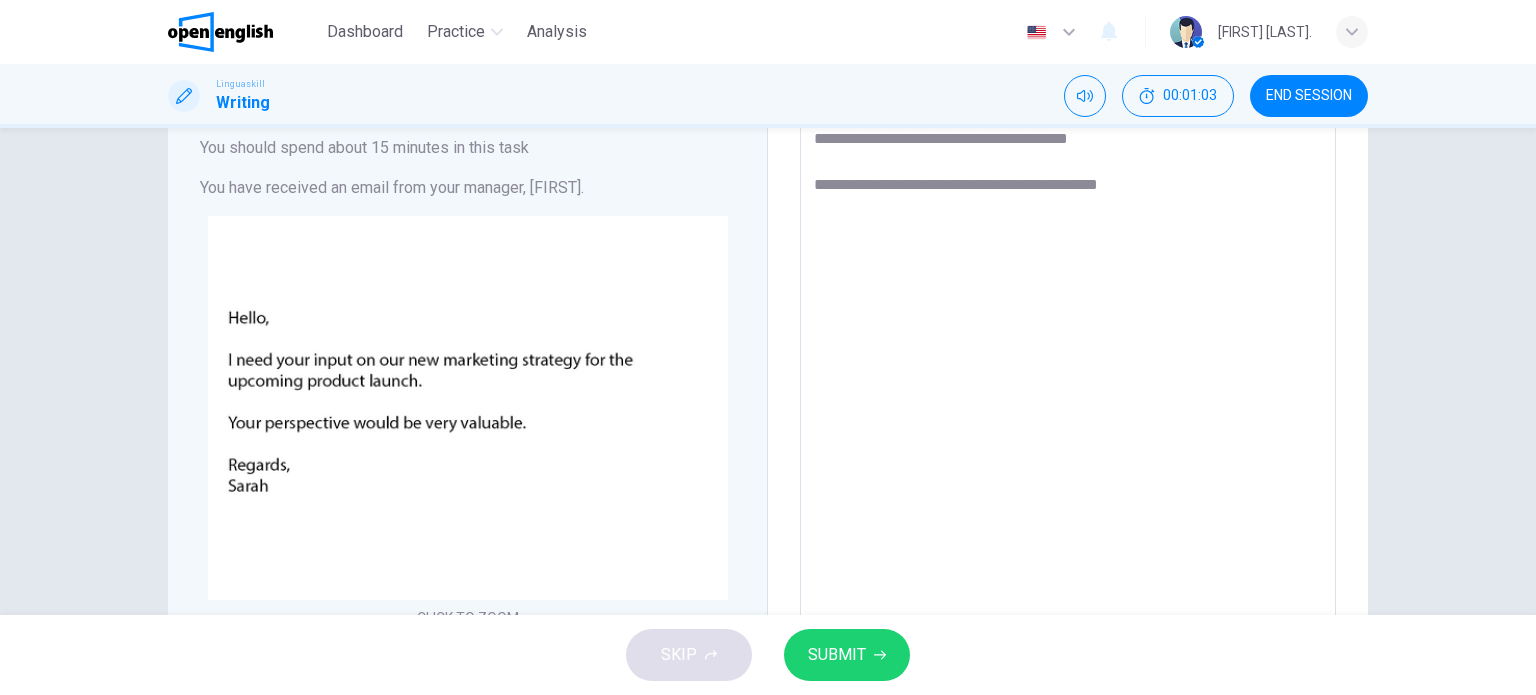 type on "**********" 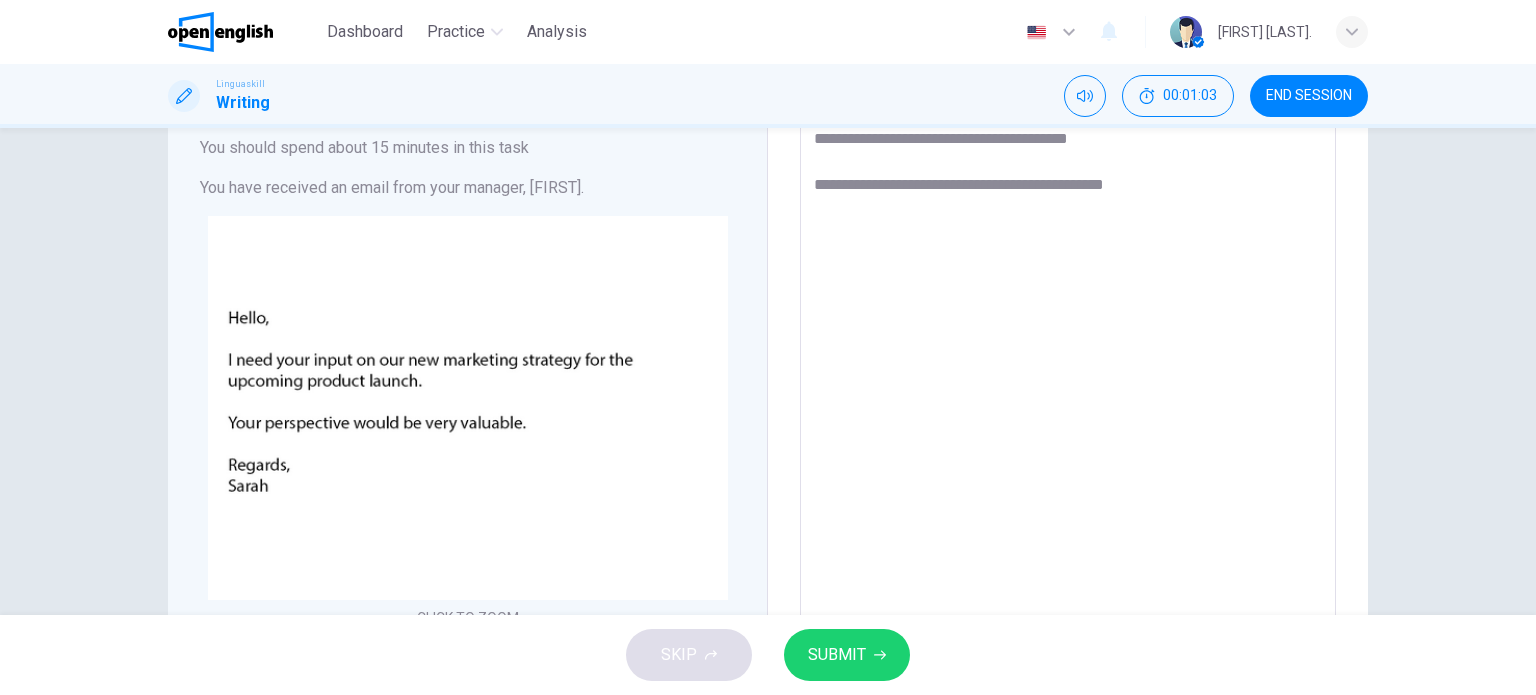 type on "*" 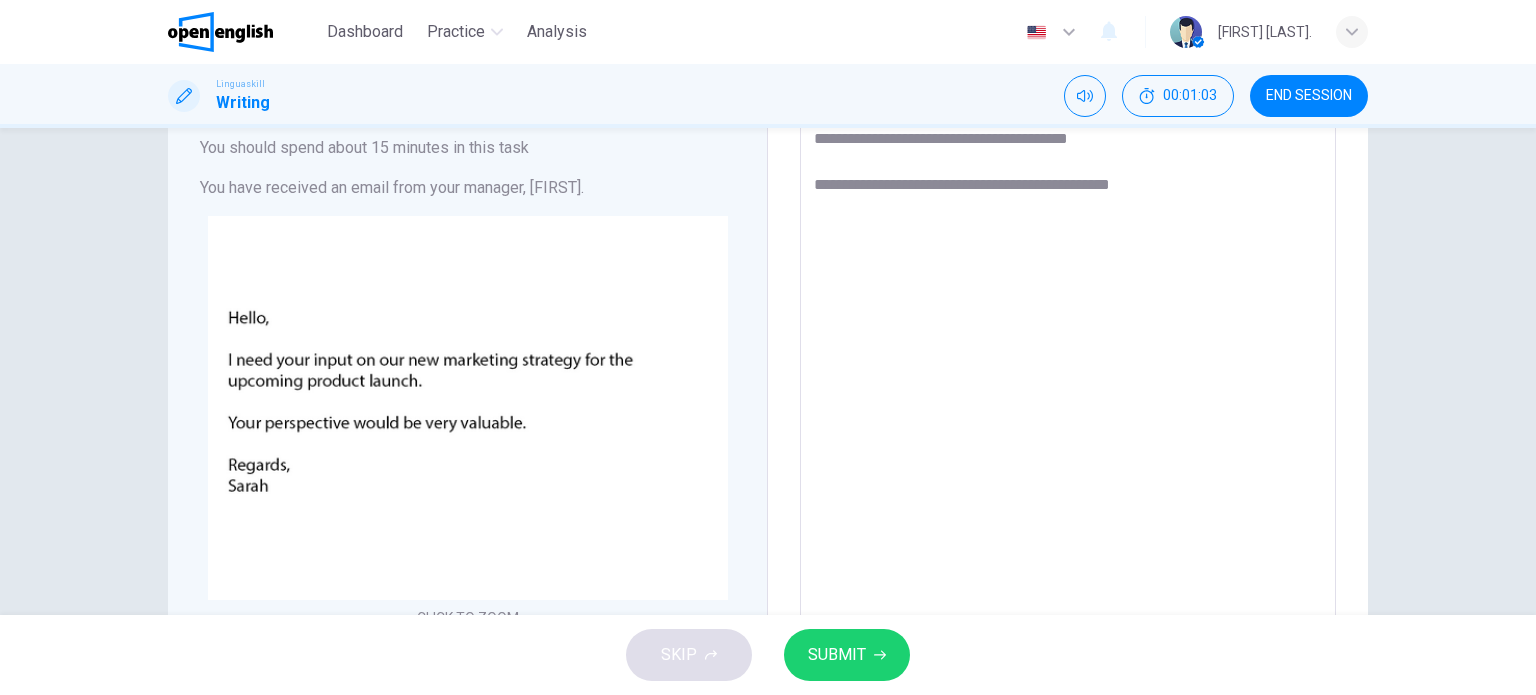 type on "*" 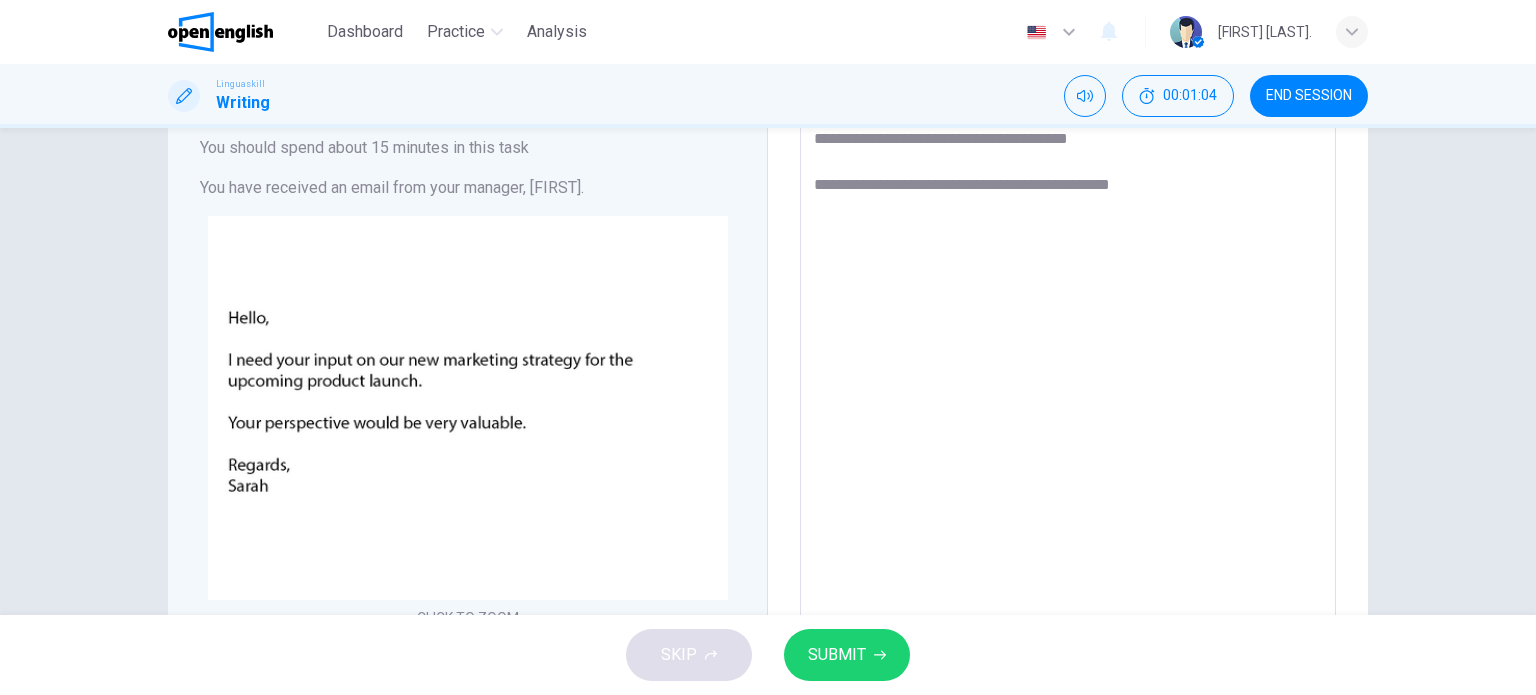type on "**********" 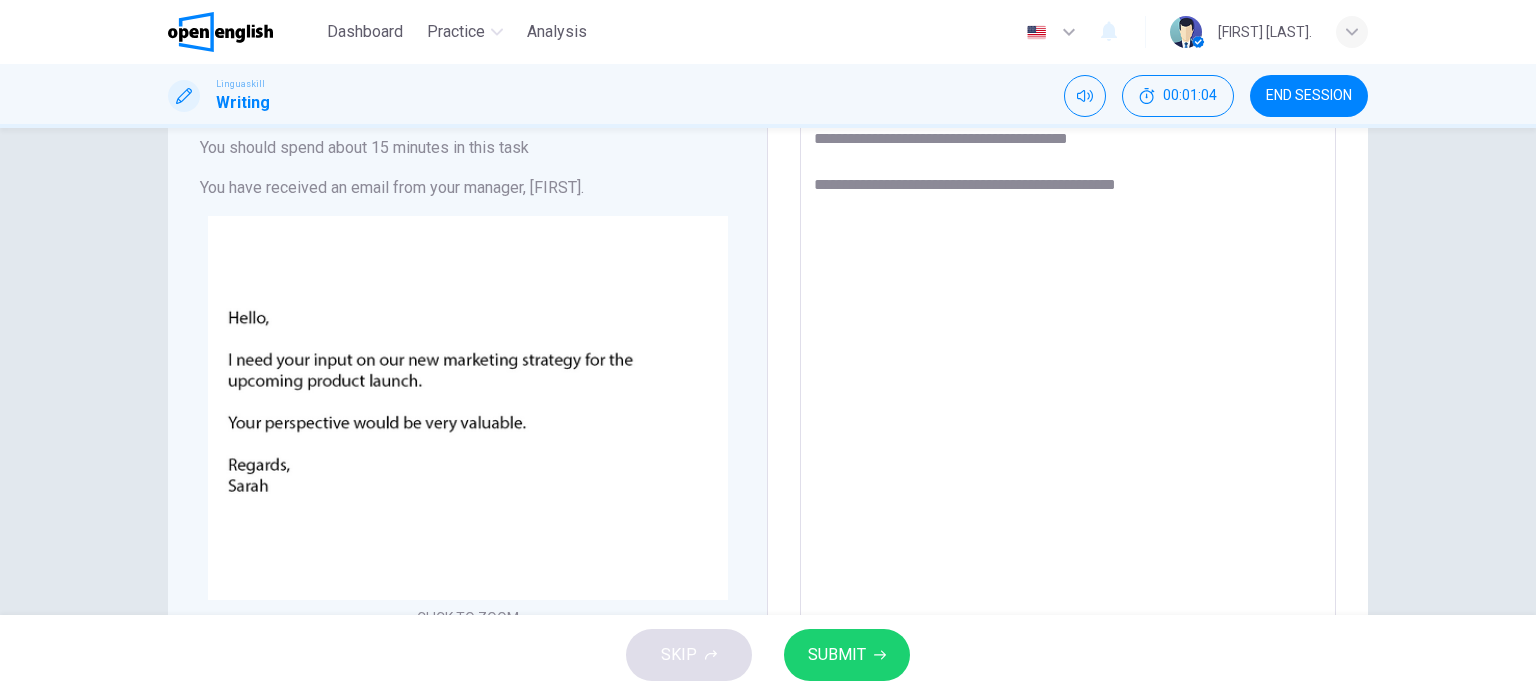 type on "**********" 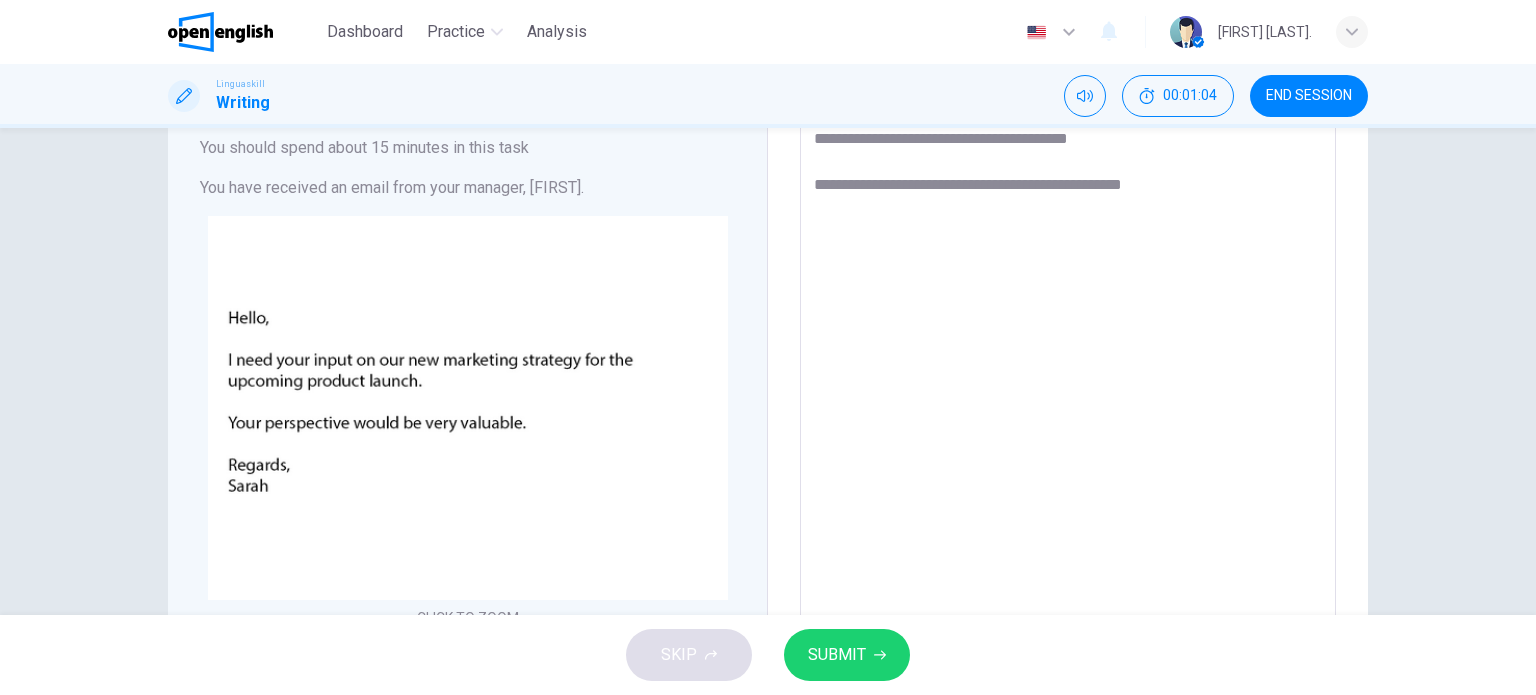 type on "*" 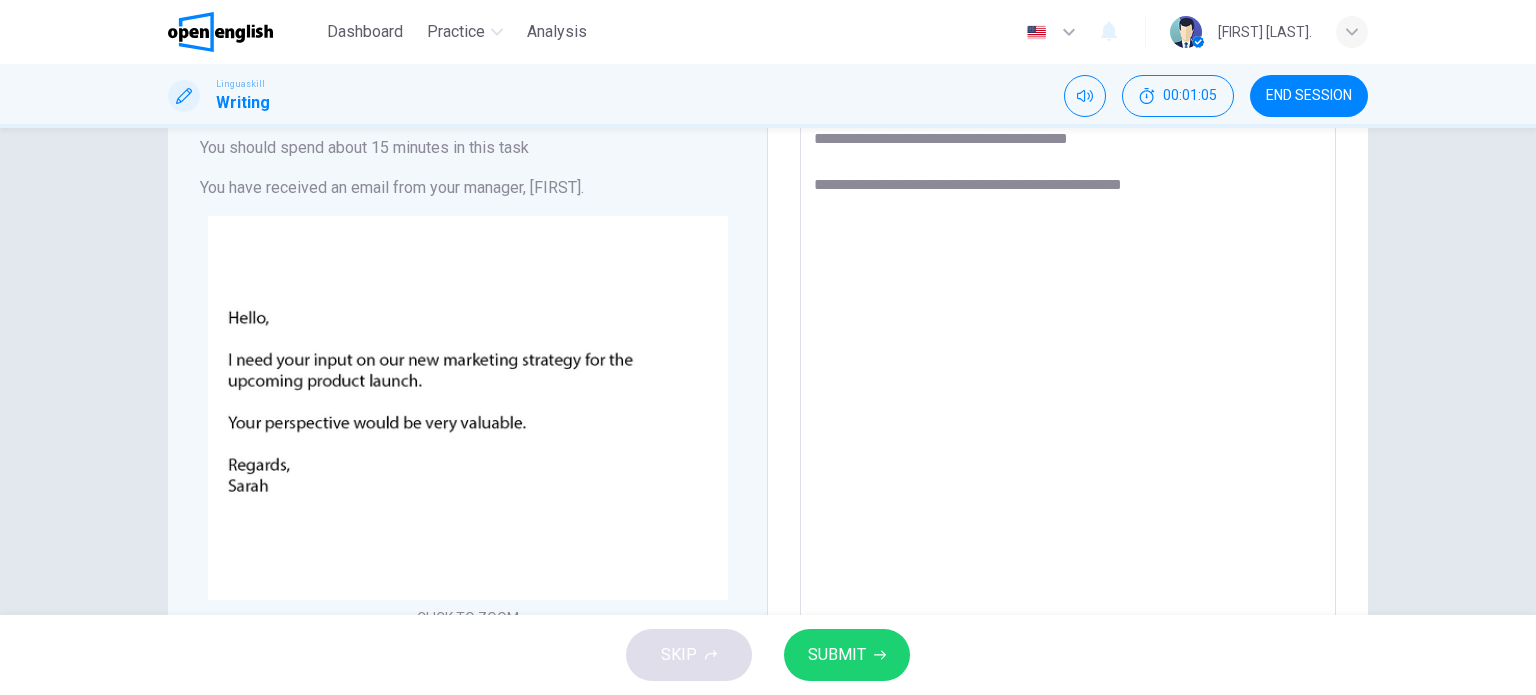 type on "**********" 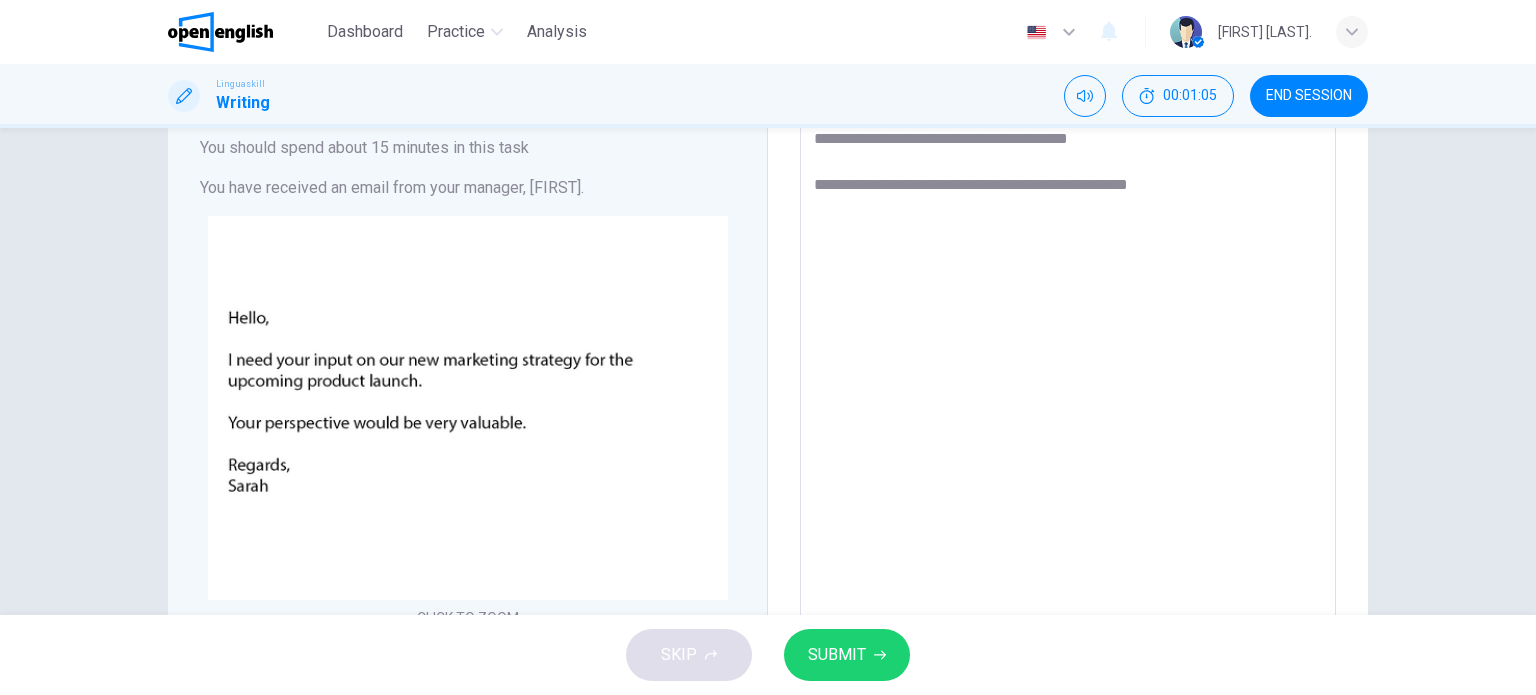 type on "*" 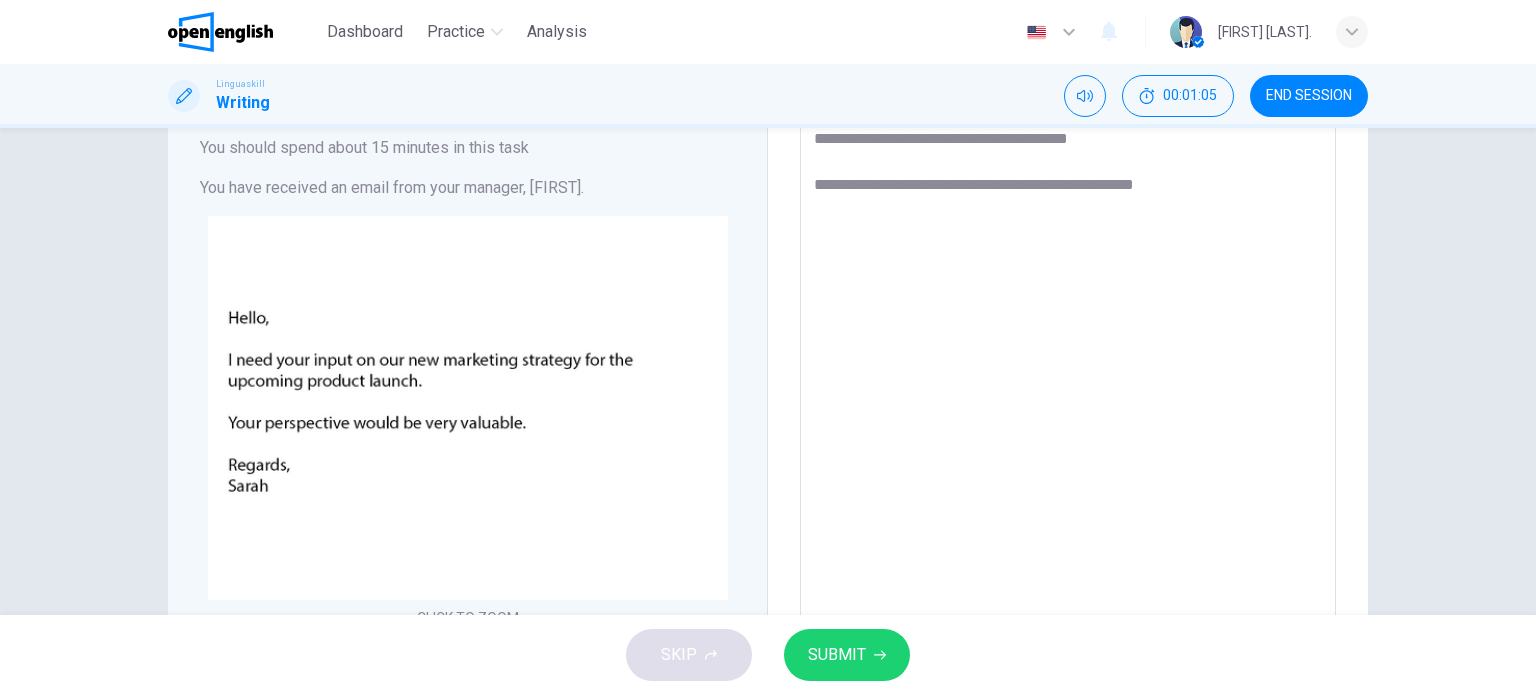 type on "*" 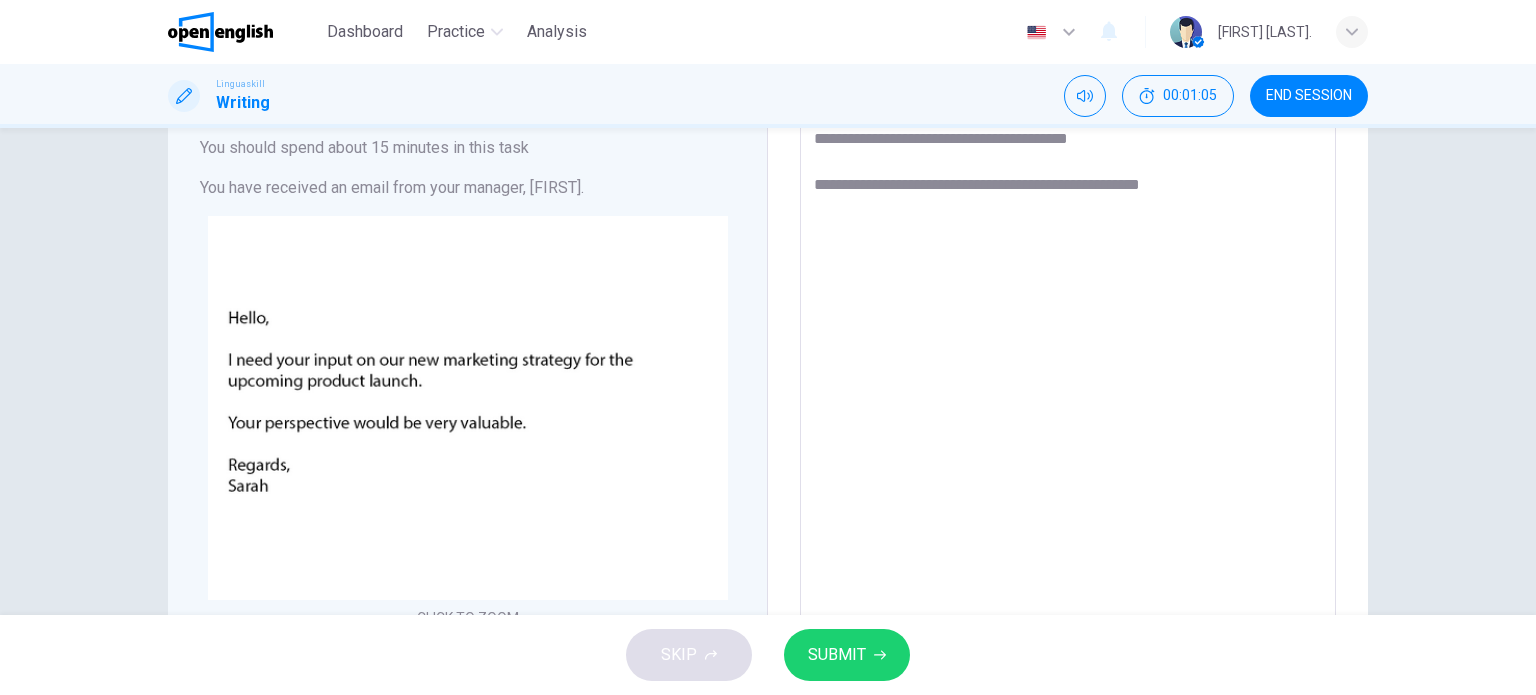 type on "*" 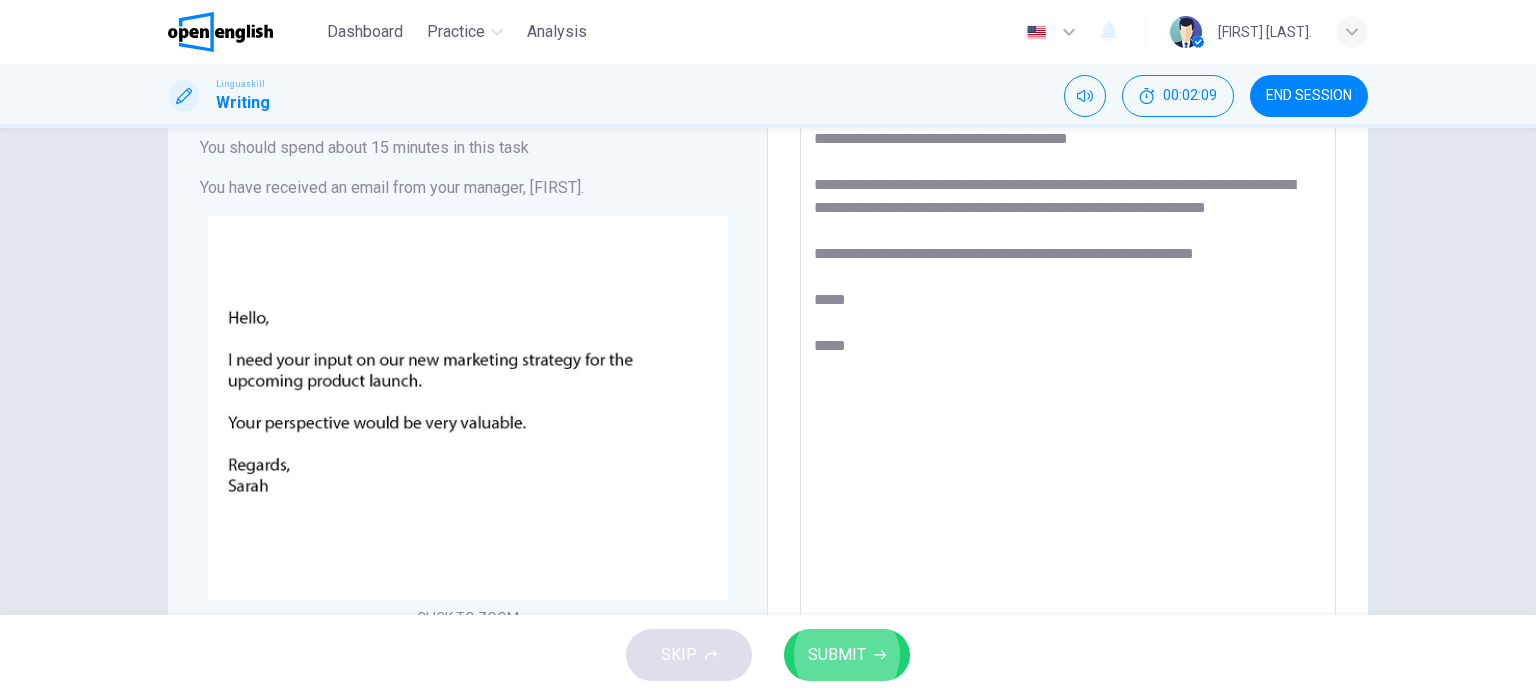 click on "SUBMIT" at bounding box center [847, 655] 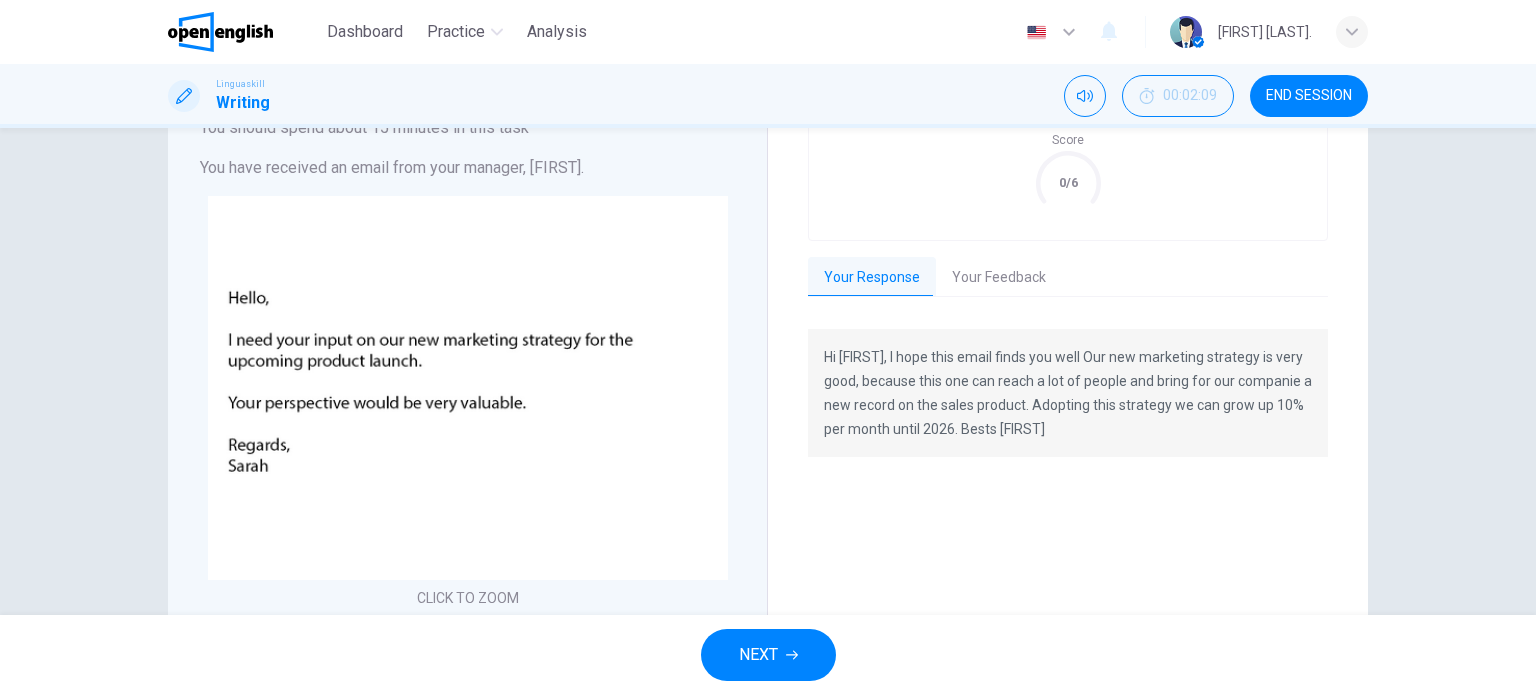 scroll, scrollTop: 150, scrollLeft: 0, axis: vertical 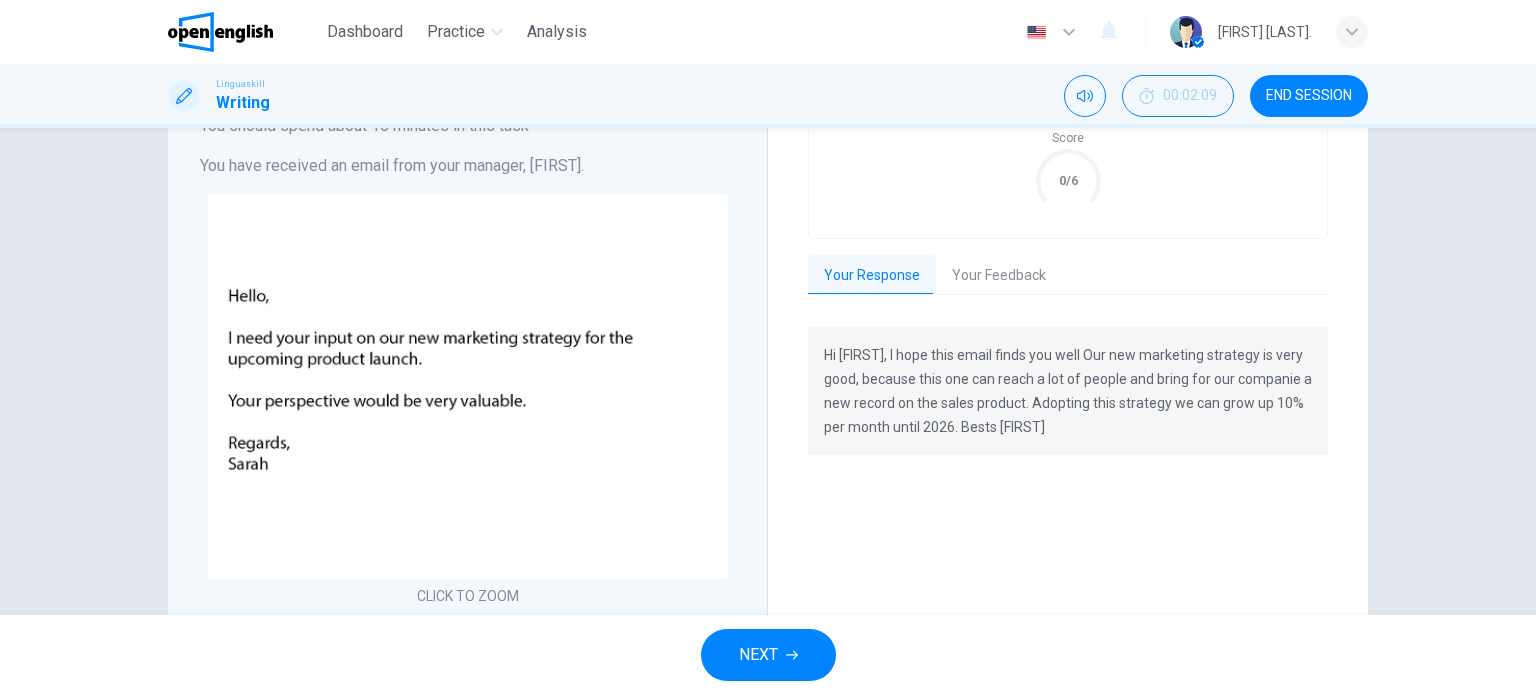 click on "Grade by Category Score 0/6 Your Response Your Feedback Hi [FIRST], I hope this email finds you well
Our new marketing strategy is very good, because this one can reach a lot of people and bring for our companie a new record on the sales product.
Adopting this strategy we can grow up 10% per month until 2026.
Bests
[FIRST]  Translate ​ ​ Powered by  Overall   3.3 / 6 The response shows good effort in addressing the prompt but has notable gaps in task achievement and language resource. Improving grammar and including all required points would strengthen the overall quality of the email.   Copy Feedback Task Achievement   3.0 / 6 The email realizes parts of the task but does not cover all key points. The proposal for a timeline is mentioned, but the offer to prepare a presentation for the next team meeting is missing. There are areas that could be more developed.   Copy Feedback Language Resource   4.0 / 6   Copy Feedback Task Organization   3.0 / 6   Copy Feedback" at bounding box center [1068, 442] 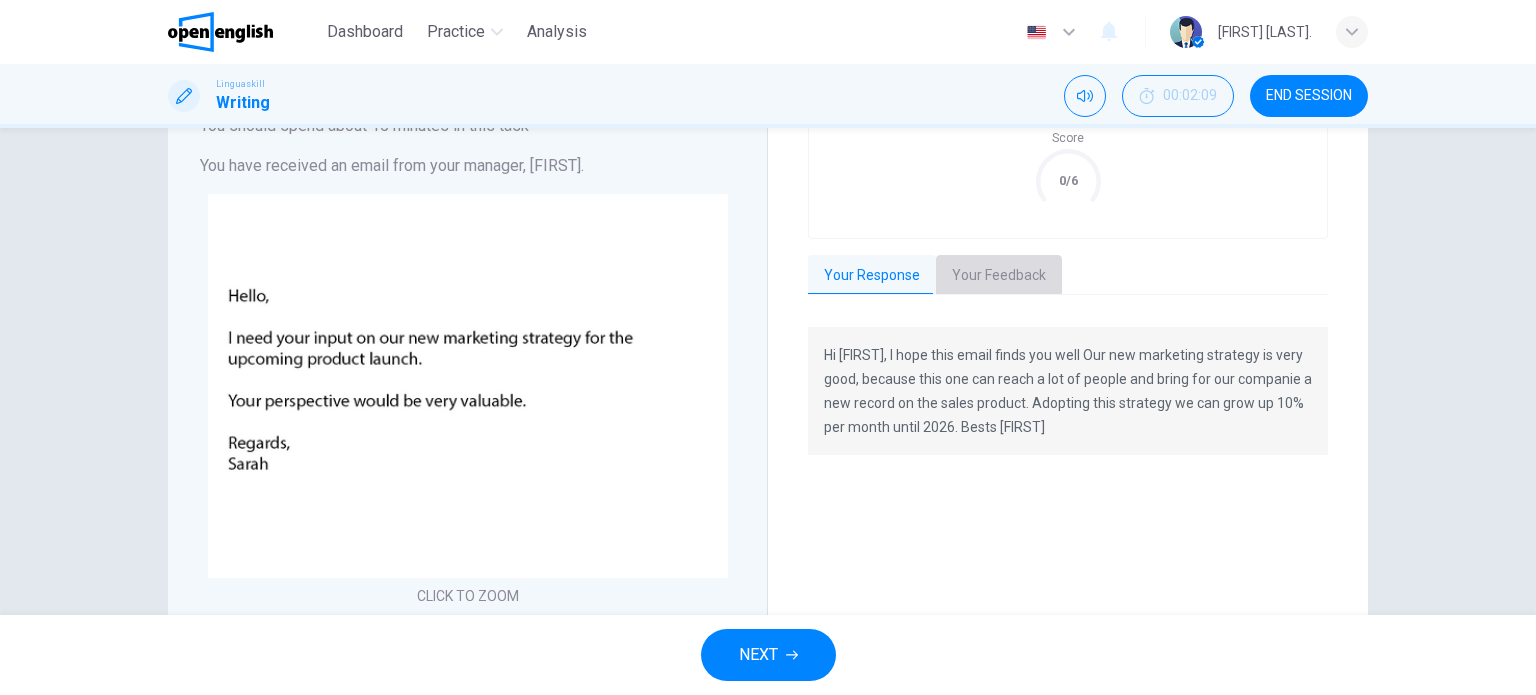click on "Your Feedback" at bounding box center (999, 276) 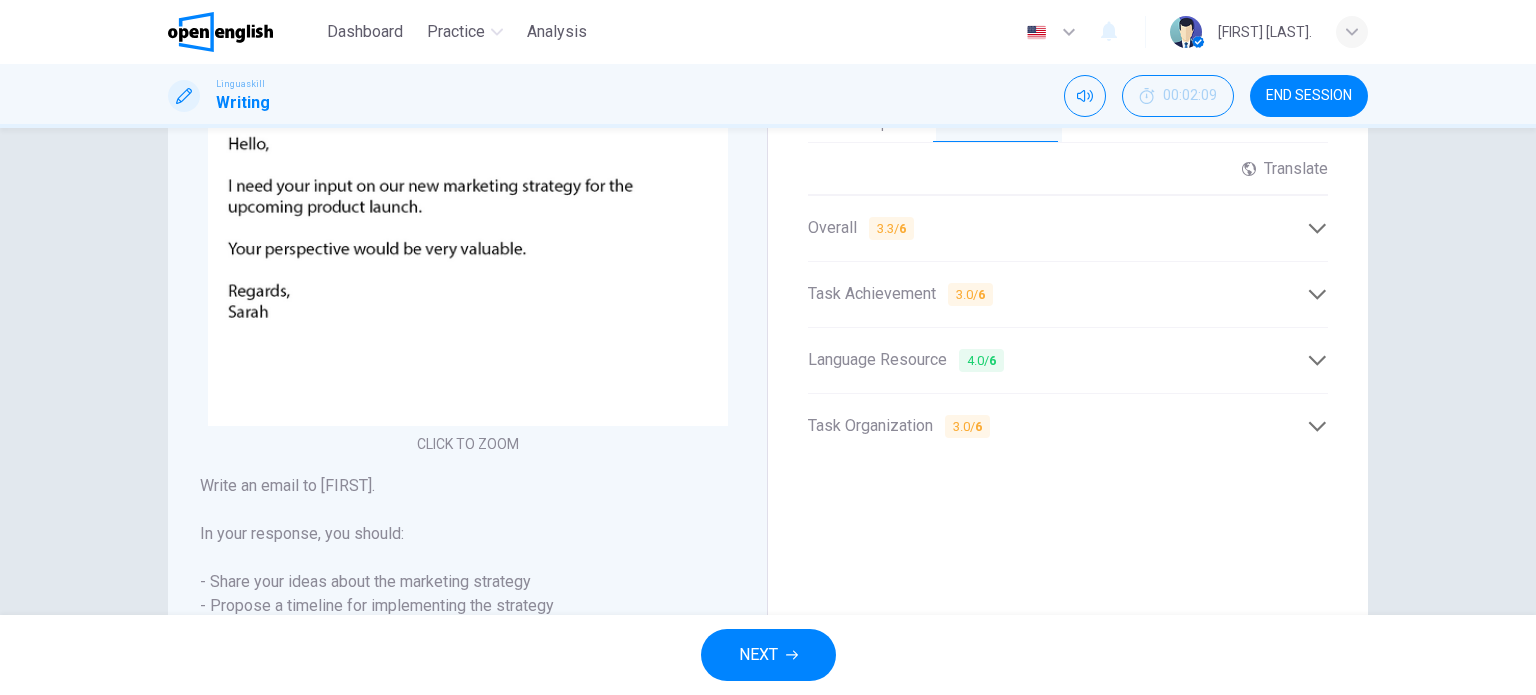 scroll, scrollTop: 303, scrollLeft: 0, axis: vertical 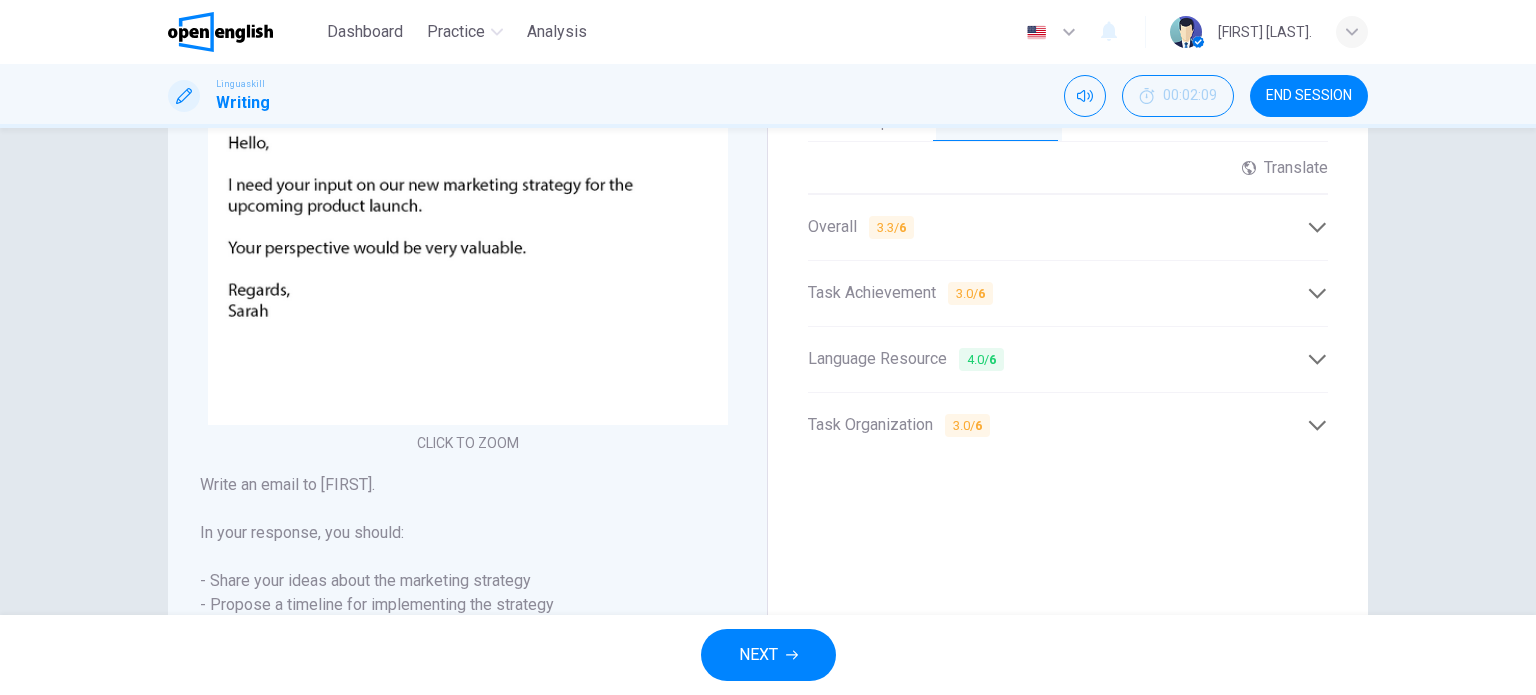 click on "Task Organization   3.0 / 6 The text is simple and logically sequenced. The opening is clear but lacks more cohesive linking phrases. There is no clear structure dividing the ideas which can lead to some confusion.   Copy Feedback" at bounding box center [1068, 425] 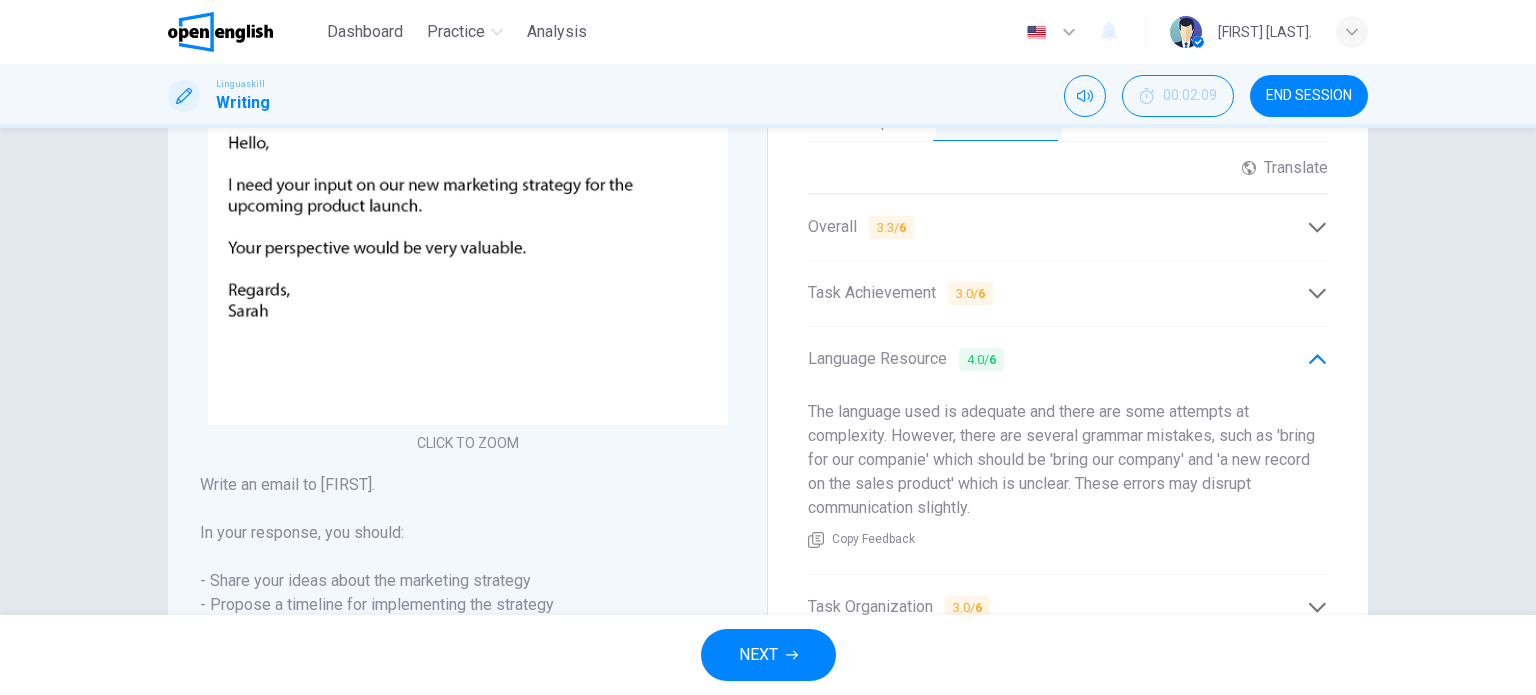 click on "Overall   3.3 / 6" at bounding box center [1068, 227] 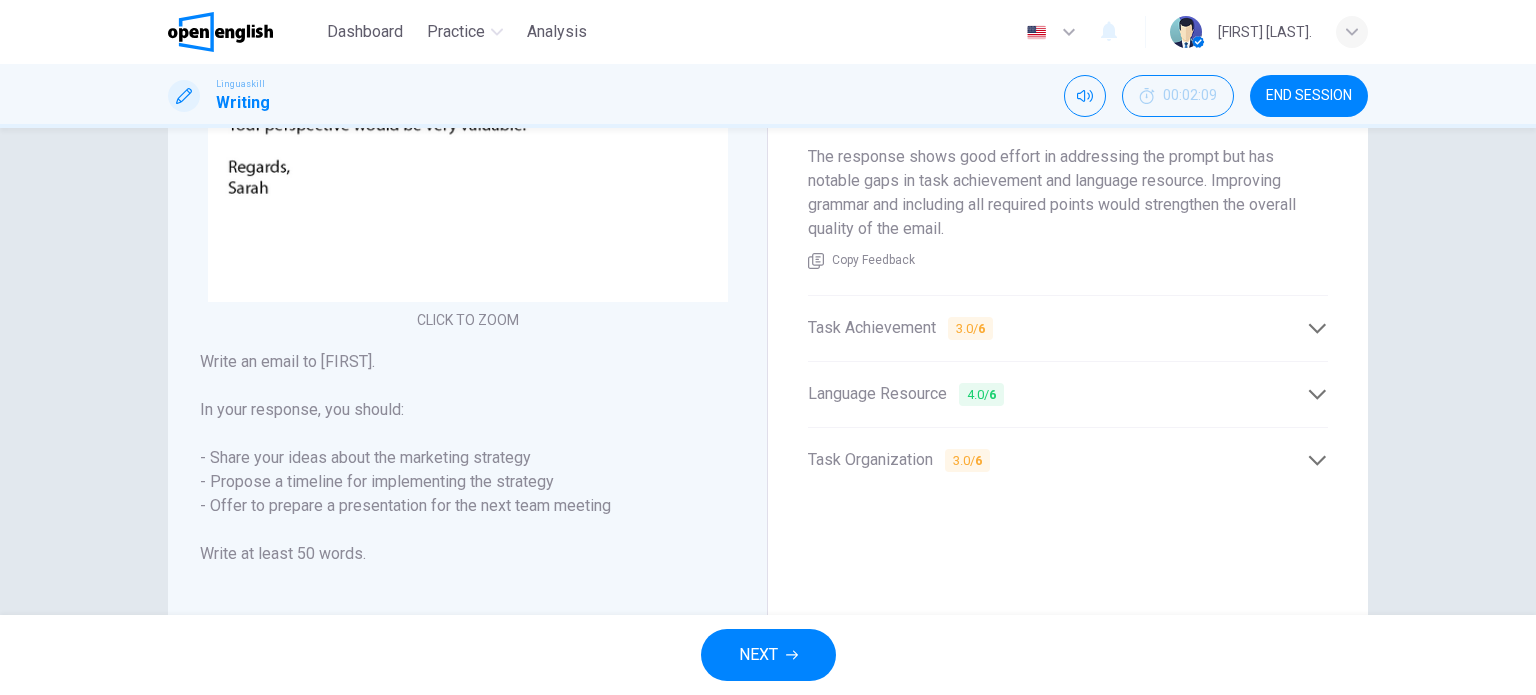 scroll, scrollTop: 427, scrollLeft: 0, axis: vertical 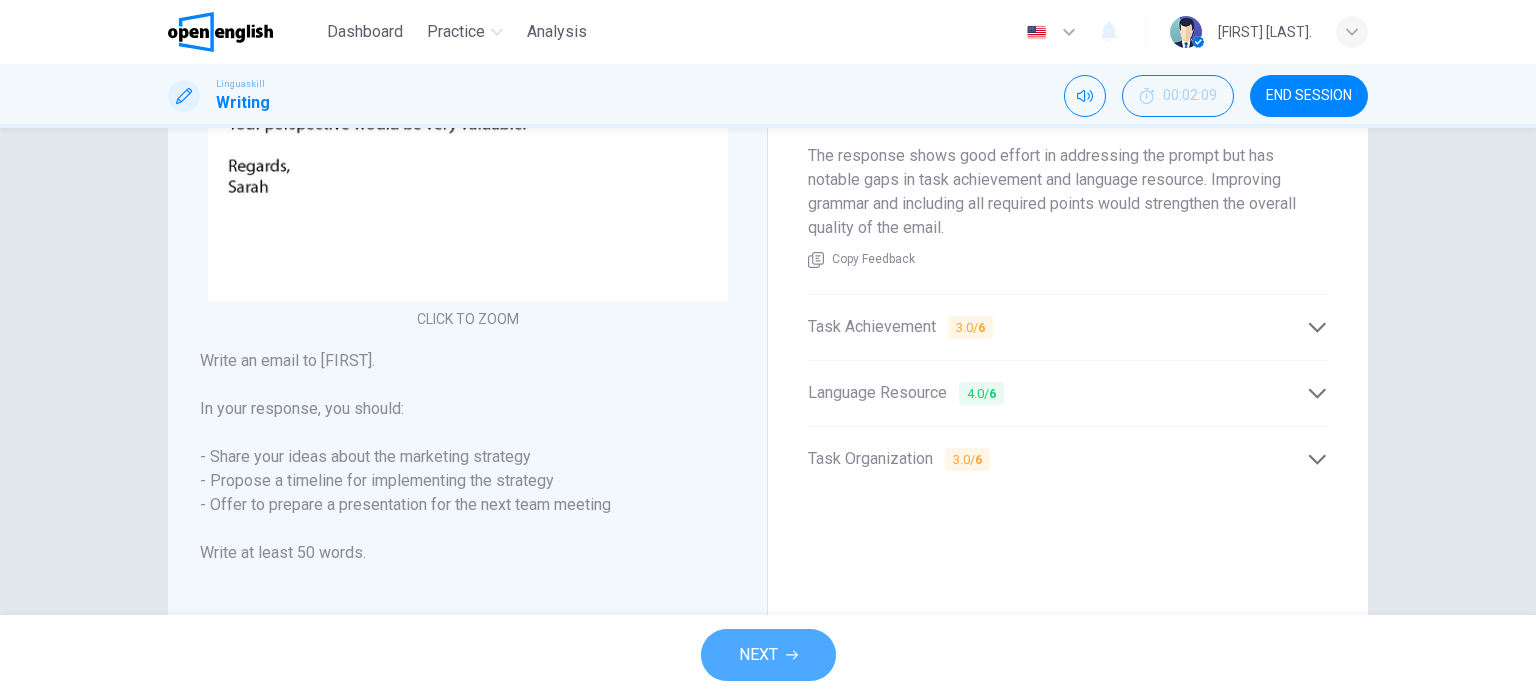 click on "NEXT" at bounding box center [768, 655] 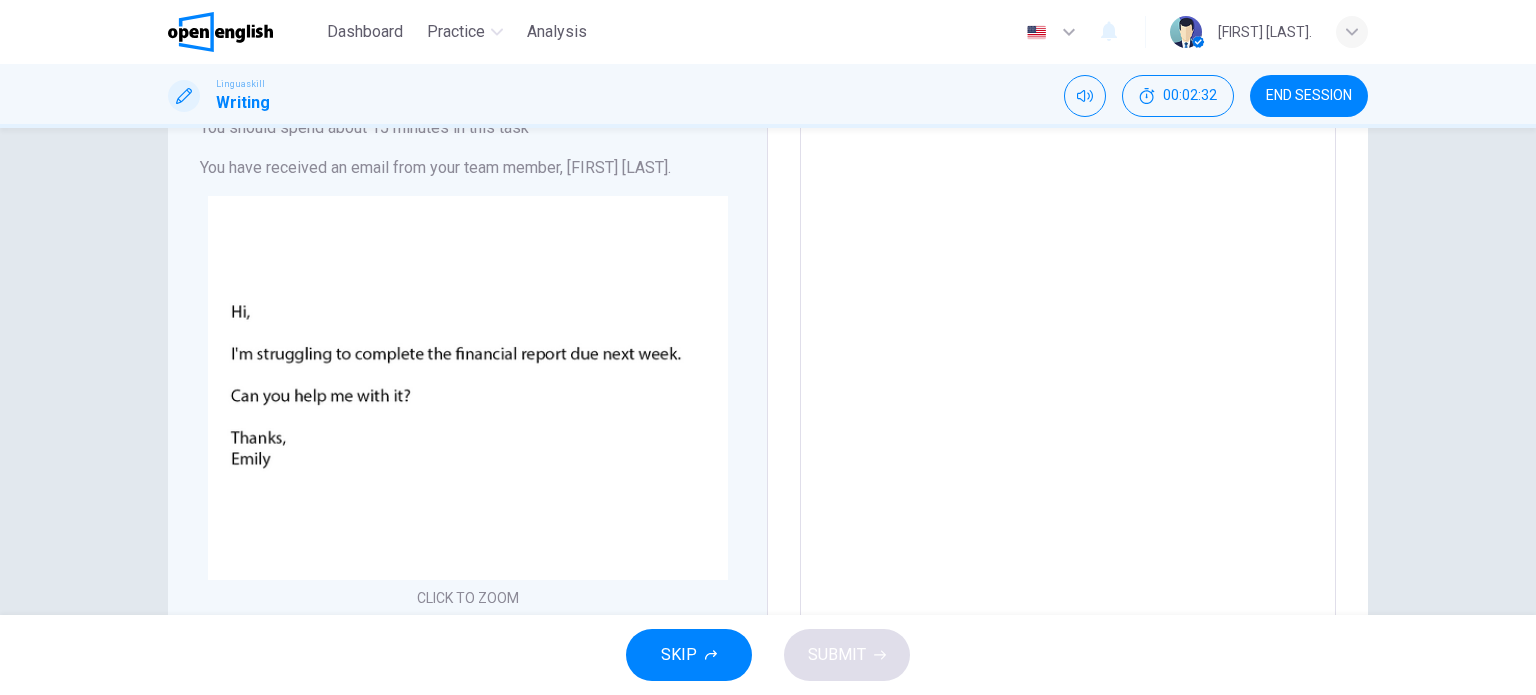 scroll, scrollTop: 136, scrollLeft: 0, axis: vertical 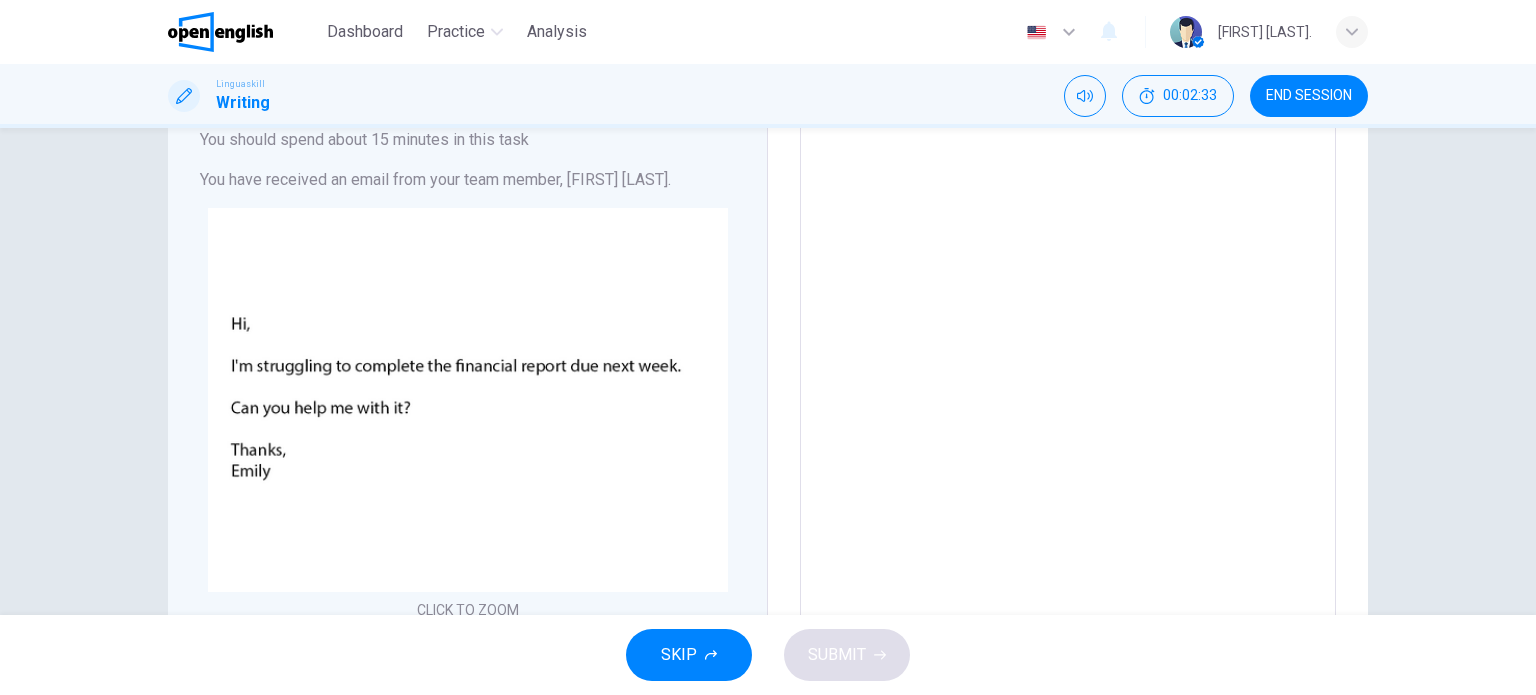 click at bounding box center (1068, 475) 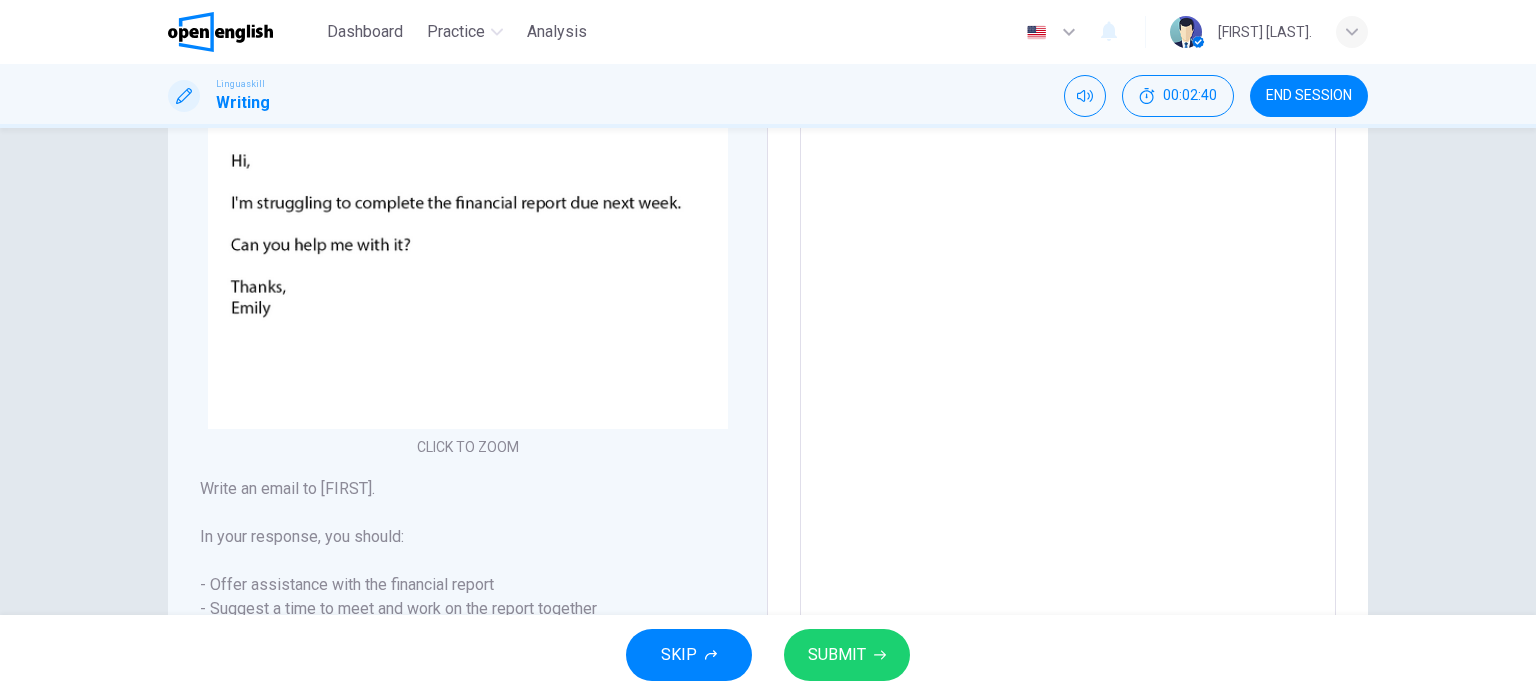 scroll, scrollTop: 326, scrollLeft: 0, axis: vertical 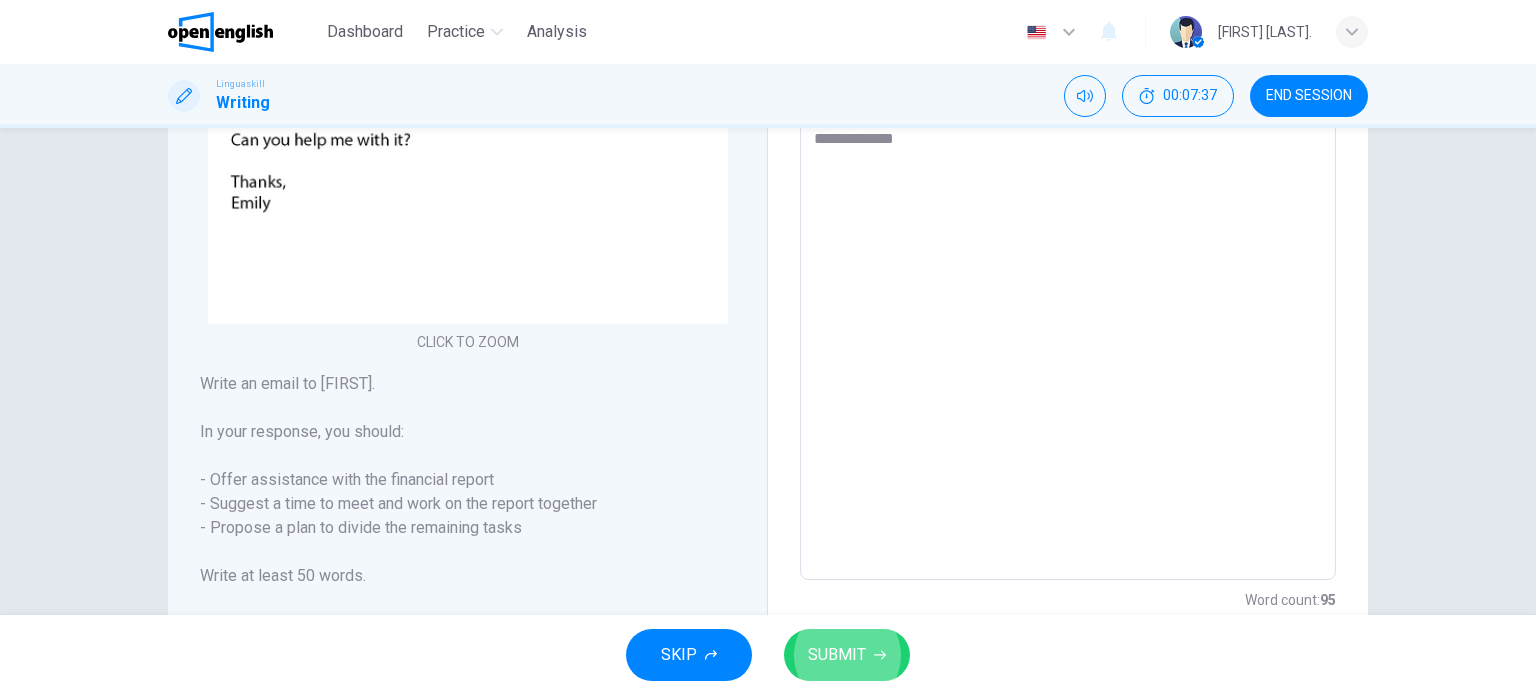 click on "SUBMIT" at bounding box center (847, 655) 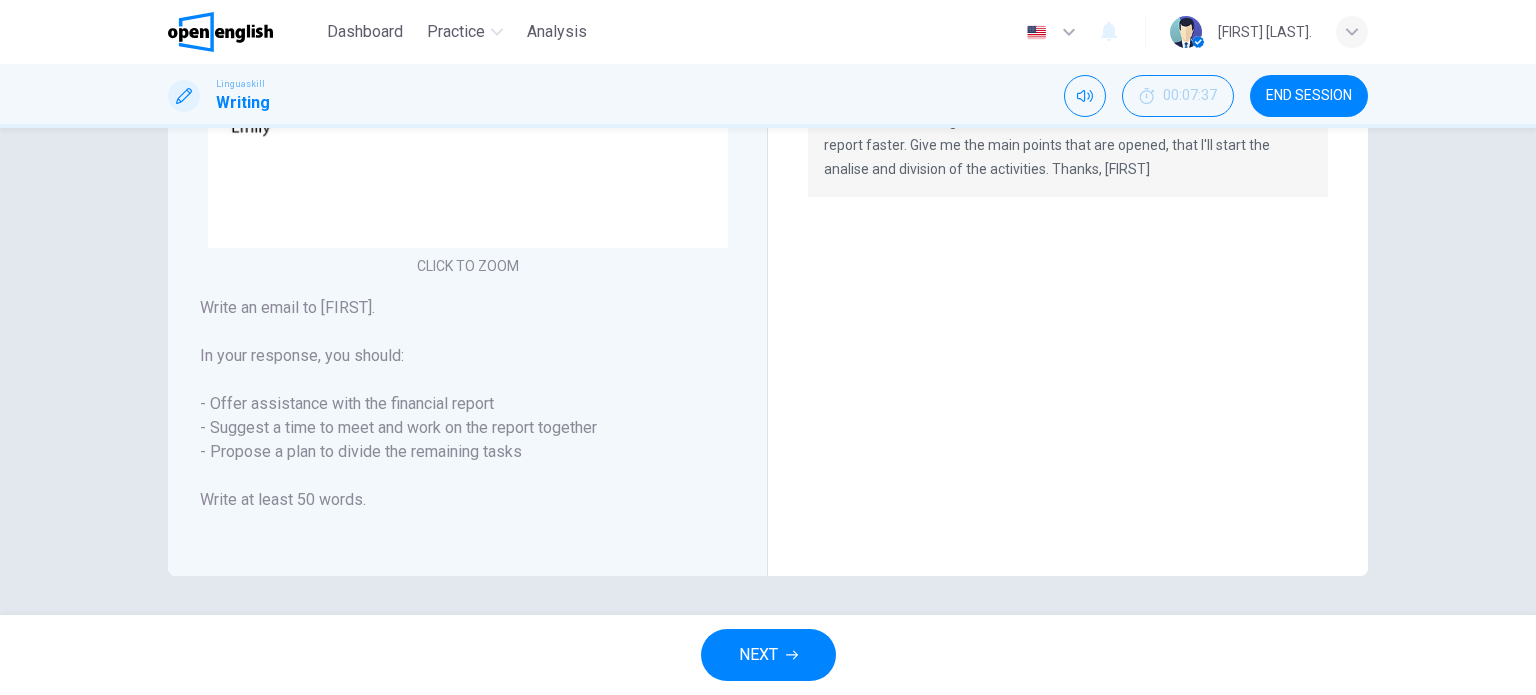 scroll, scrollTop: 0, scrollLeft: 0, axis: both 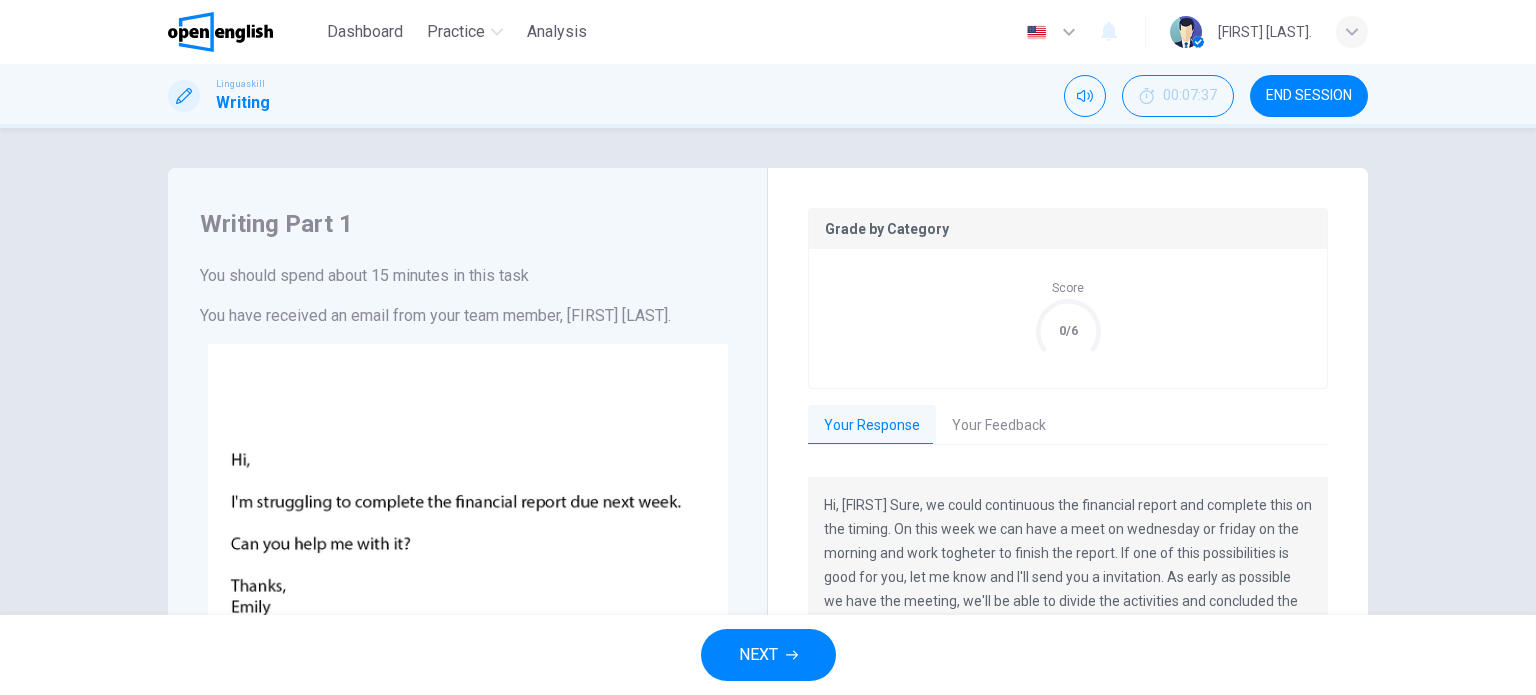 click on "Score 0/6" at bounding box center [1068, 318] 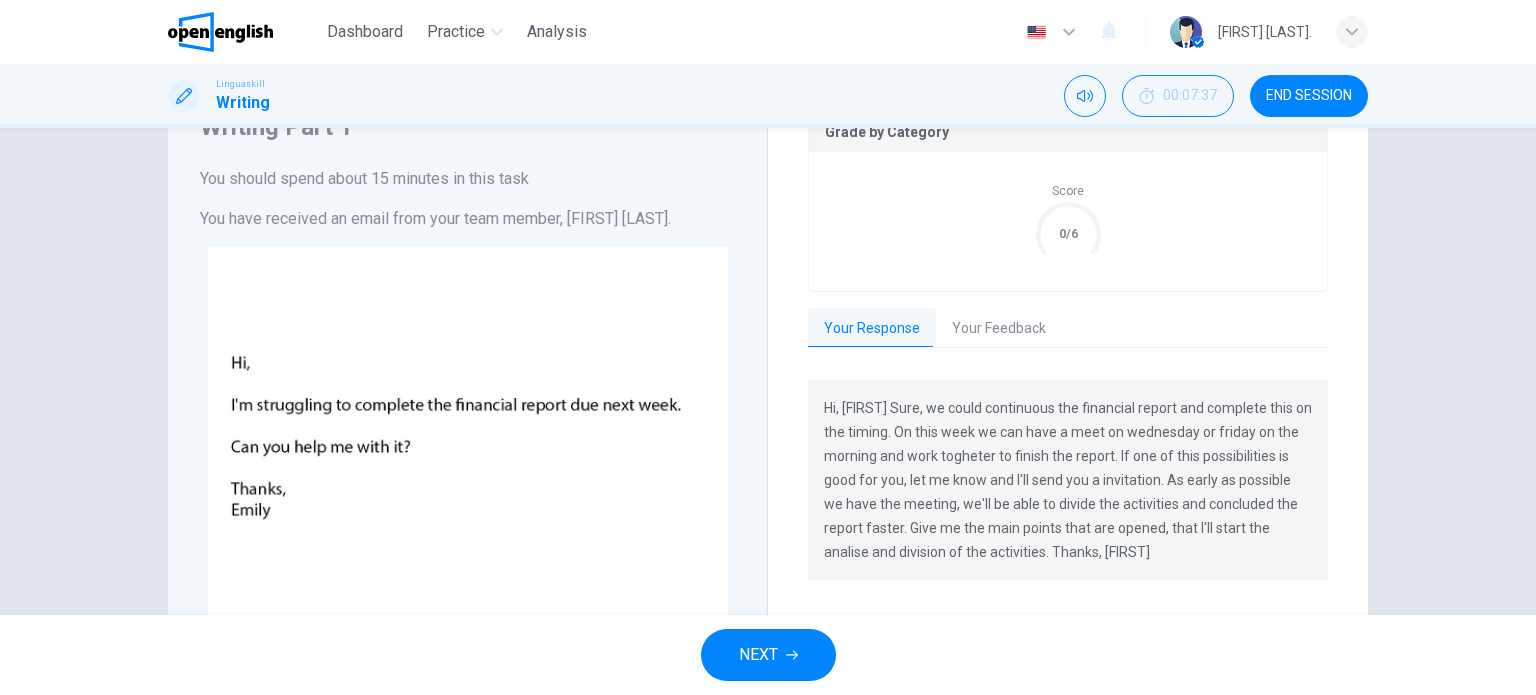scroll, scrollTop: 5, scrollLeft: 0, axis: vertical 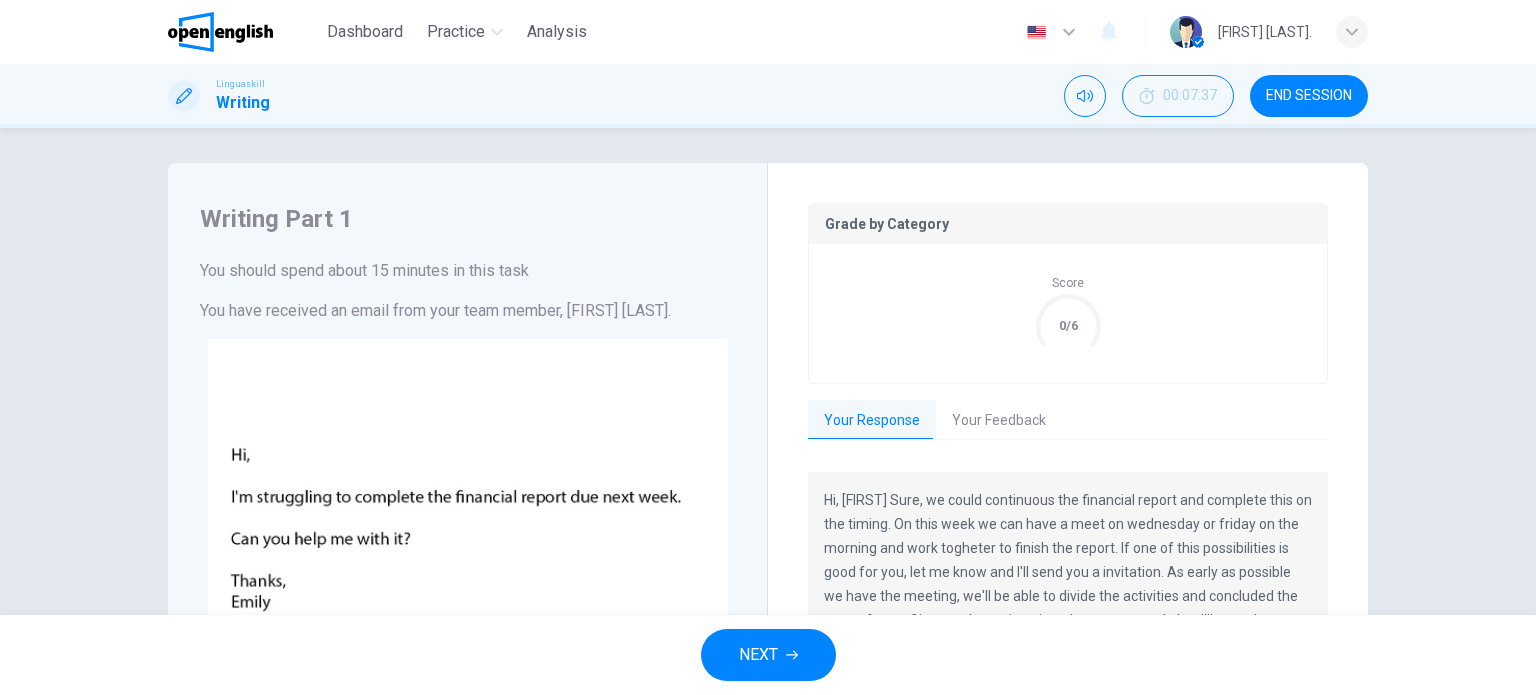 click on "Your Feedback" at bounding box center (999, 421) 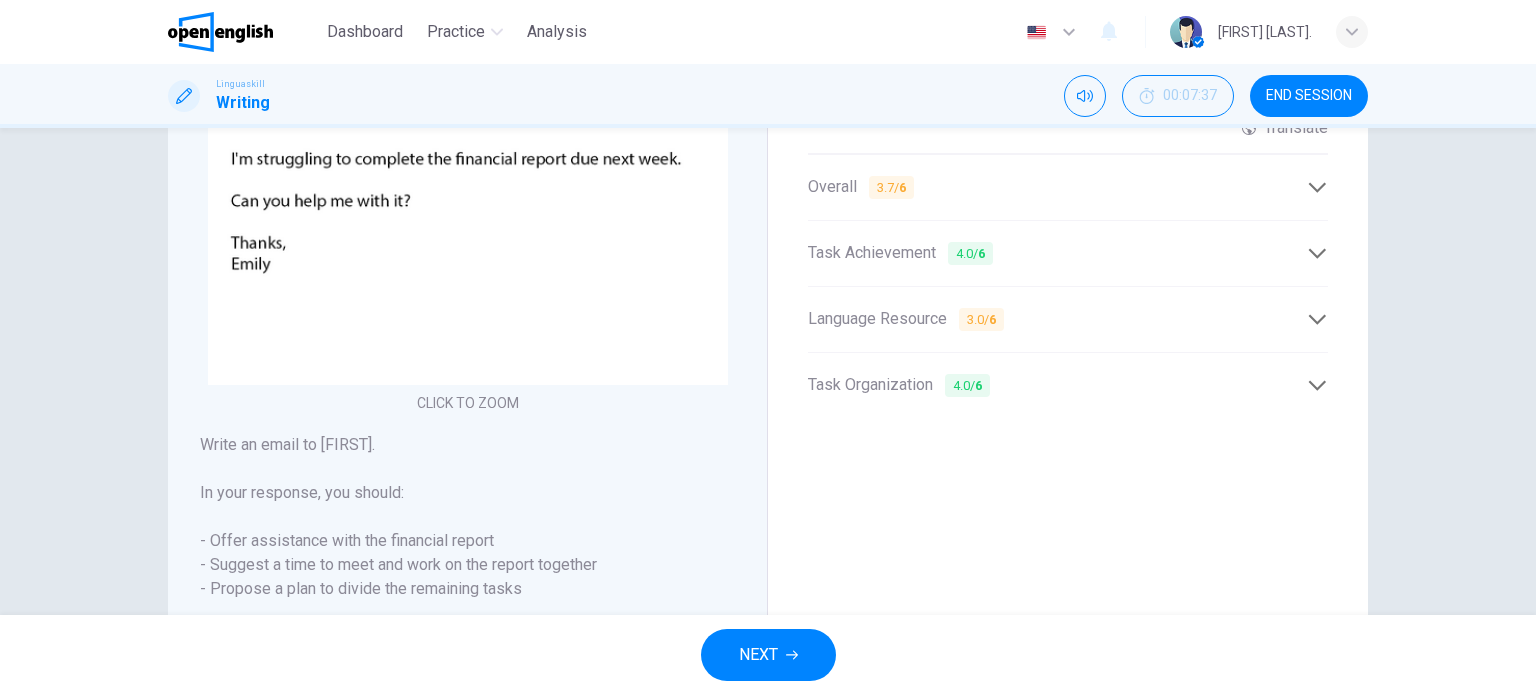 scroll, scrollTop: 308, scrollLeft: 0, axis: vertical 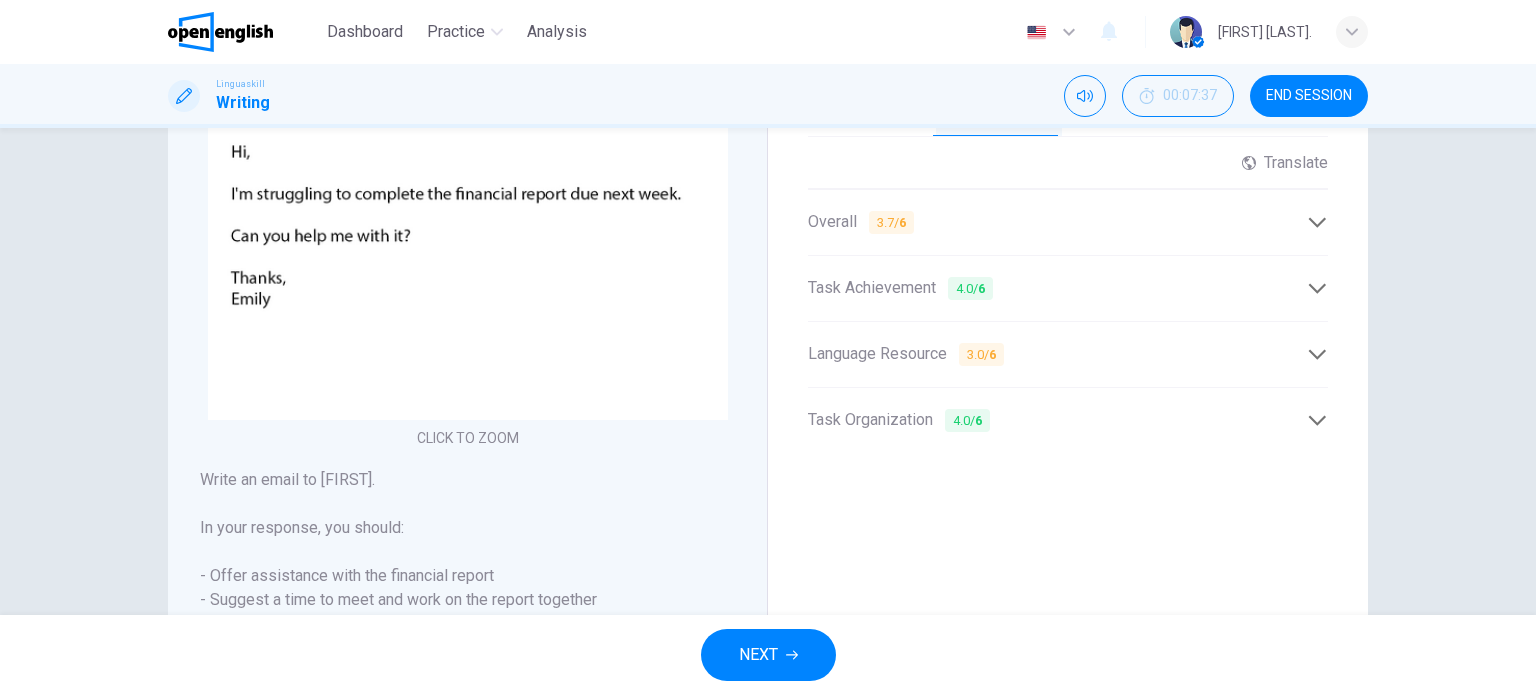 click on "Task Organization   4.0 / 6" at bounding box center (1057, 420) 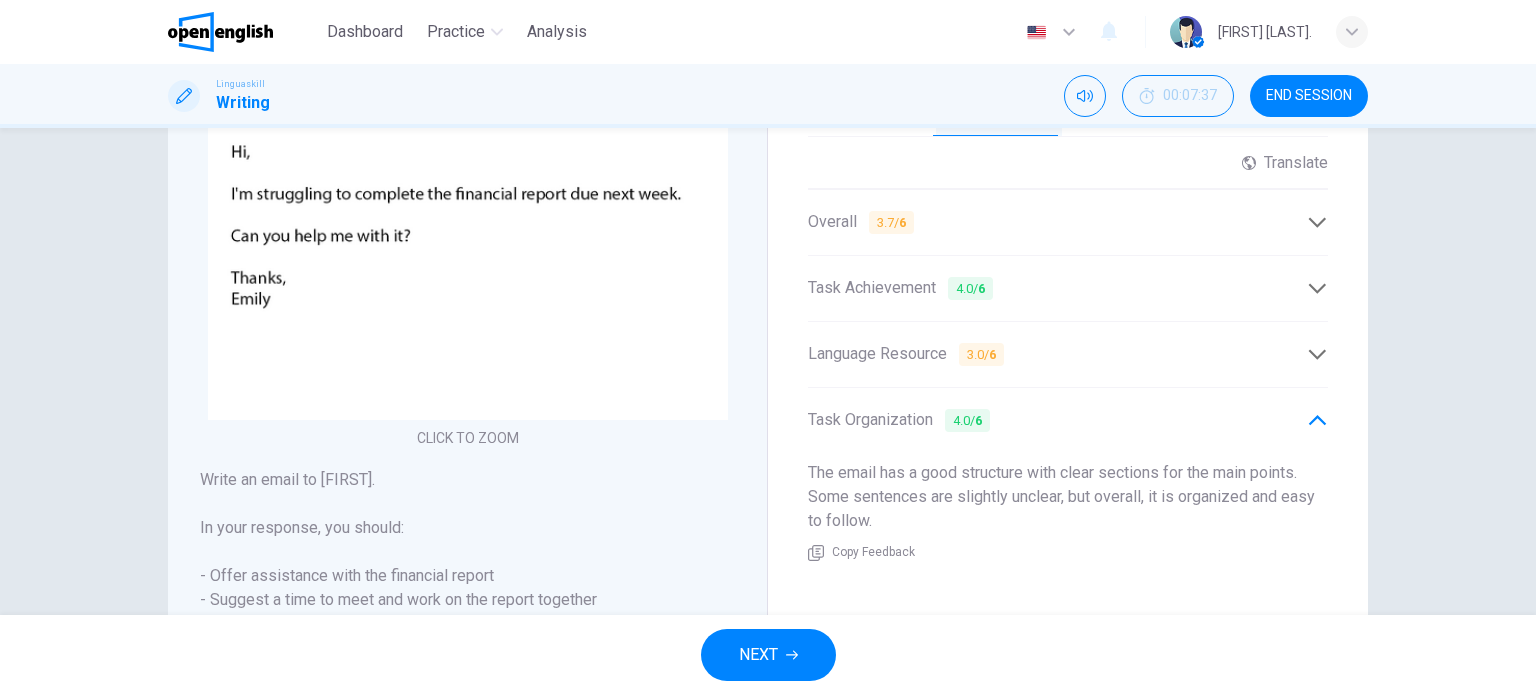 click on "Language Resource   3.0 / 6" at bounding box center [1057, 354] 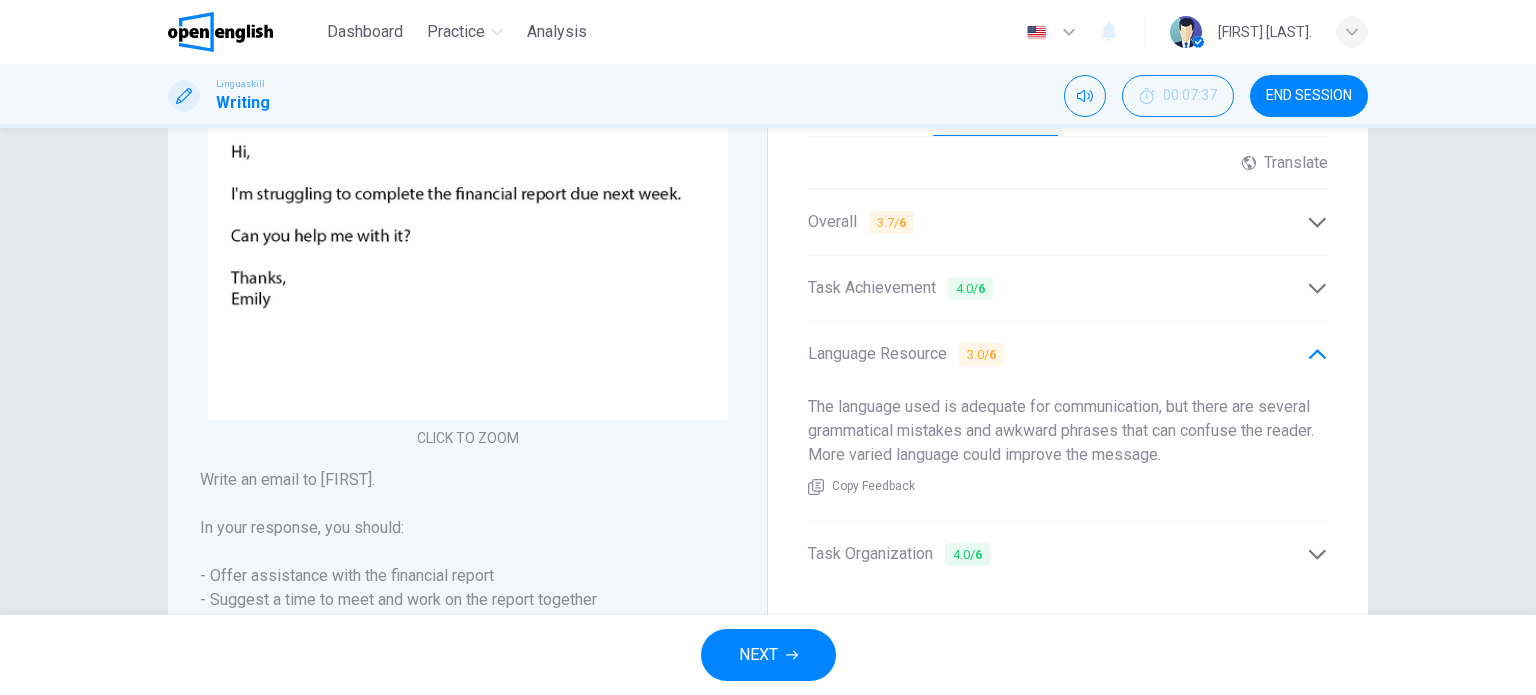 click on "Task Achievement   4.0 / 6" at bounding box center [1057, 288] 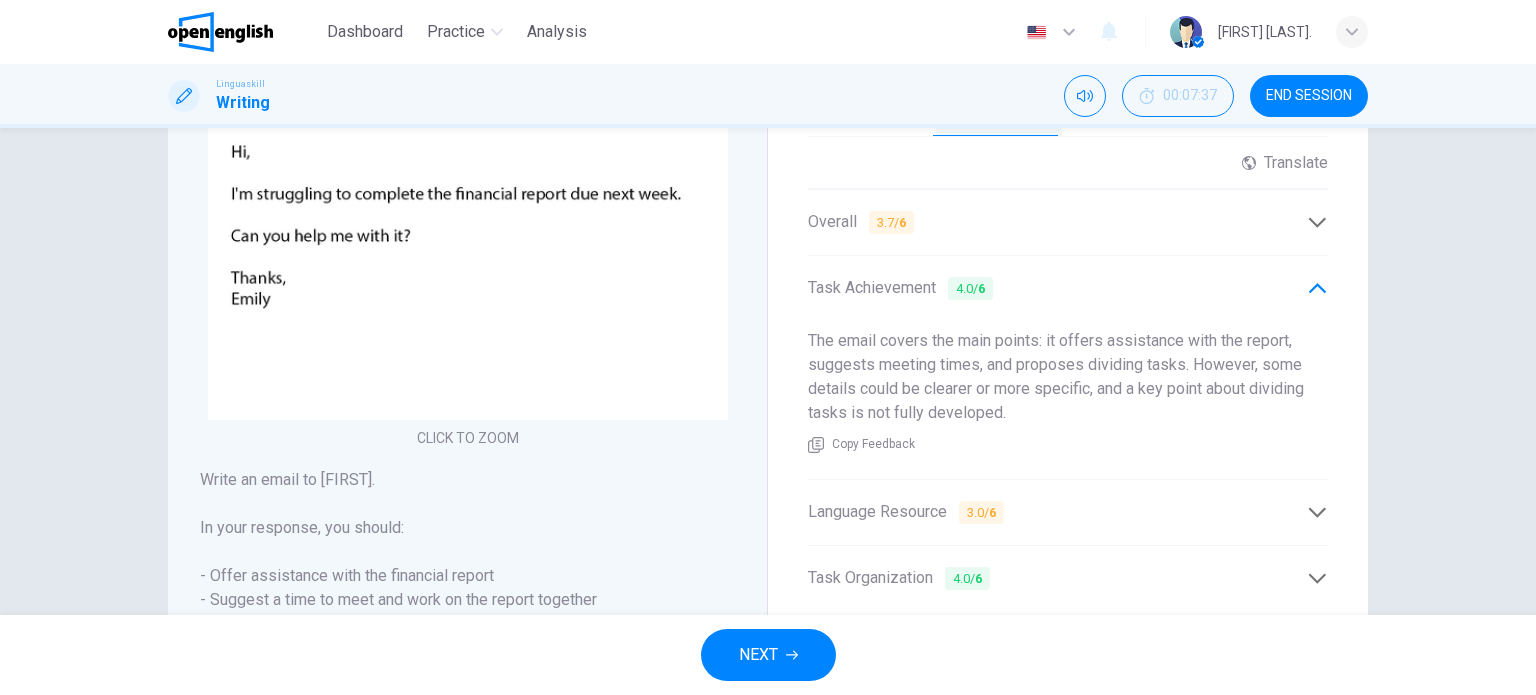 click on "Overall   3.7 / 6" at bounding box center [1057, 222] 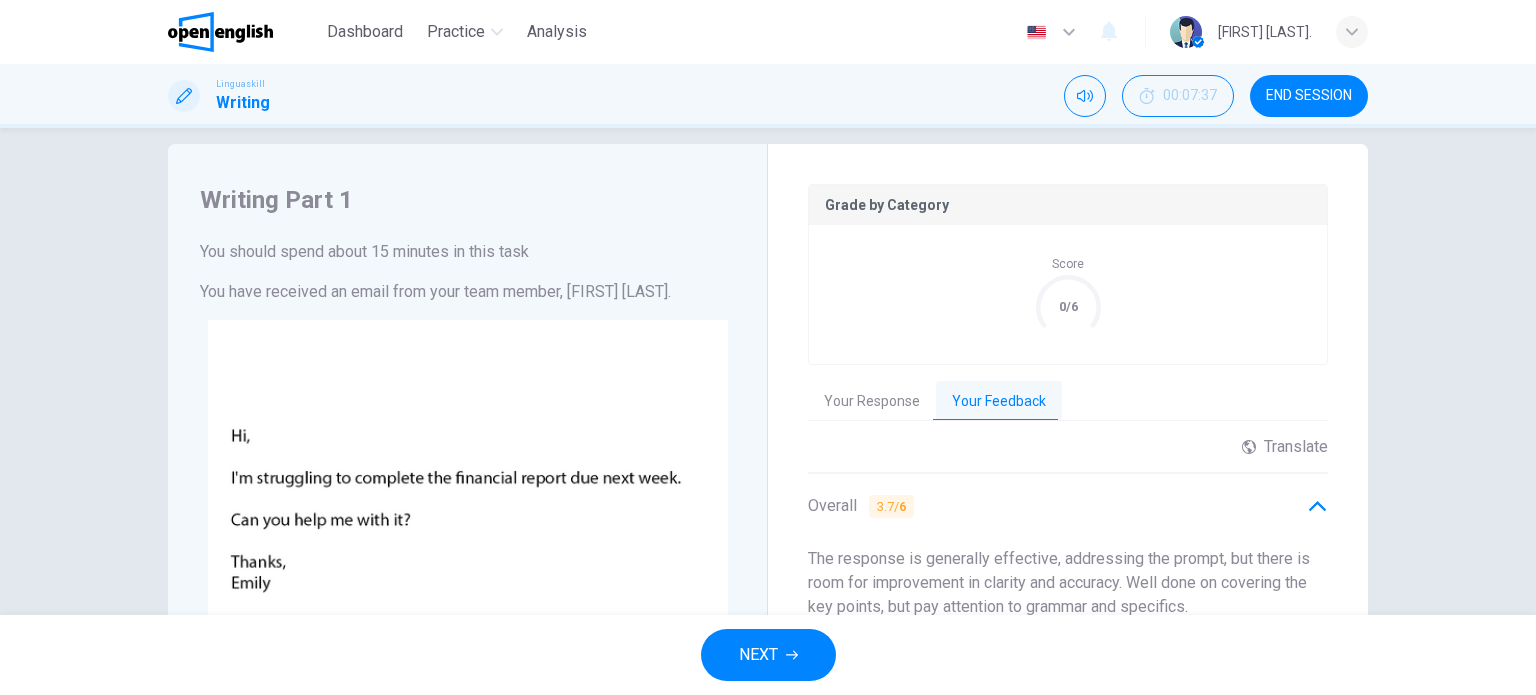 scroll, scrollTop: 16, scrollLeft: 0, axis: vertical 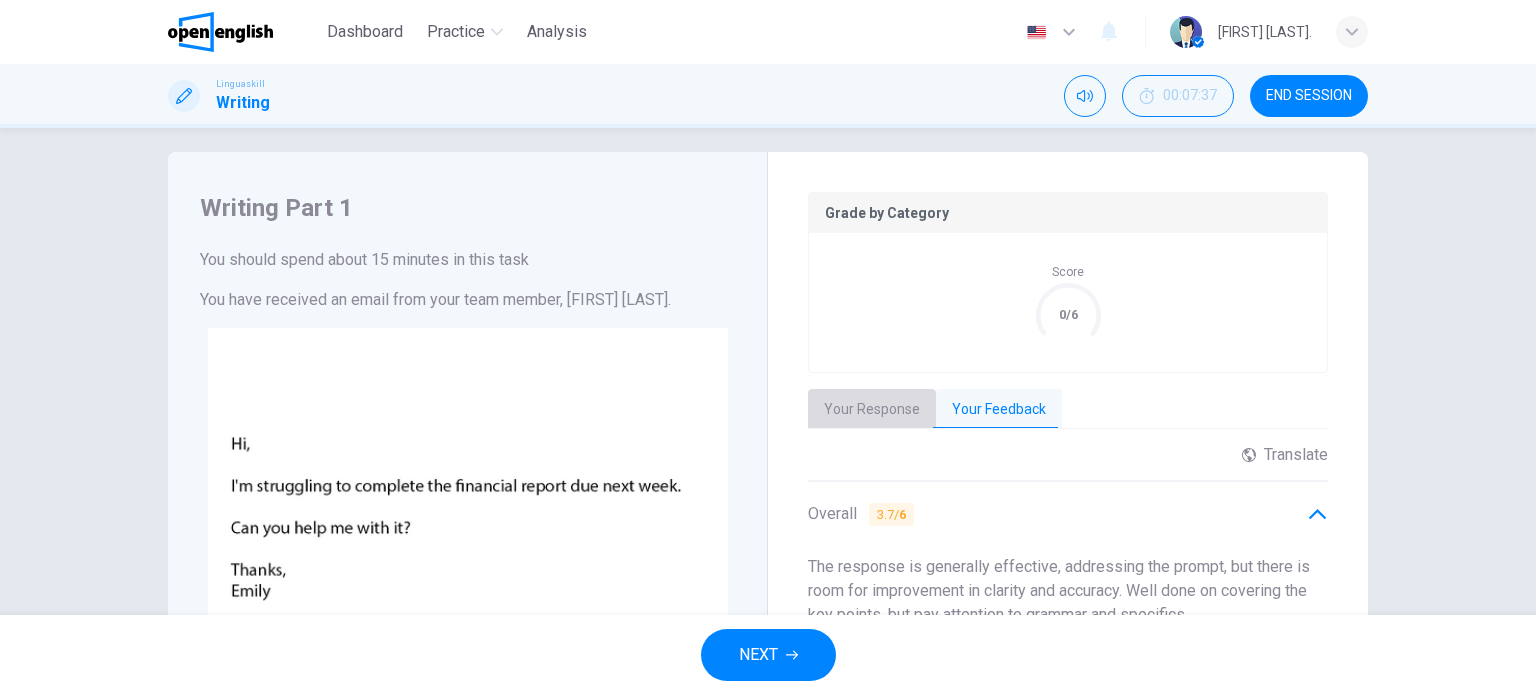 click on "Your Response" at bounding box center (872, 410) 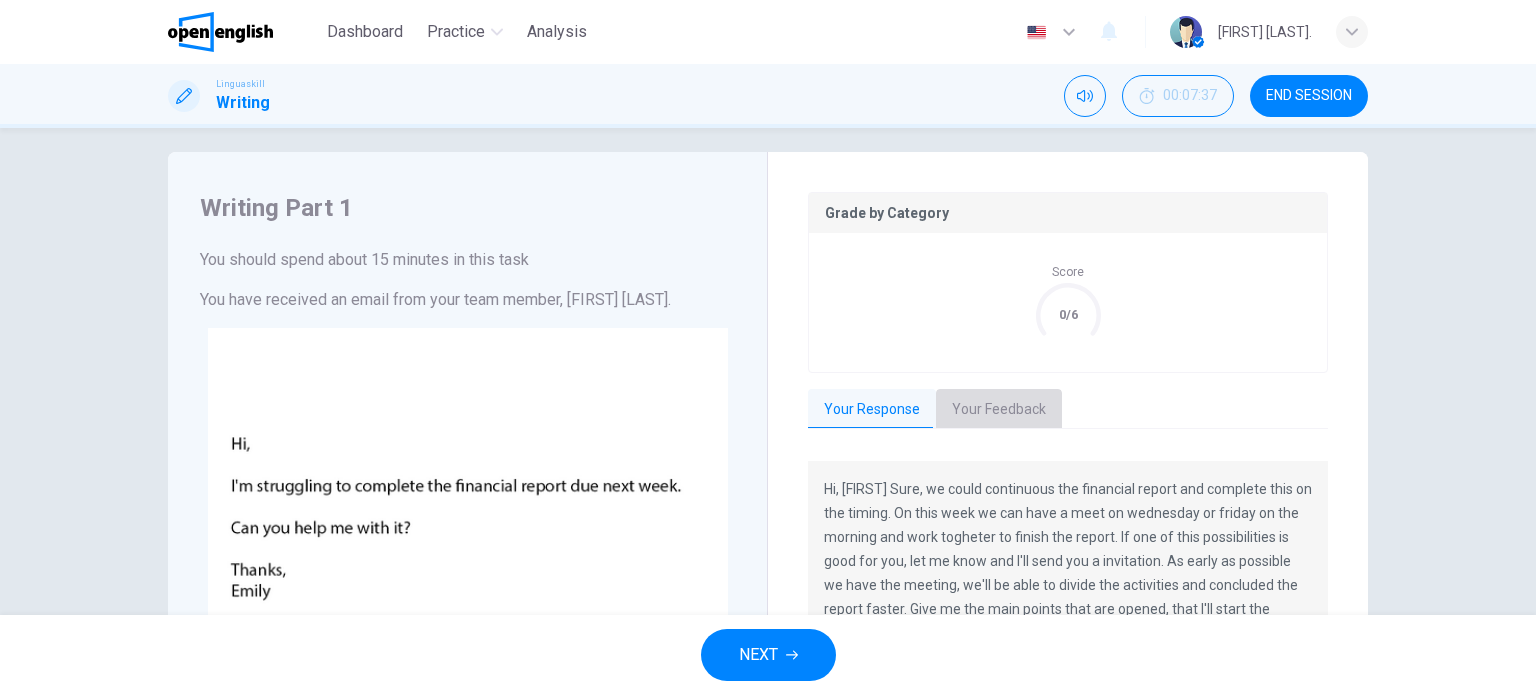 click on "Your Feedback" at bounding box center (999, 410) 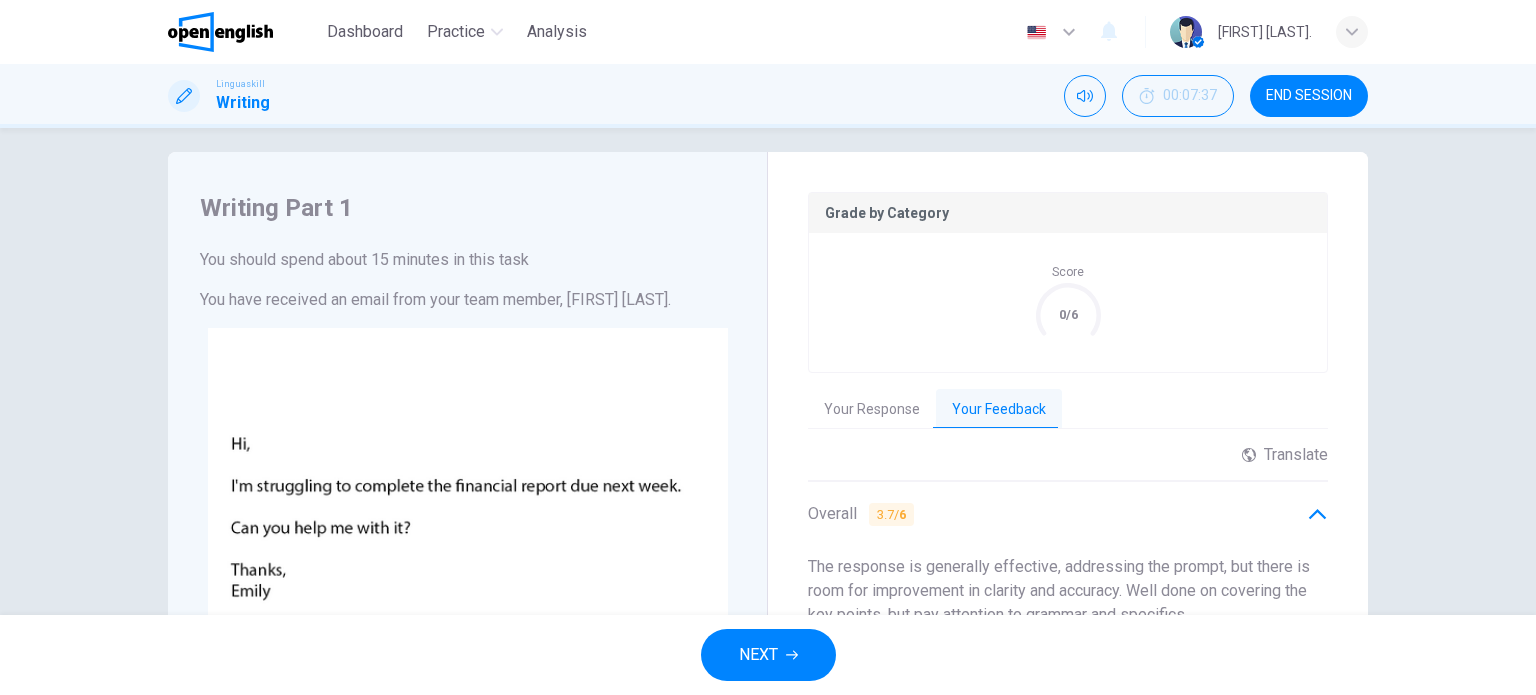 scroll, scrollTop: 469, scrollLeft: 0, axis: vertical 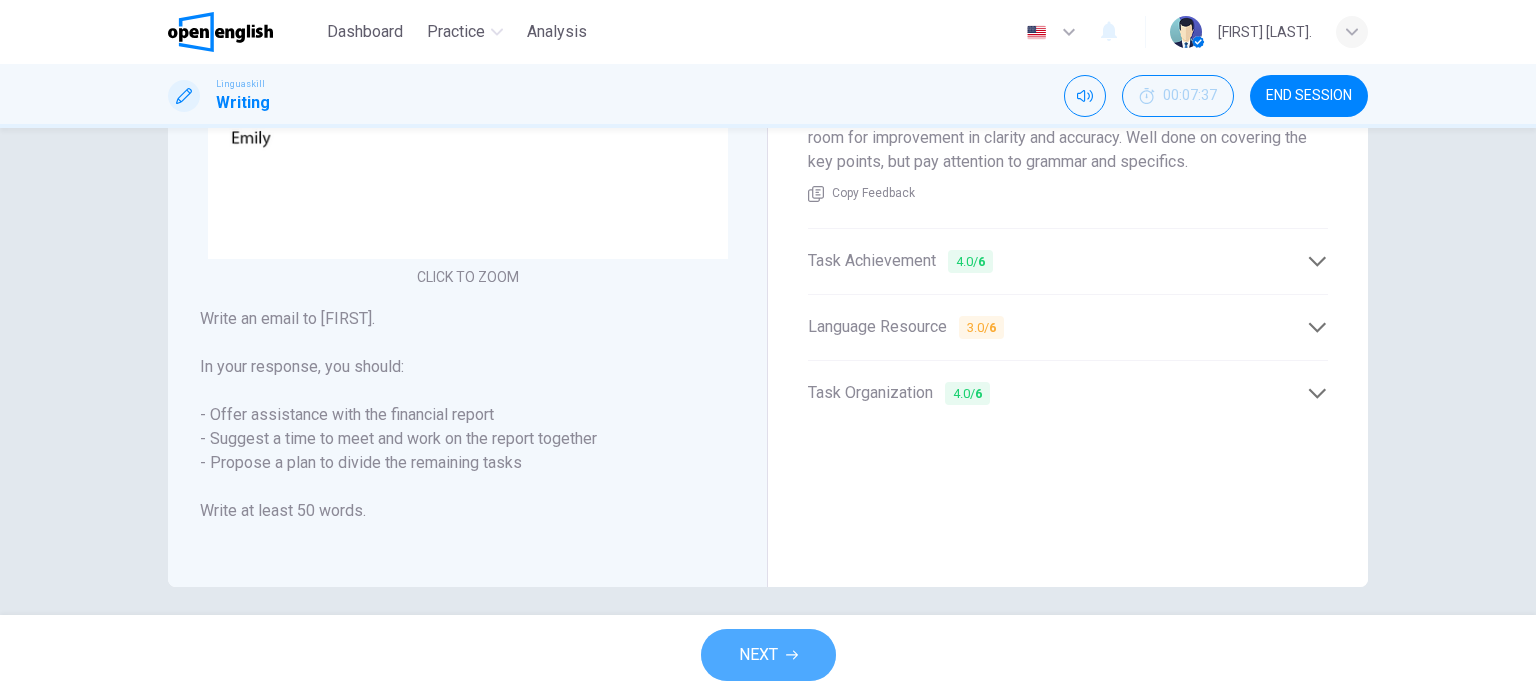 click on "NEXT" at bounding box center [768, 655] 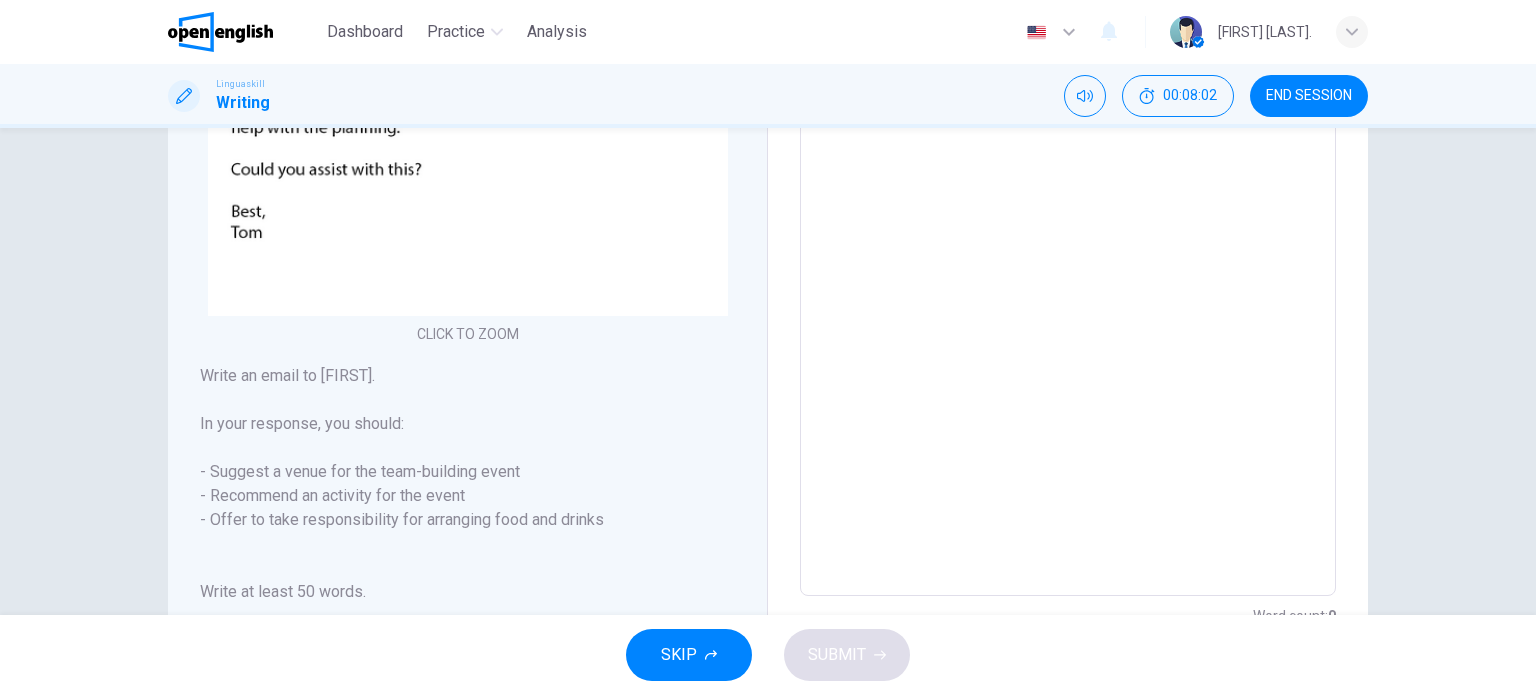 scroll, scrollTop: 414, scrollLeft: 0, axis: vertical 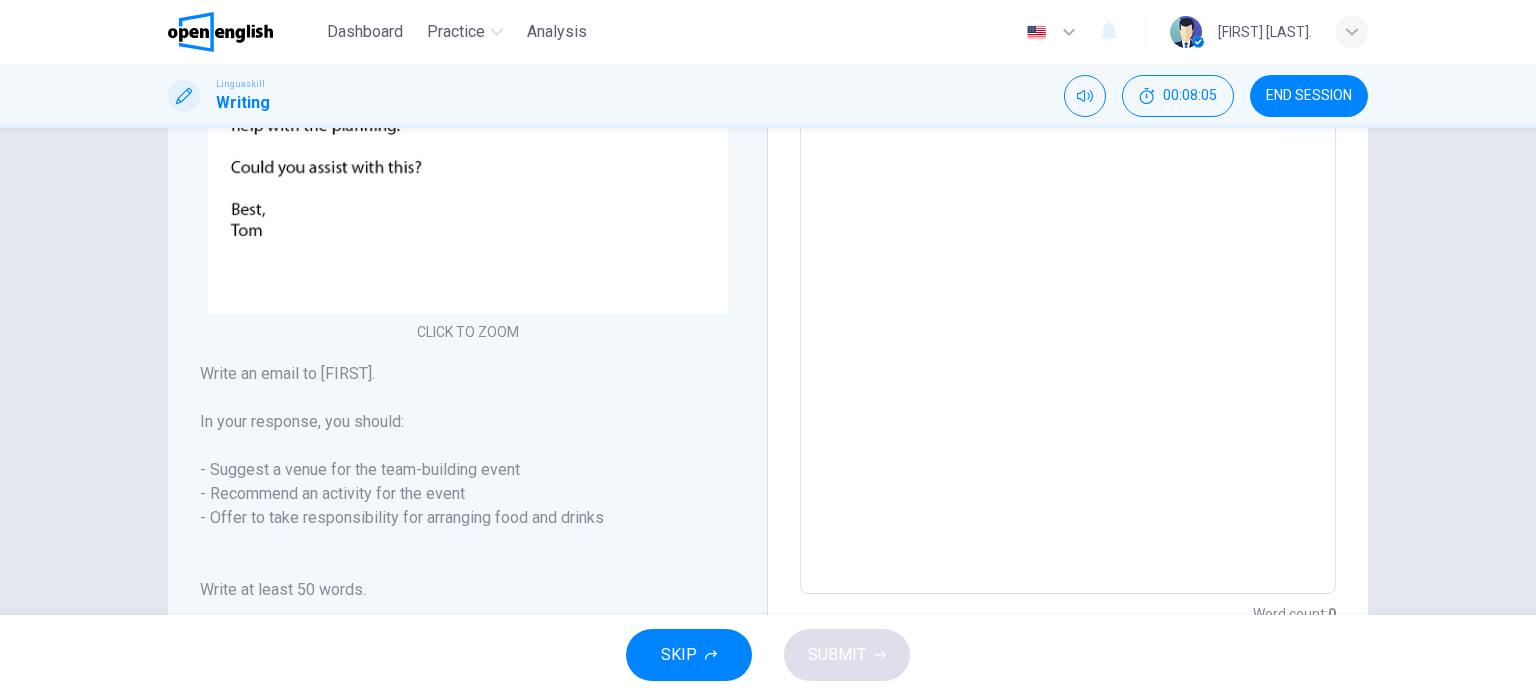 click on "Write an email to [FIRST]. In your response, you should: - Suggest a venue for the team-building event - Recommend an activity for the event - Offer to take responsibility for arranging food and drinks Write at least 50 words." at bounding box center (467, 482) 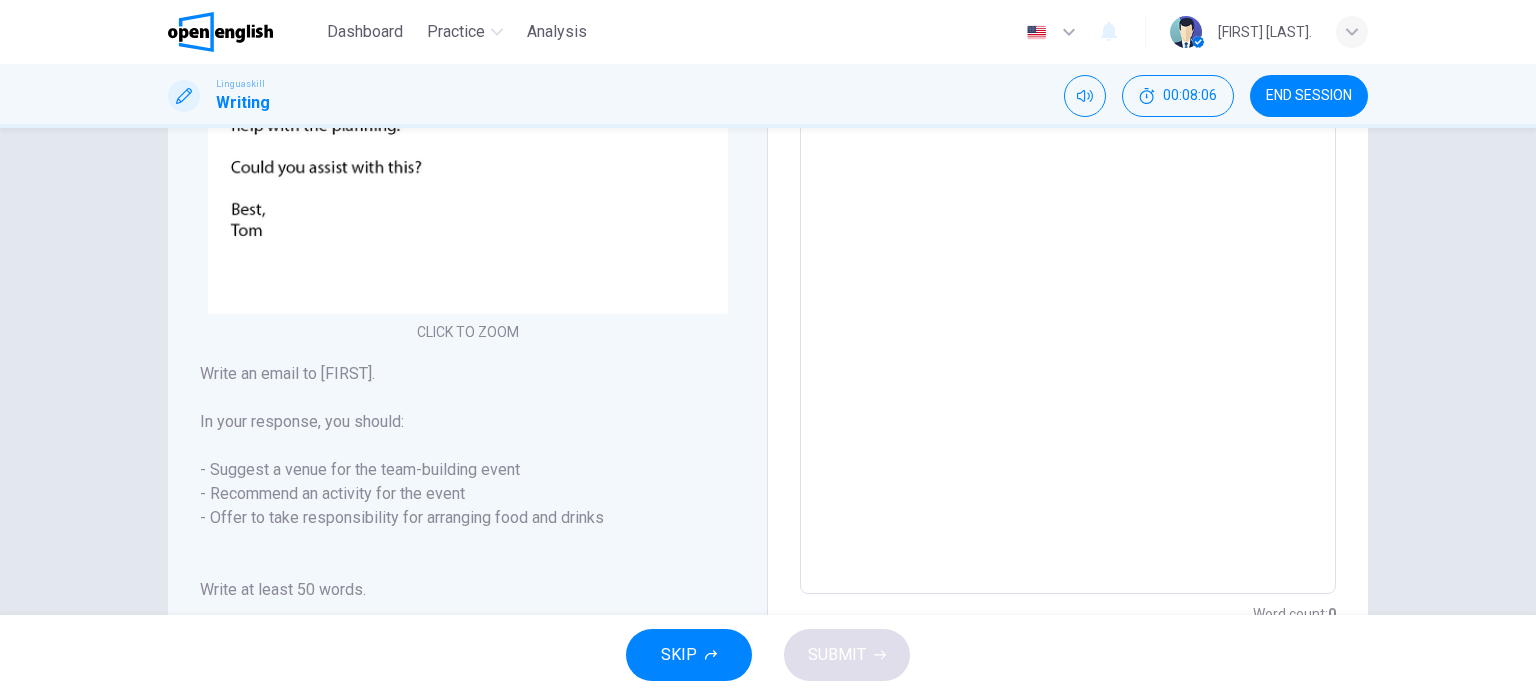 click on "Write an email to [FIRST]. In your response, you should: - Suggest a venue for the team-building event - Recommend an activity for the event - Offer to take responsibility for arranging food and drinks Write at least 50 words." at bounding box center [467, 482] 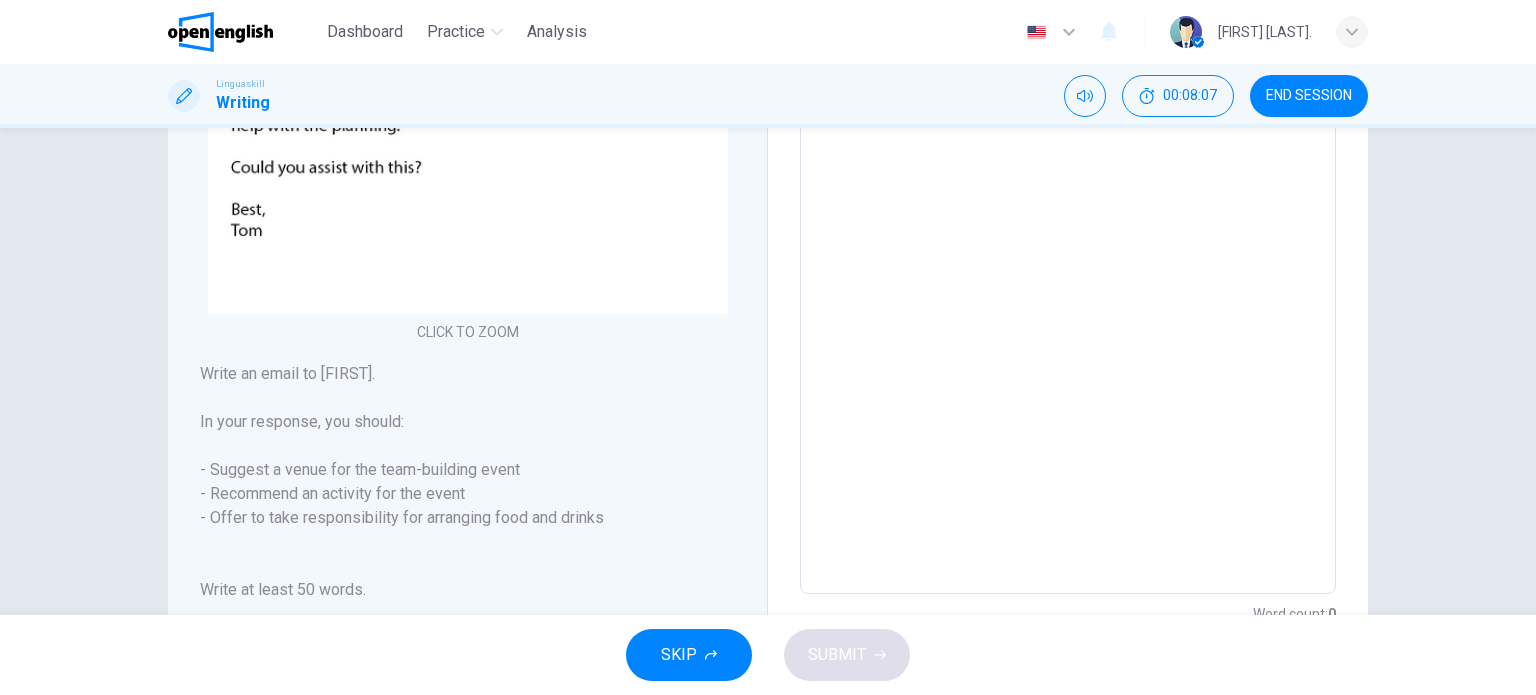 click on "Write an email to [FIRST]. In your response, you should: - Suggest a venue for the team-building event - Recommend an activity for the event - Offer to take responsibility for arranging food and drinks Write at least 50 words." at bounding box center [467, 482] 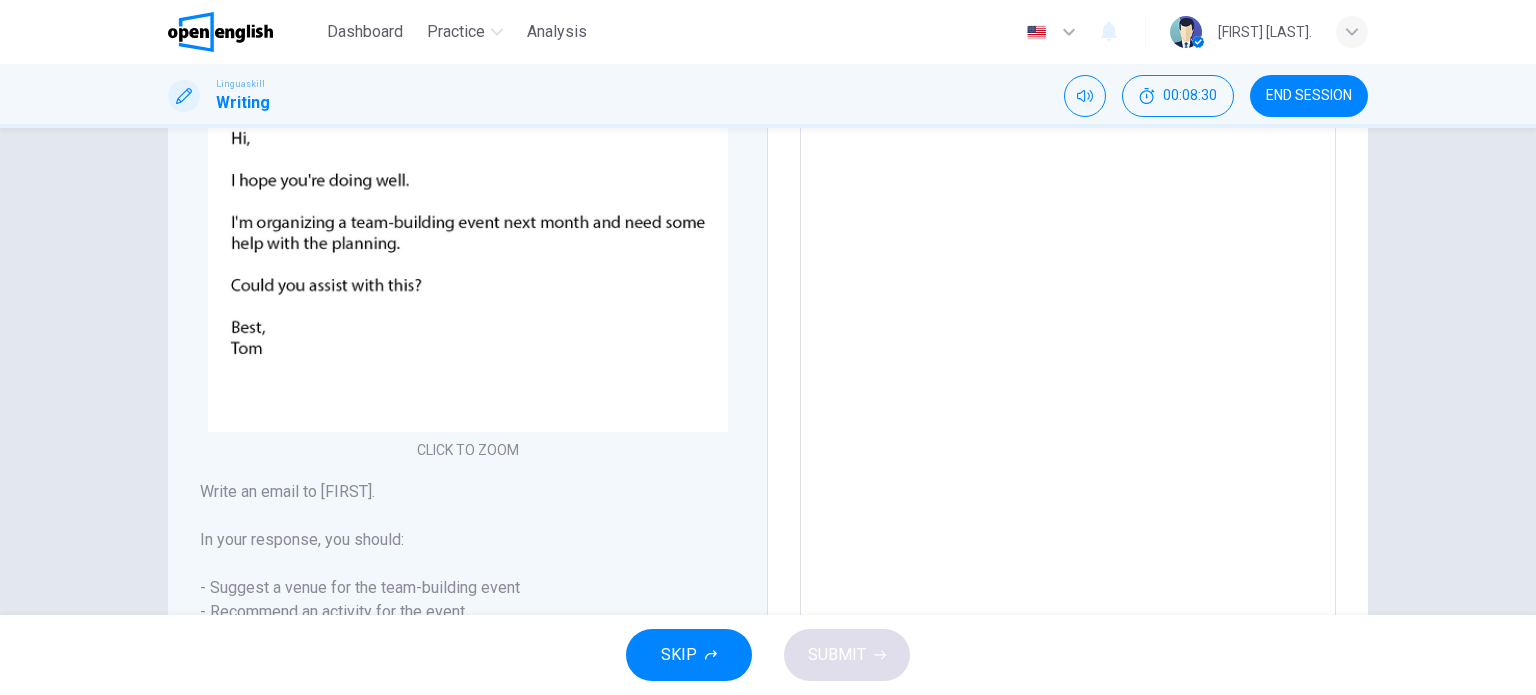 scroll, scrollTop: 295, scrollLeft: 0, axis: vertical 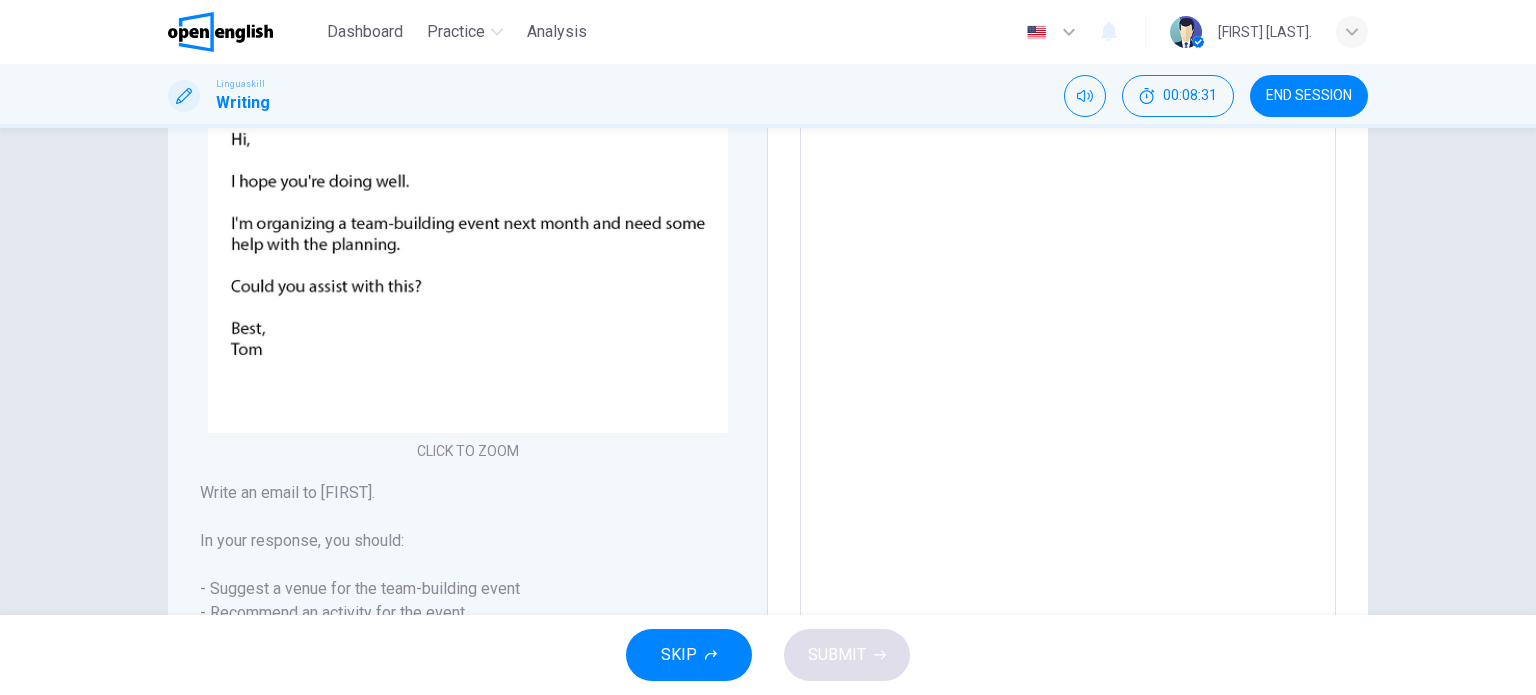 click at bounding box center [1068, 328] 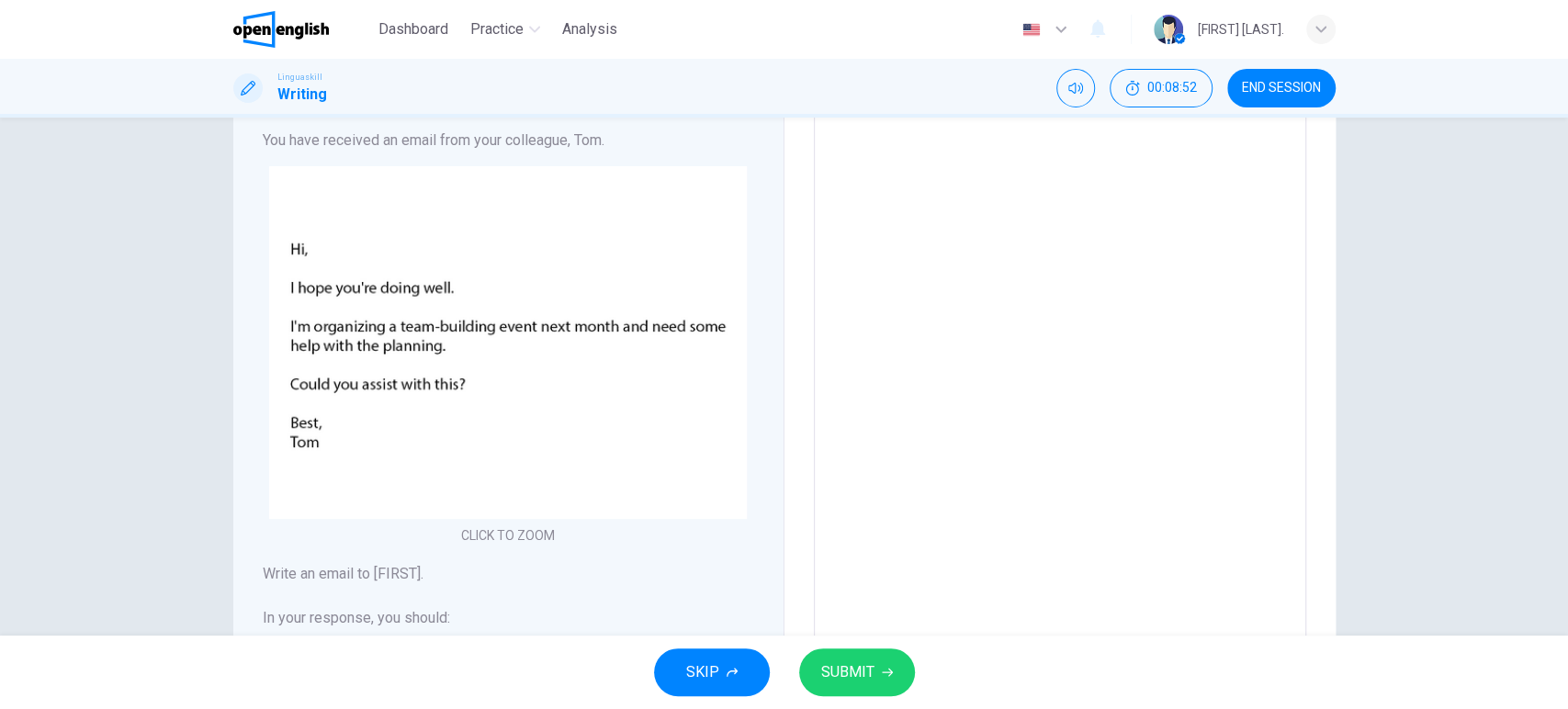 scroll, scrollTop: 151, scrollLeft: 0, axis: vertical 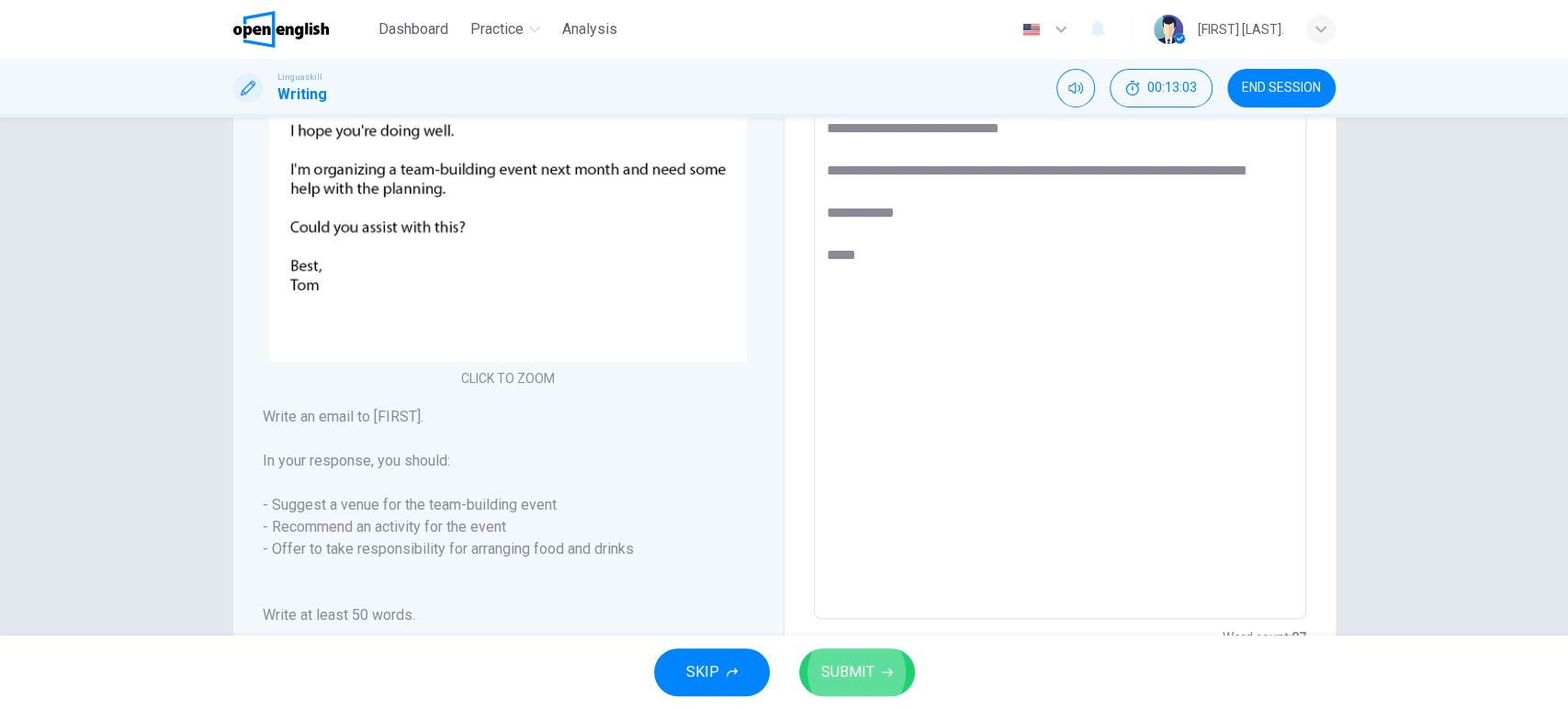 click on "SUBMIT" at bounding box center (857, 672) 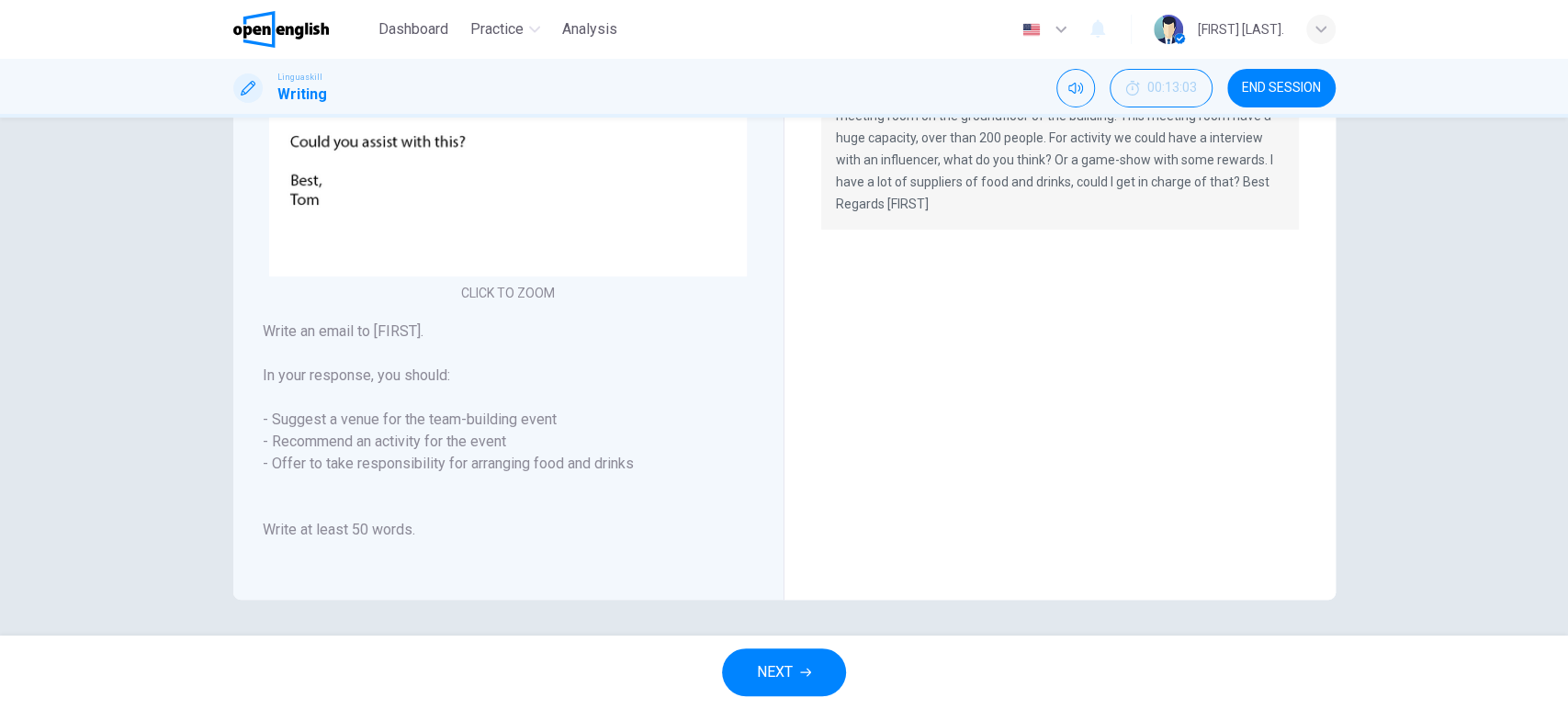 scroll, scrollTop: 147, scrollLeft: 0, axis: vertical 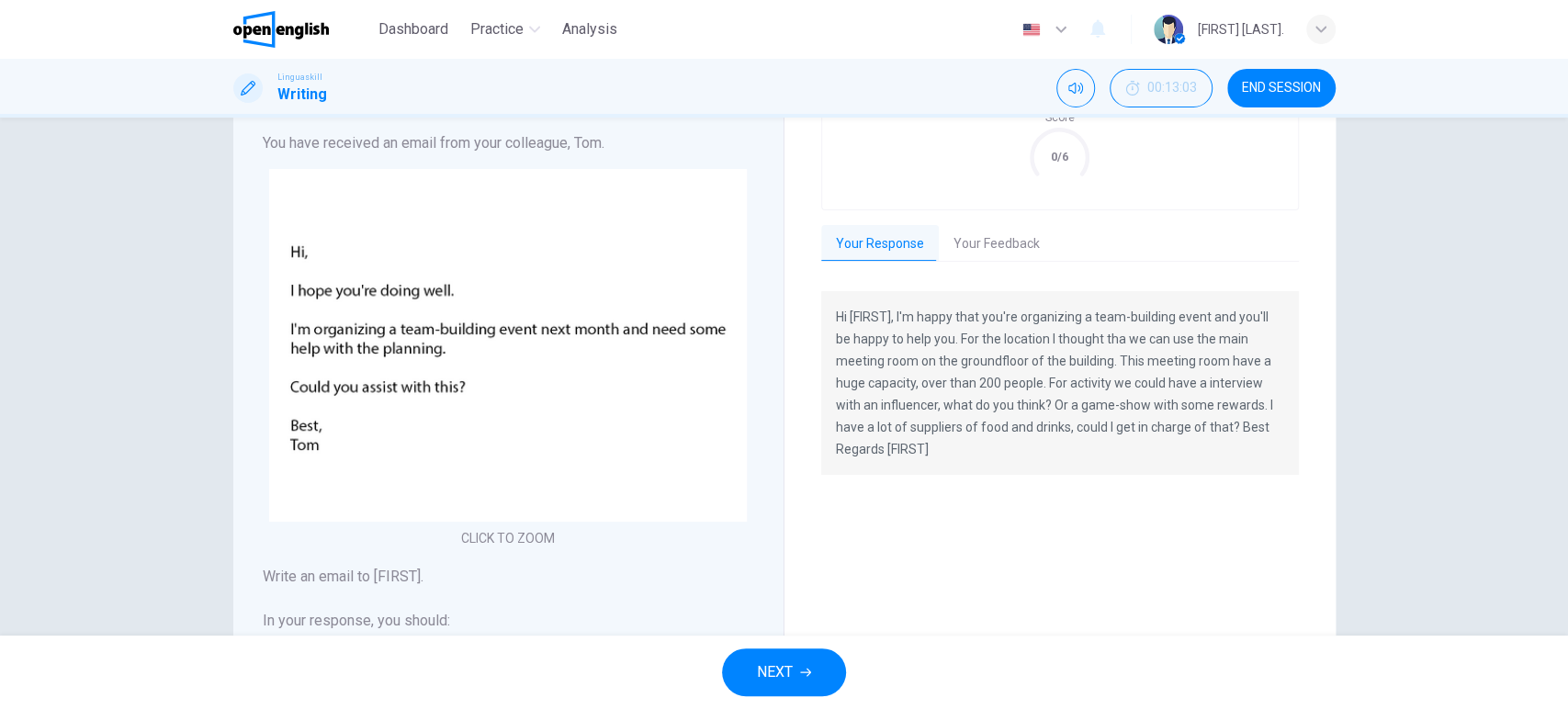 click on "Grade by Category Score 0/6 Your Response Your Feedback Hi [FIRST],
I'm happy that you're organizing a team-building event and you'll be happy to help you.
For the location I thought tha we can use the main meeting room on the groundfloor of the building. This meeting room have a huge capacity, over than 200 people.
For activity we could have a interview with an influencer, what do you think? Or a game-show with some rewards.
I have a lot of suppliers of food and drinks, could I get in charge of that?
Best Regards
[FIRST]  Translate ​ ​ Powered by  Overall   4.0 / 6 Overall, the response meets the requirements of the prompt but could benefit from more attention to grammatical accuracy and clarity. Enhancing sentence structure and fixing minor errors would improve the overall quality of the email.   Copy Feedback Task Achievement   4.0 / 6   Copy Feedback Language Resource   4.0 / 6   Copy Feedback Task Organization   4.0 / 6   Copy Feedback" at bounding box center [1060, 408] 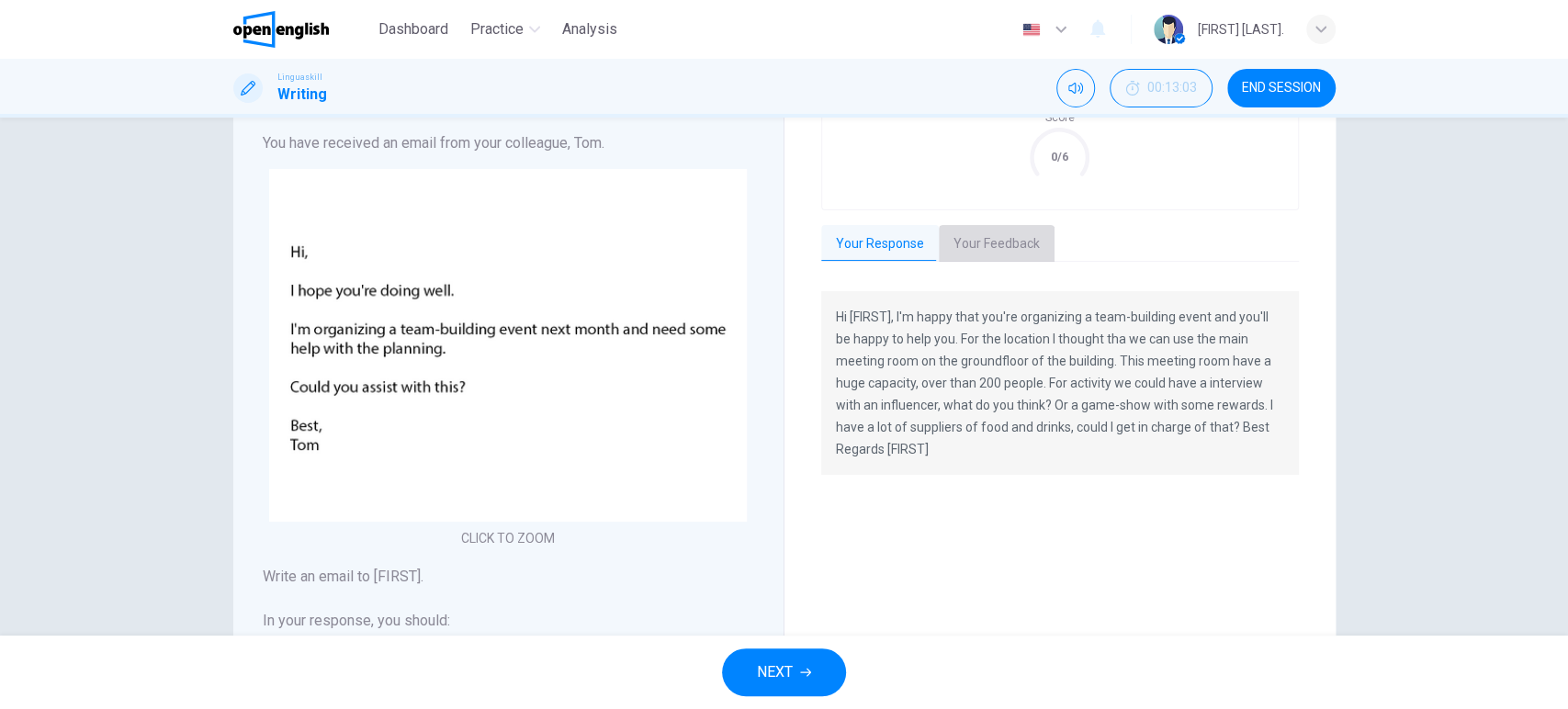 click on "Your Feedback" at bounding box center (997, 244) 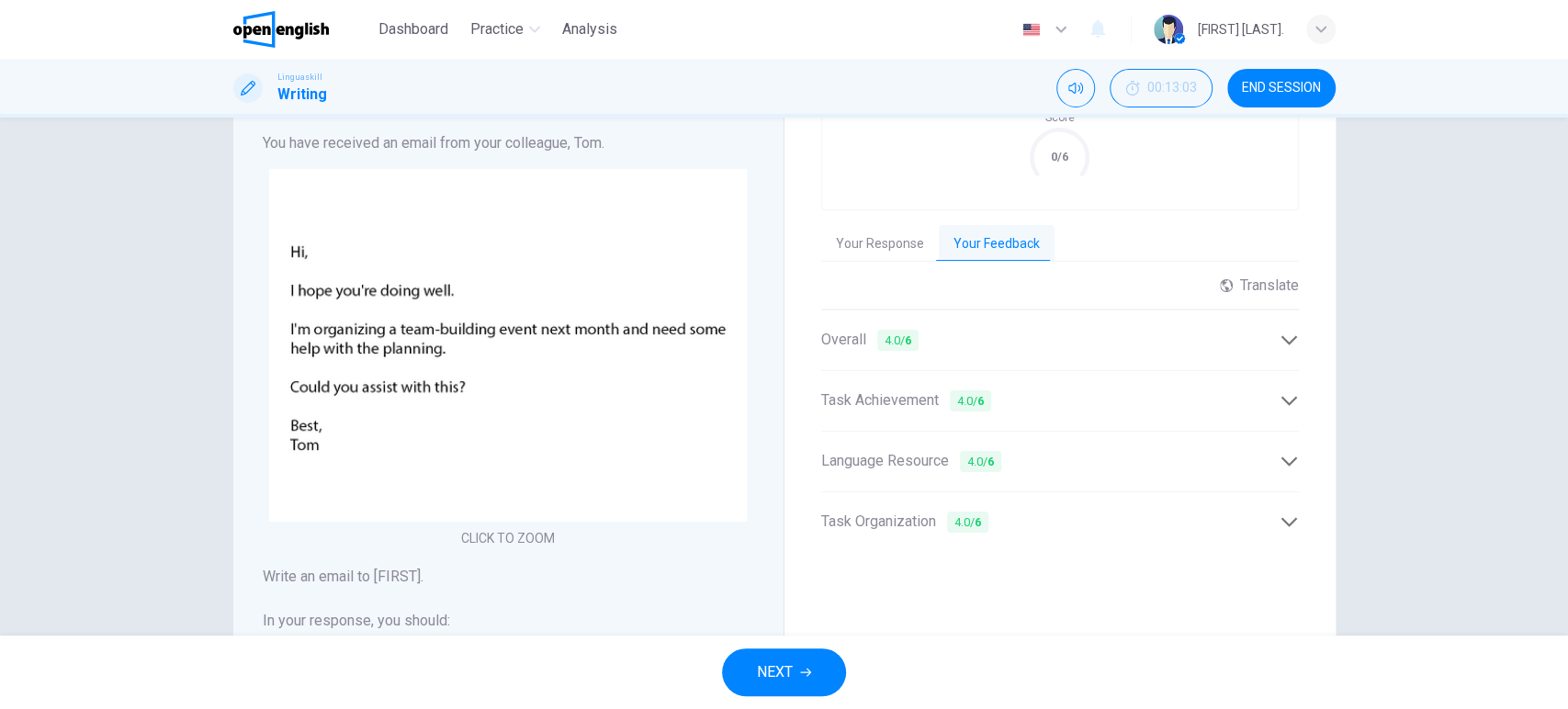 click on "Overall   4.0 / 6" at bounding box center (1050, 340) 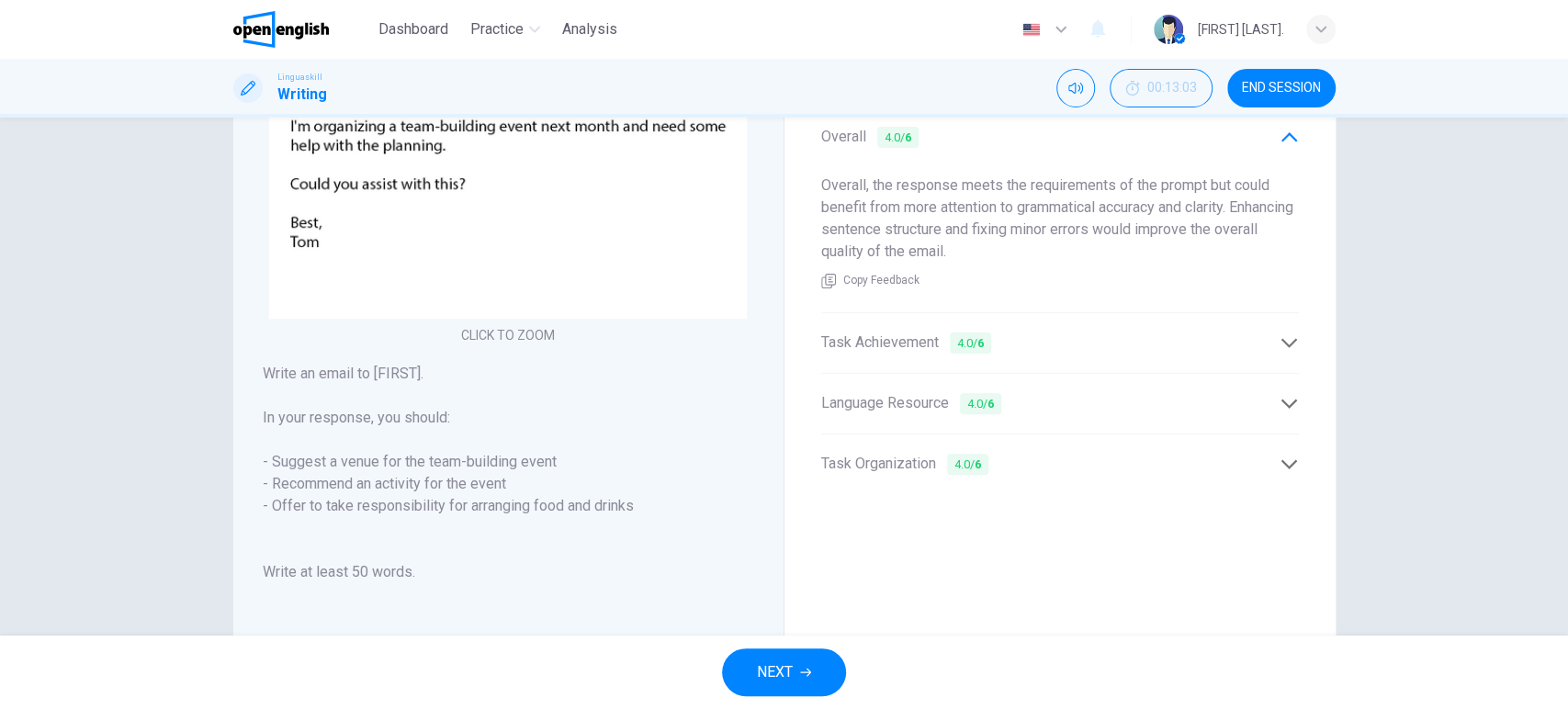 scroll, scrollTop: 354, scrollLeft: 0, axis: vertical 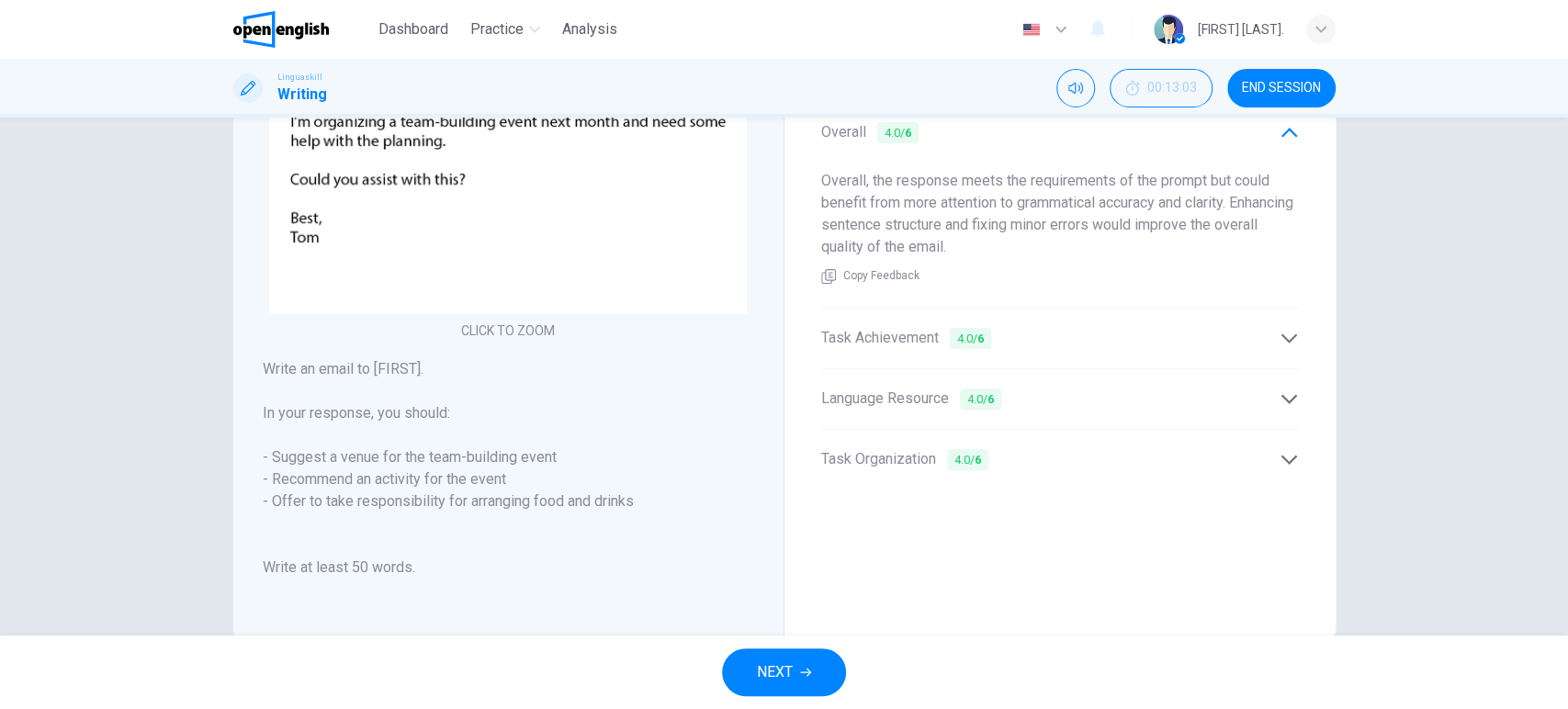 click on "Task Achievement   4.0 / 6" at bounding box center (1050, 338) 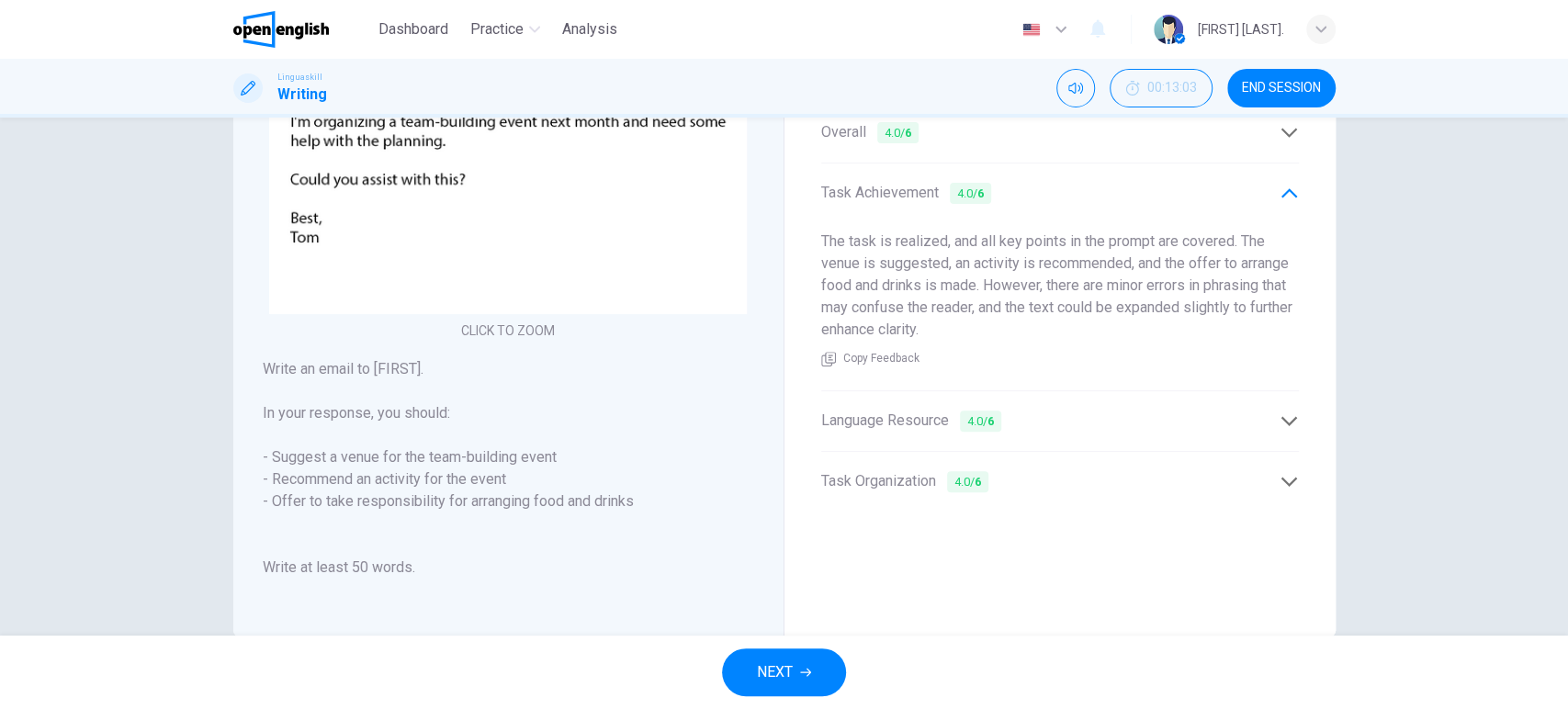 click on "Language Resource   4.0 / 6" at bounding box center [1050, 421] 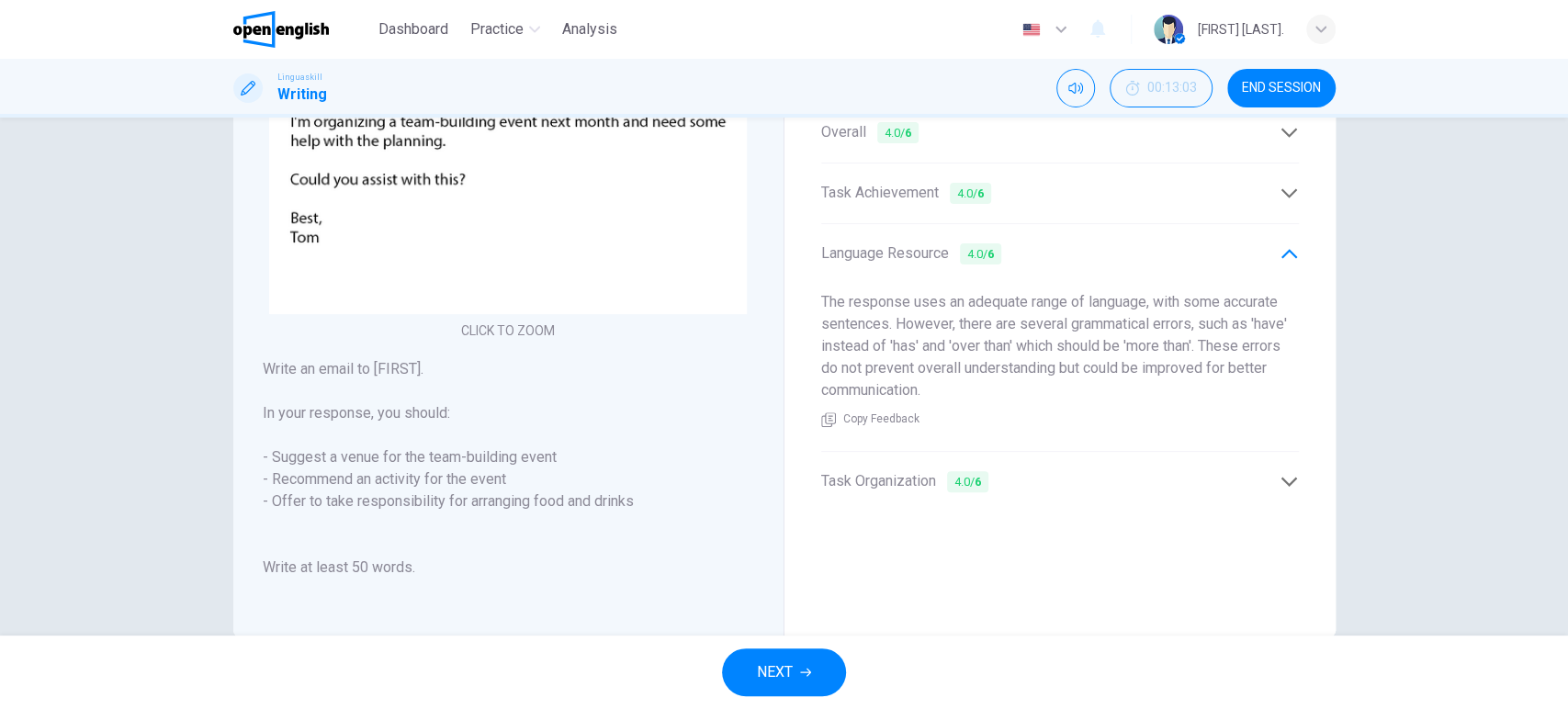 click on "Task Organization   4.0 / 6" at bounding box center (1050, 481) 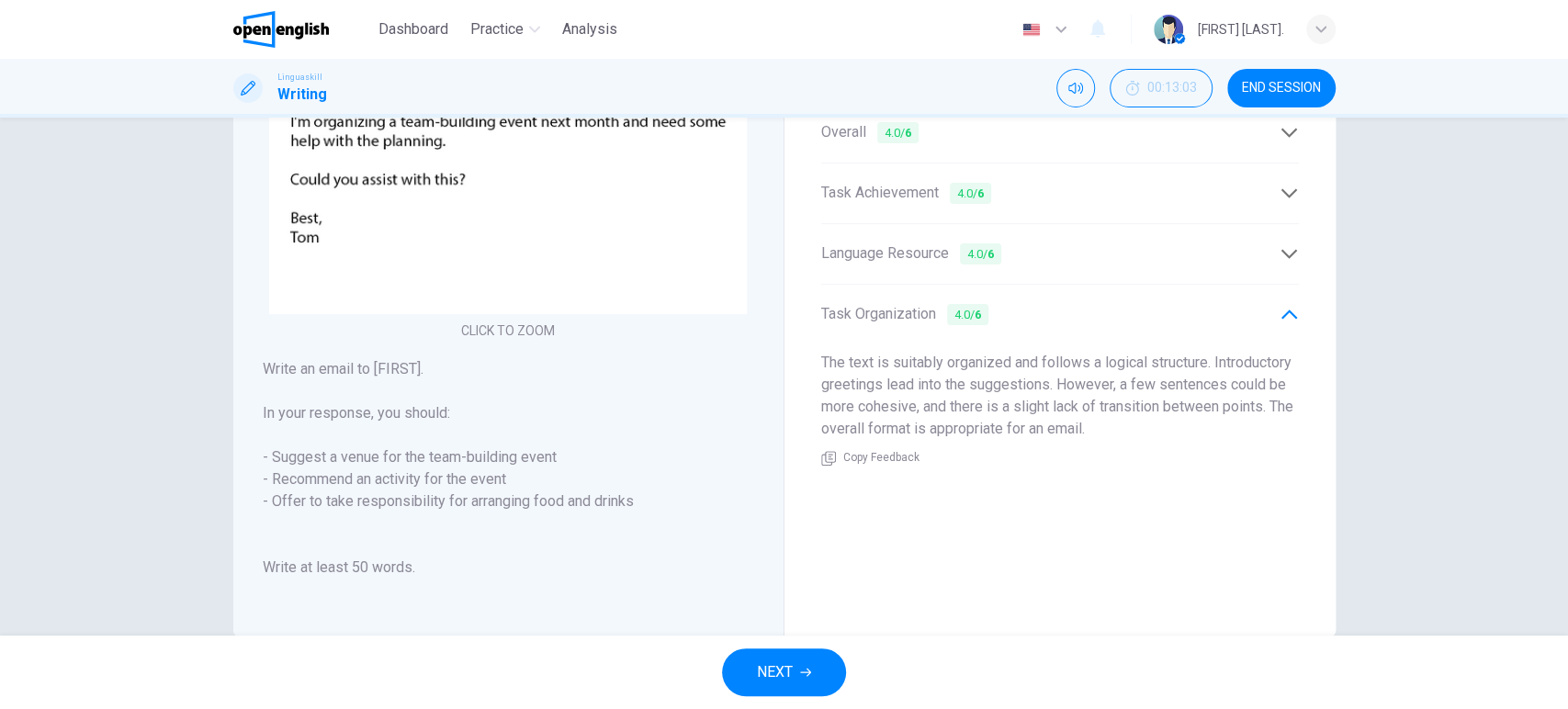 scroll, scrollTop: 0, scrollLeft: 0, axis: both 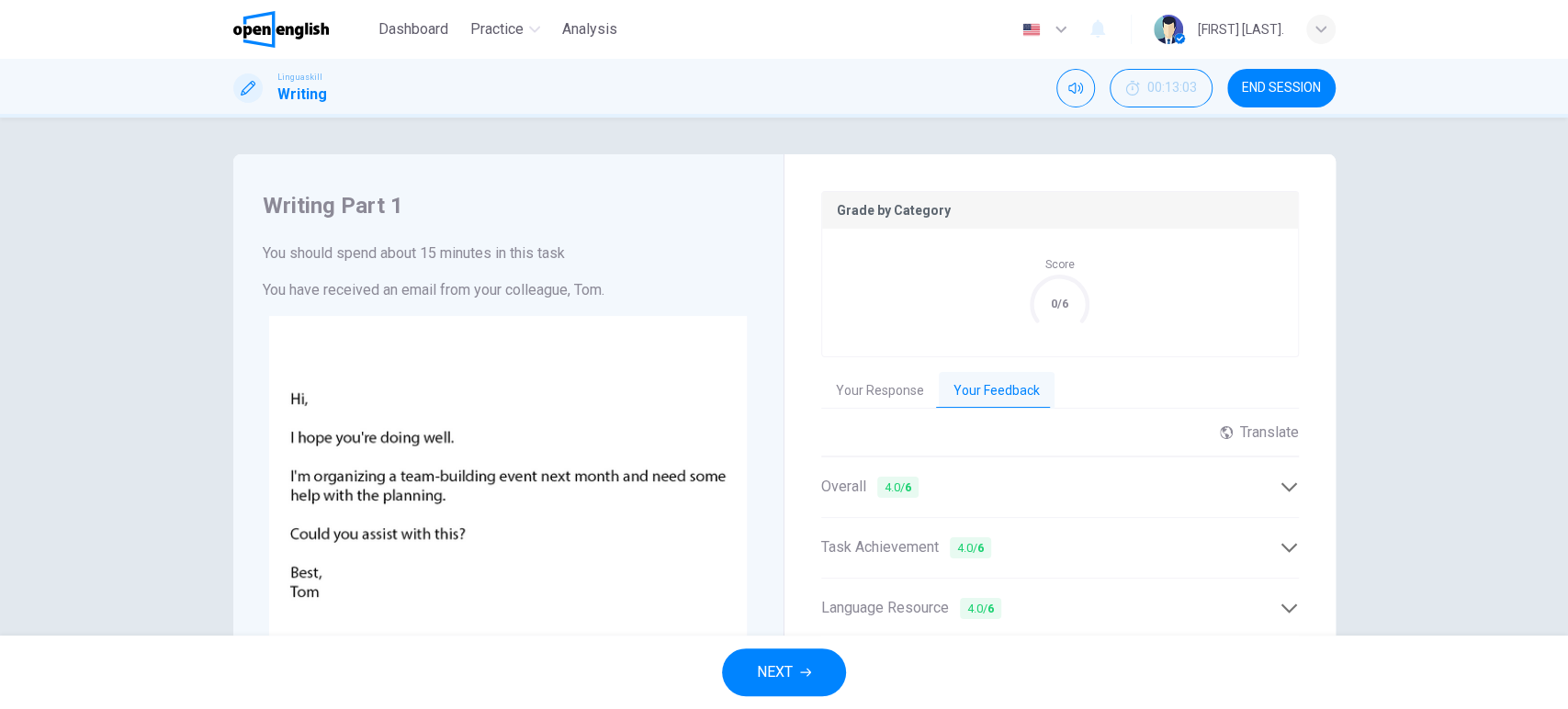click on "Your Response" at bounding box center [880, 391] 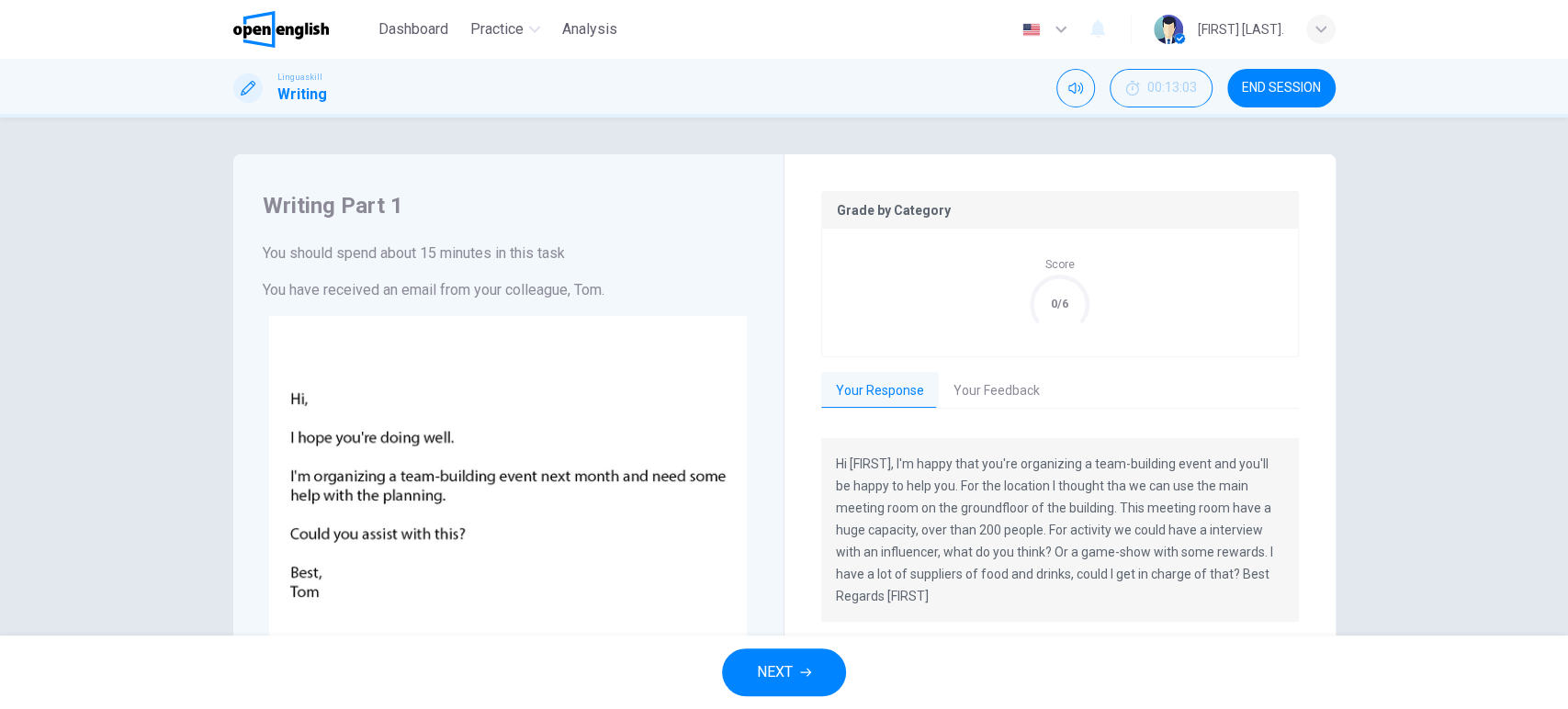 click on "Hi [FIRST],
I'm happy that you're organizing a team-building event and you'll be happy to help you.
For the location I thought tha we can use the main meeting room on the groundfloor of the building. This meeting room have a huge capacity, over than 200 people.
For activity we could have a interview with an influencer, what do you think? Or a game-show with some rewards.
I have a lot of suppliers of food and drinks, could I get in charge of that?
Best Regards
[FIRST]" at bounding box center [1060, 530] 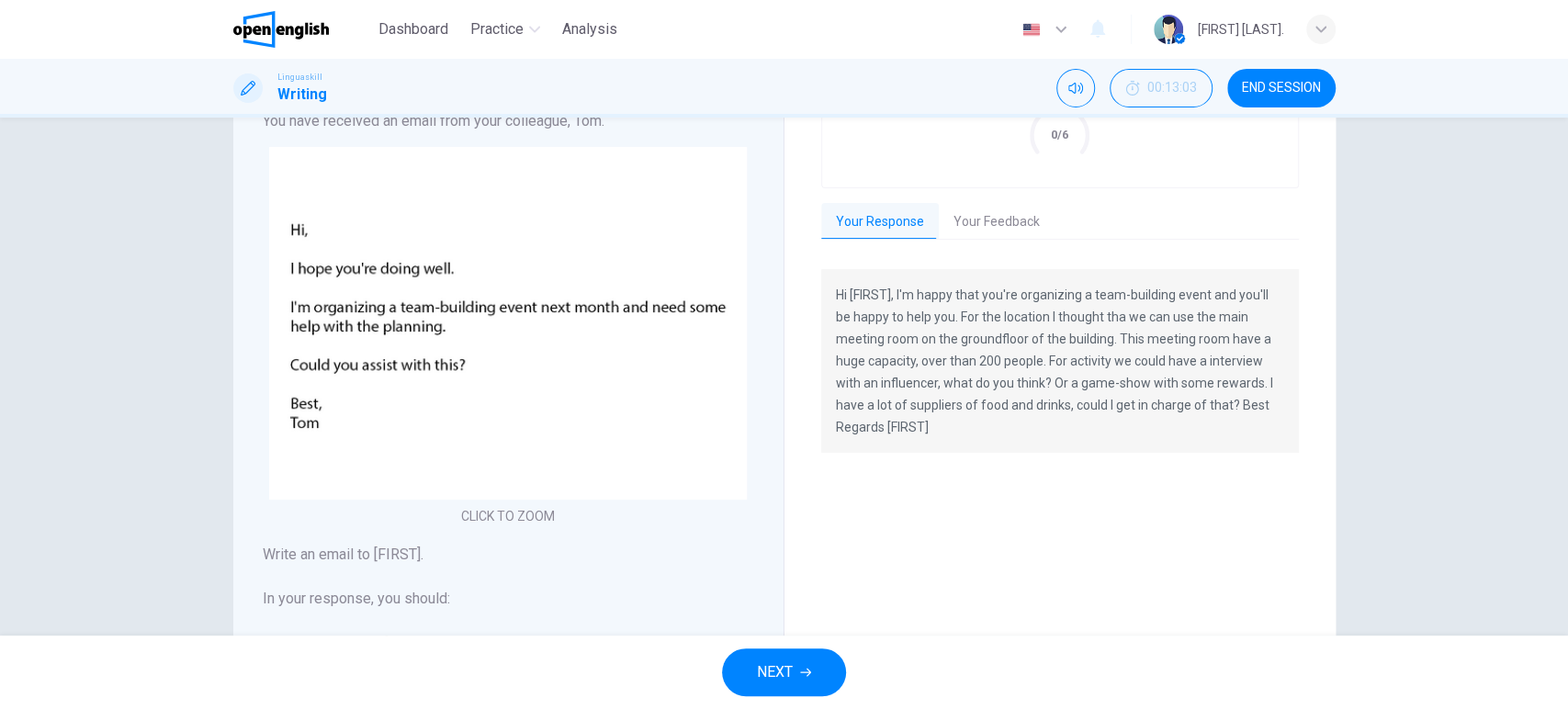 scroll, scrollTop: 392, scrollLeft: 0, axis: vertical 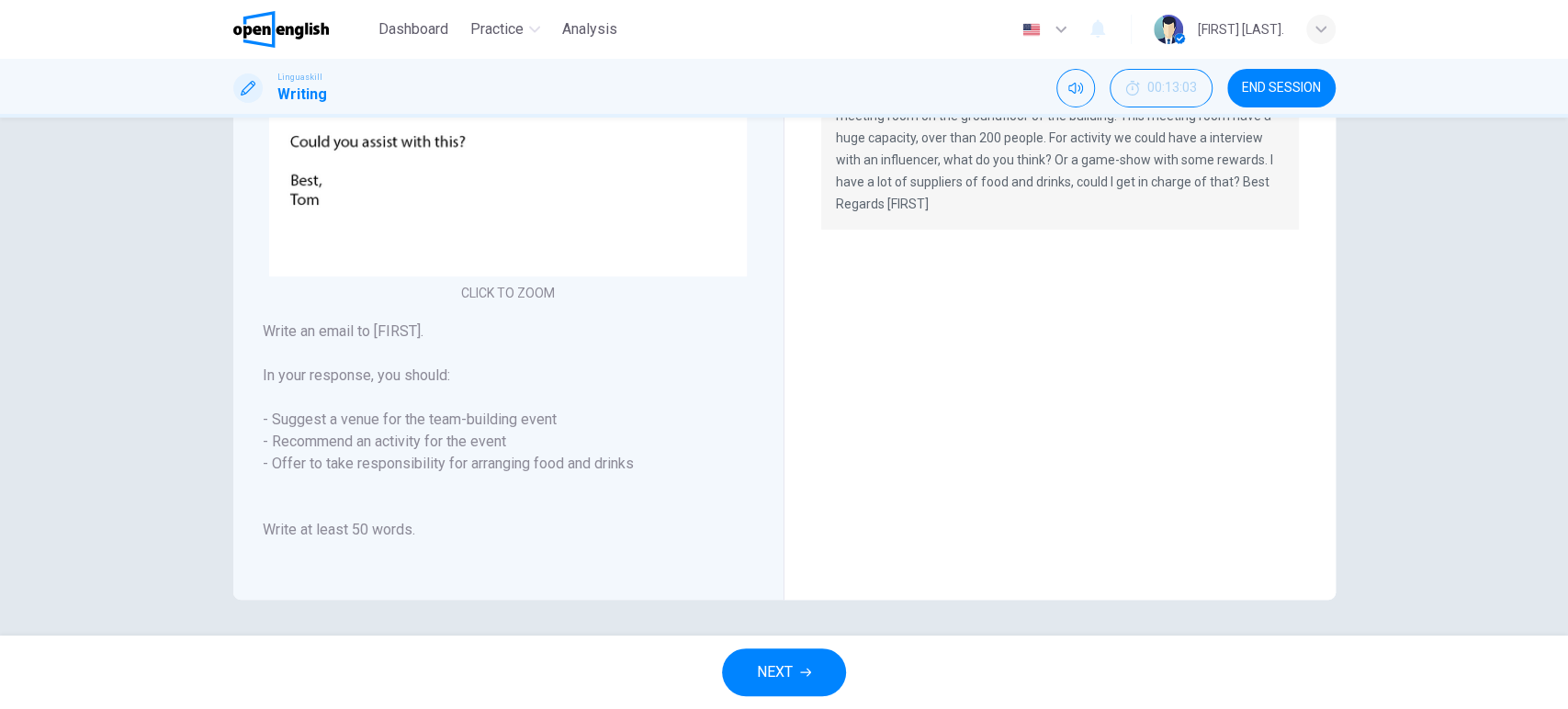 click on "Hi [FIRST],
I'm happy that you're organizing a team-building event and you'll be happy to help you.
For the location I thought tha we can use the main meeting room on the groundfloor of the building. This meeting room have a huge capacity, over than 200 people.
For activity we could have a interview with an influencer, what do you think? Or a game-show with some rewards.
I have a lot of suppliers of food and drinks, could I get in charge of that?
Best Regards
[FIRST]" at bounding box center [1060, 138] 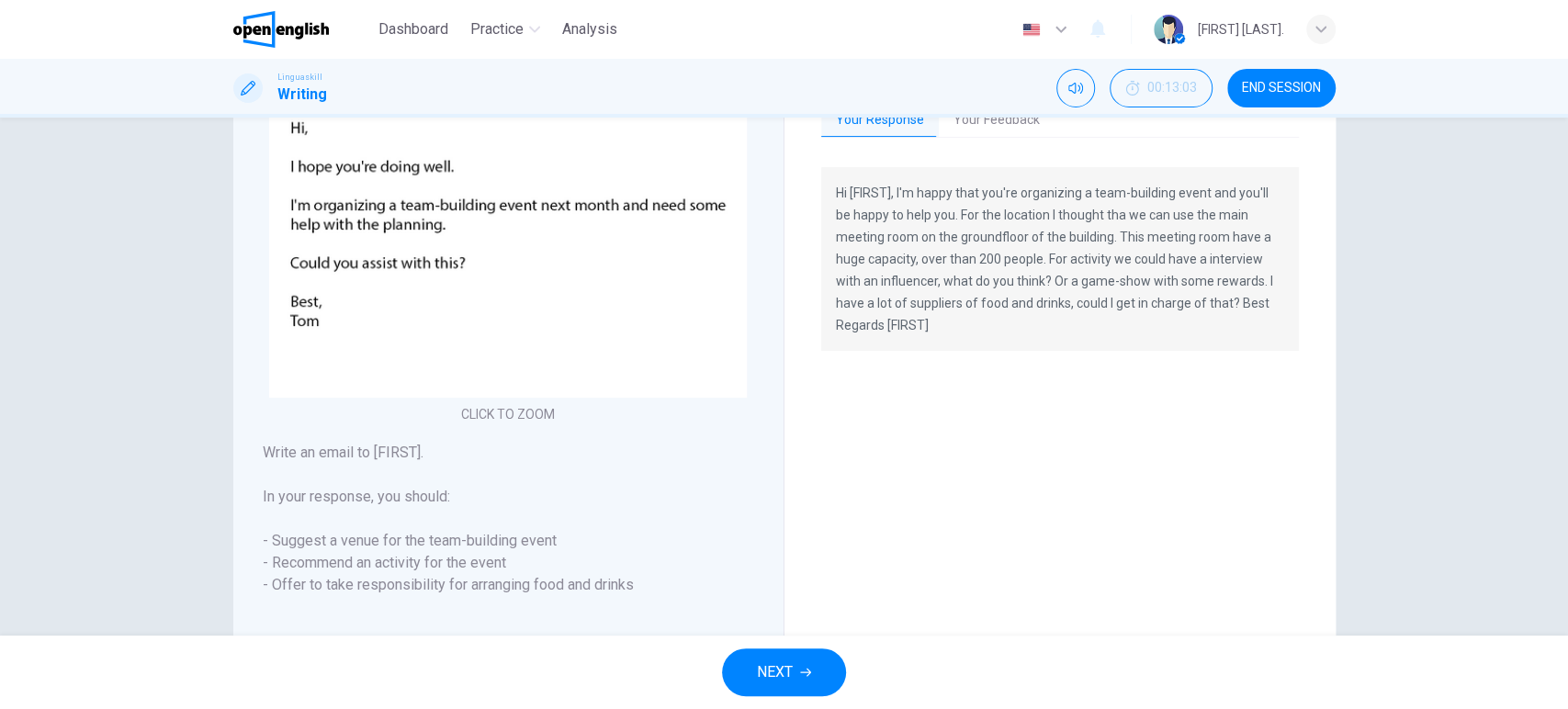 scroll, scrollTop: 264, scrollLeft: 0, axis: vertical 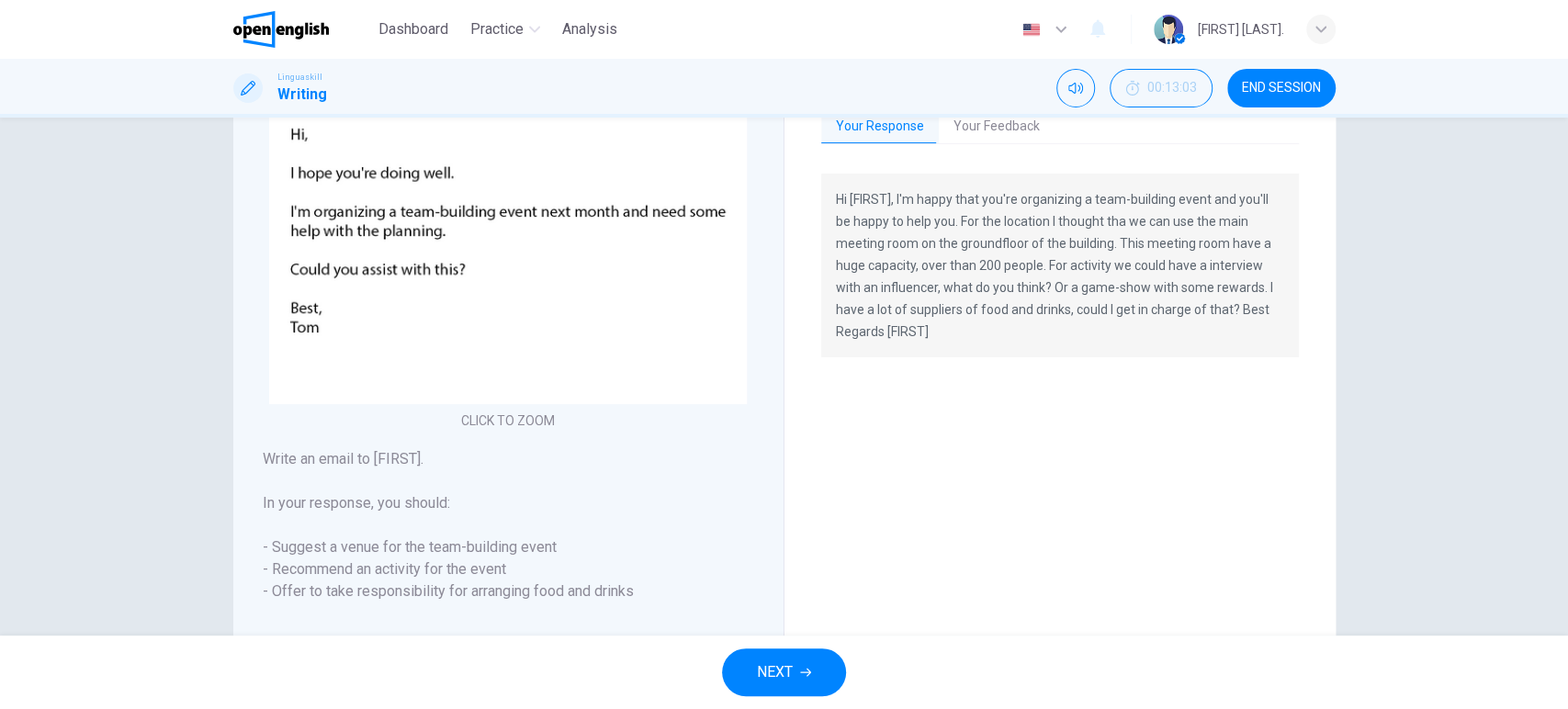 drag, startPoint x: 832, startPoint y: 196, endPoint x: 885, endPoint y: 255, distance: 79.3095 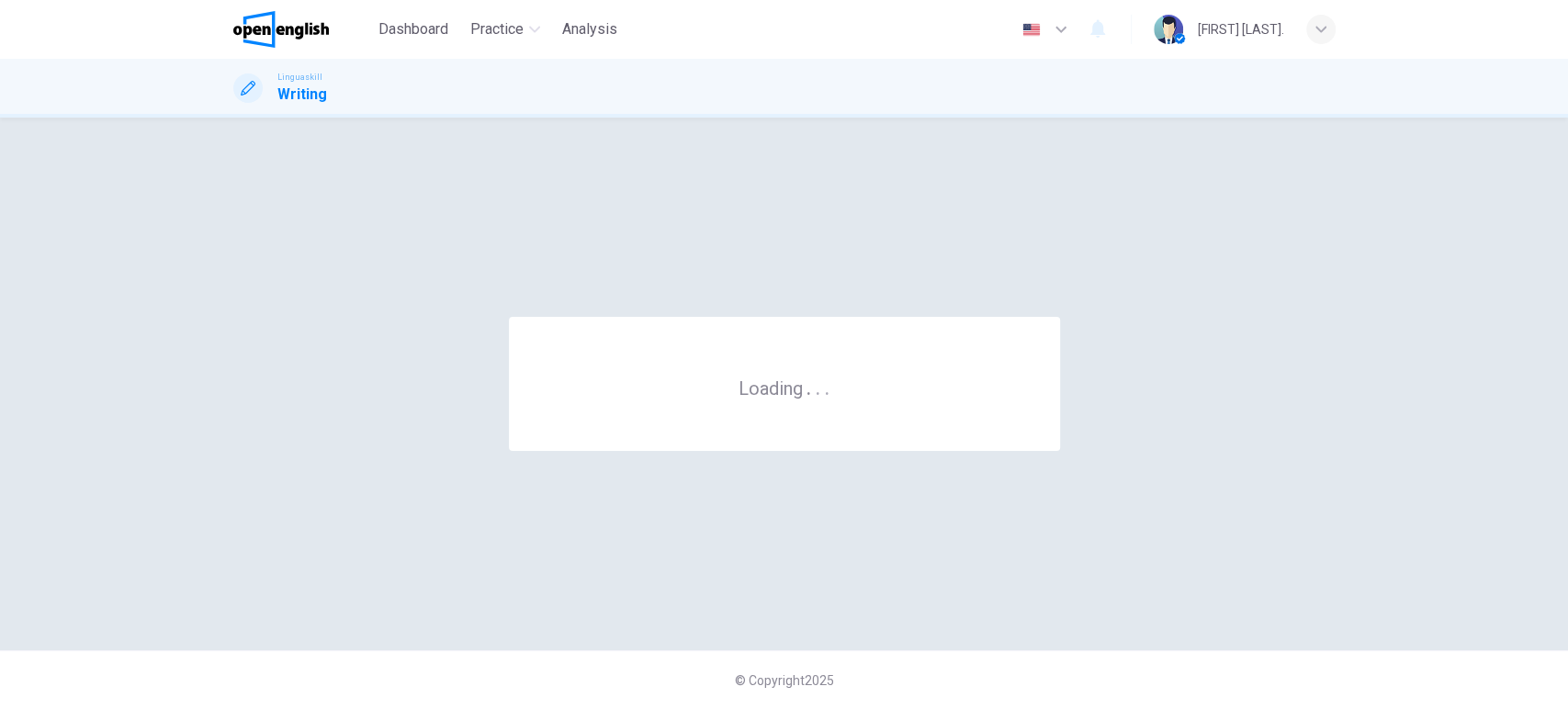 scroll, scrollTop: 0, scrollLeft: 0, axis: both 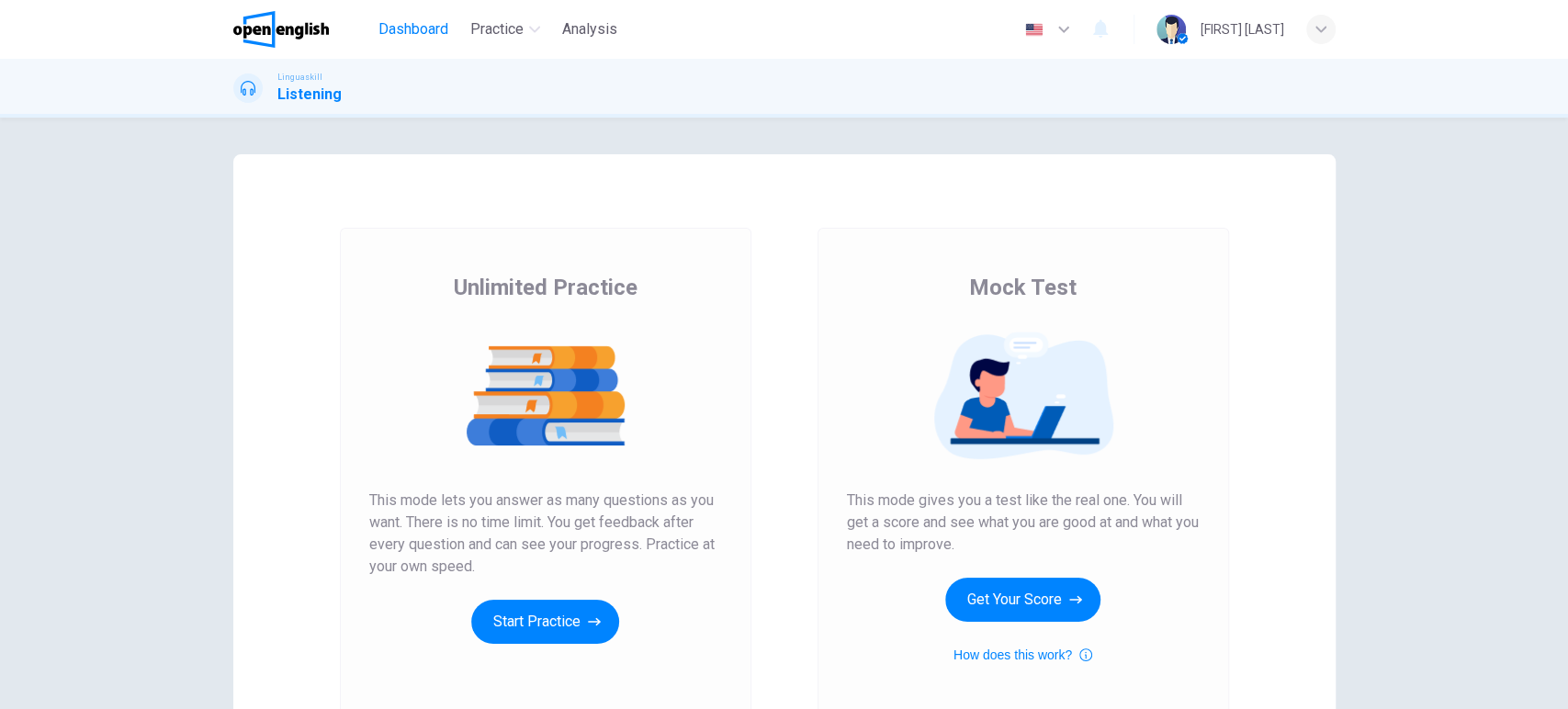click on "Dashboard" at bounding box center (413, 29) 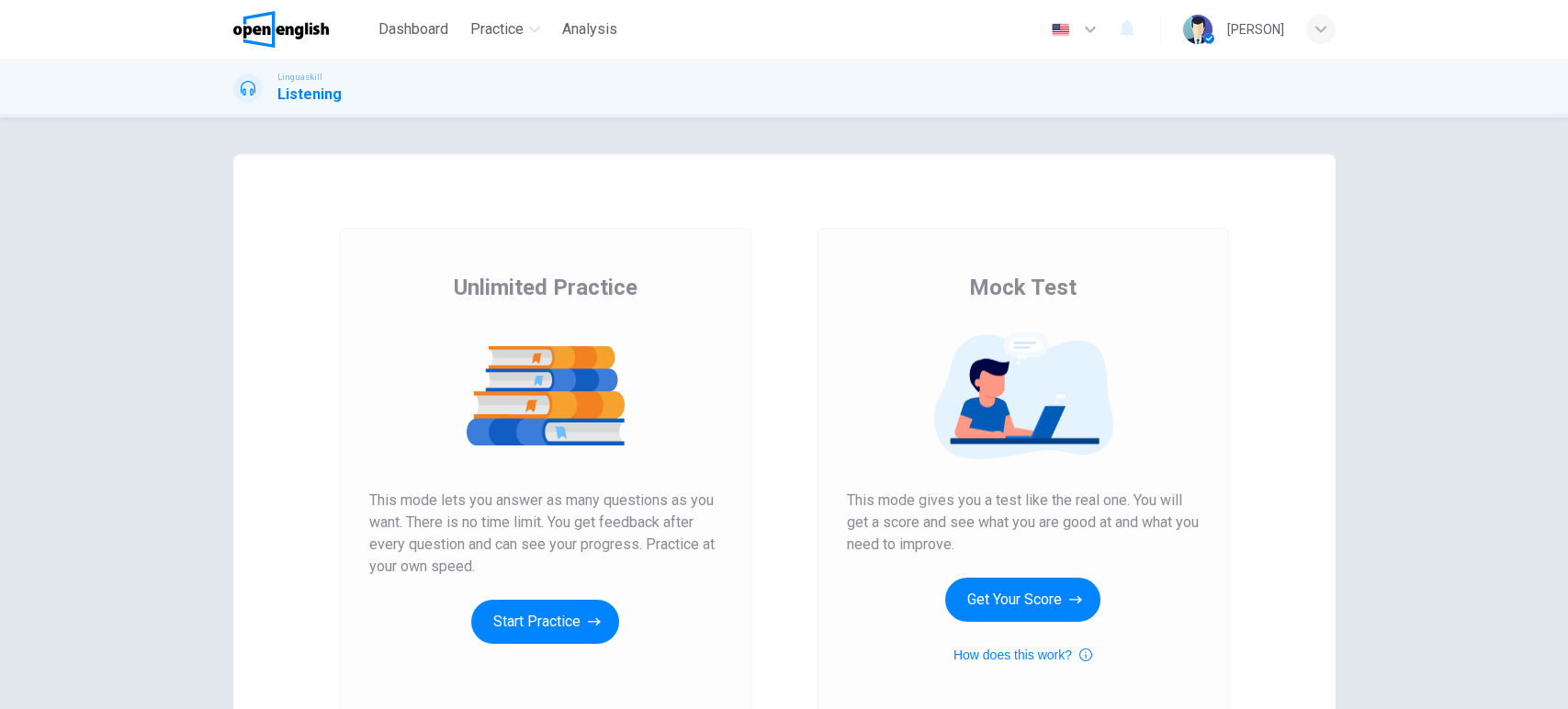 scroll, scrollTop: 0, scrollLeft: 0, axis: both 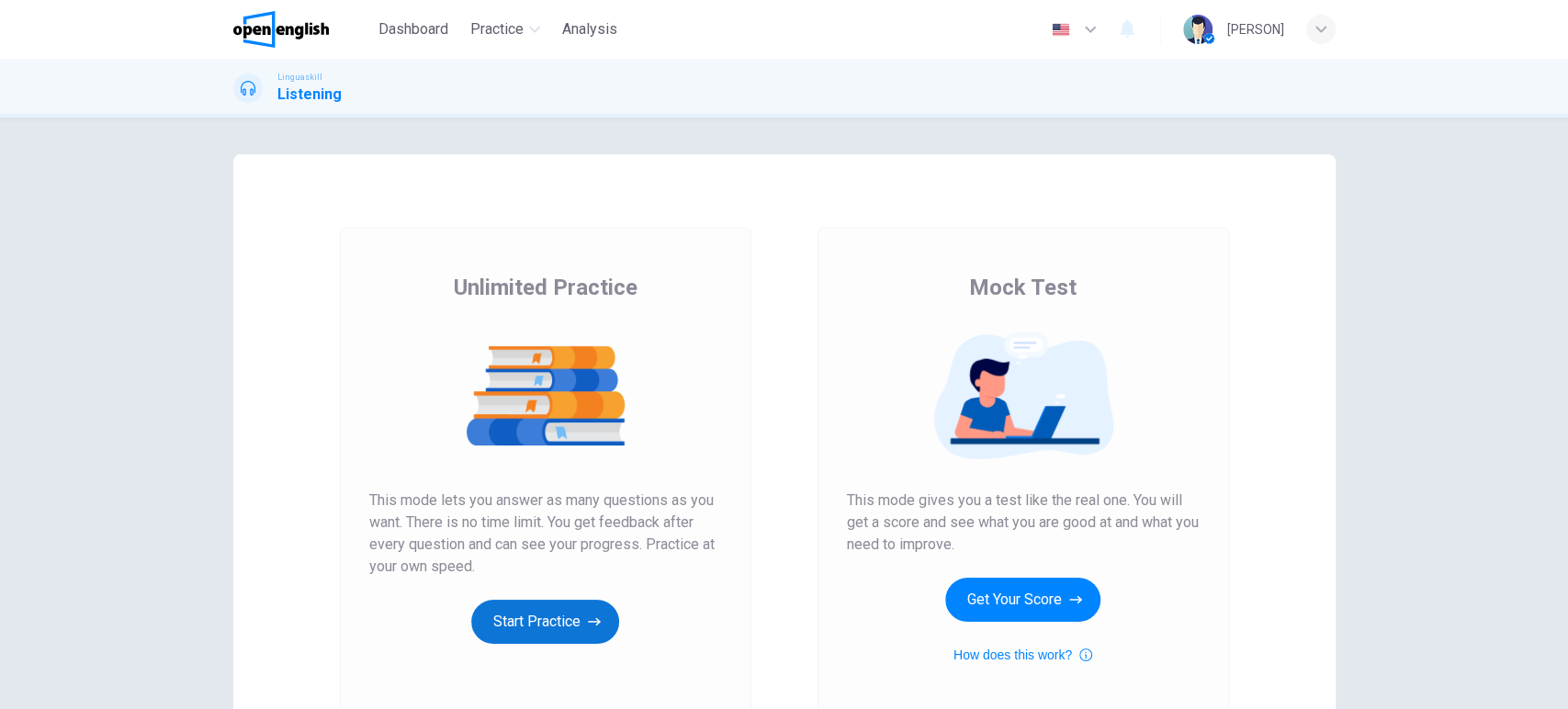click on "Start Practice" at bounding box center [545, 622] 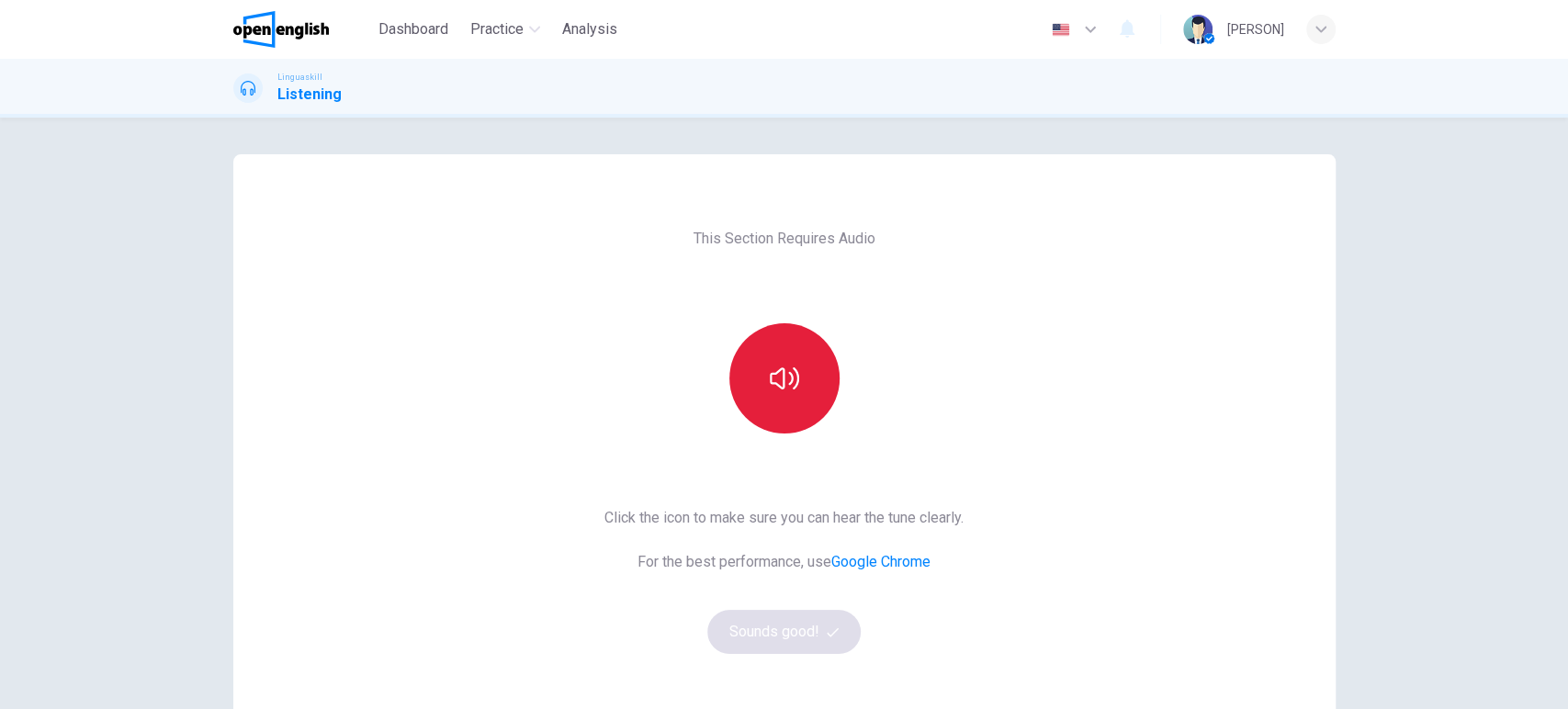 click at bounding box center [784, 378] 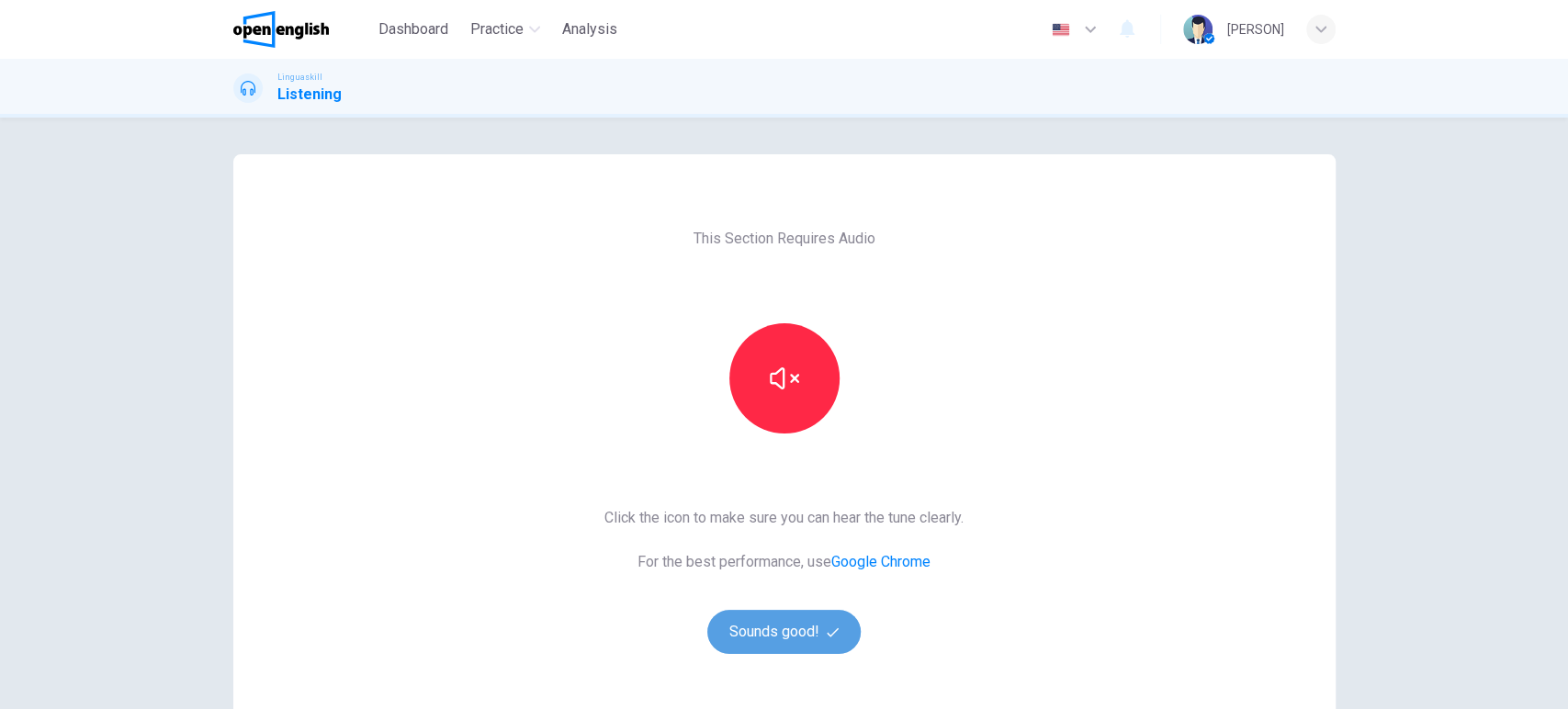 click on "Sounds good!" at bounding box center [784, 632] 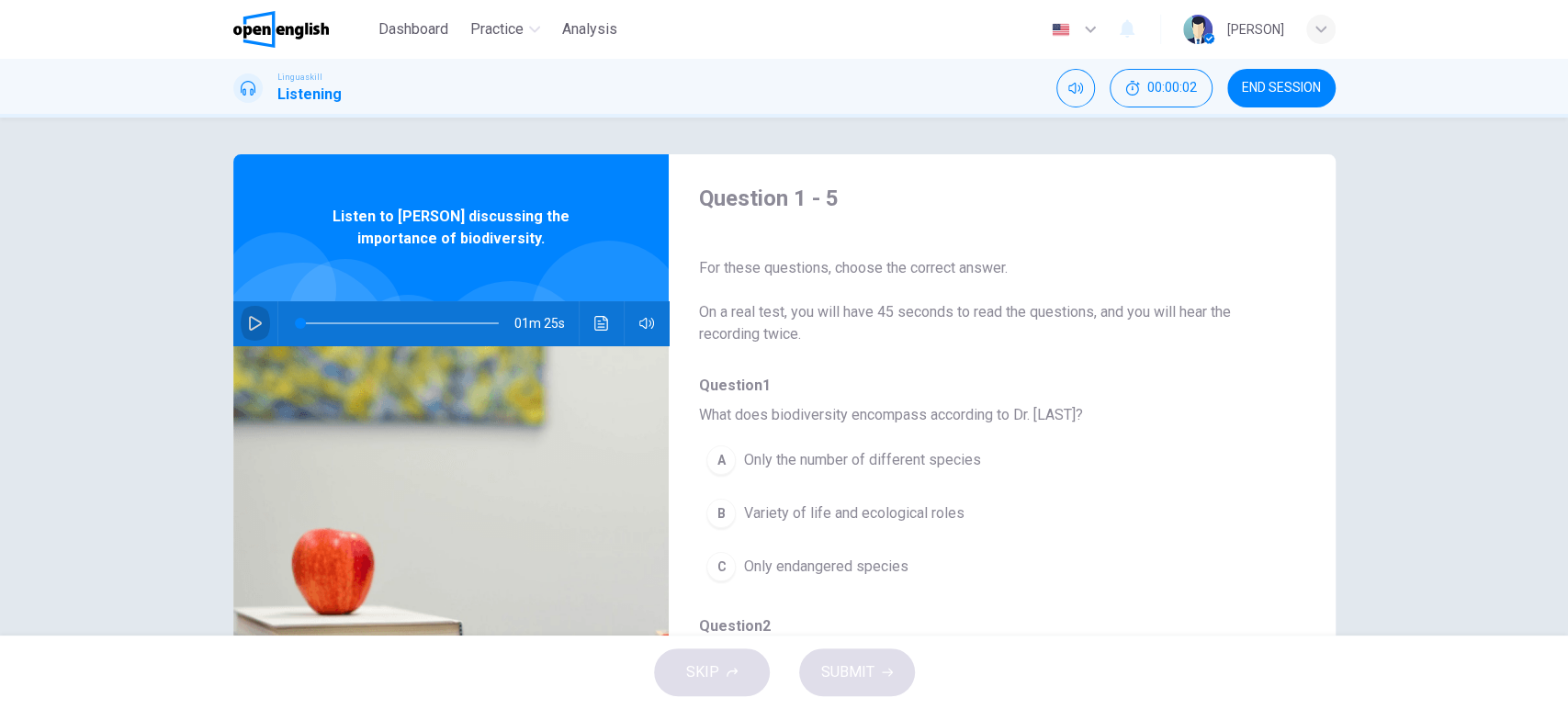 click 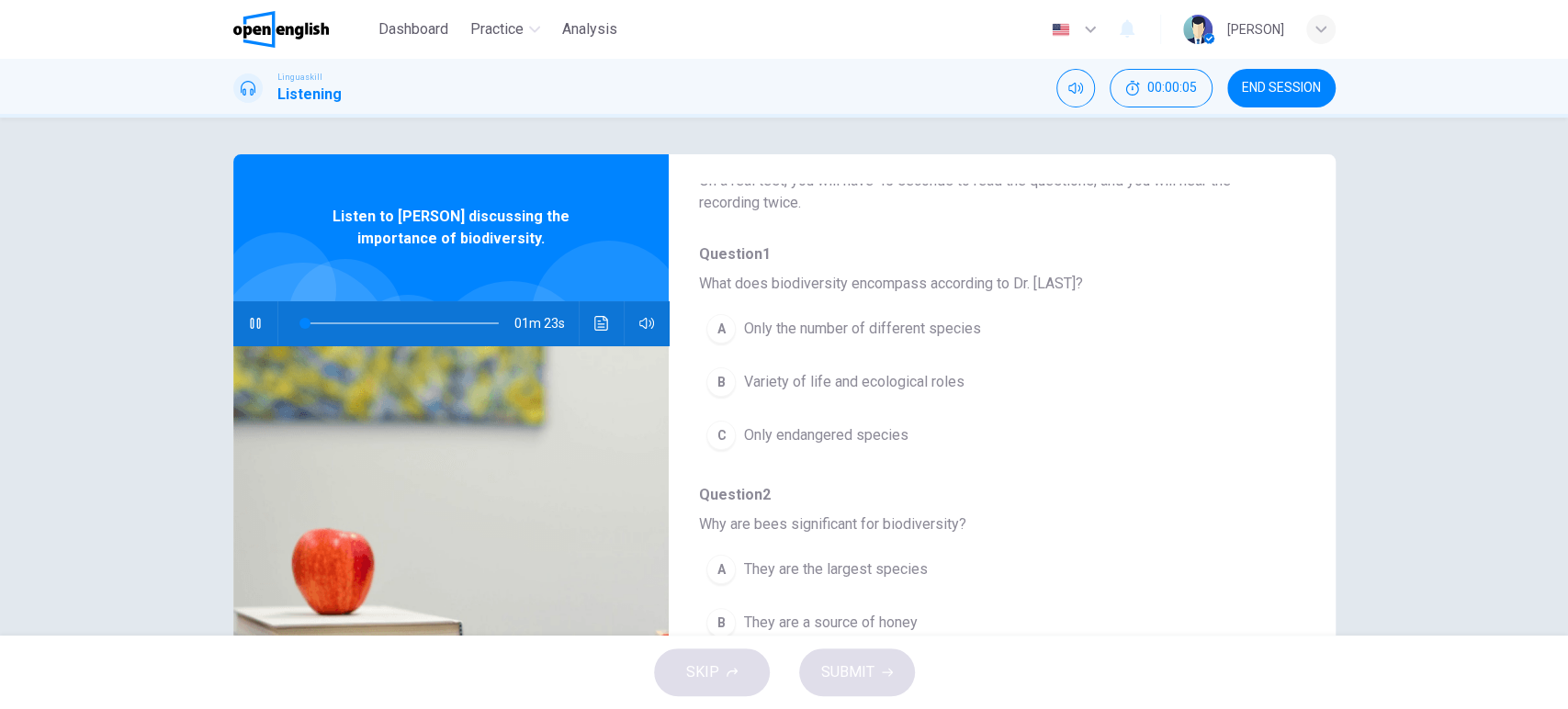 scroll, scrollTop: 132, scrollLeft: 0, axis: vertical 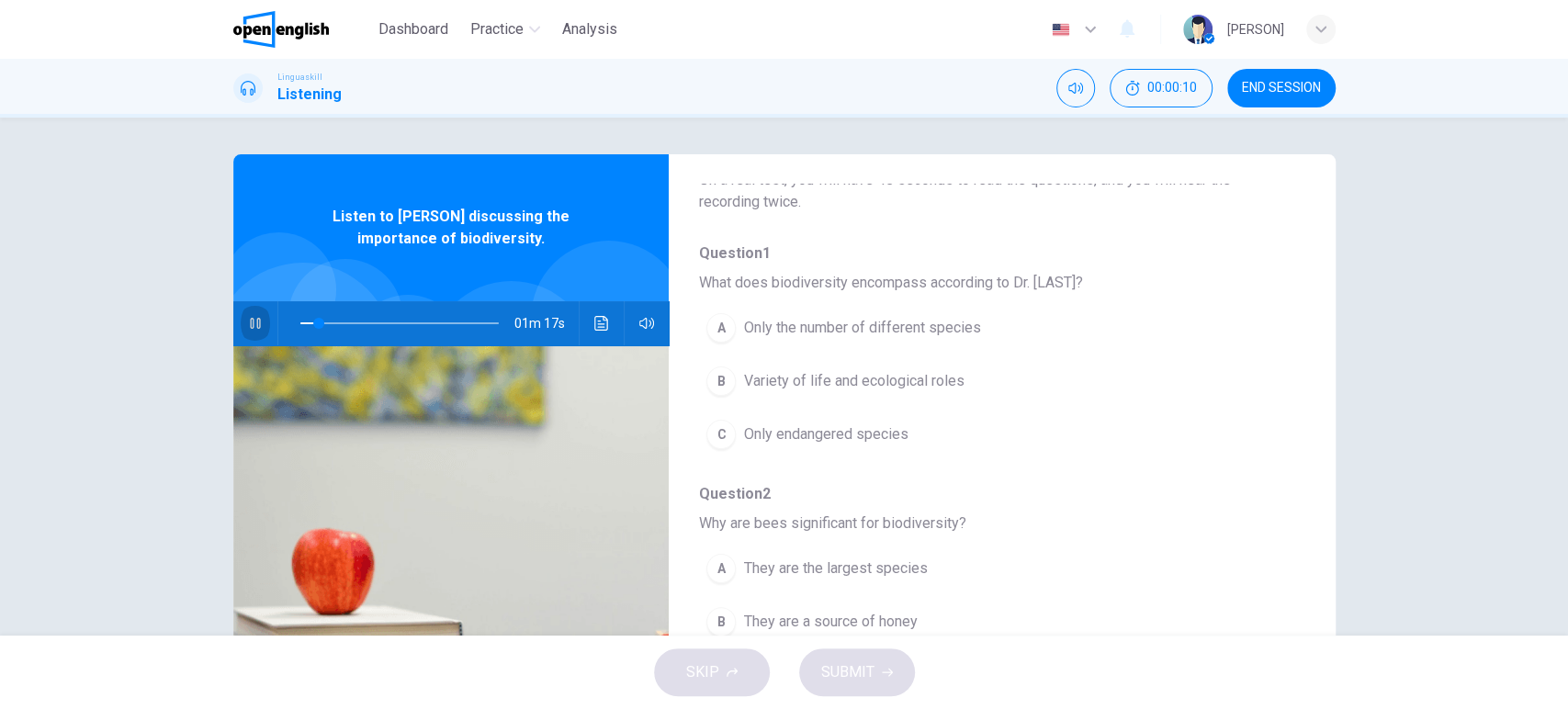 click 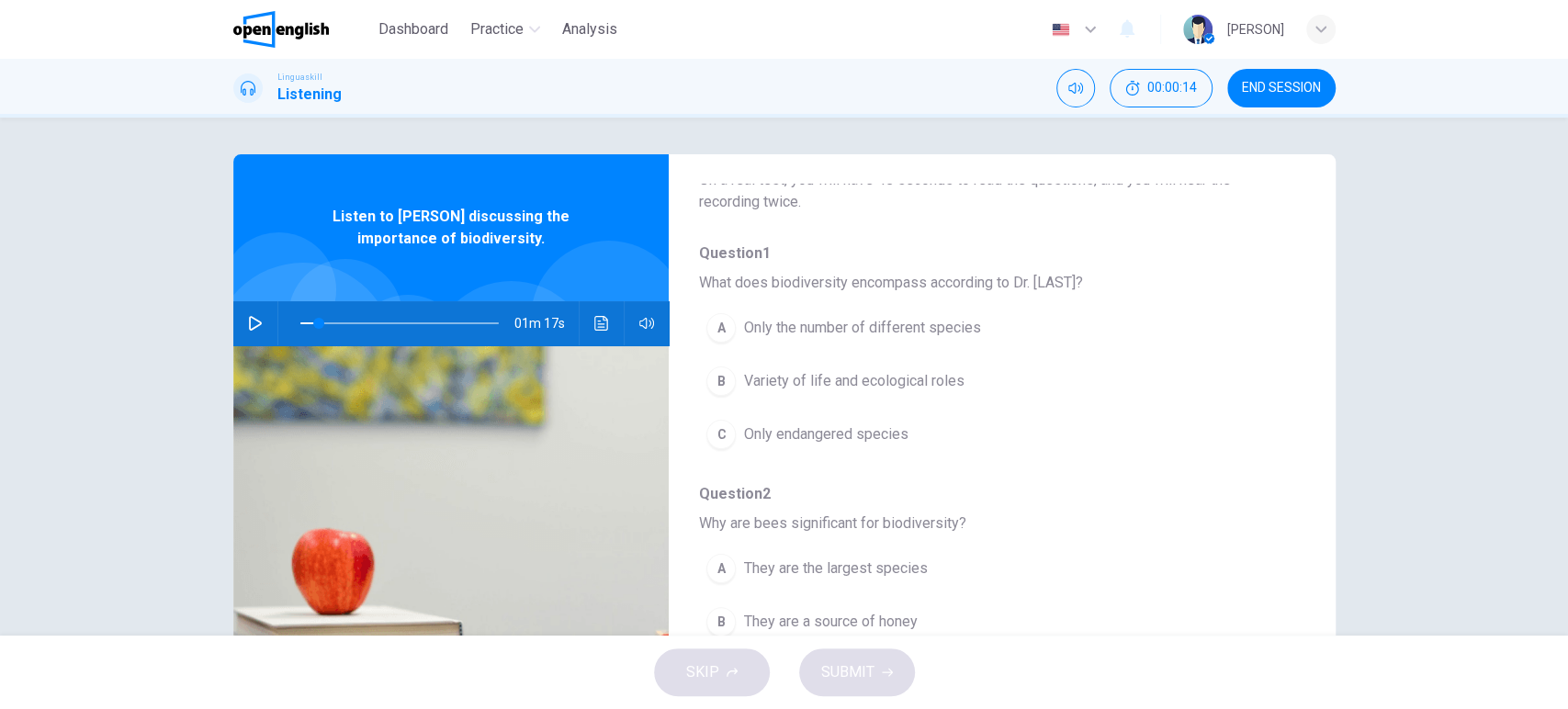 click 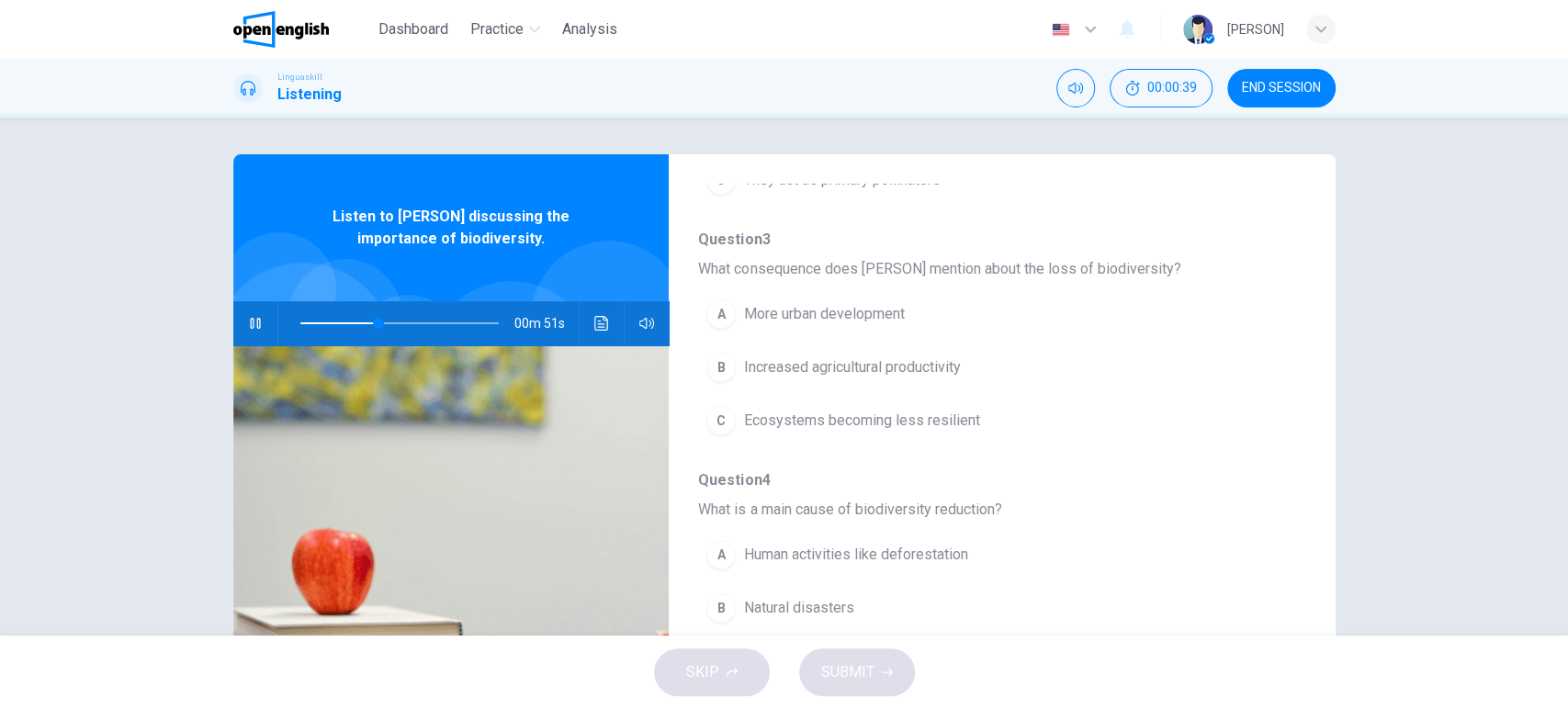 scroll, scrollTop: 789, scrollLeft: 0, axis: vertical 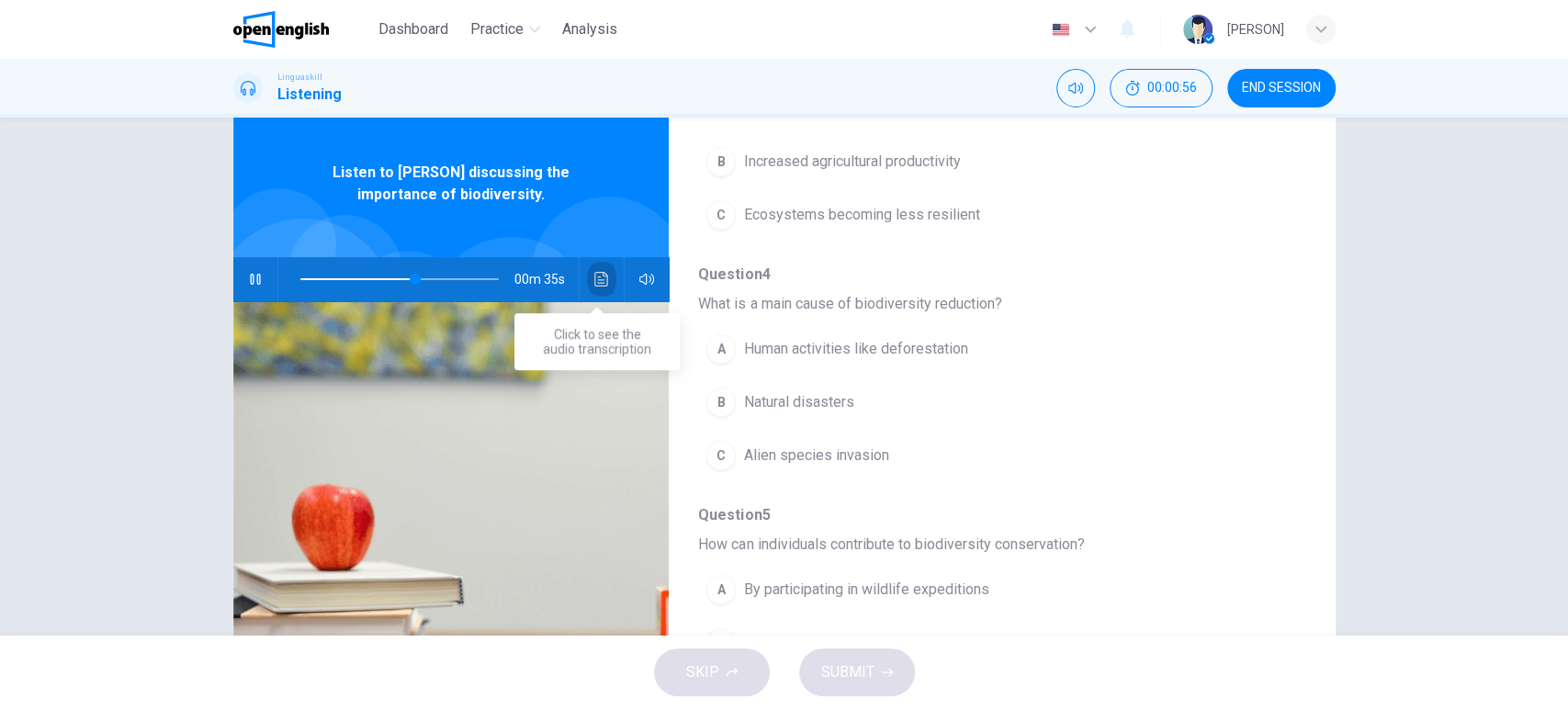 click 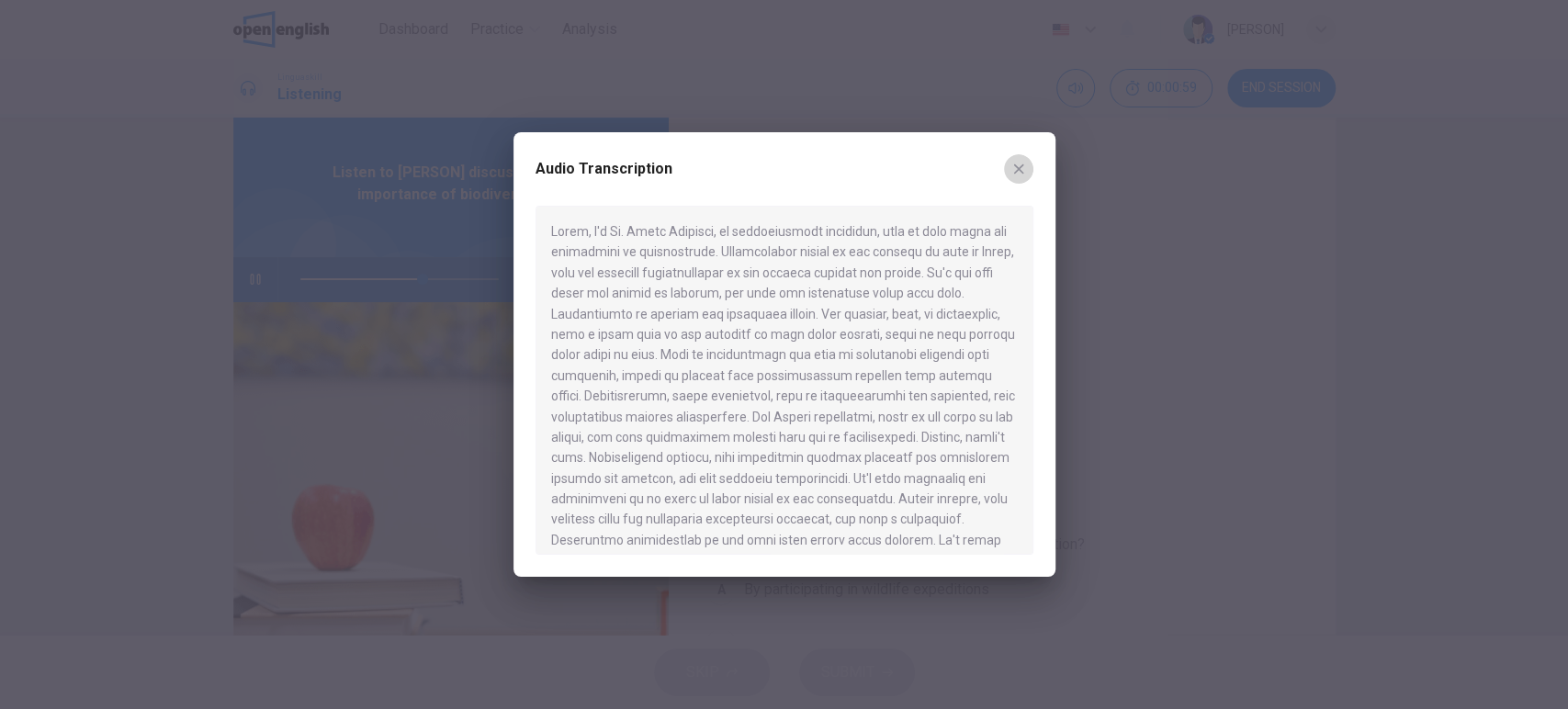 click at bounding box center [1019, 169] 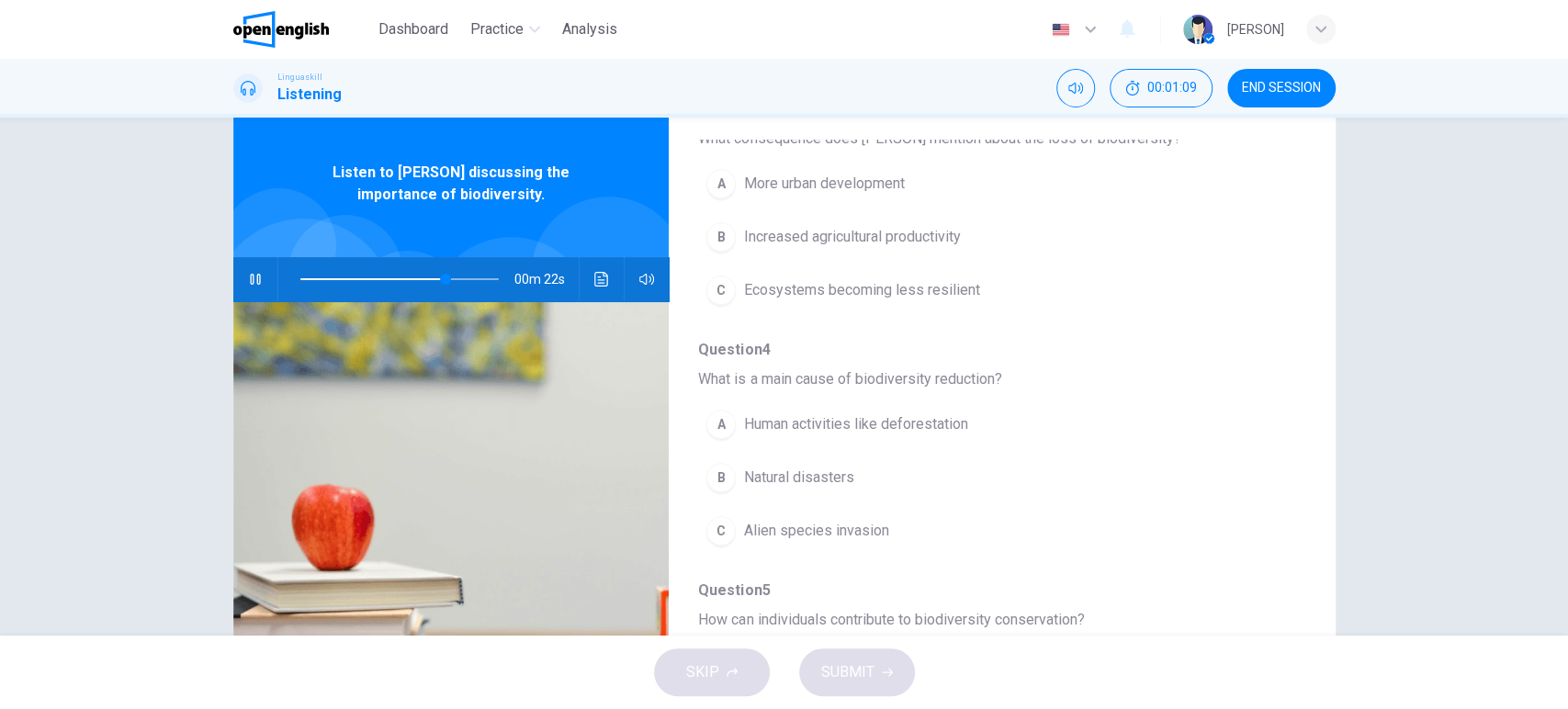scroll, scrollTop: 789, scrollLeft: 0, axis: vertical 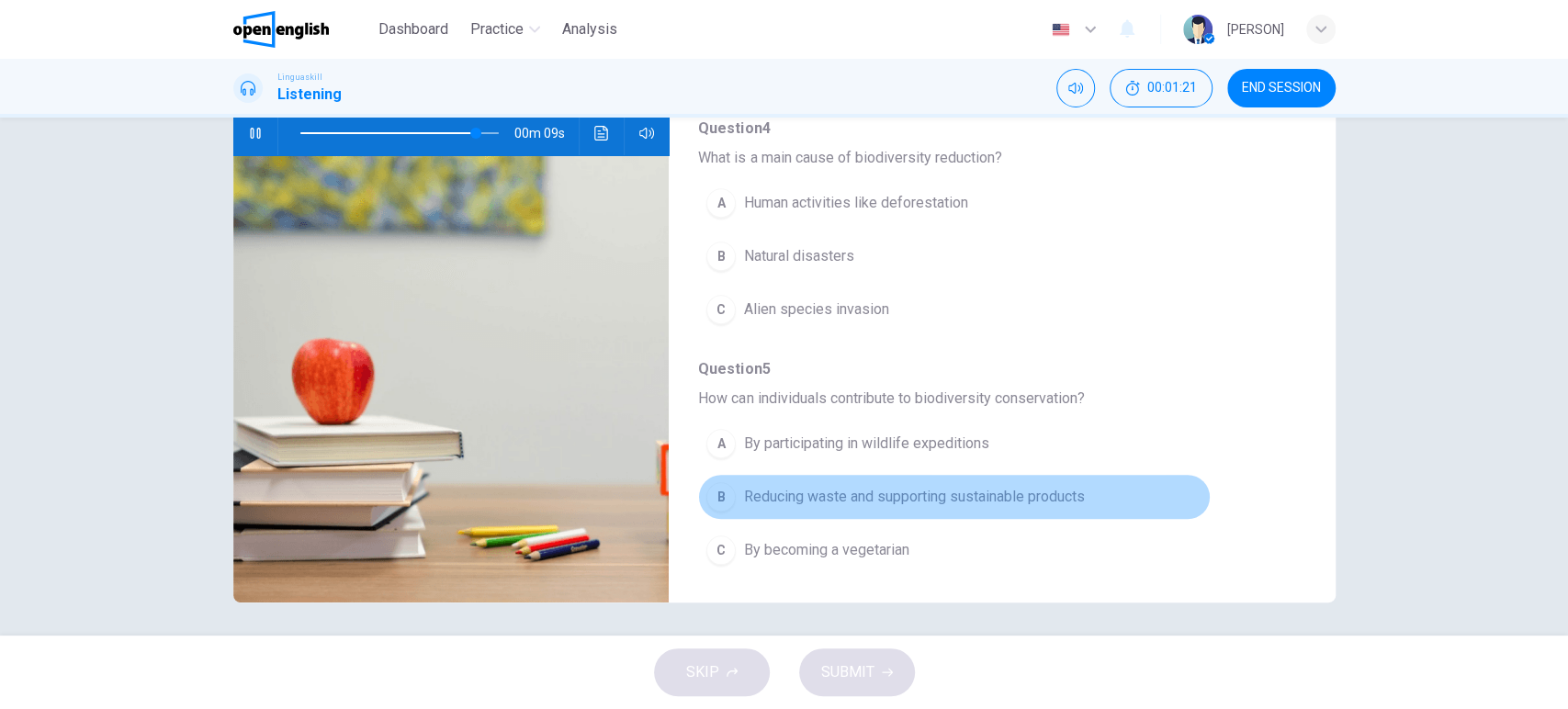 click on "Reducing waste and supporting sustainable products" at bounding box center [913, 497] 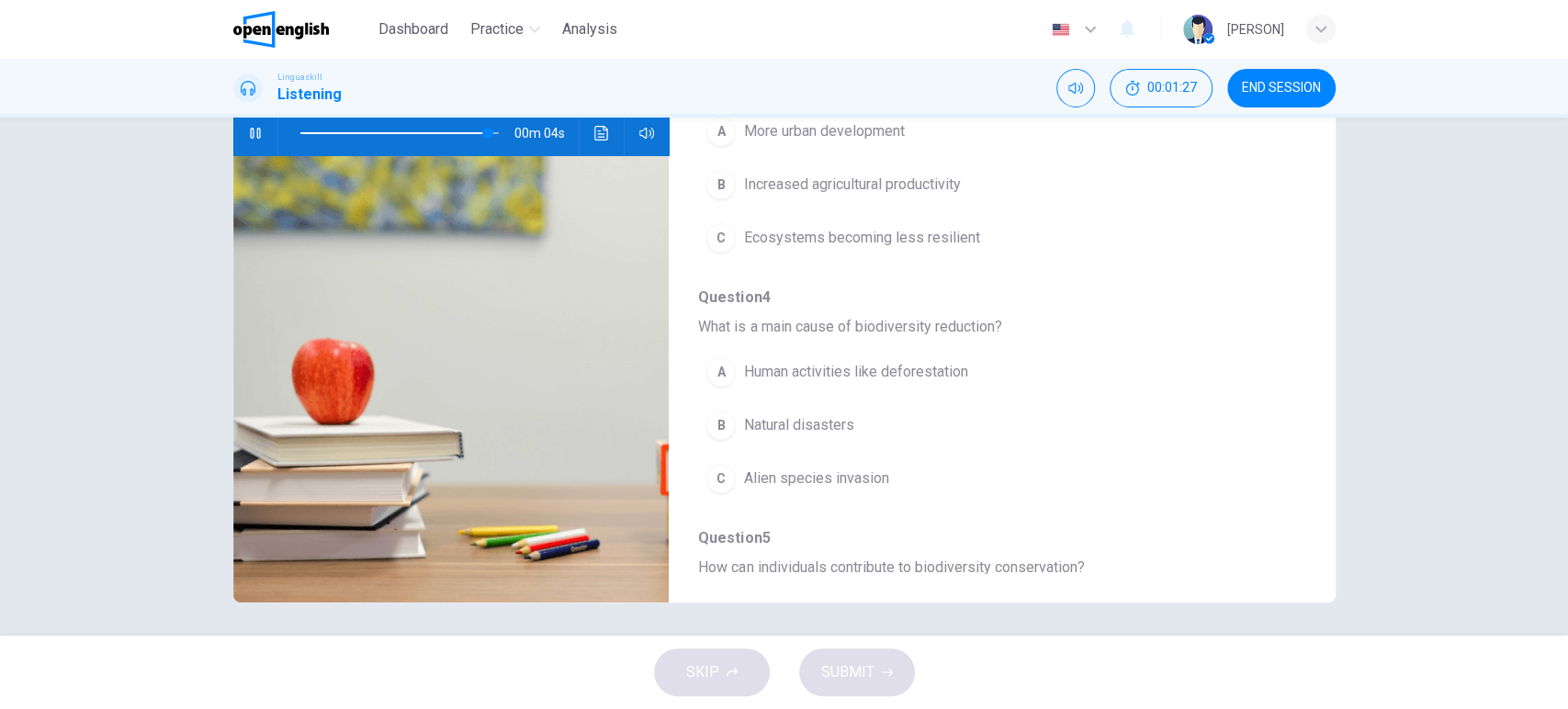scroll, scrollTop: 618, scrollLeft: 0, axis: vertical 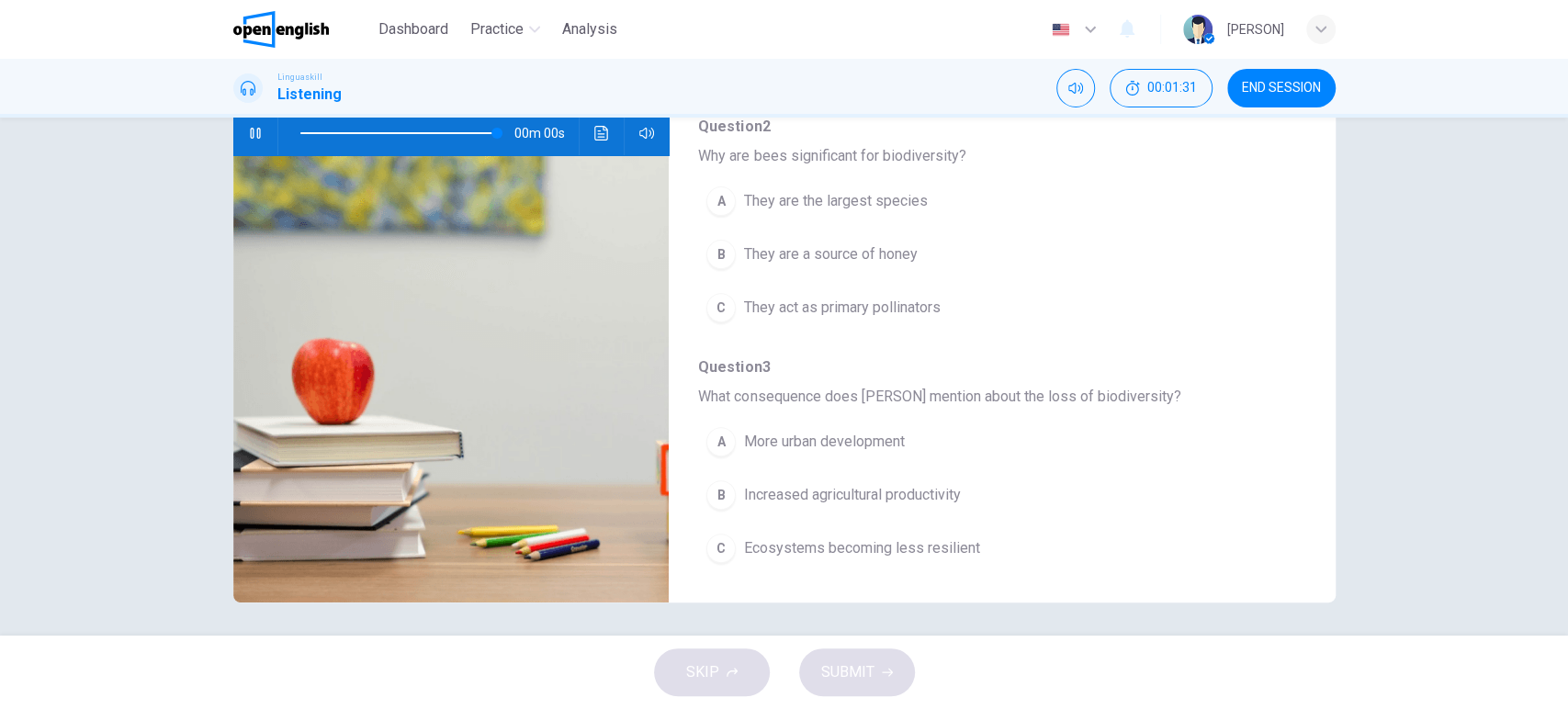 type on "*" 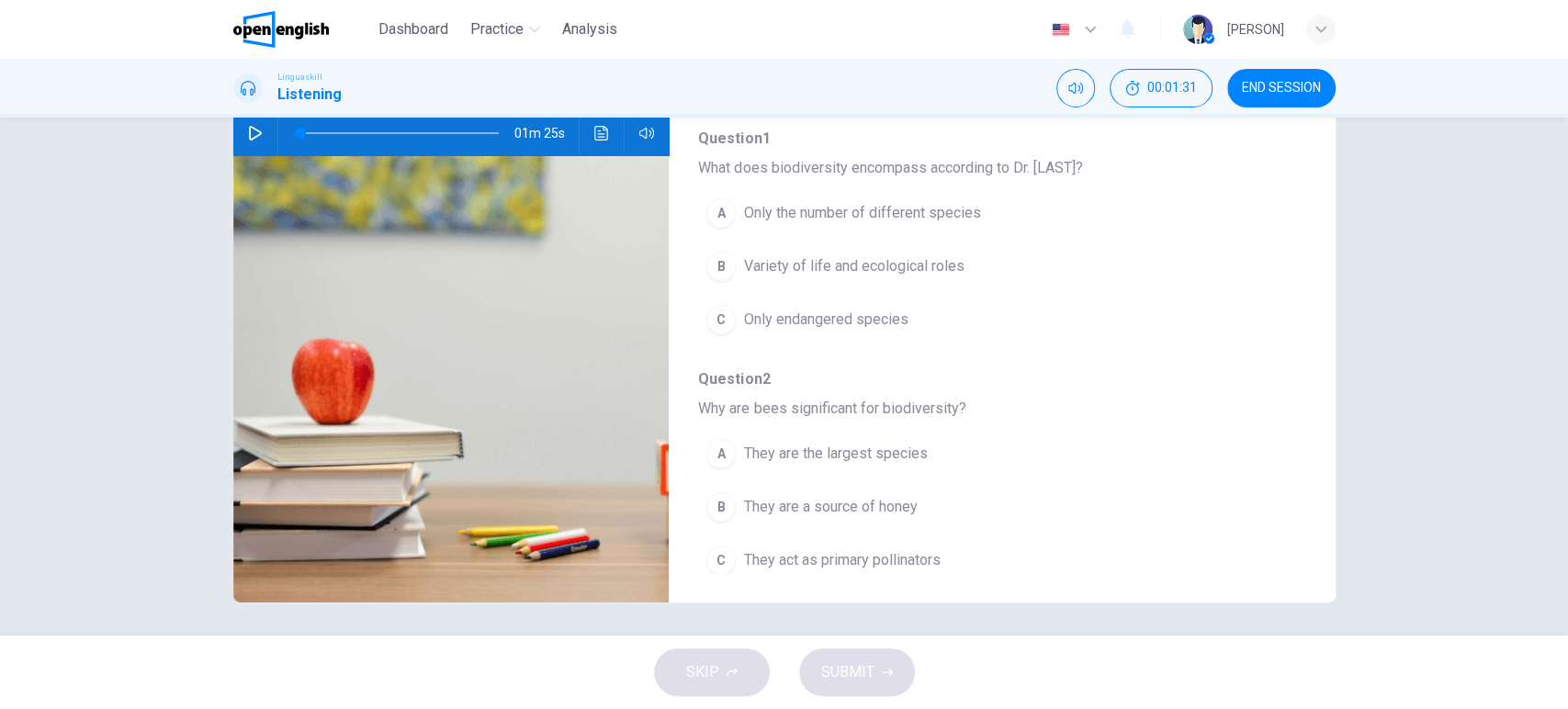 scroll, scrollTop: 0, scrollLeft: 0, axis: both 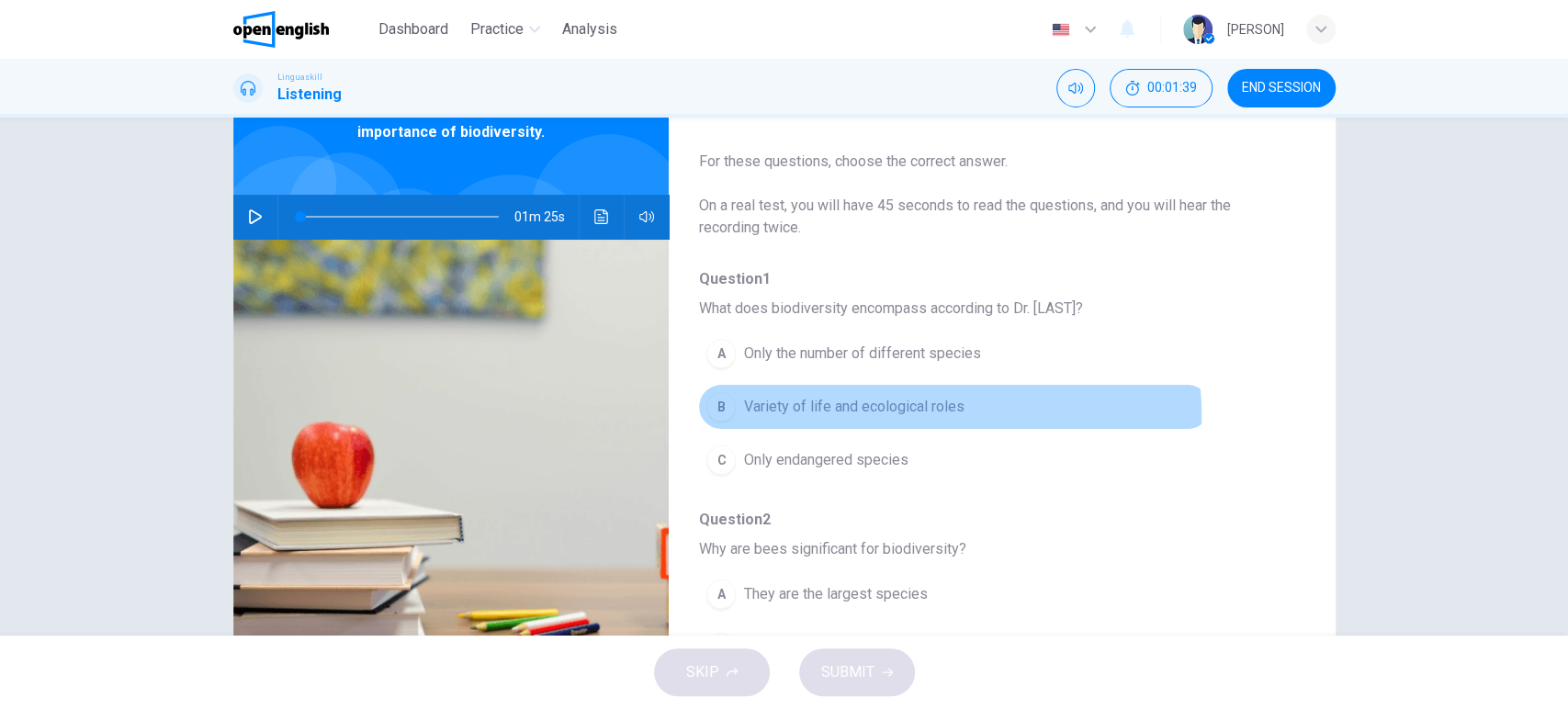 click on "Variety of life and ecological roles" at bounding box center (853, 407) 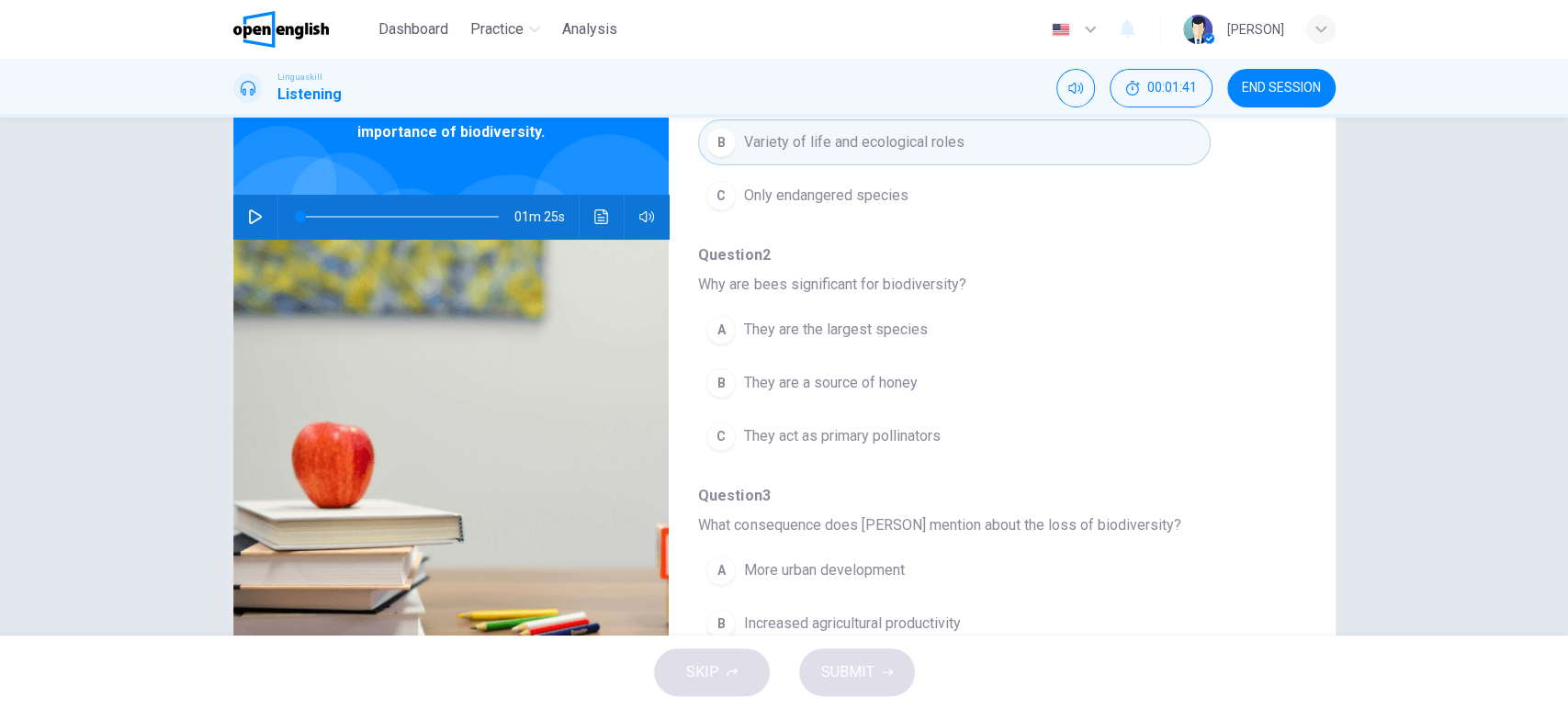 scroll, scrollTop: 265, scrollLeft: 0, axis: vertical 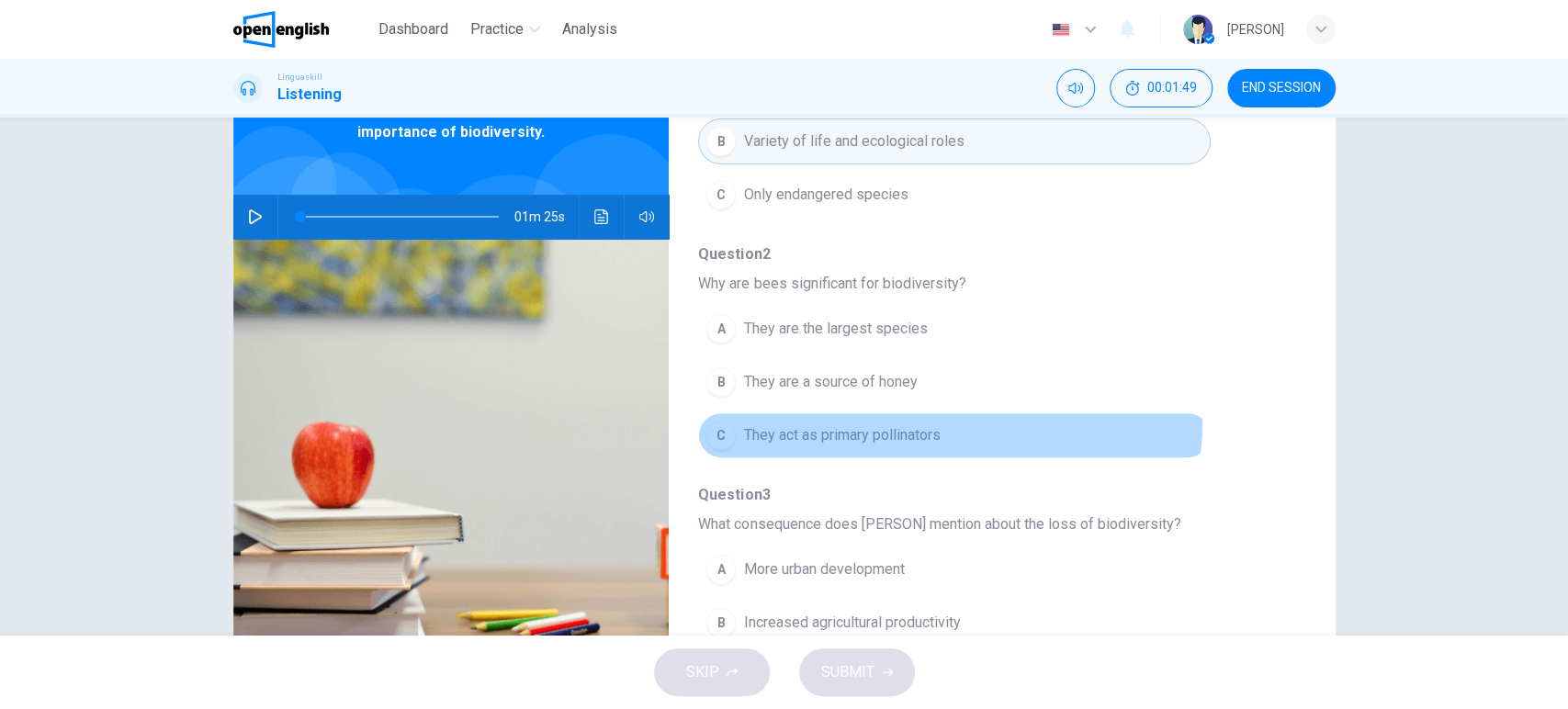 click on "C They act as primary pollinators" at bounding box center (953, 435) 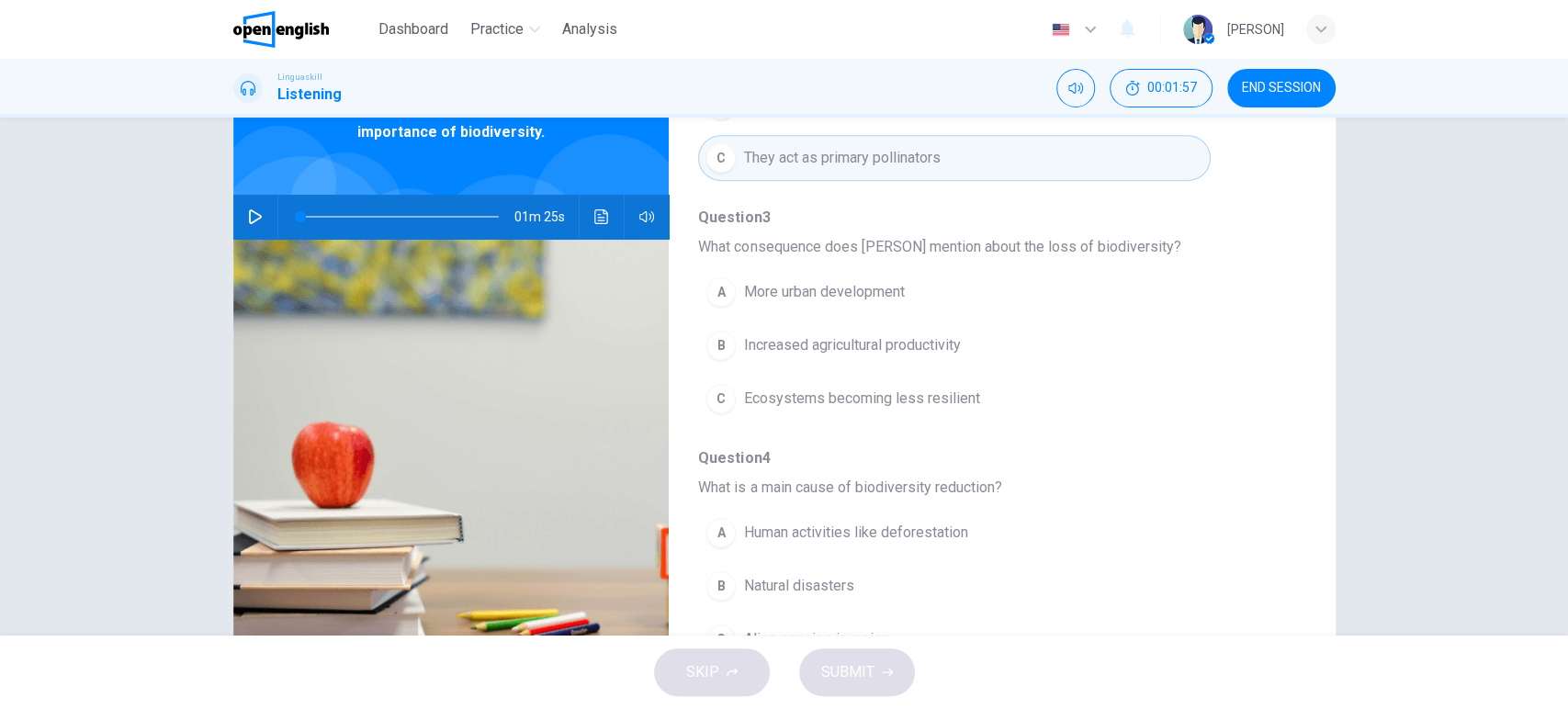 scroll, scrollTop: 544, scrollLeft: 0, axis: vertical 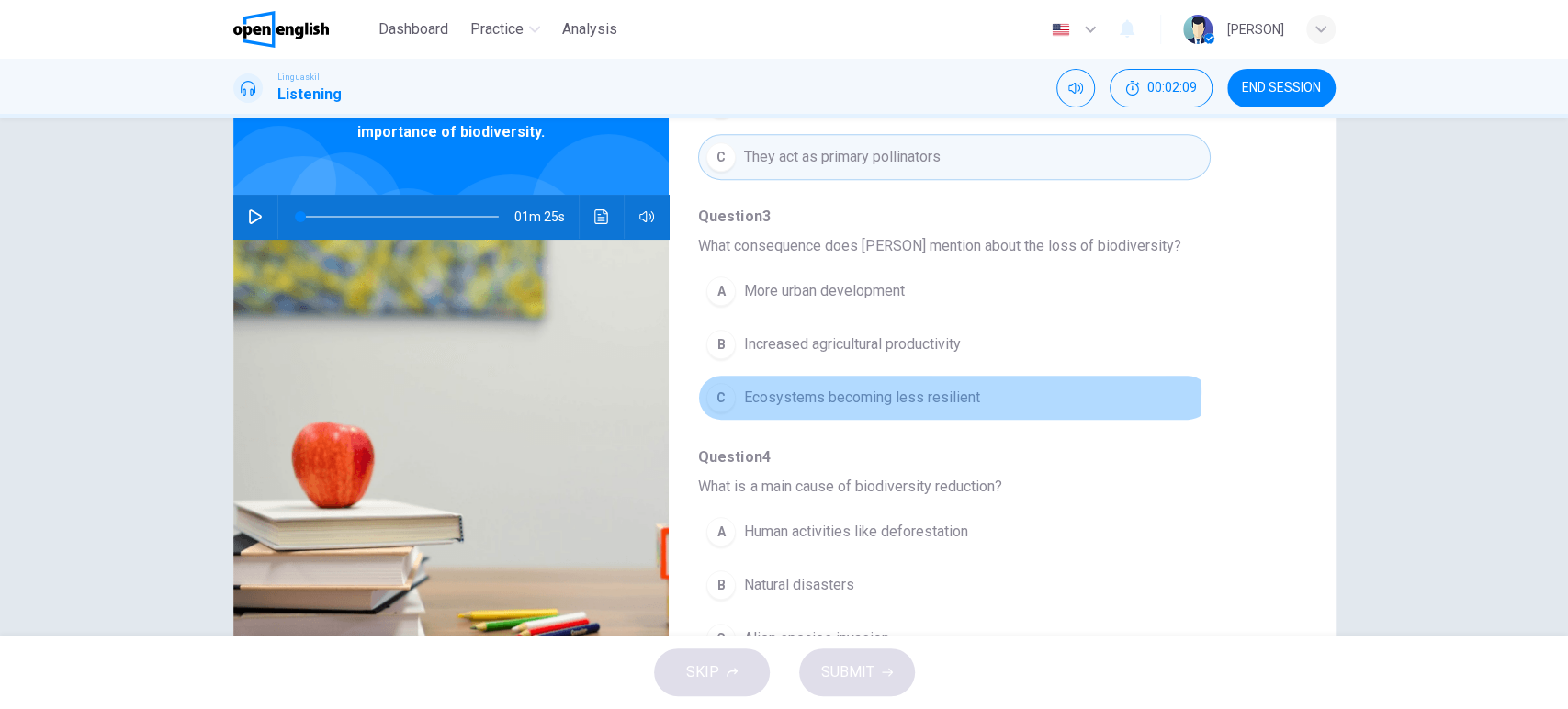 click on "Ecosystems becoming less resilient" at bounding box center (861, 398) 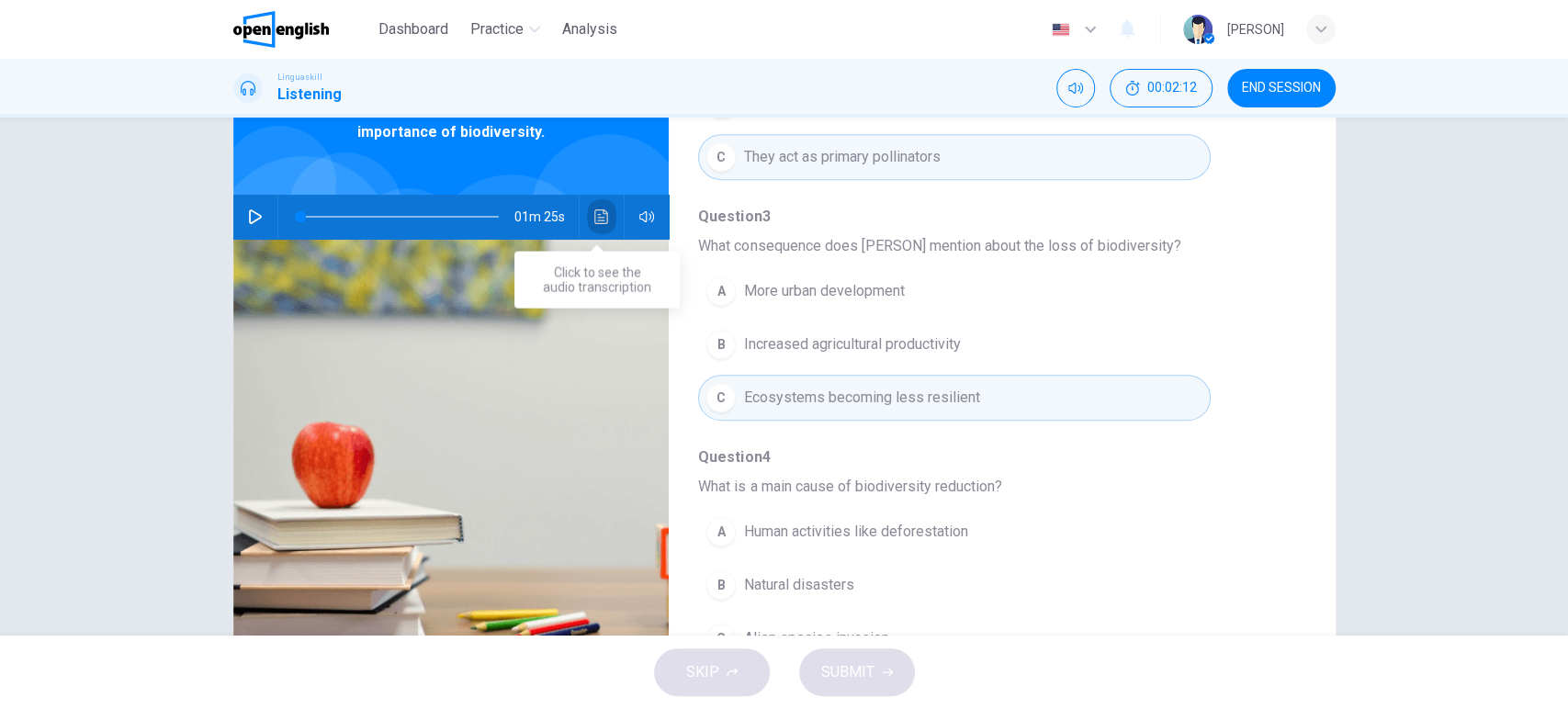 click at bounding box center (602, 217) 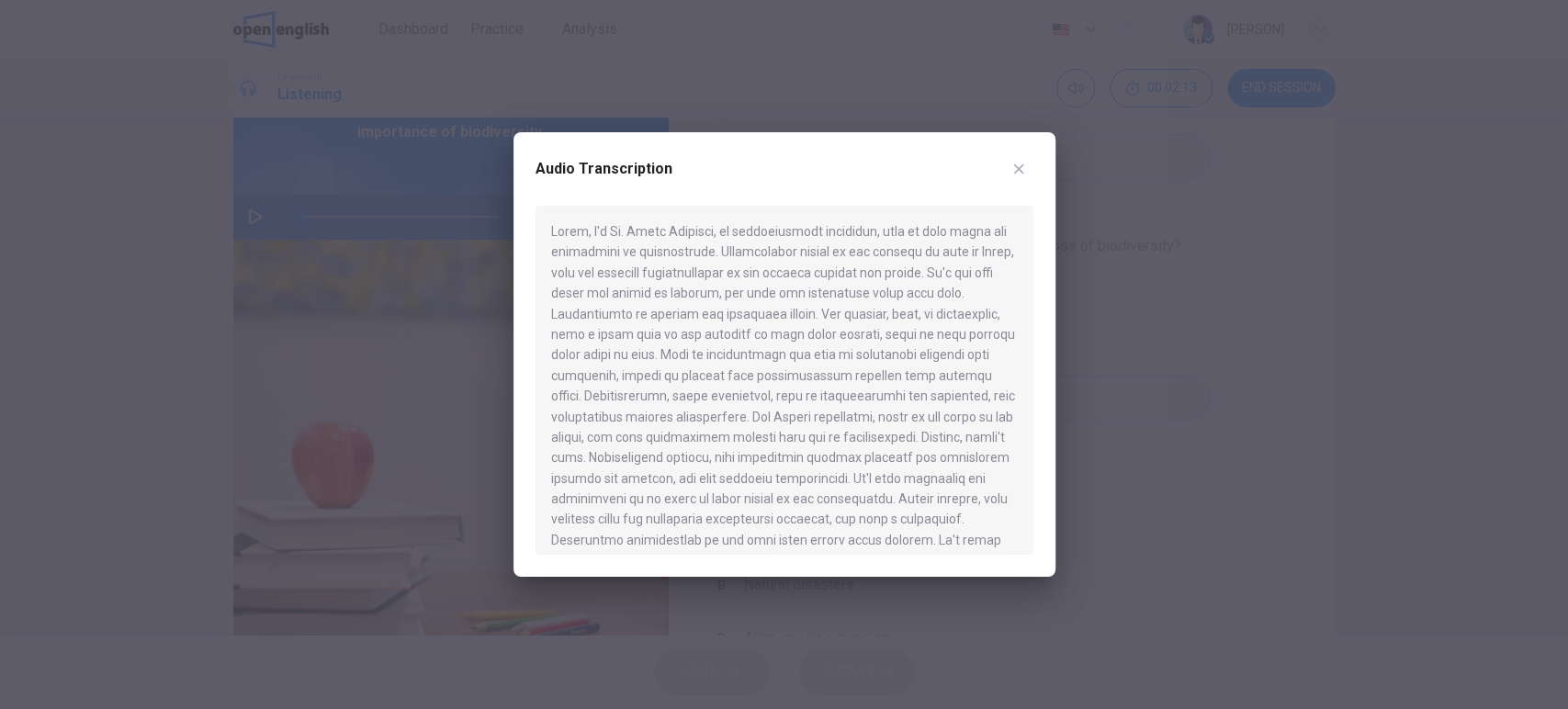 type 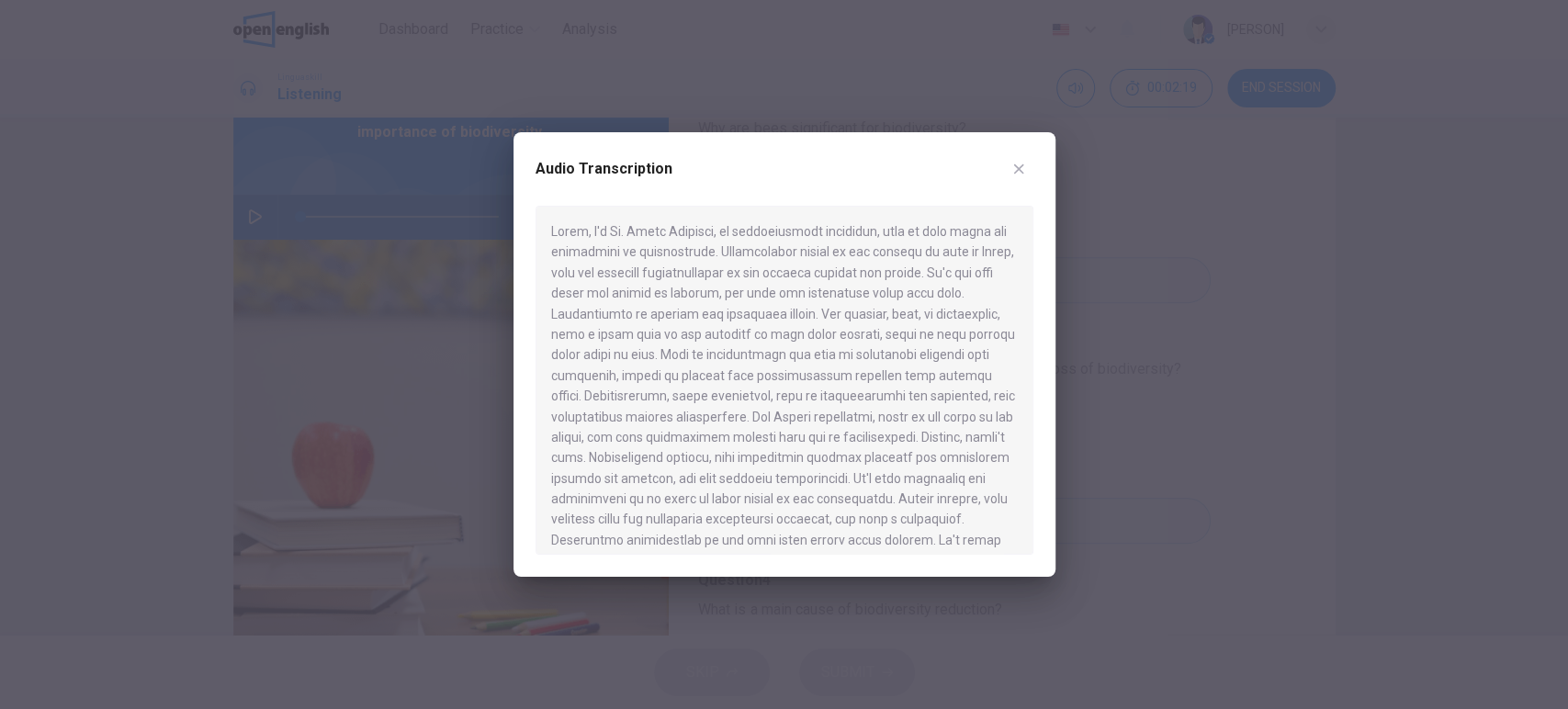 scroll, scrollTop: 789, scrollLeft: 0, axis: vertical 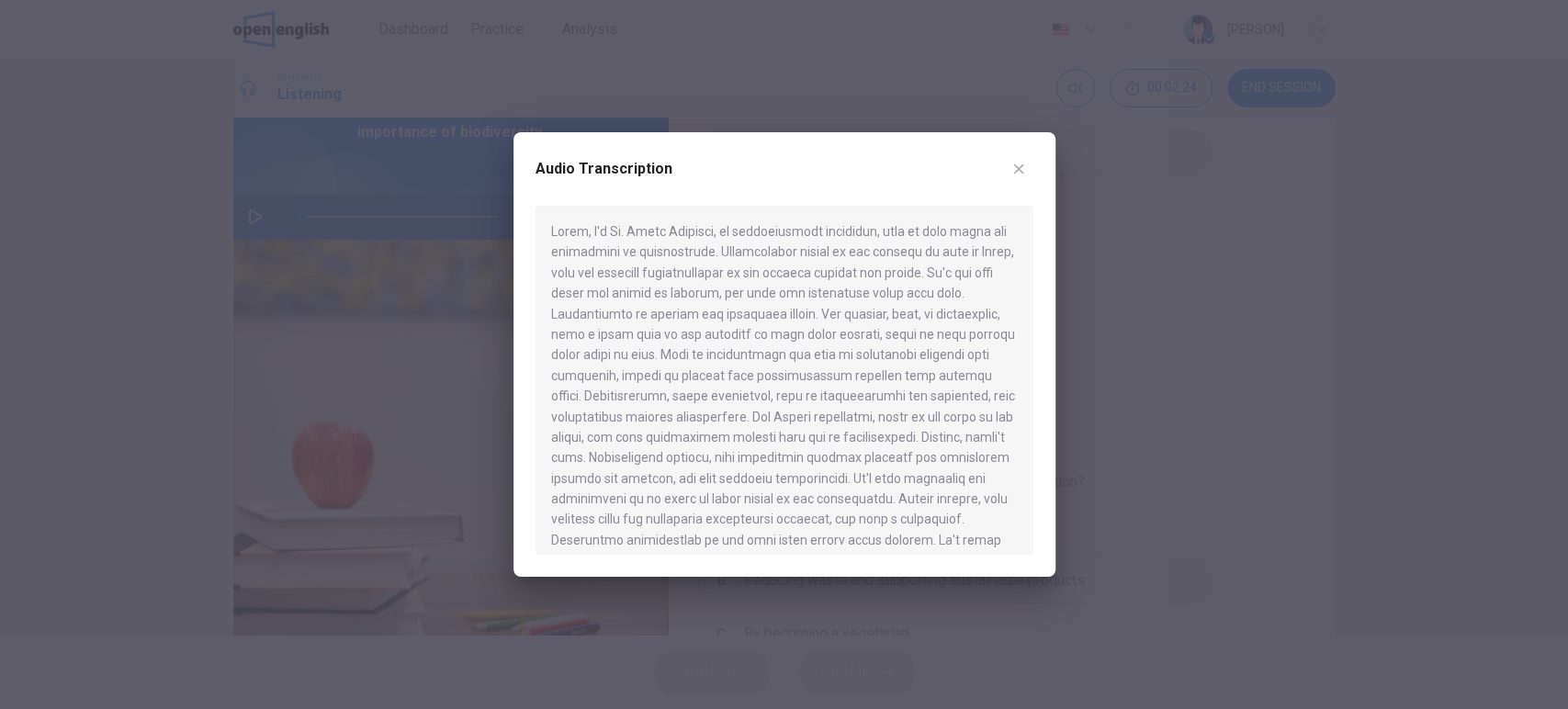 click at bounding box center (784, 354) 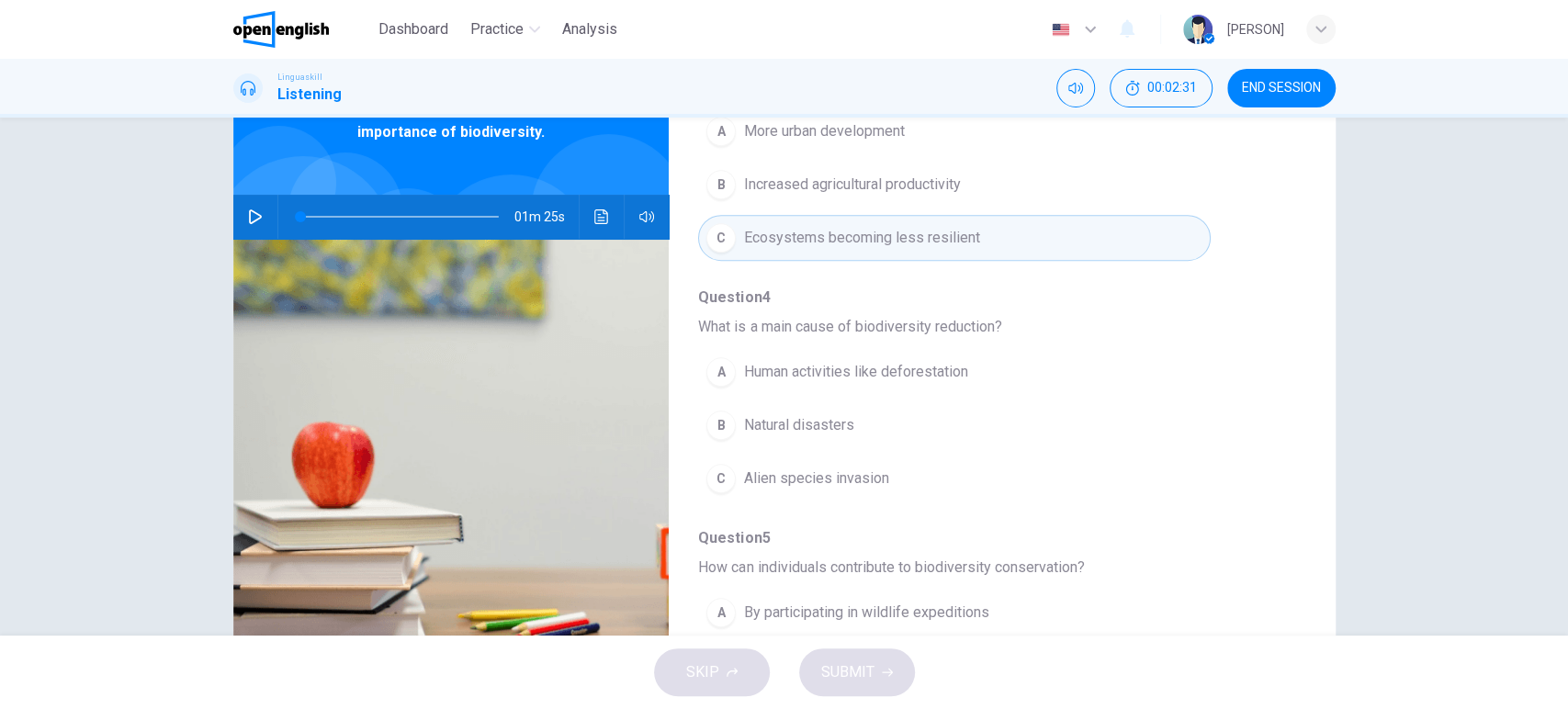 scroll, scrollTop: 705, scrollLeft: 0, axis: vertical 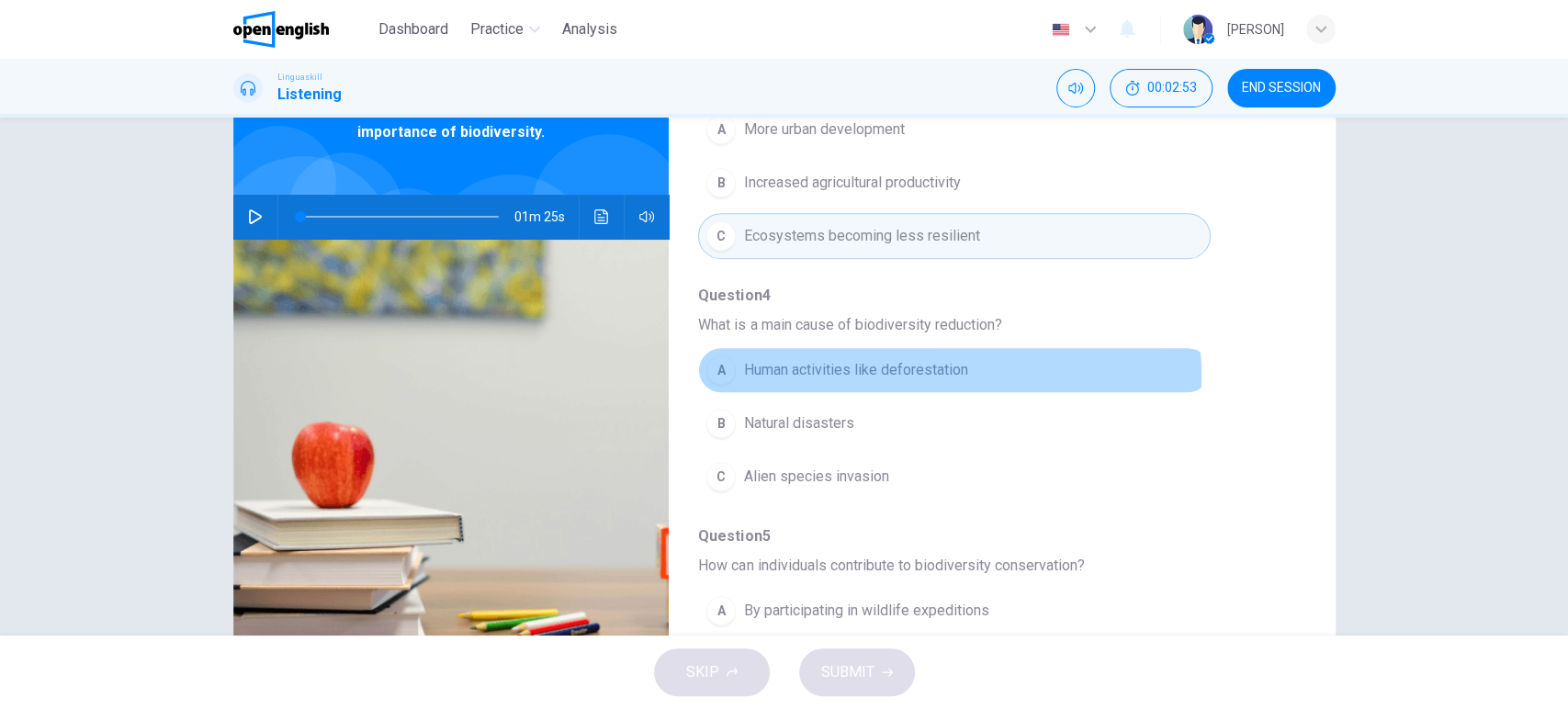 click on "Human activities like deforestation" at bounding box center (855, 370) 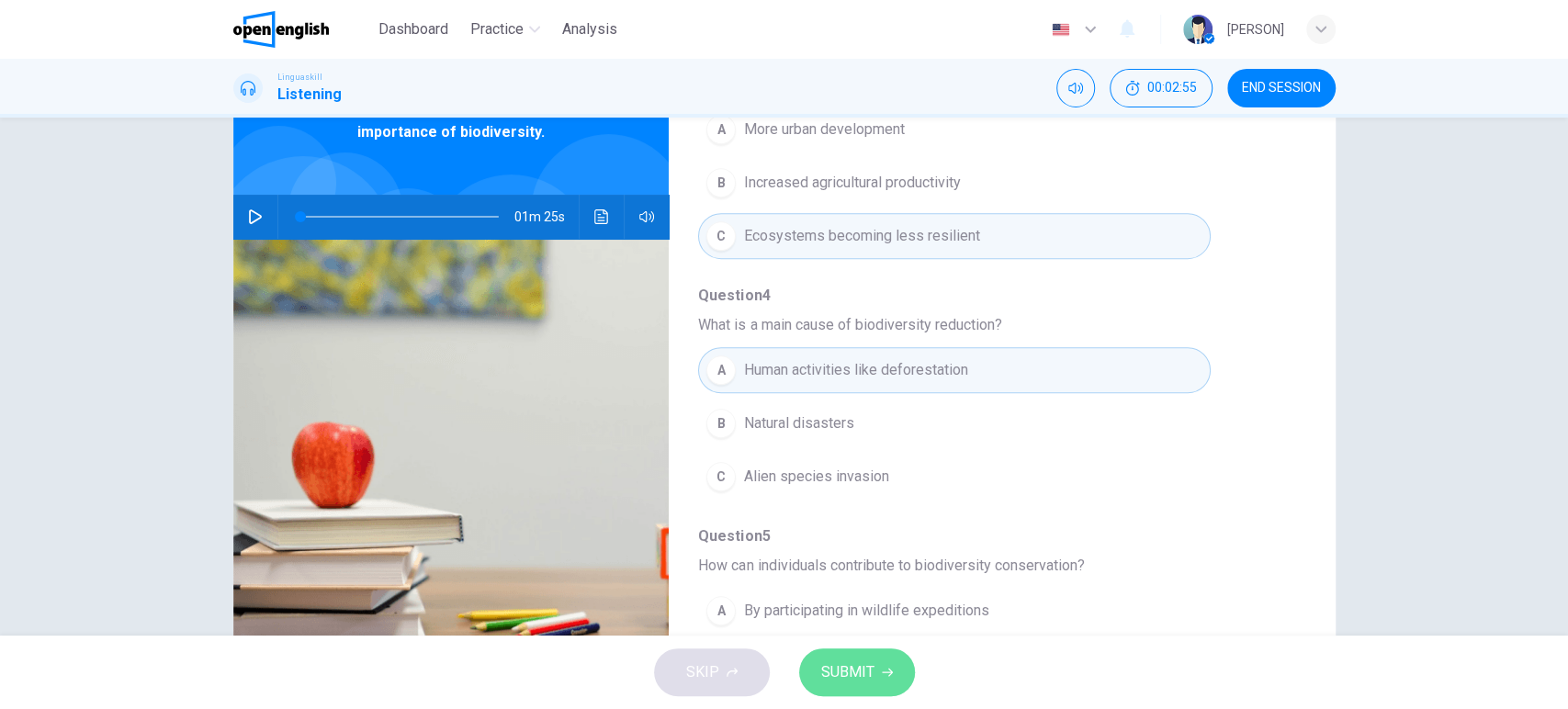 click on "SUBMIT" at bounding box center [848, 672] 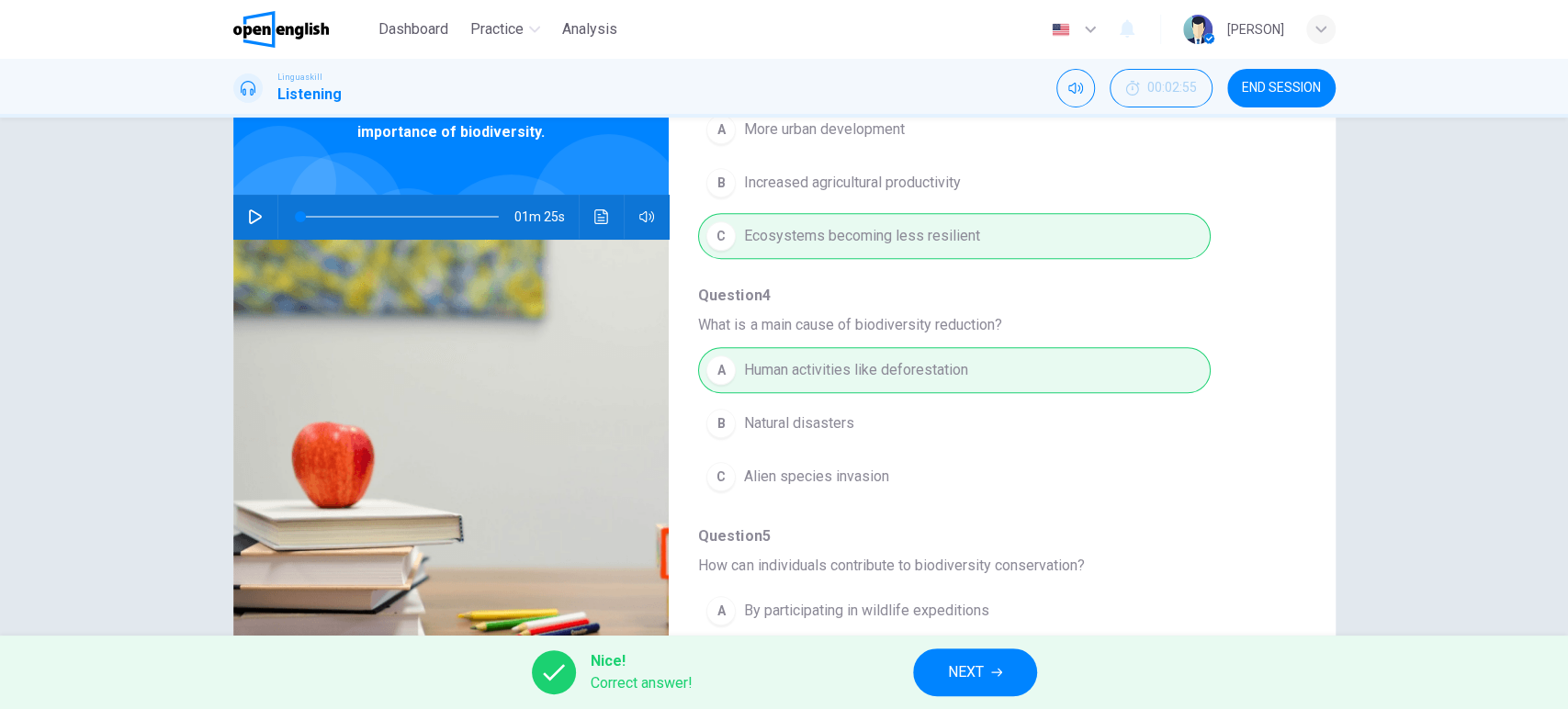 scroll, scrollTop: 0, scrollLeft: 0, axis: both 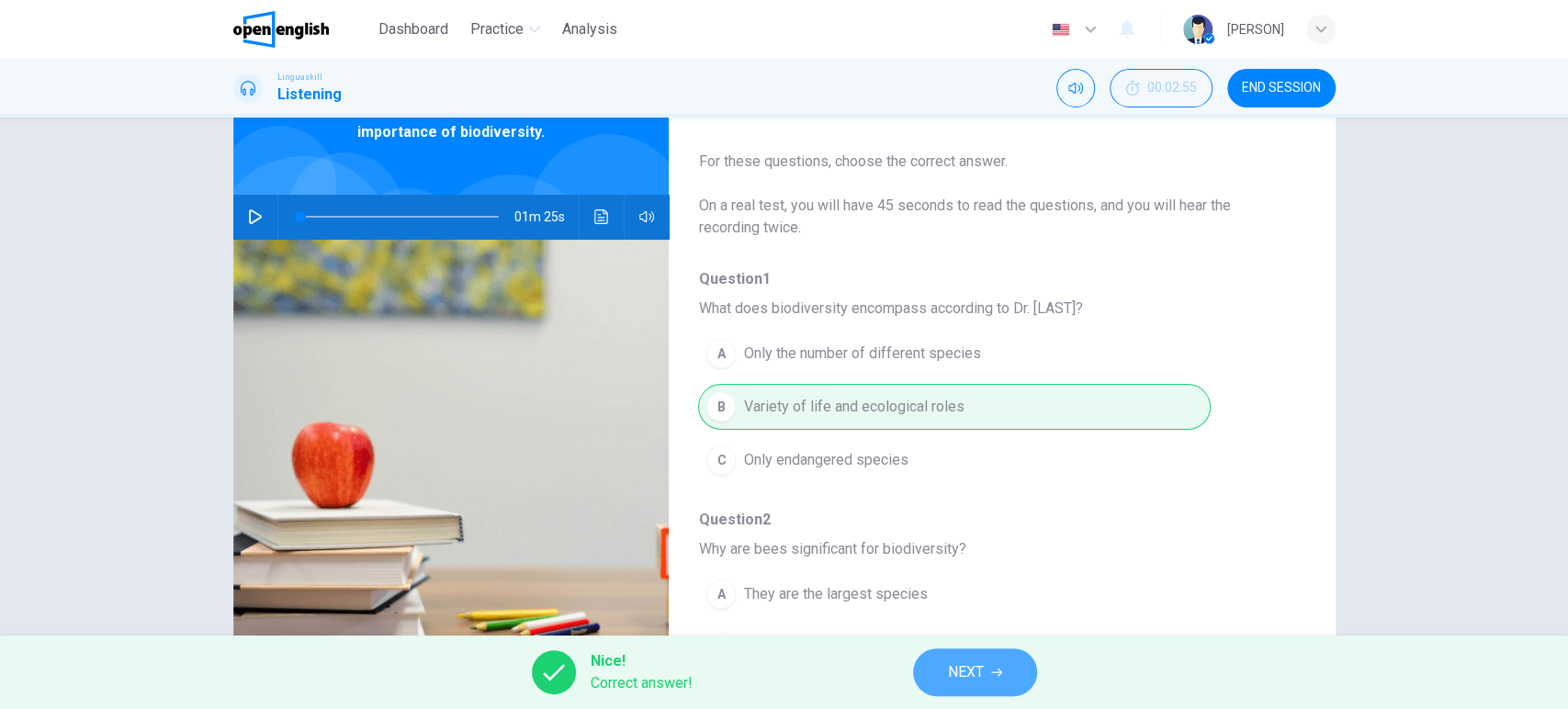 click on "NEXT" at bounding box center [975, 672] 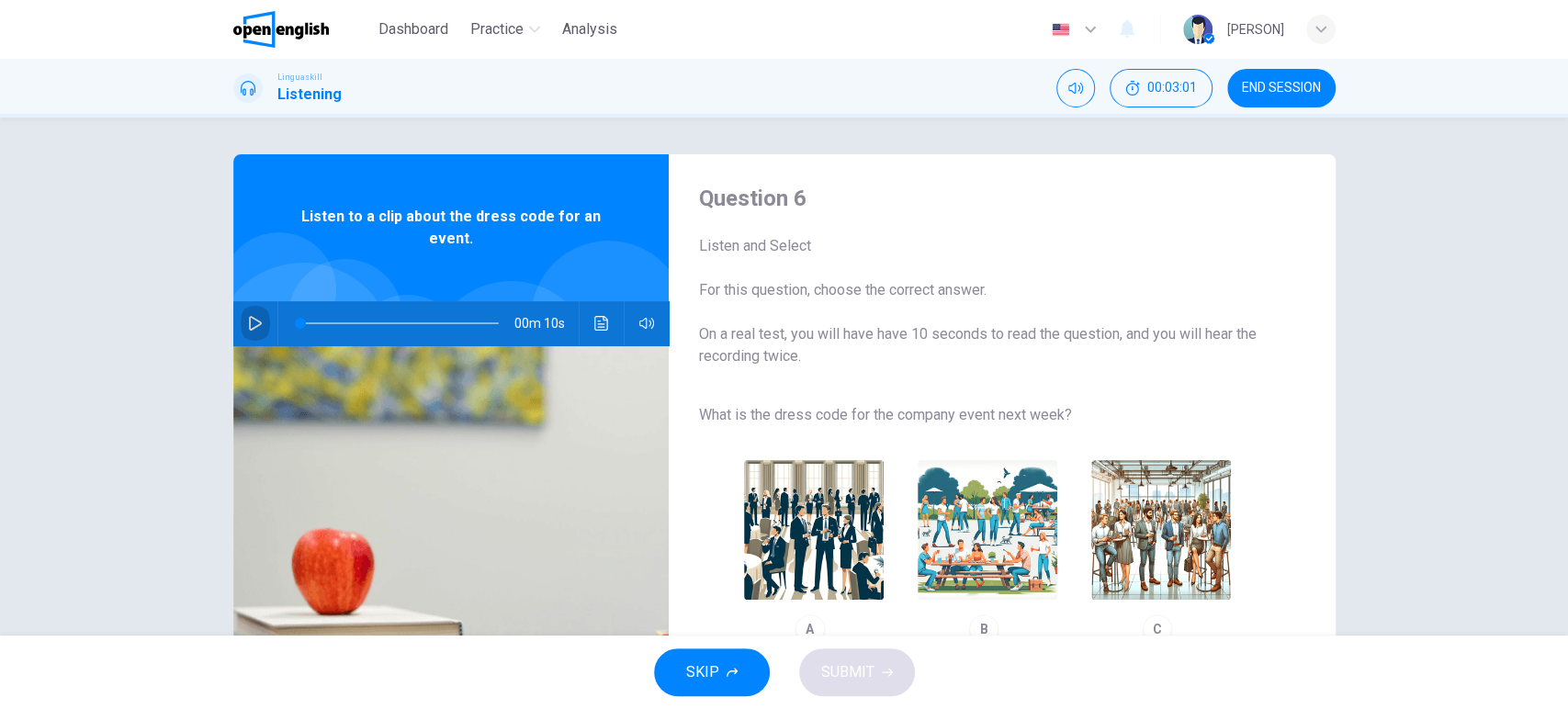click at bounding box center (255, 323) 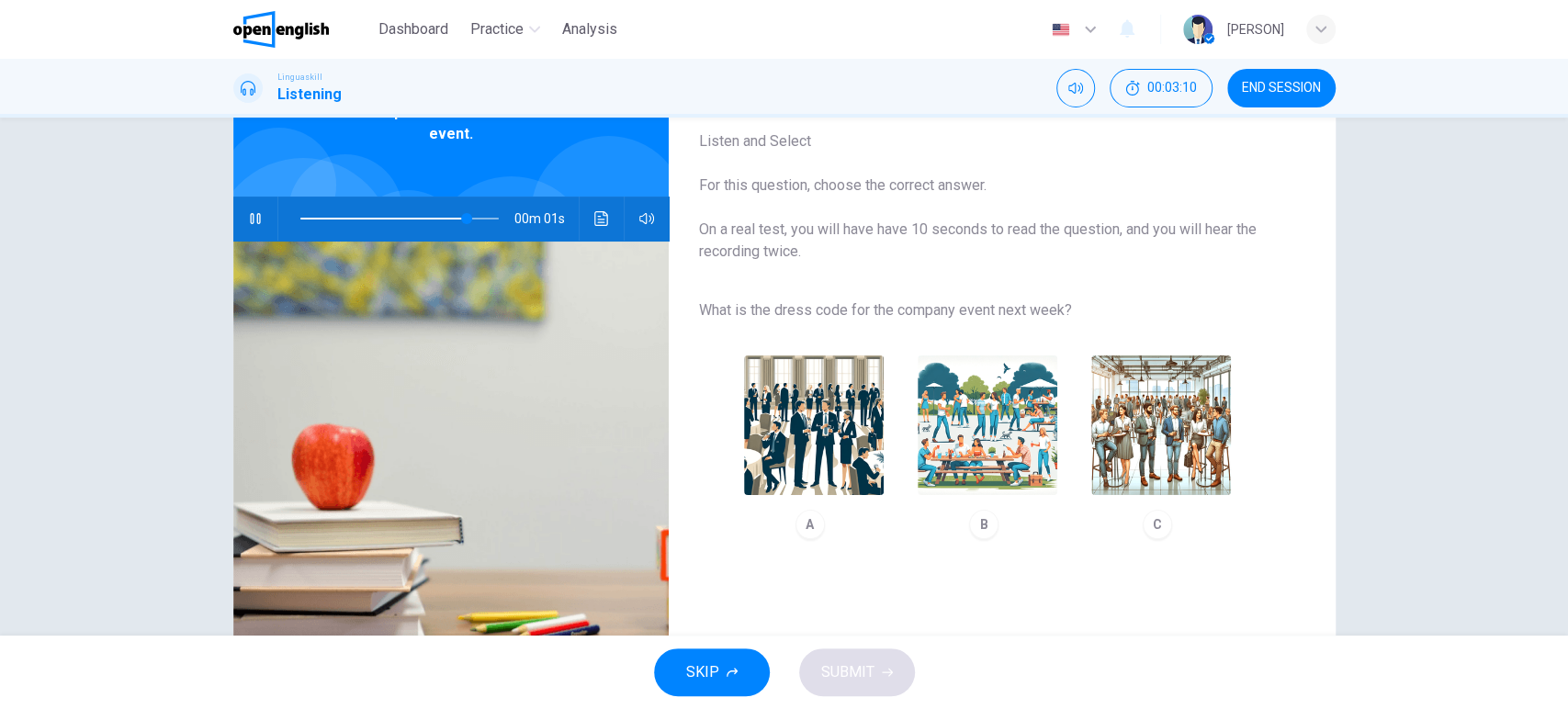 scroll, scrollTop: 108, scrollLeft: 0, axis: vertical 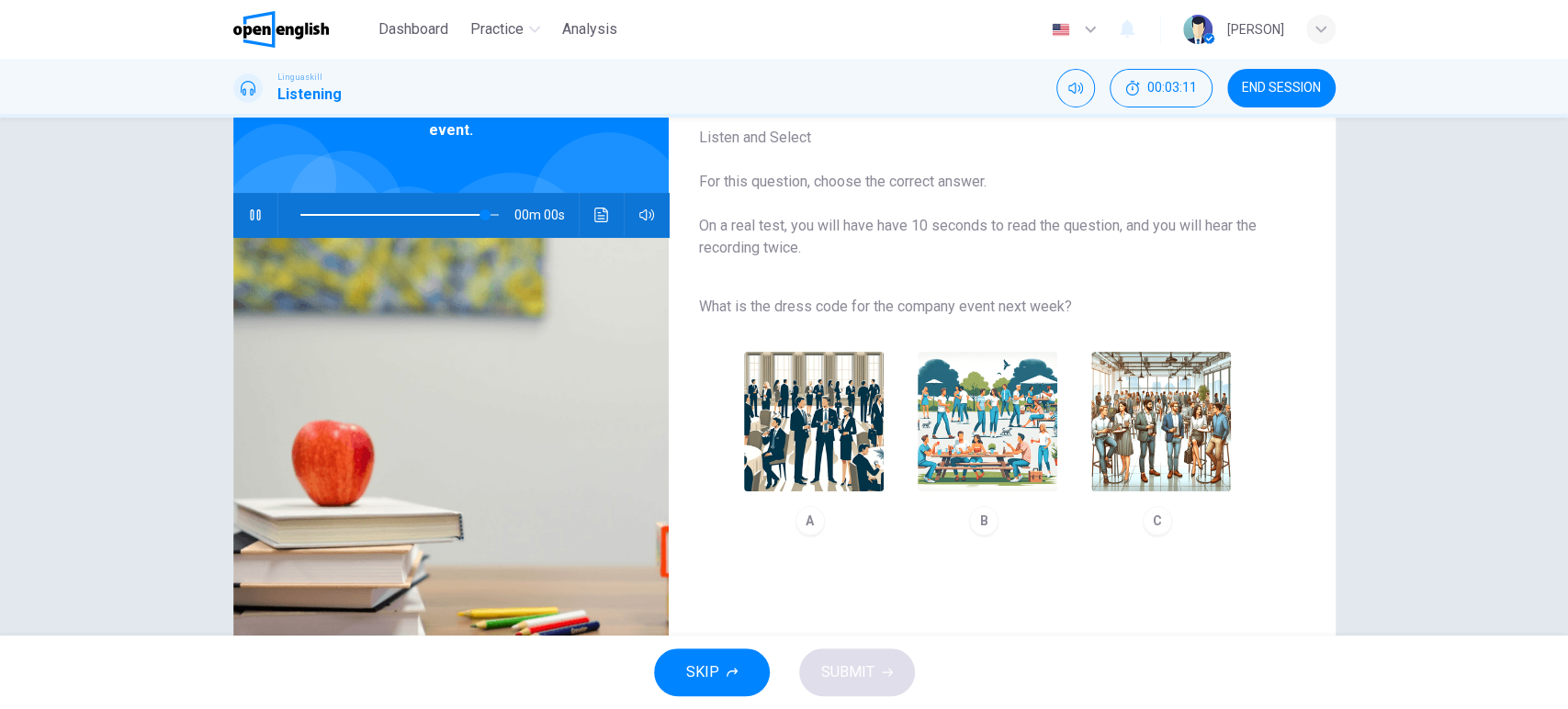 click at bounding box center [1161, 422] 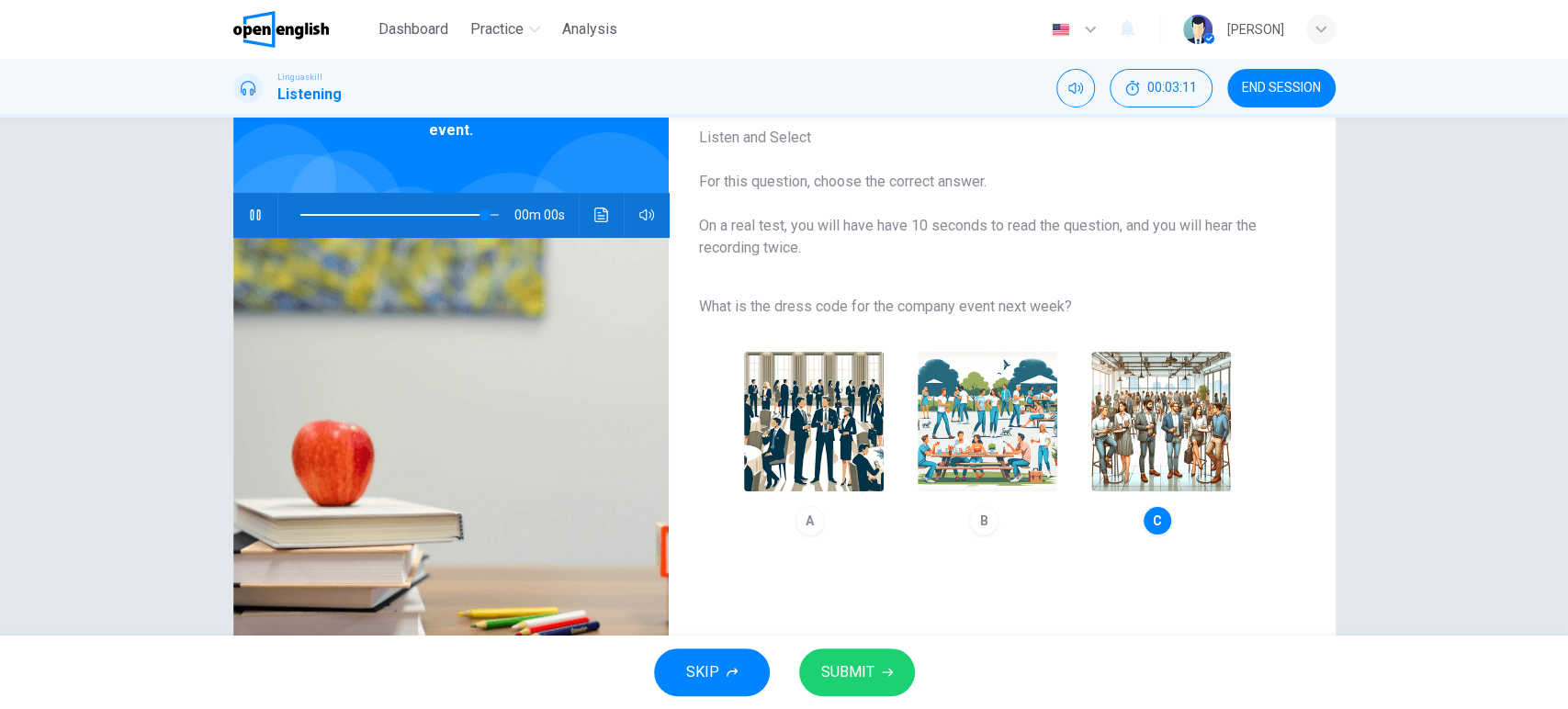 type on "*" 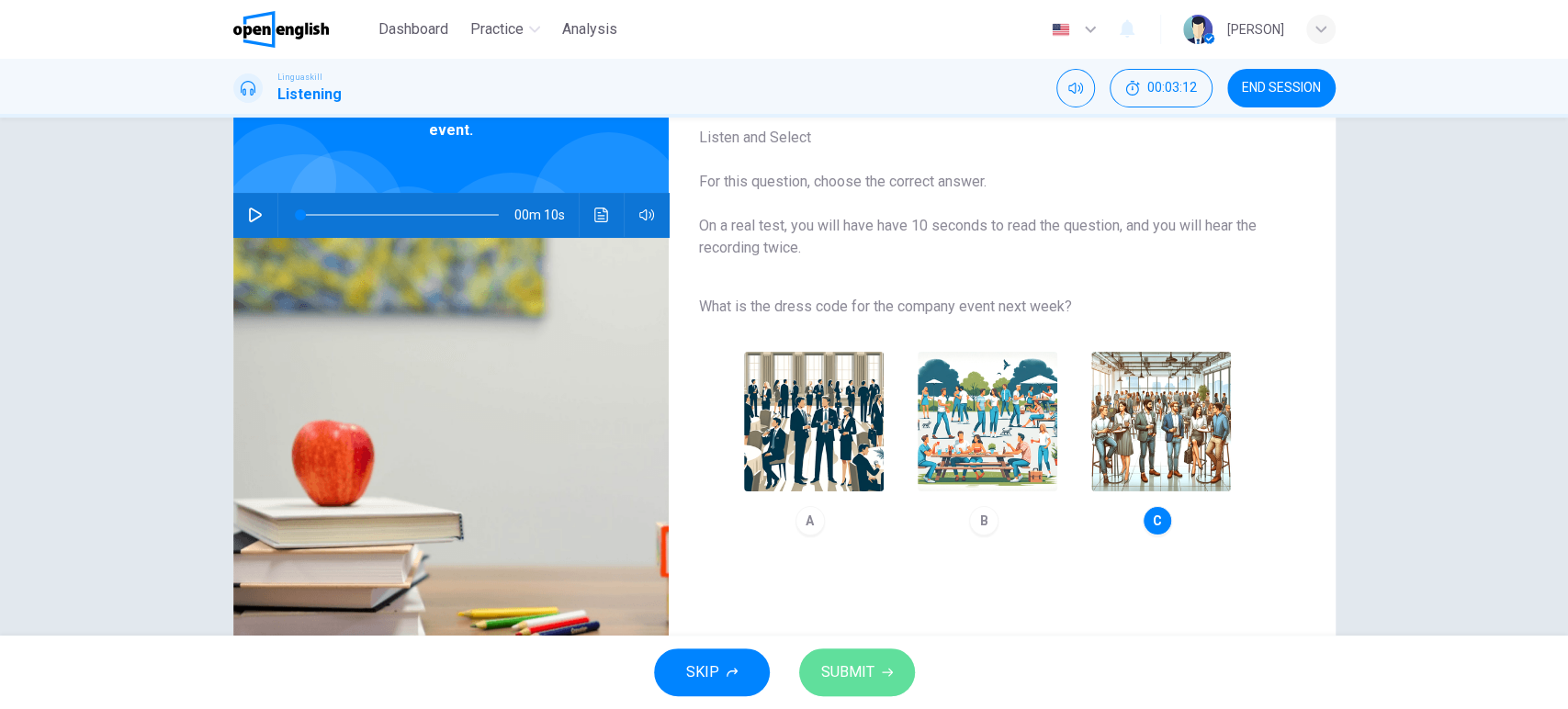 click on "SUBMIT" at bounding box center (857, 672) 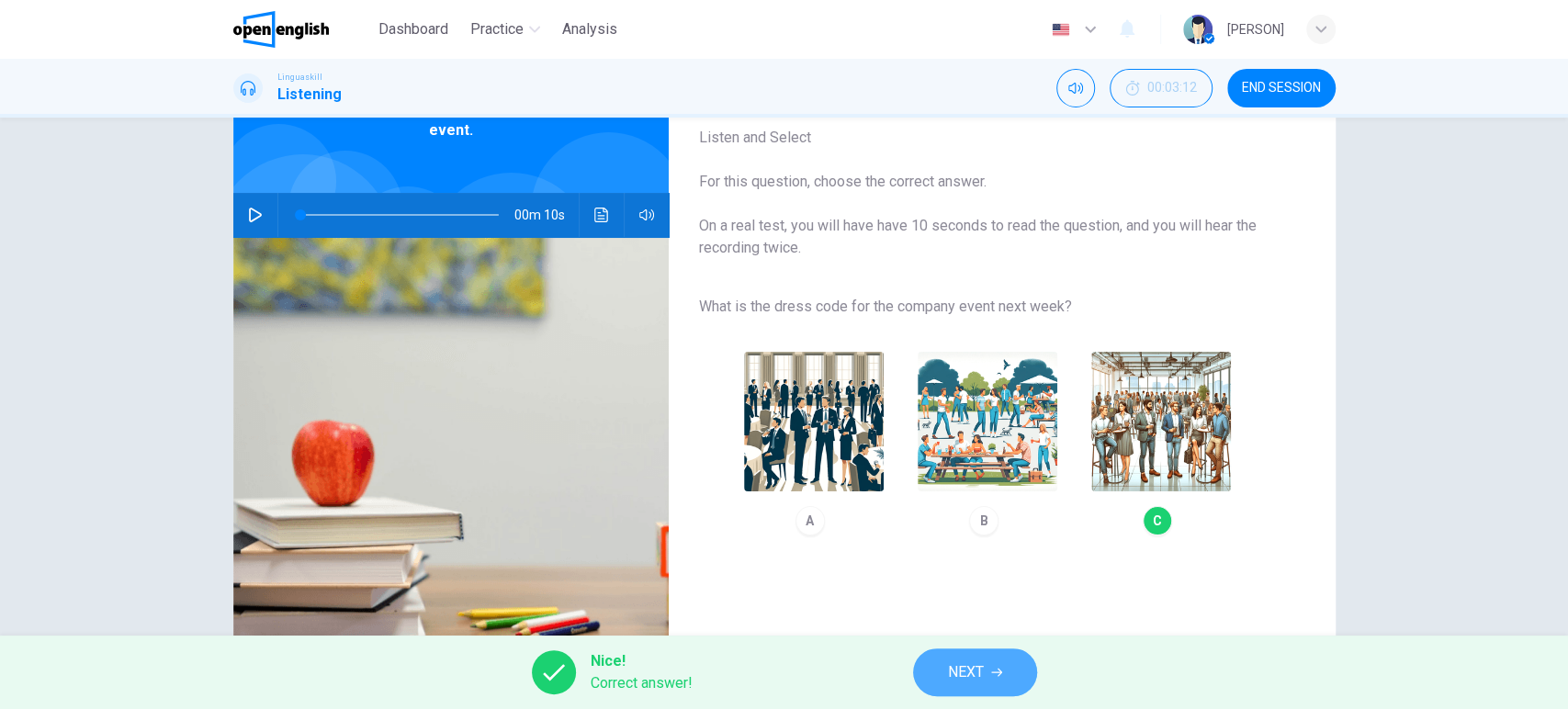 click on "NEXT" at bounding box center (965, 672) 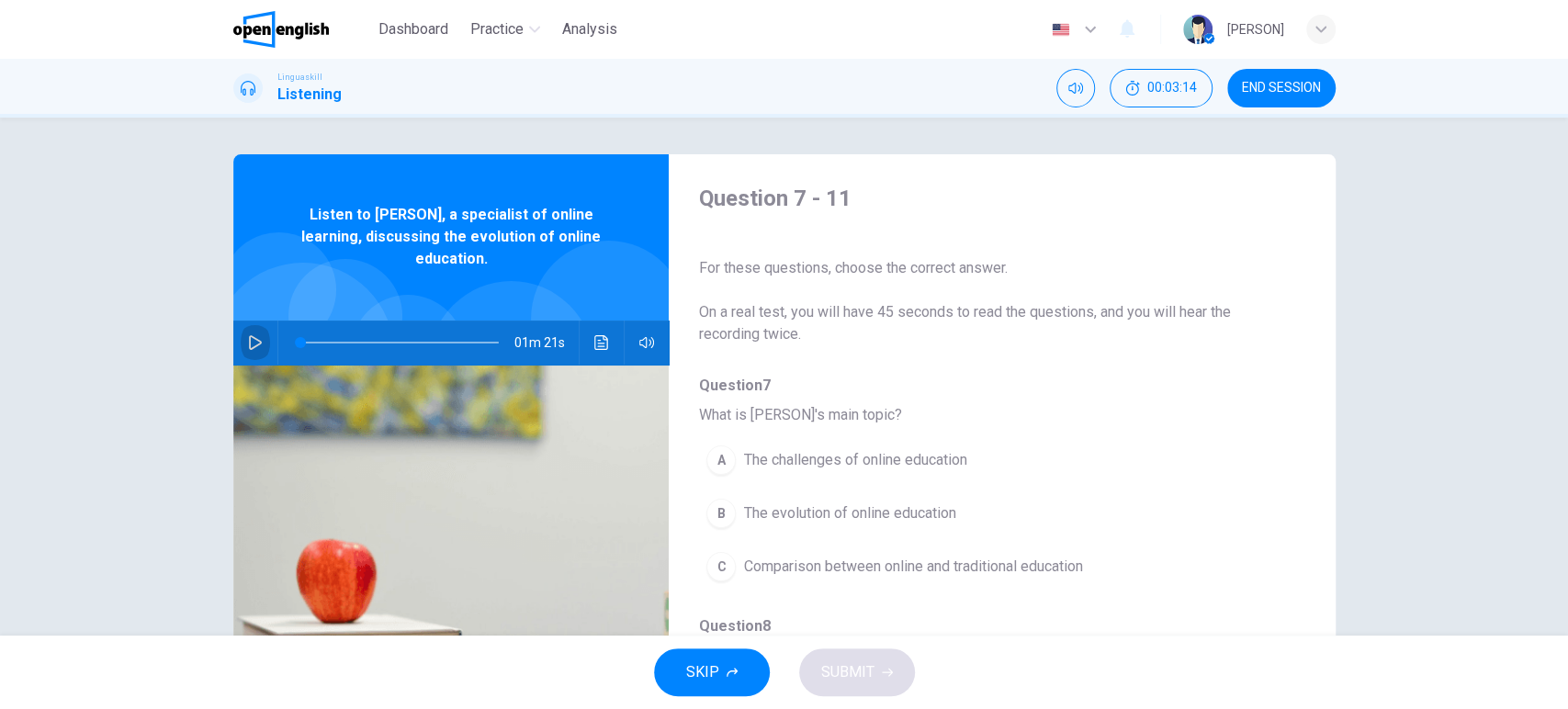 click at bounding box center (255, 343) 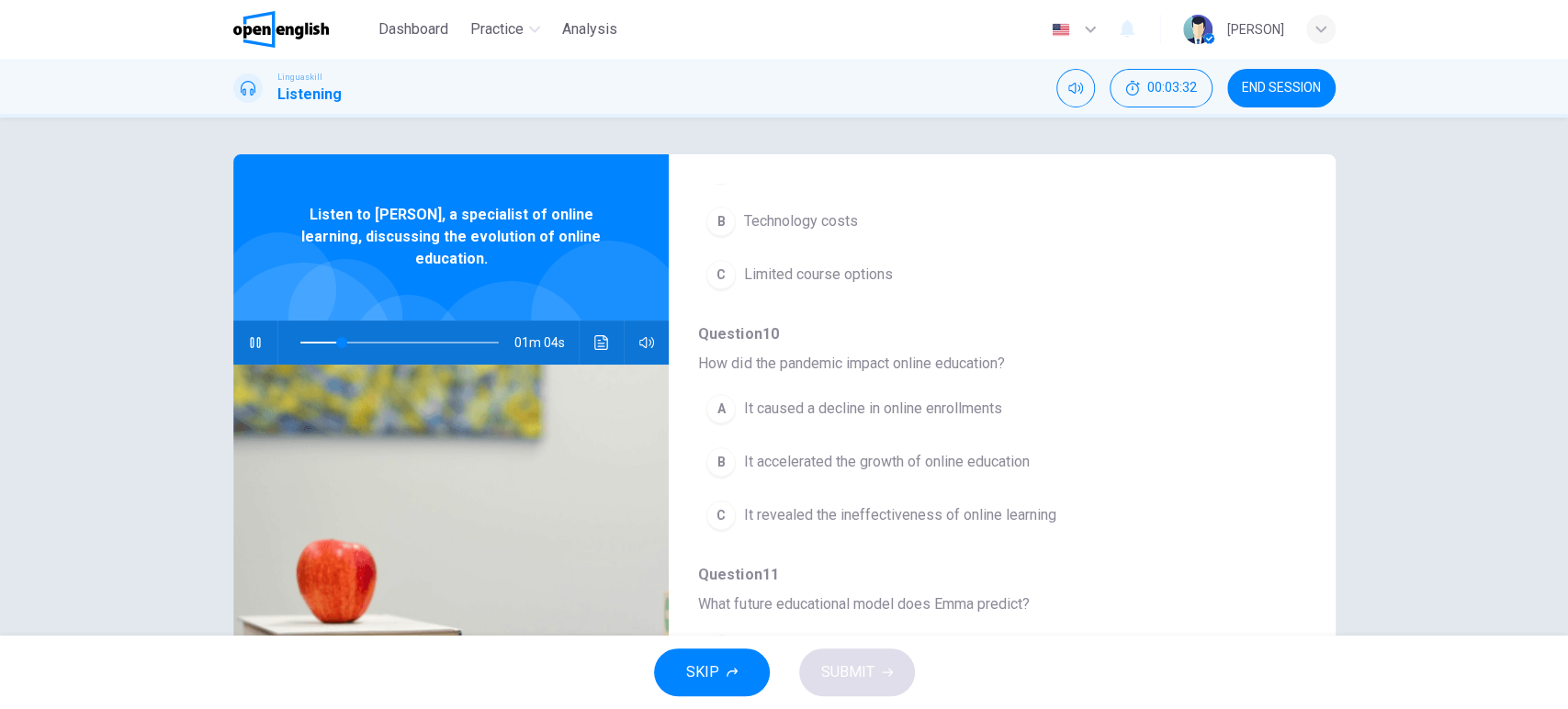 scroll, scrollTop: 789, scrollLeft: 0, axis: vertical 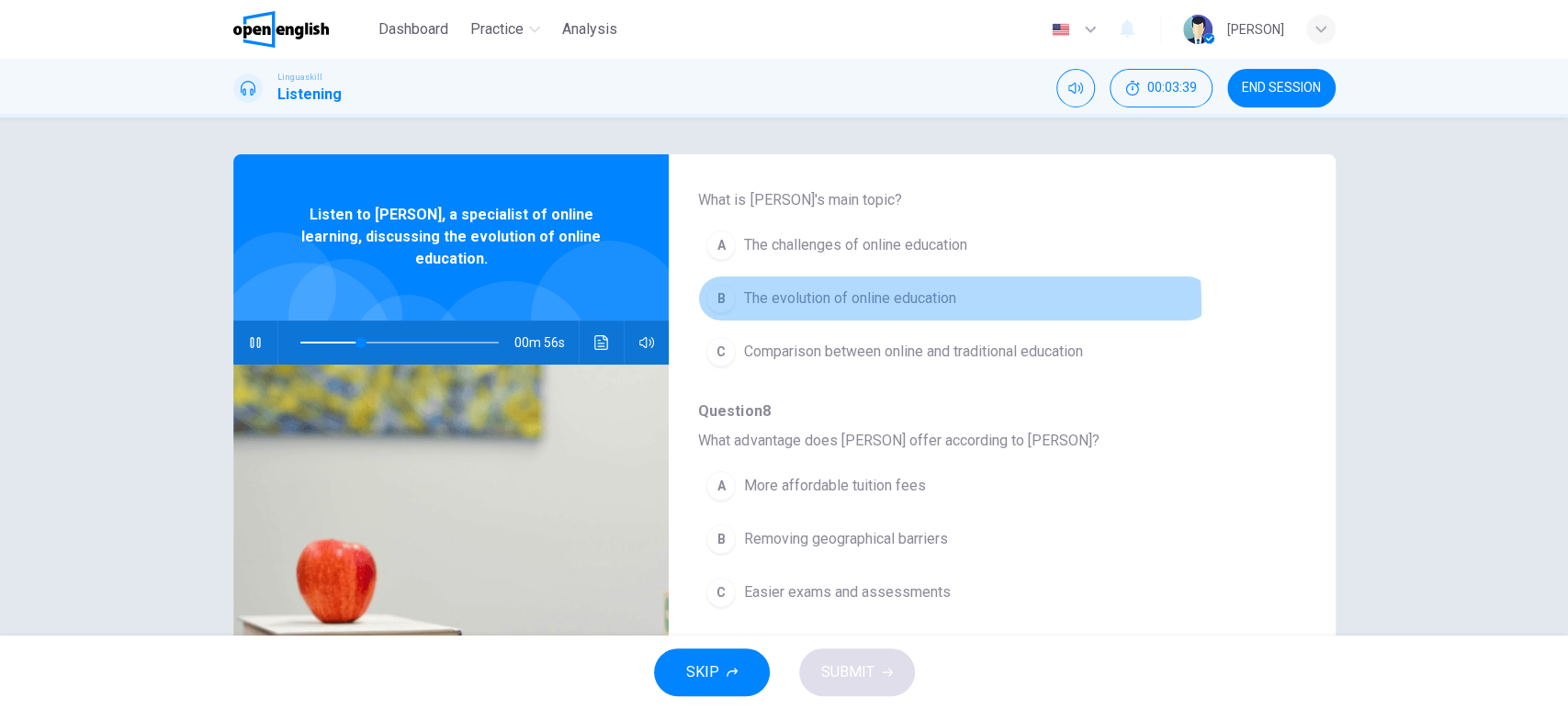 click on "The evolution of online education" at bounding box center [849, 298] 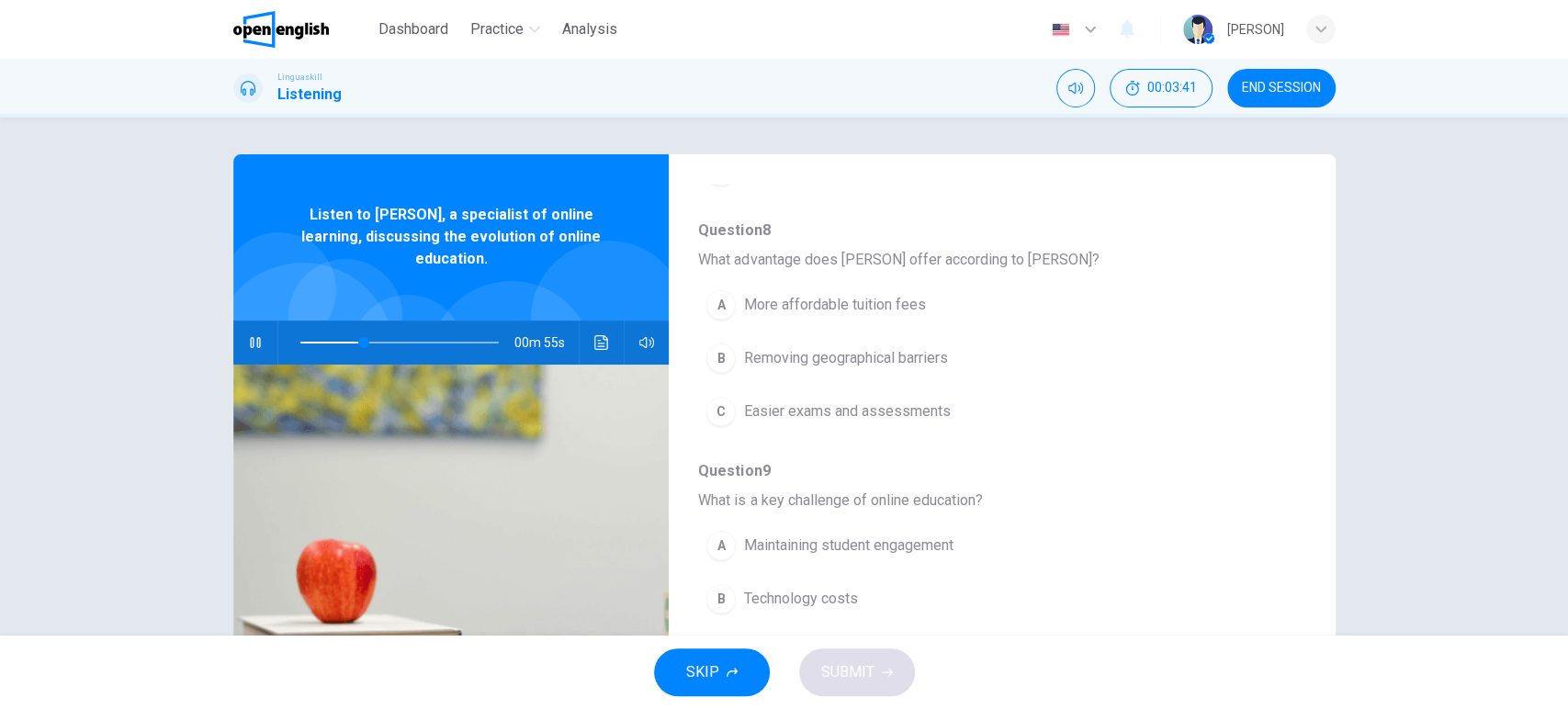 scroll, scrollTop: 397, scrollLeft: 0, axis: vertical 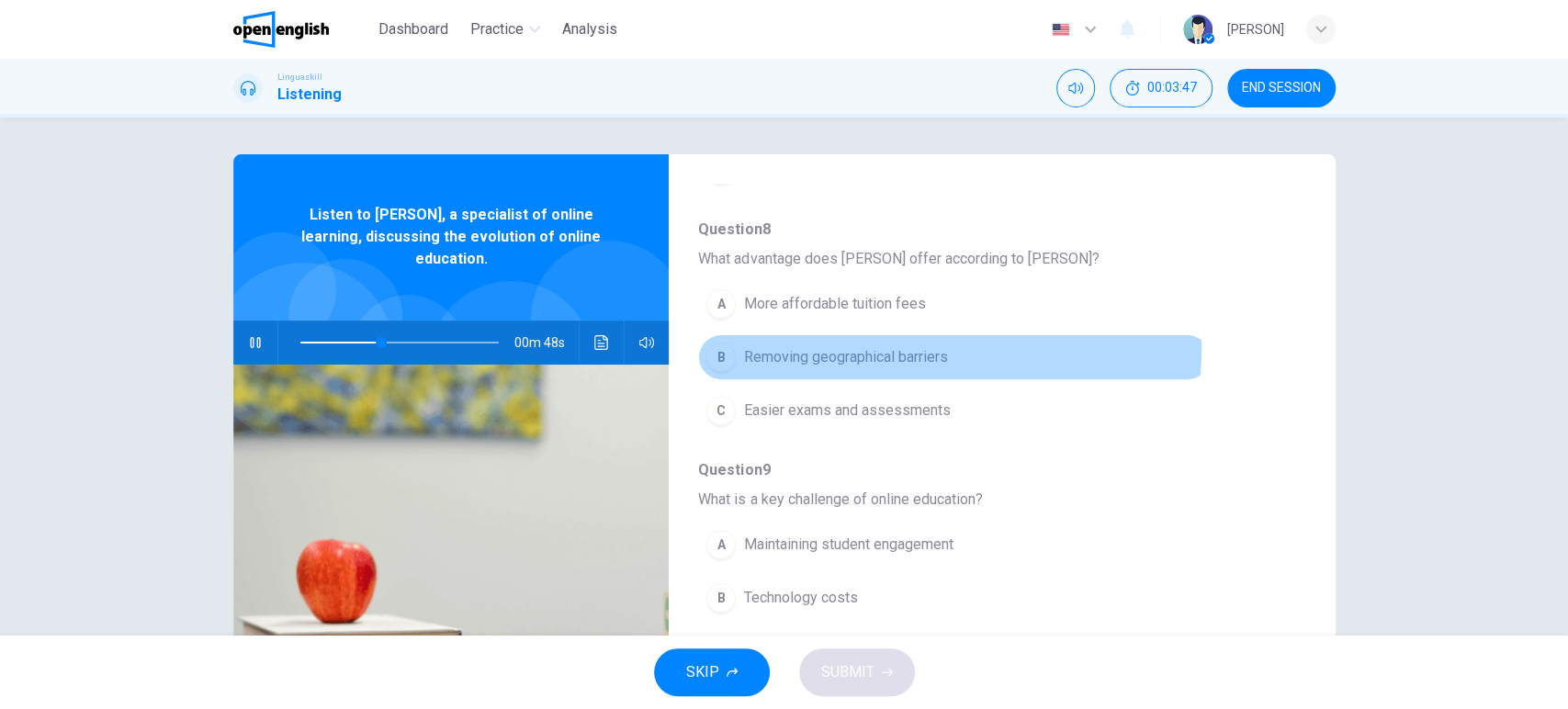 click on "Removing geographical barriers" at bounding box center (845, 357) 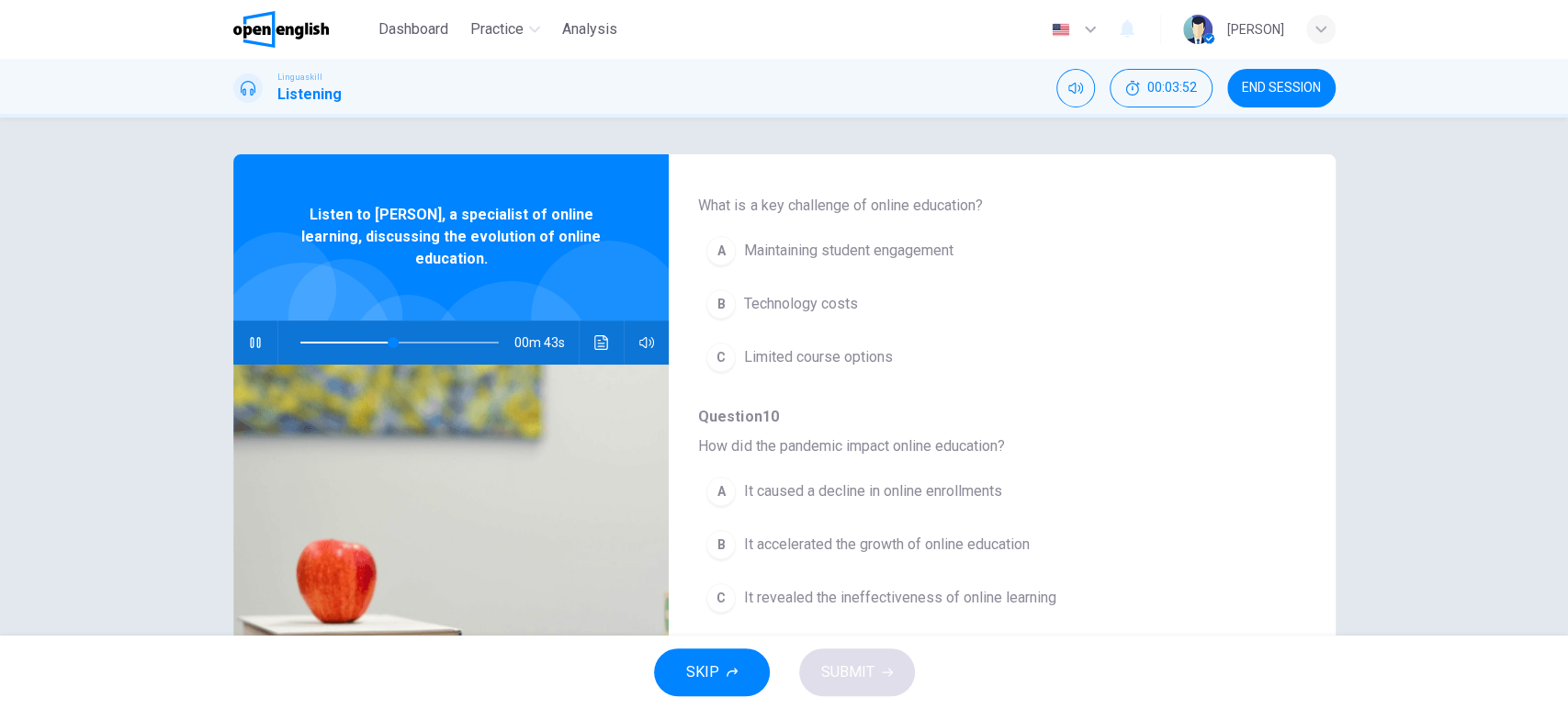 scroll, scrollTop: 789, scrollLeft: 0, axis: vertical 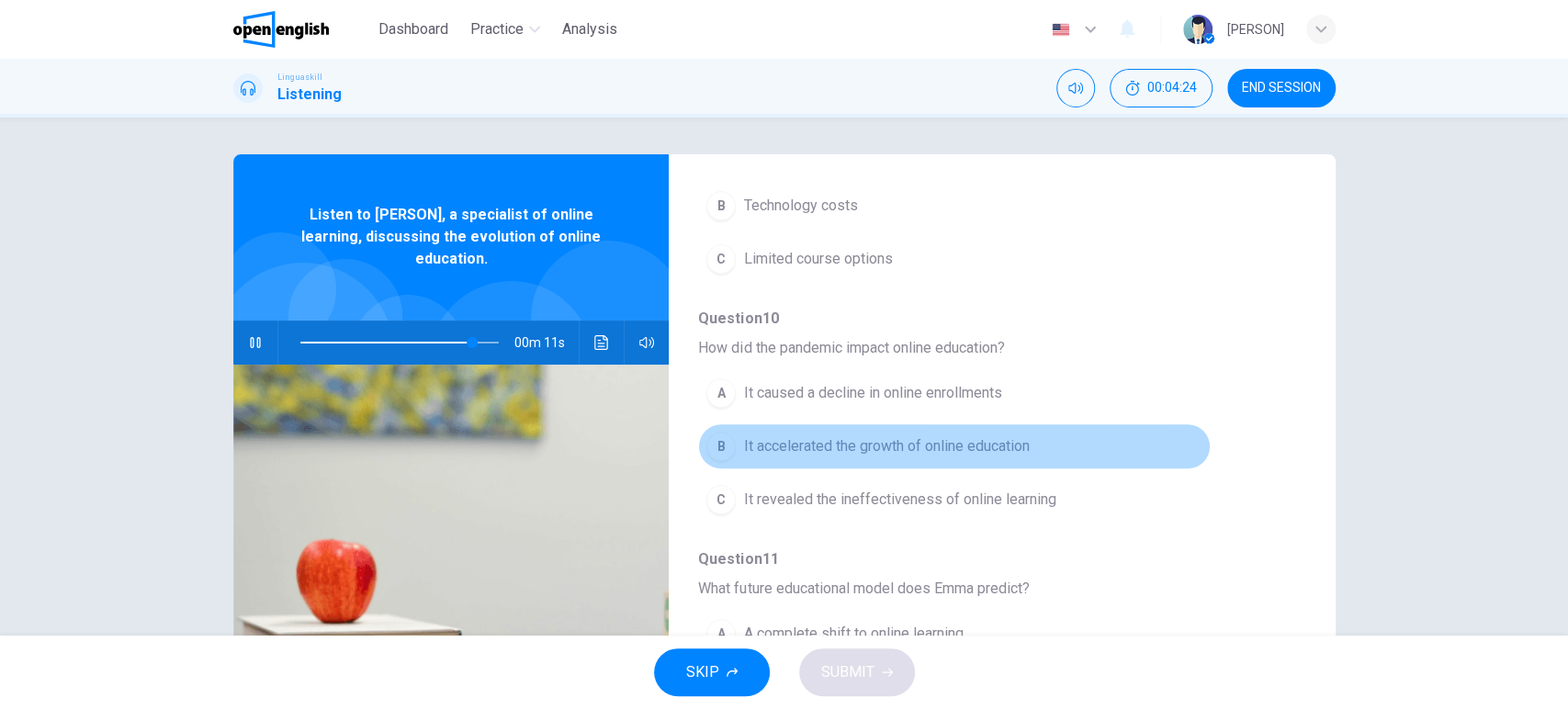 click on "It accelerated the growth of online education" at bounding box center [886, 446] 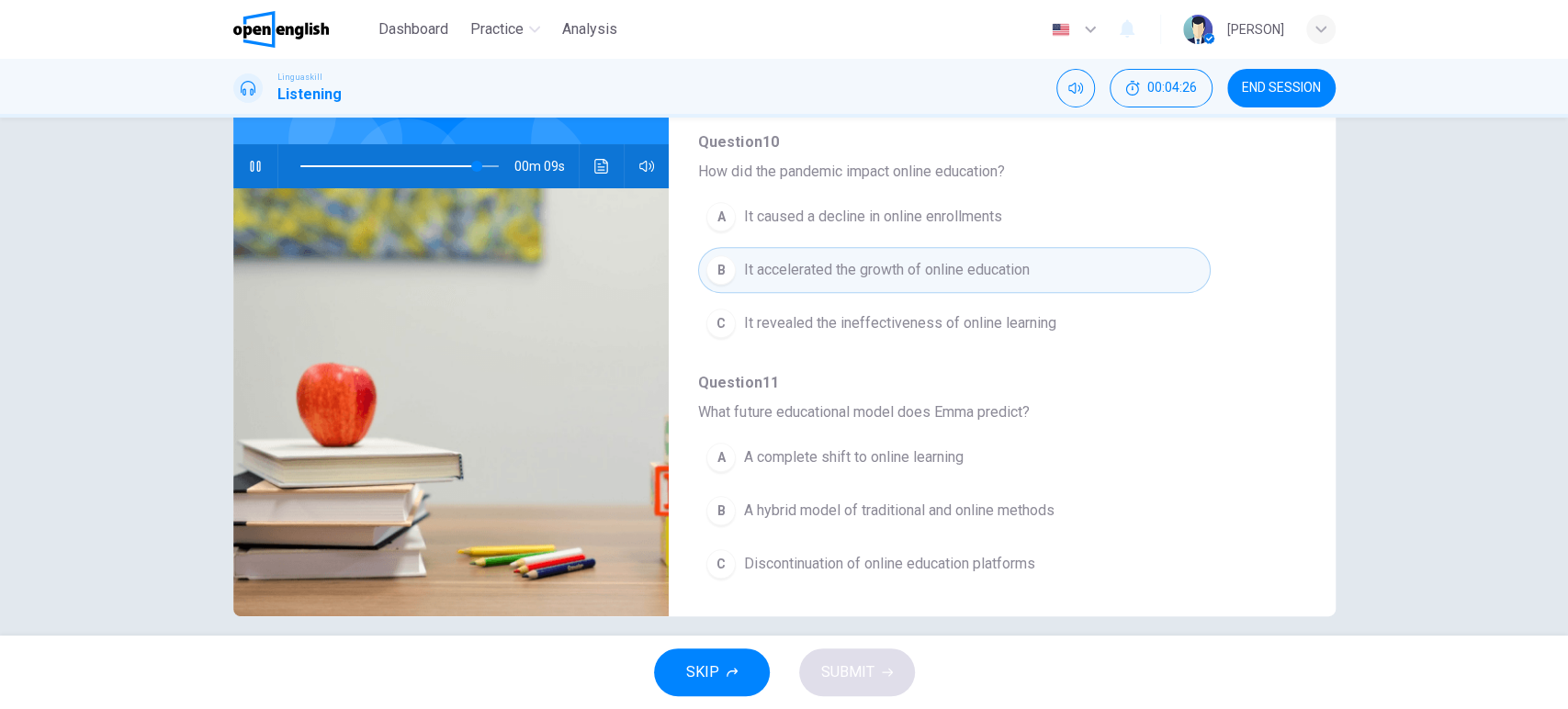 scroll, scrollTop: 177, scrollLeft: 0, axis: vertical 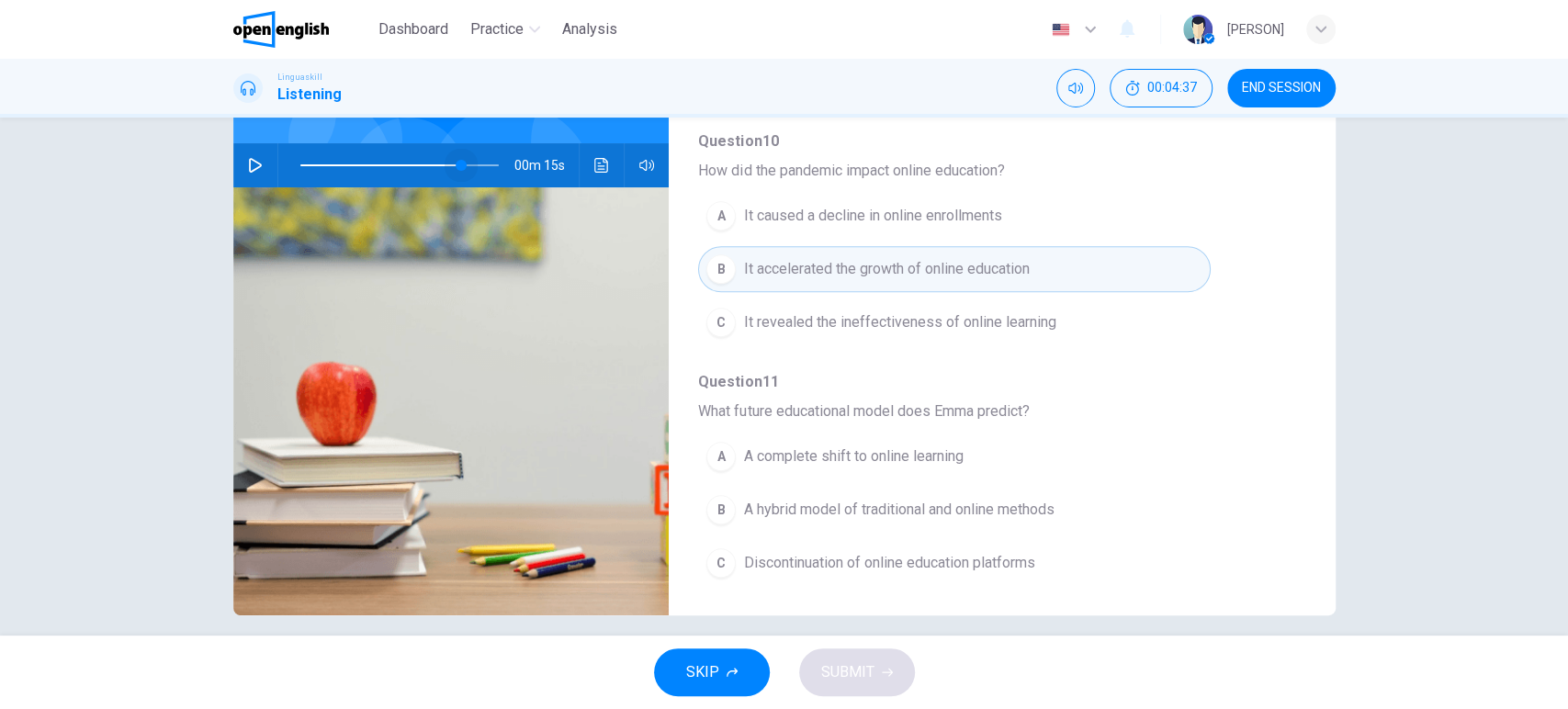 click at bounding box center (400, 165) 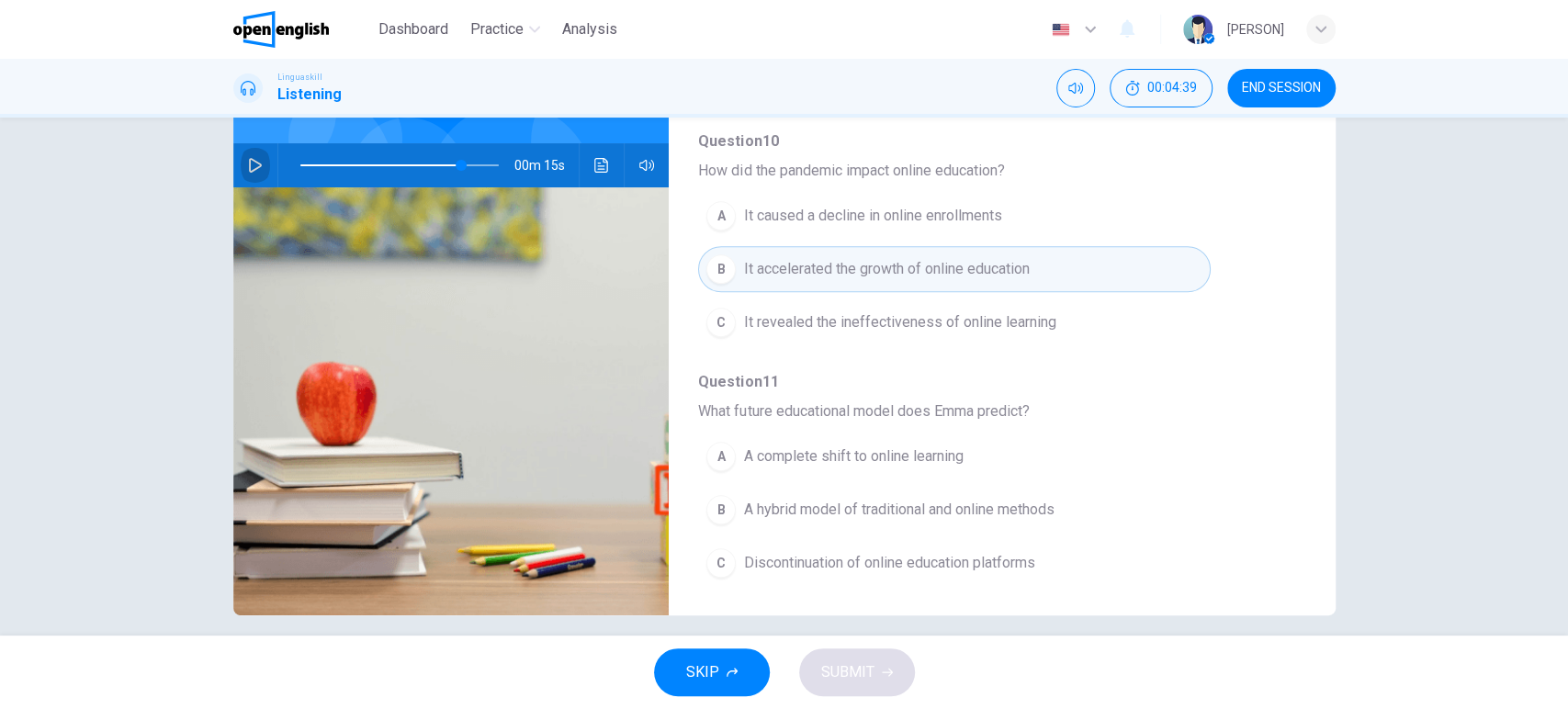 click 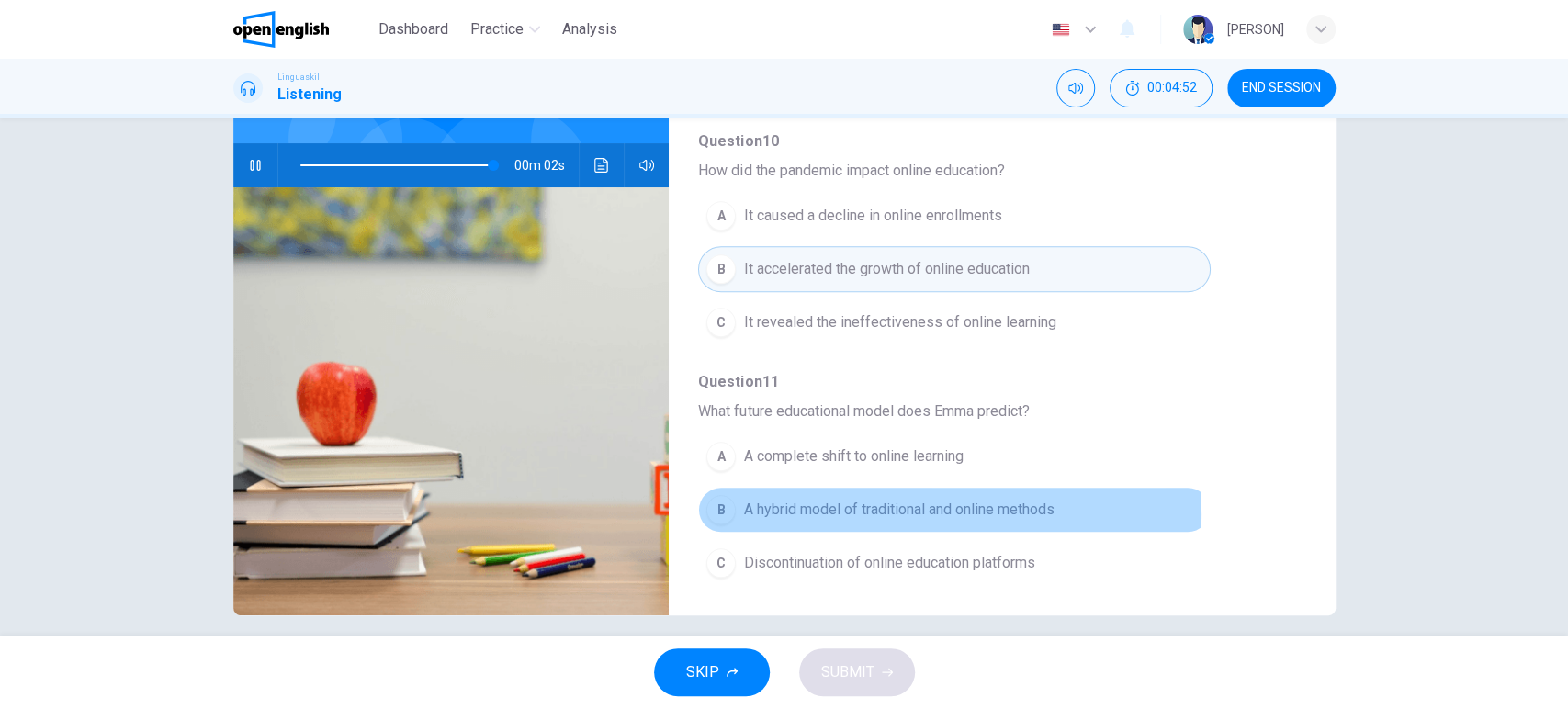 click on "A hybrid model of traditional and online methods" at bounding box center [898, 510] 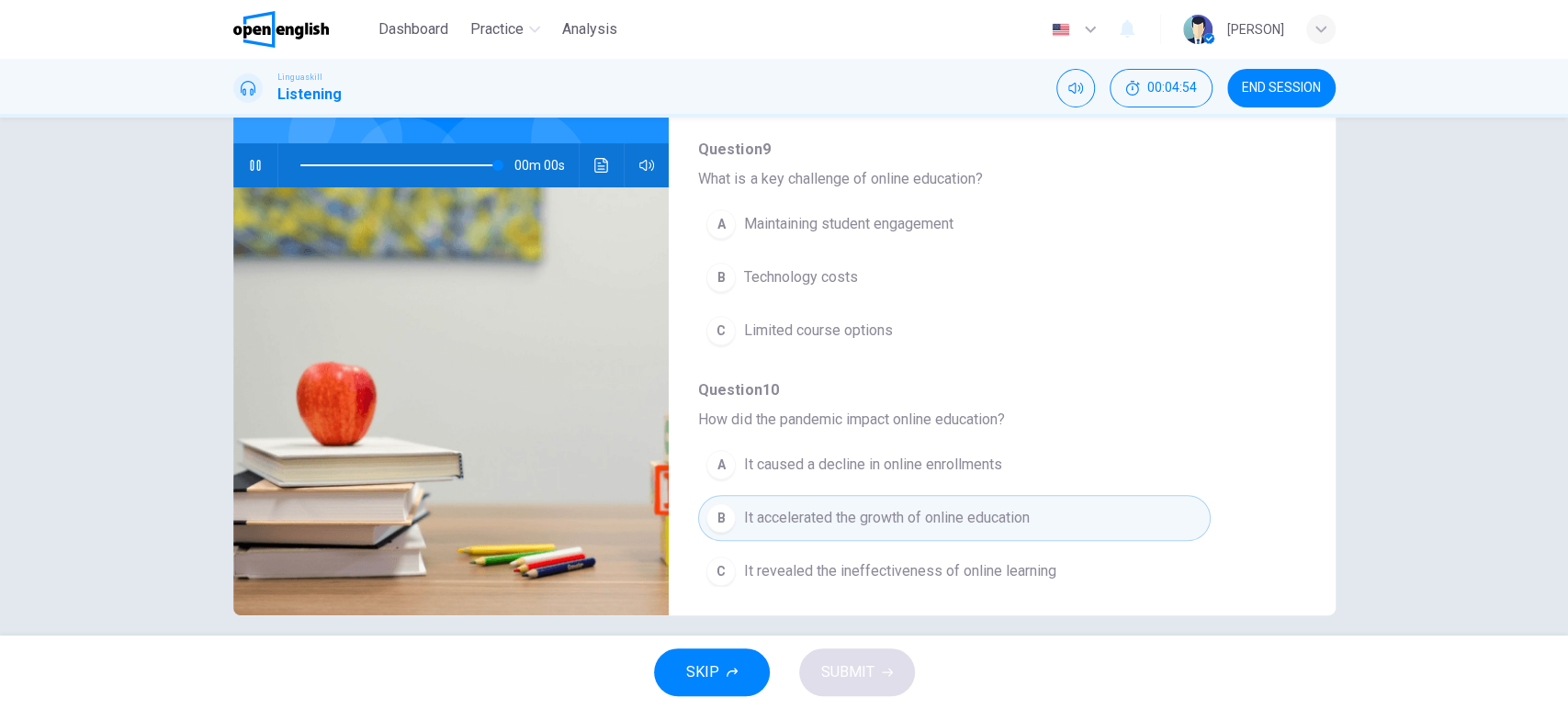 type on "*" 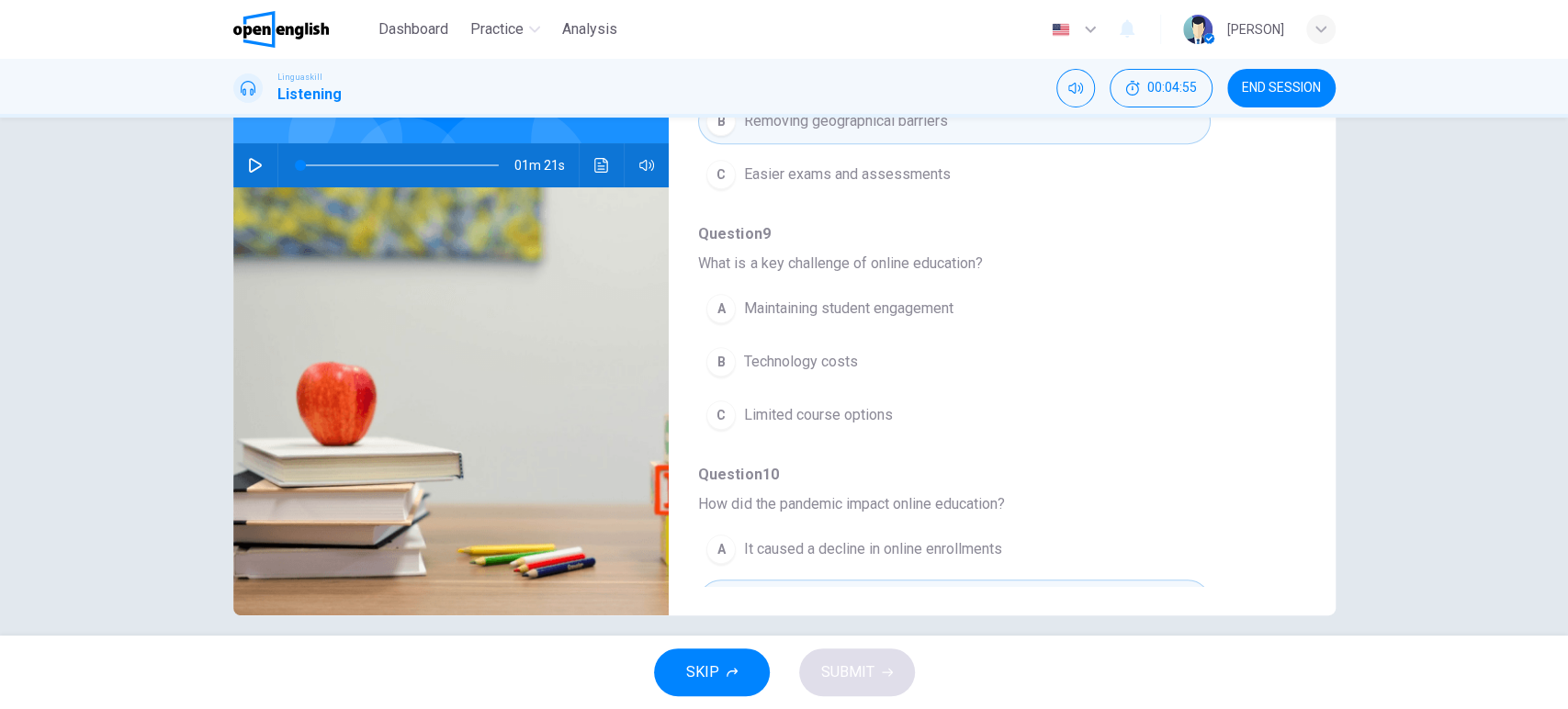 scroll, scrollTop: 453, scrollLeft: 0, axis: vertical 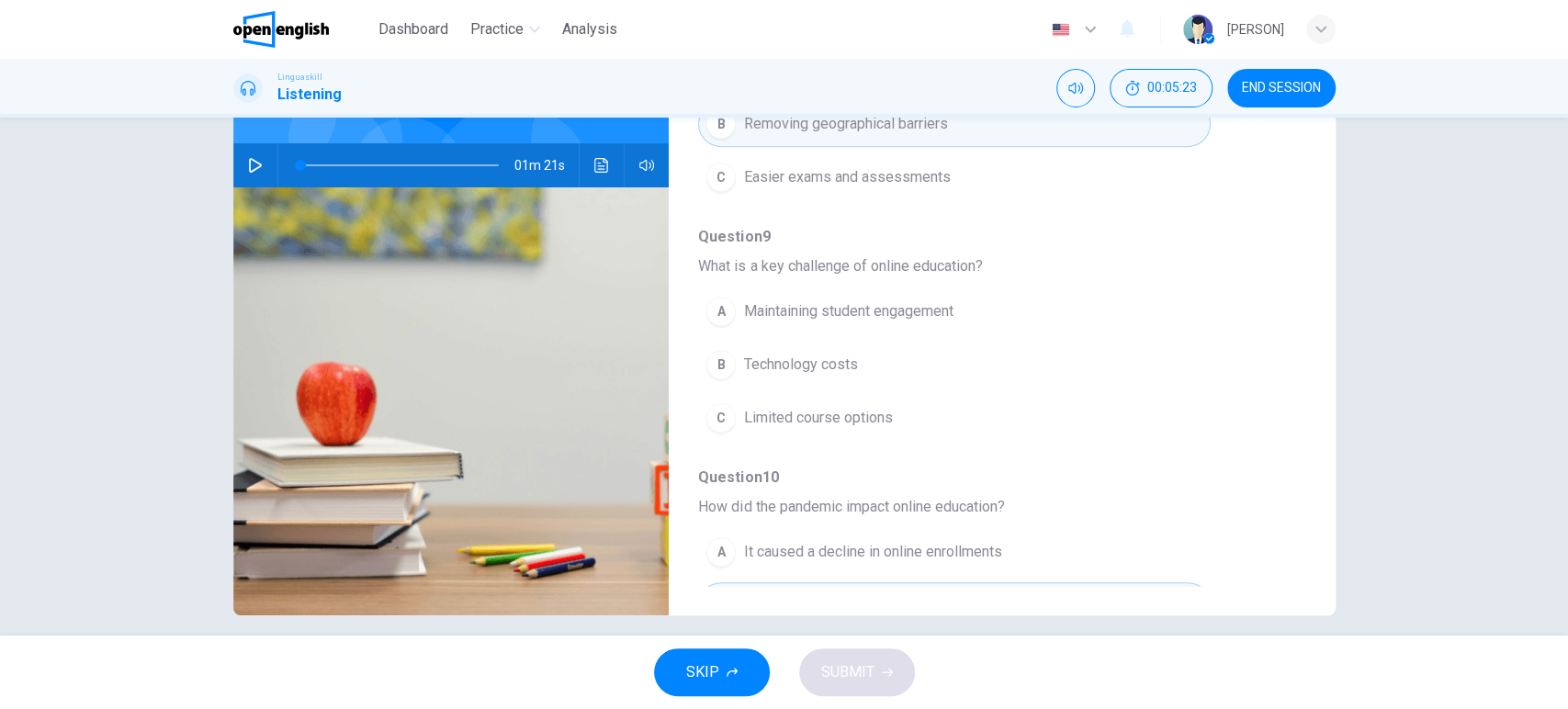 click on "Maintaining student engagement" at bounding box center [848, 311] 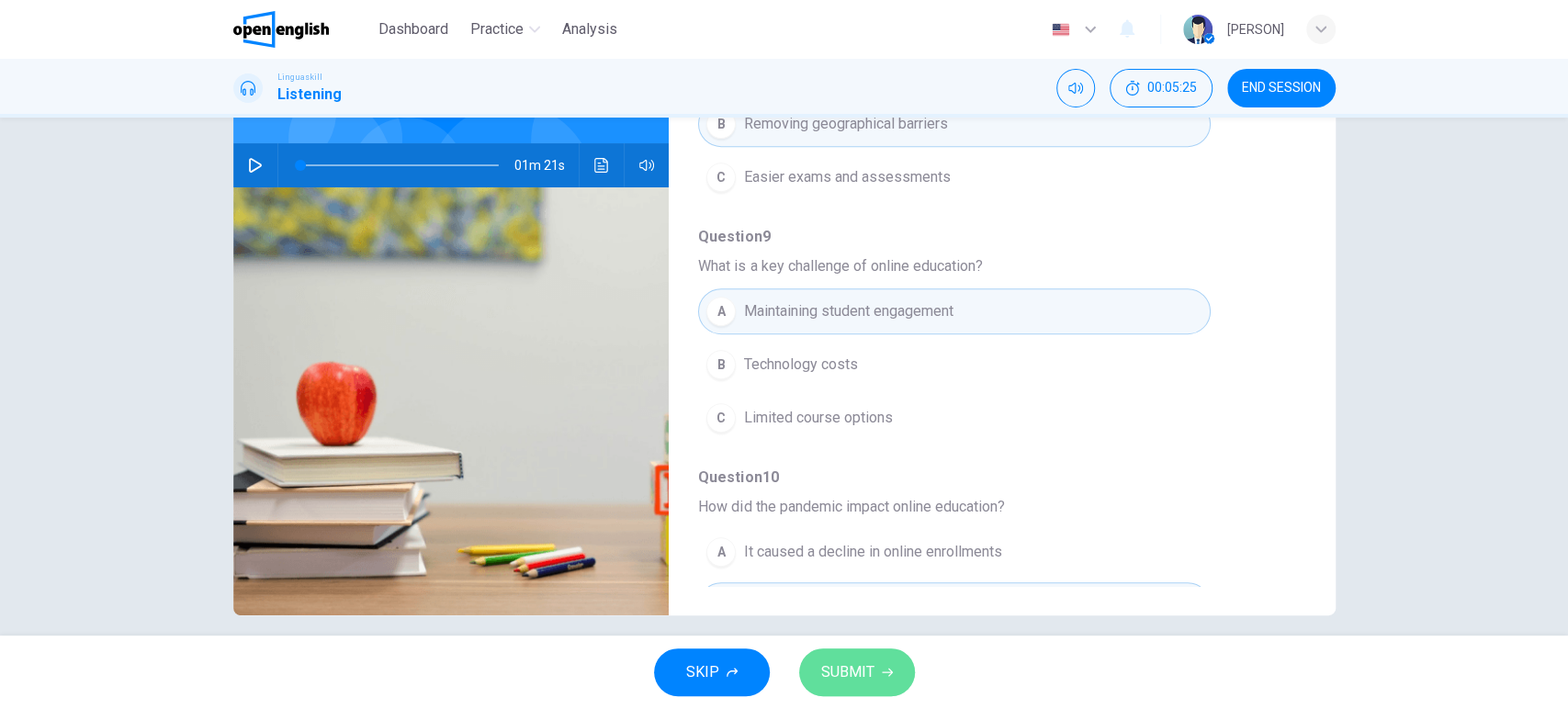 click on "SUBMIT" at bounding box center (857, 672) 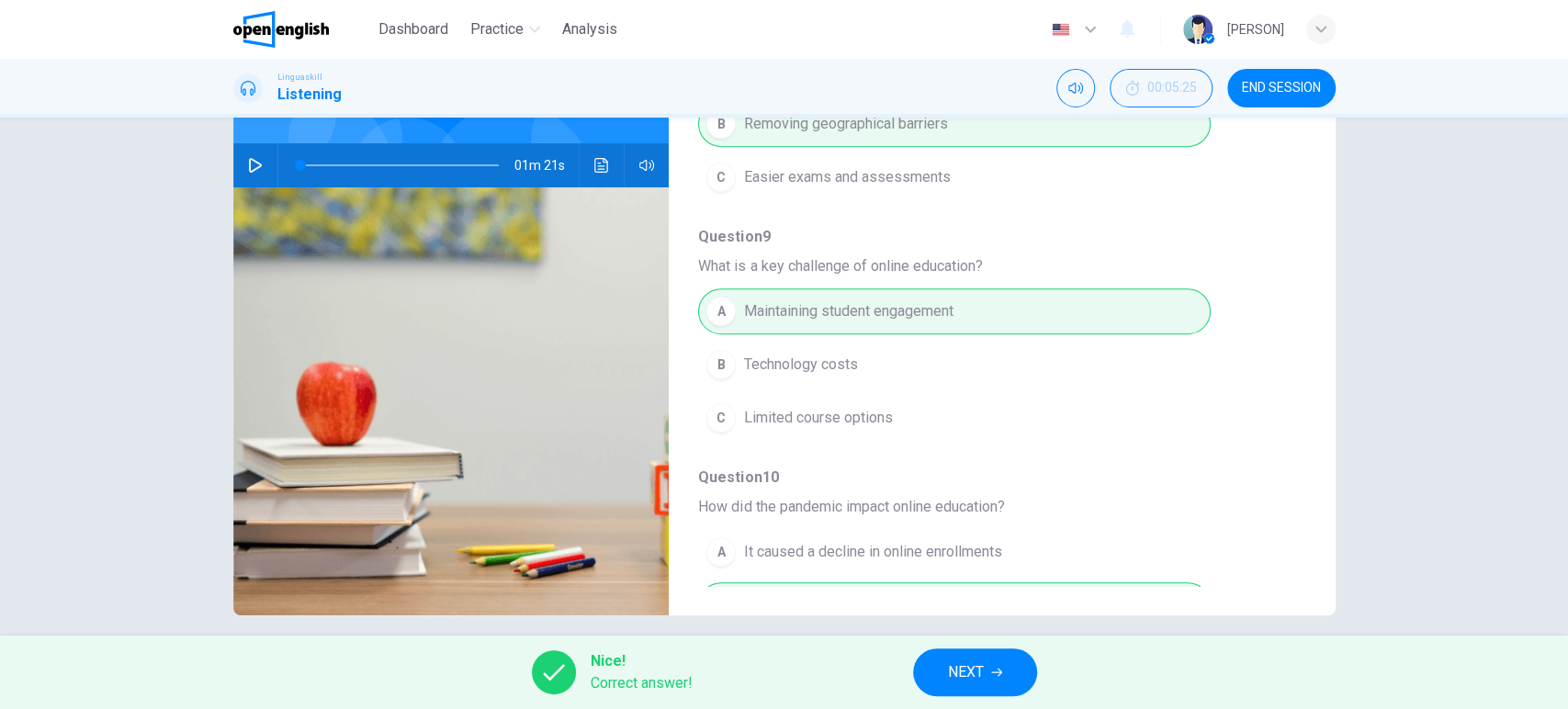click on "Nice! Correct answer! NEXT" at bounding box center [784, 672] 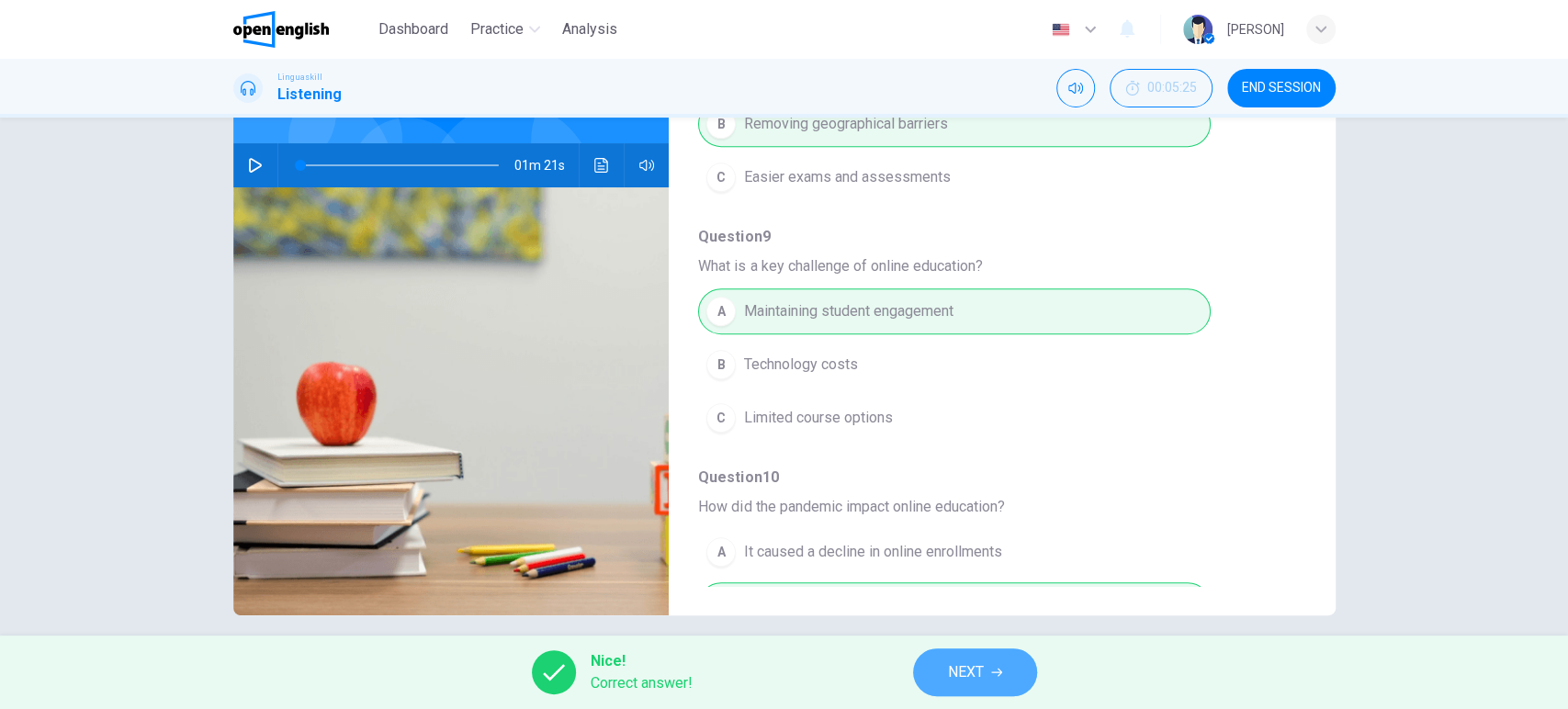click on "NEXT" at bounding box center [975, 672] 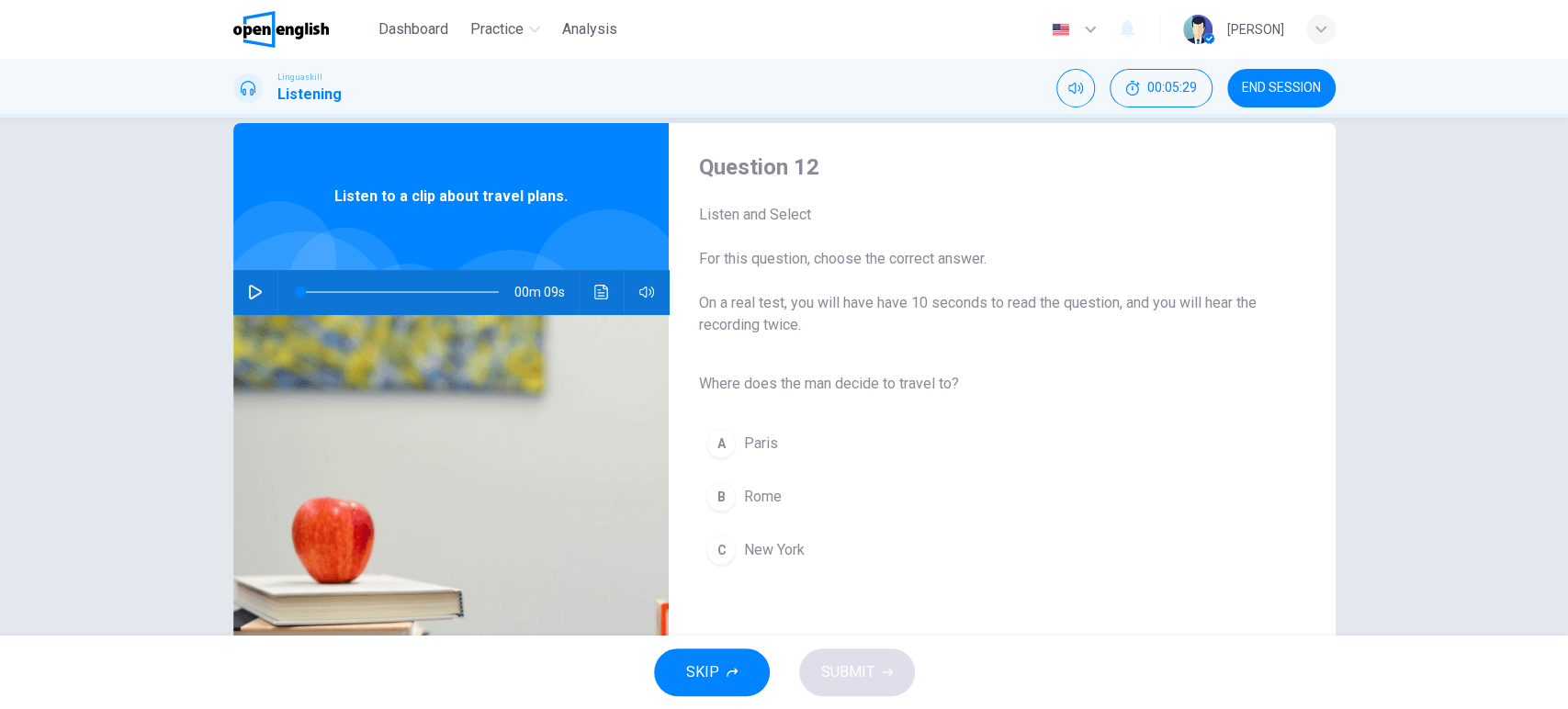 scroll, scrollTop: 32, scrollLeft: 0, axis: vertical 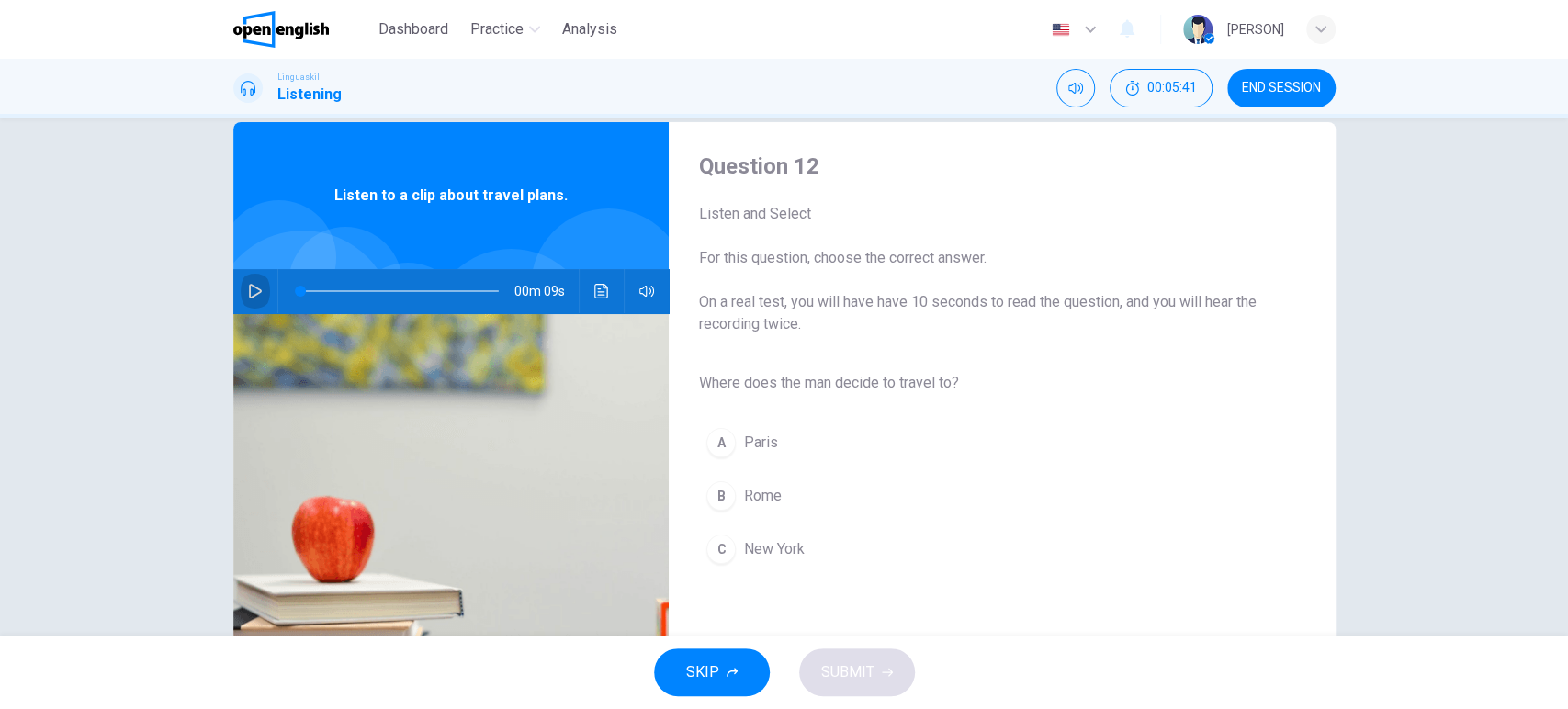 click at bounding box center (255, 291) 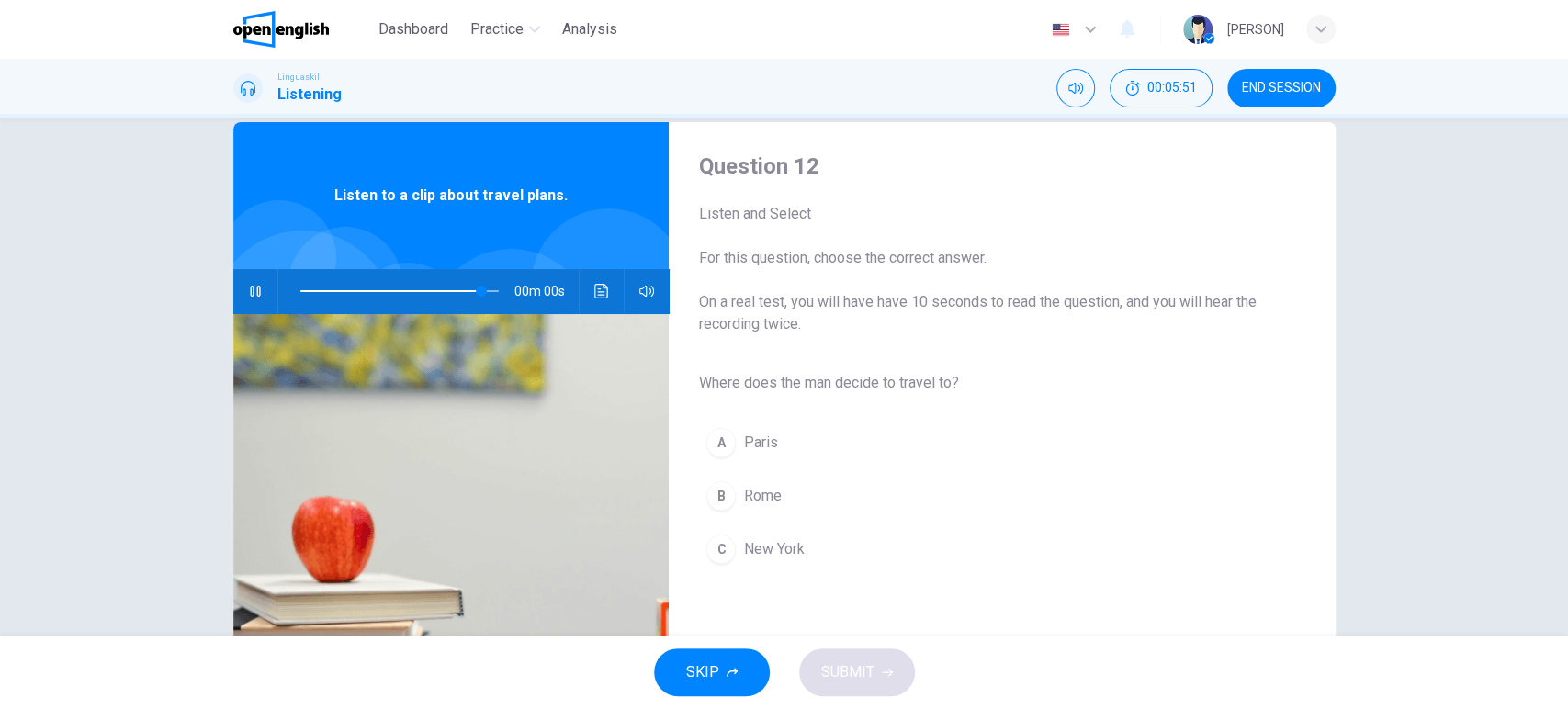 type on "*" 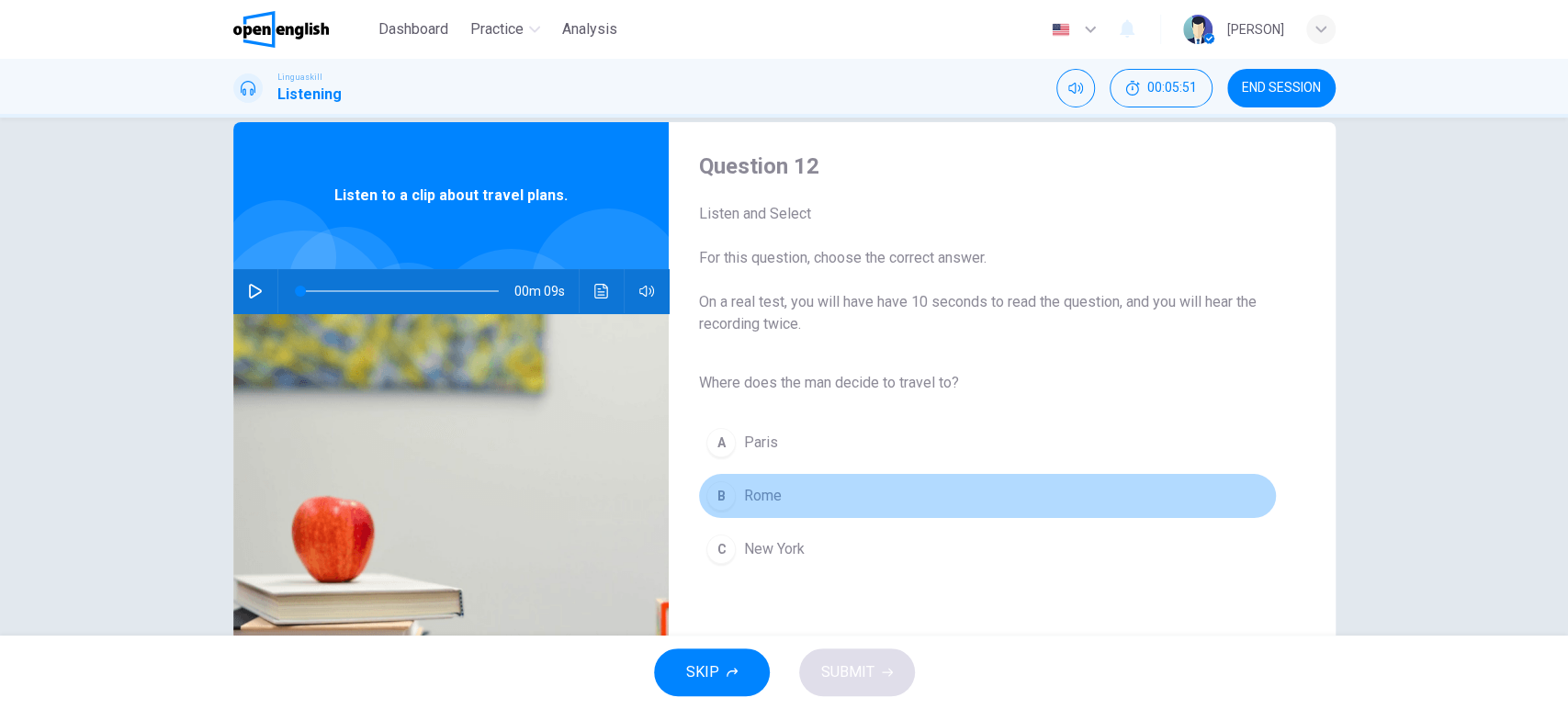 click on "B Rome" at bounding box center (987, 496) 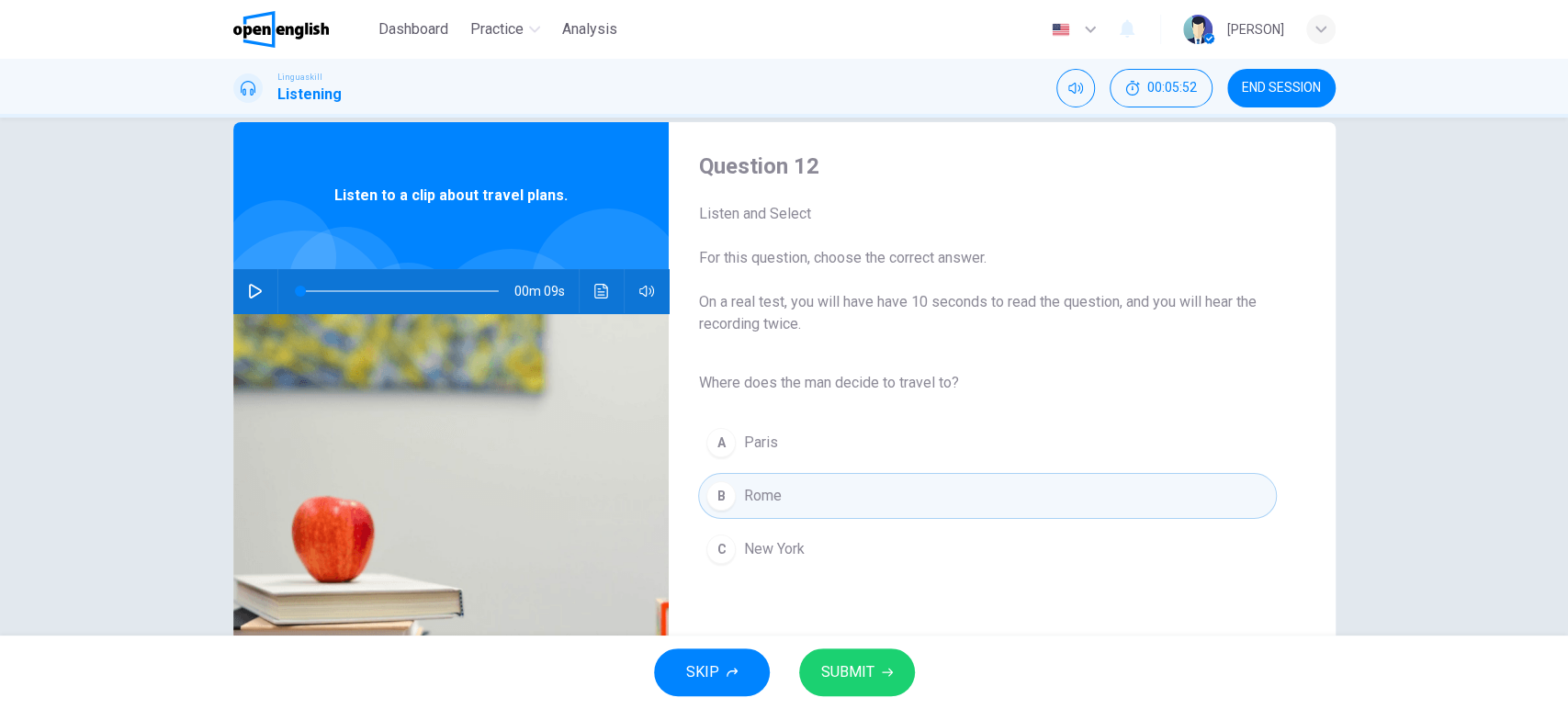 click on "SUBMIT" at bounding box center (848, 672) 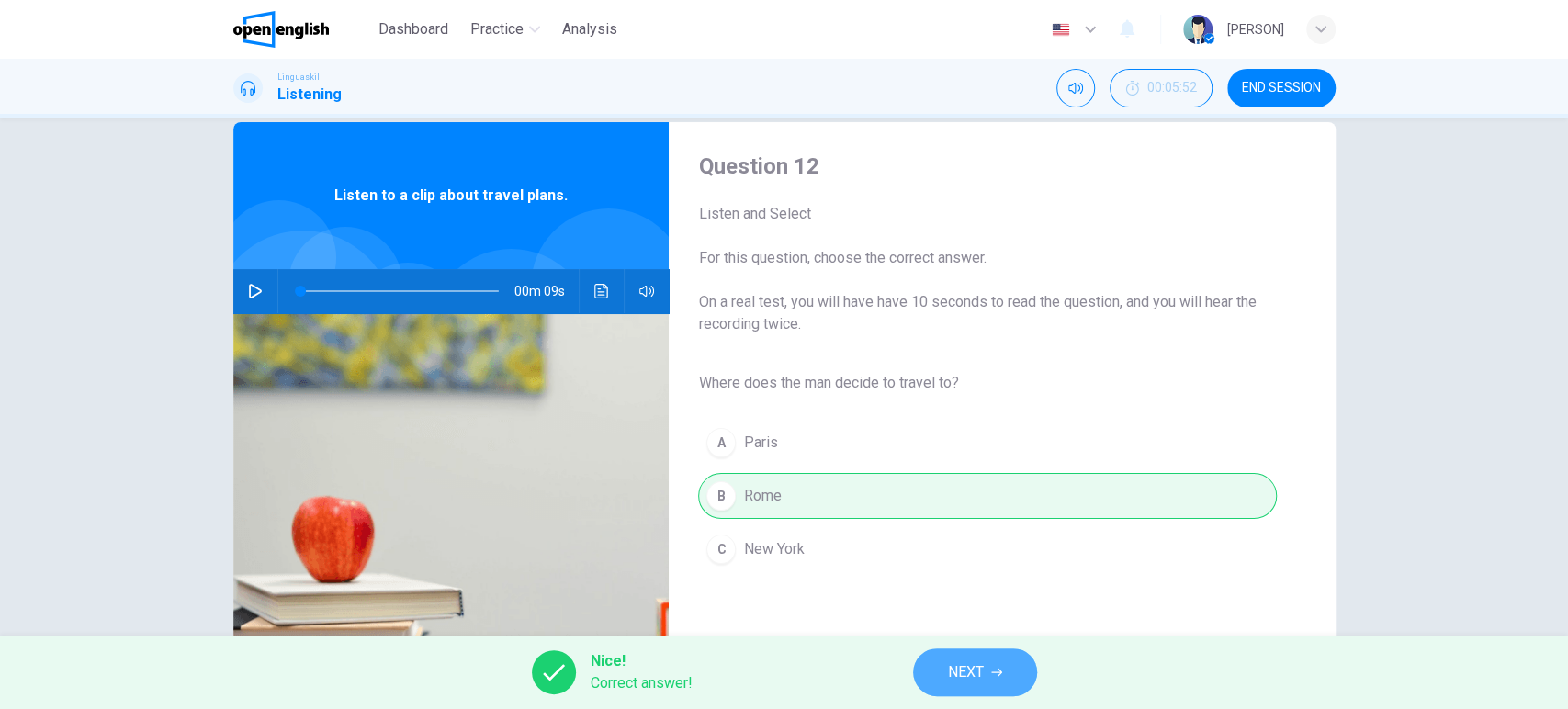 click on "NEXT" at bounding box center (965, 672) 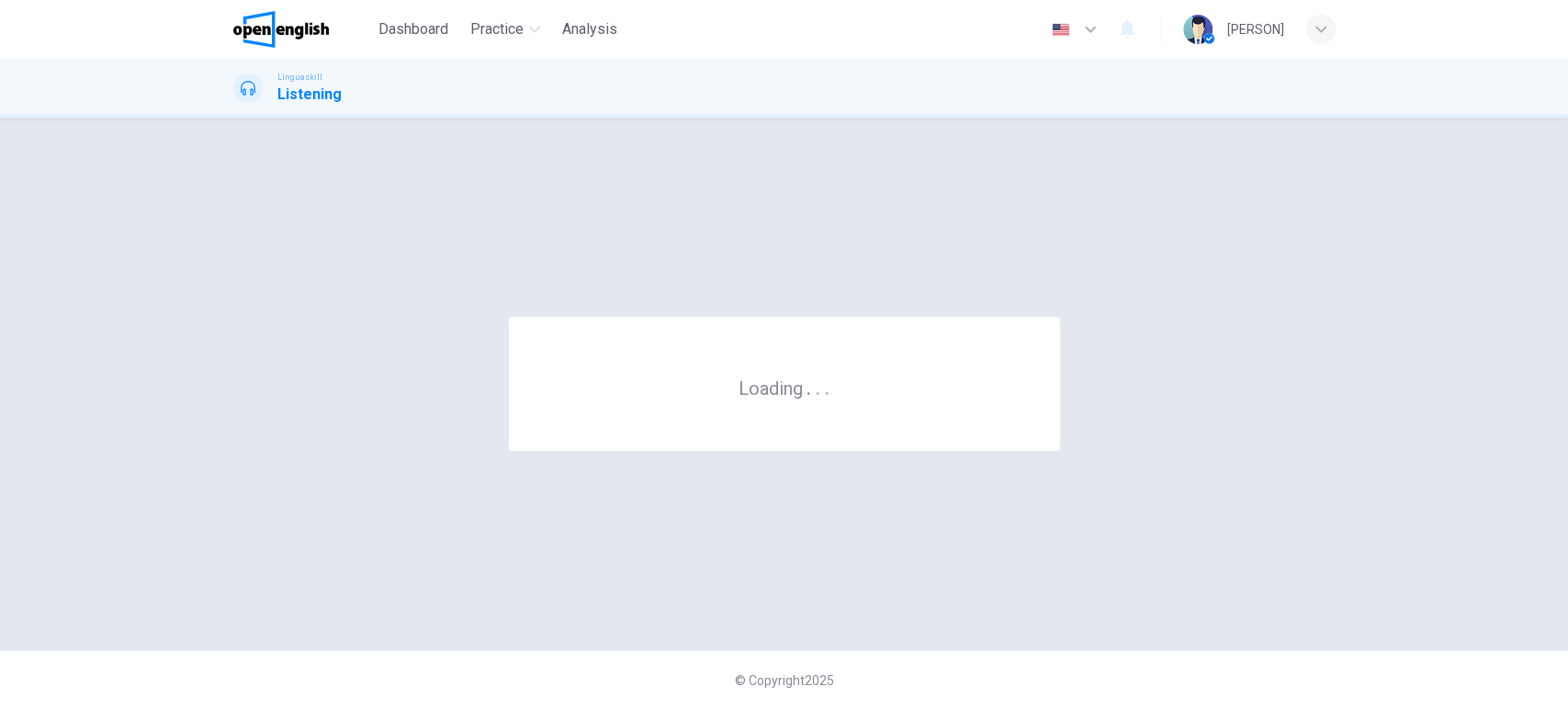 scroll, scrollTop: 0, scrollLeft: 0, axis: both 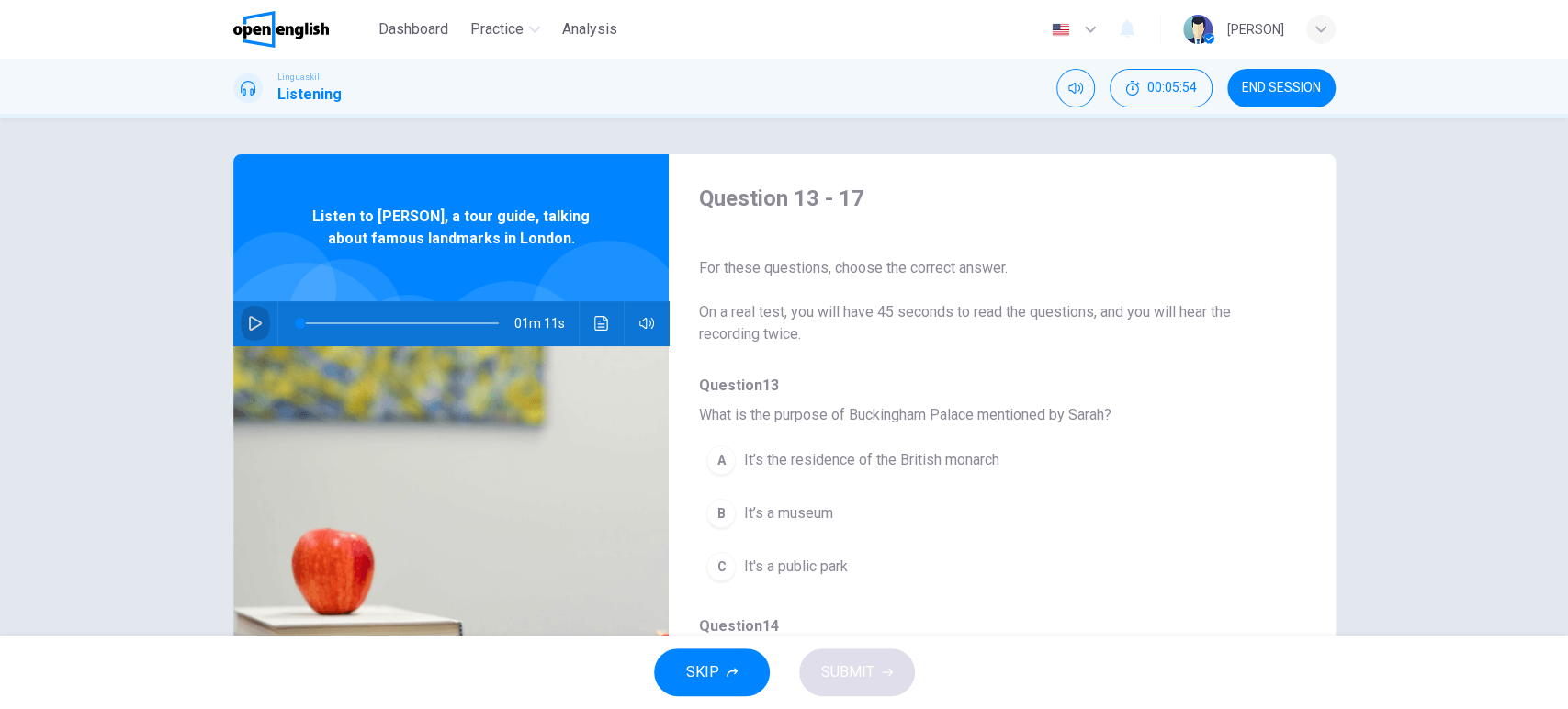 click at bounding box center [255, 323] 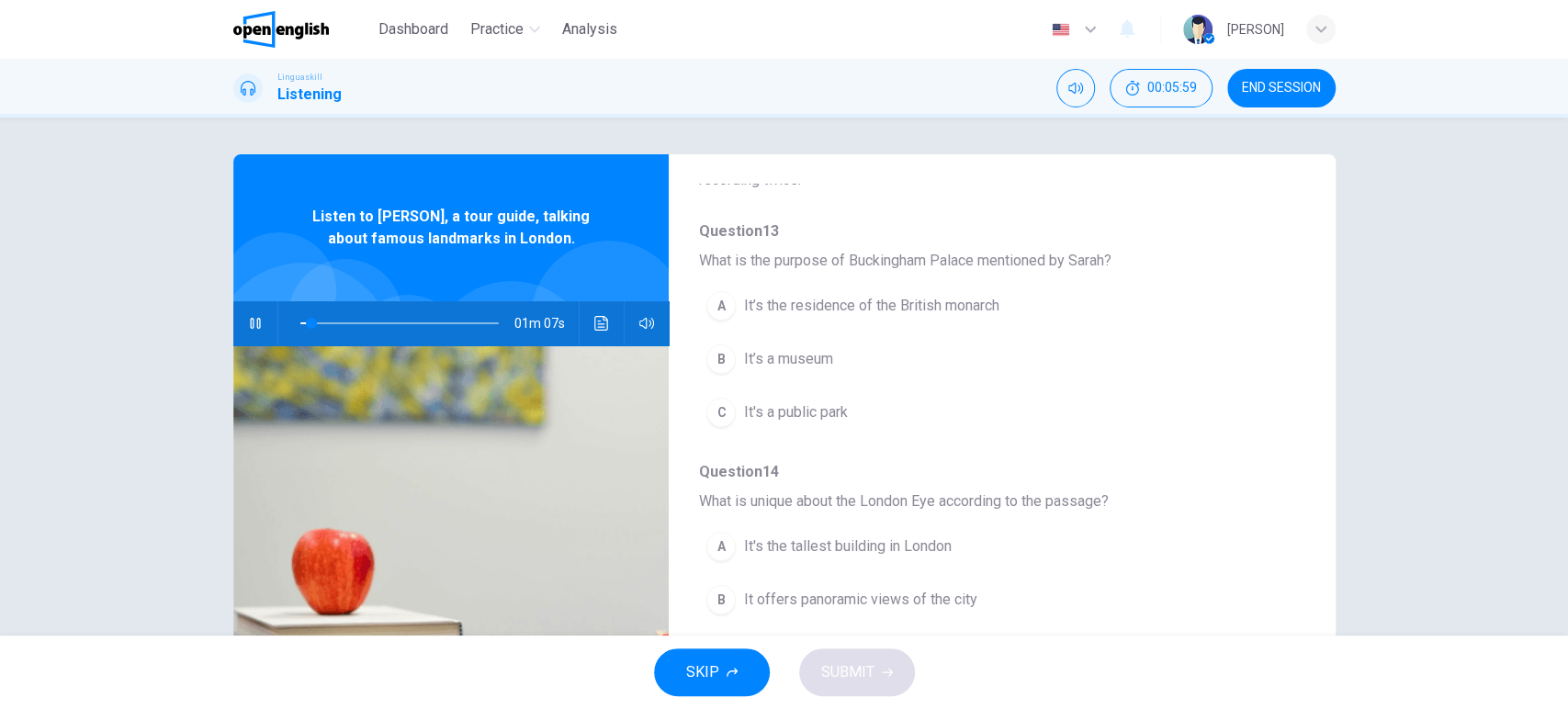 scroll, scrollTop: 157, scrollLeft: 0, axis: vertical 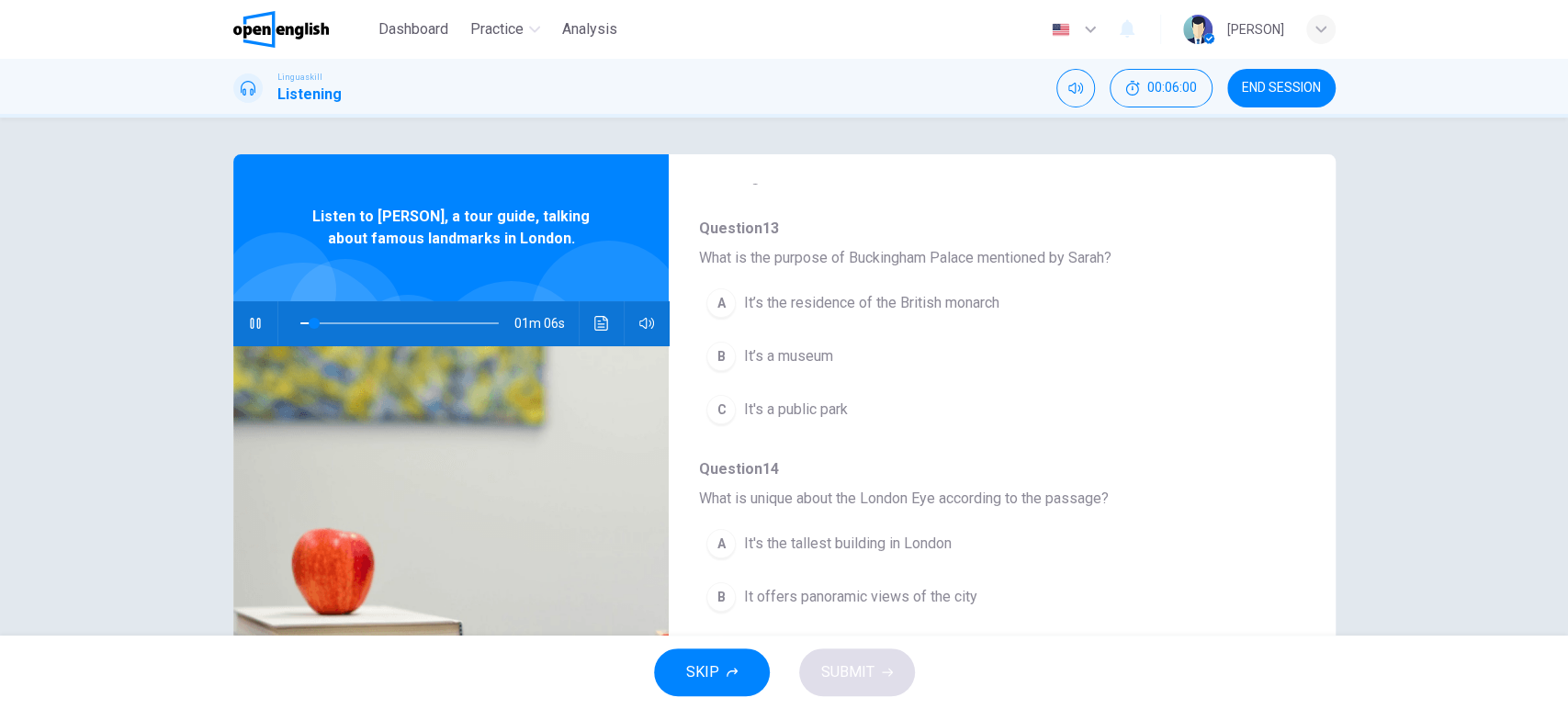 type on "*" 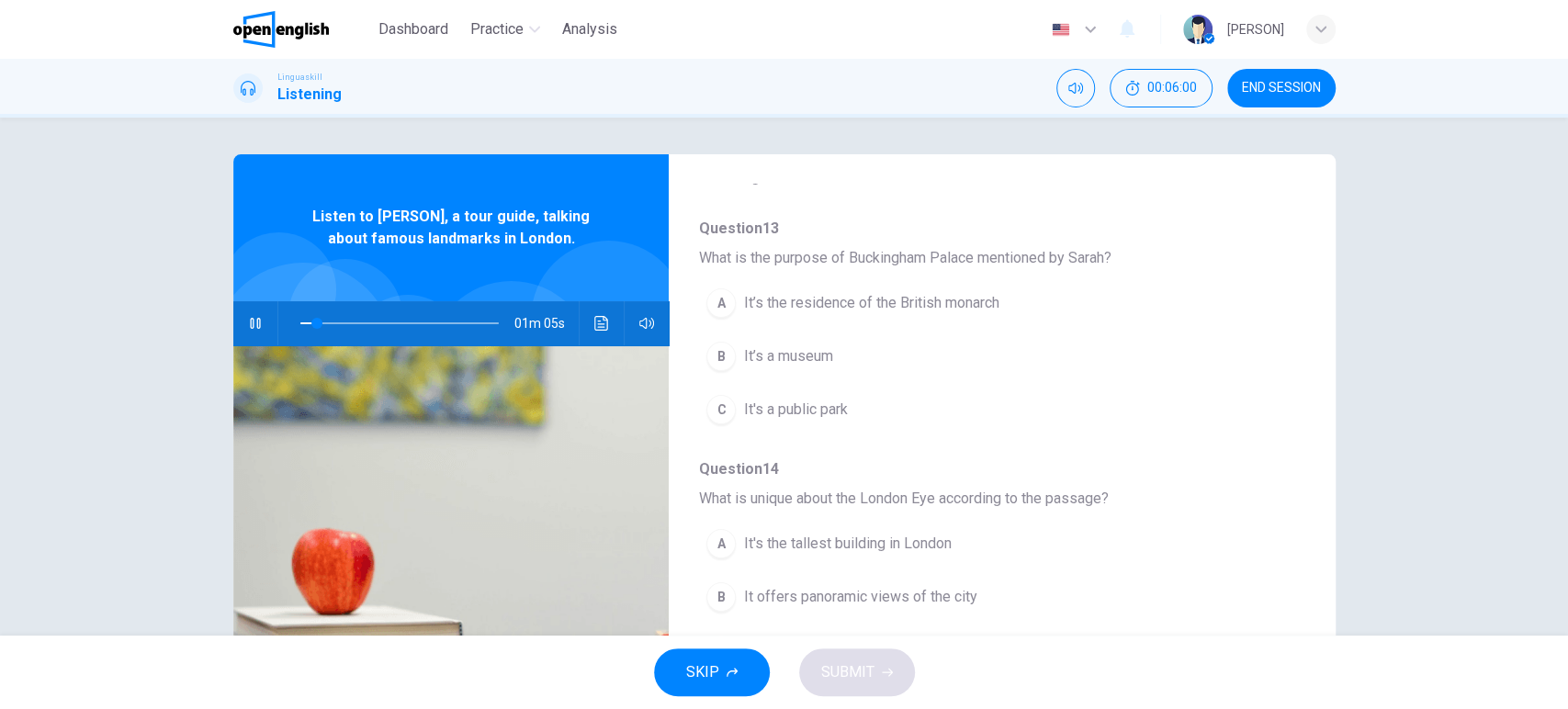 type 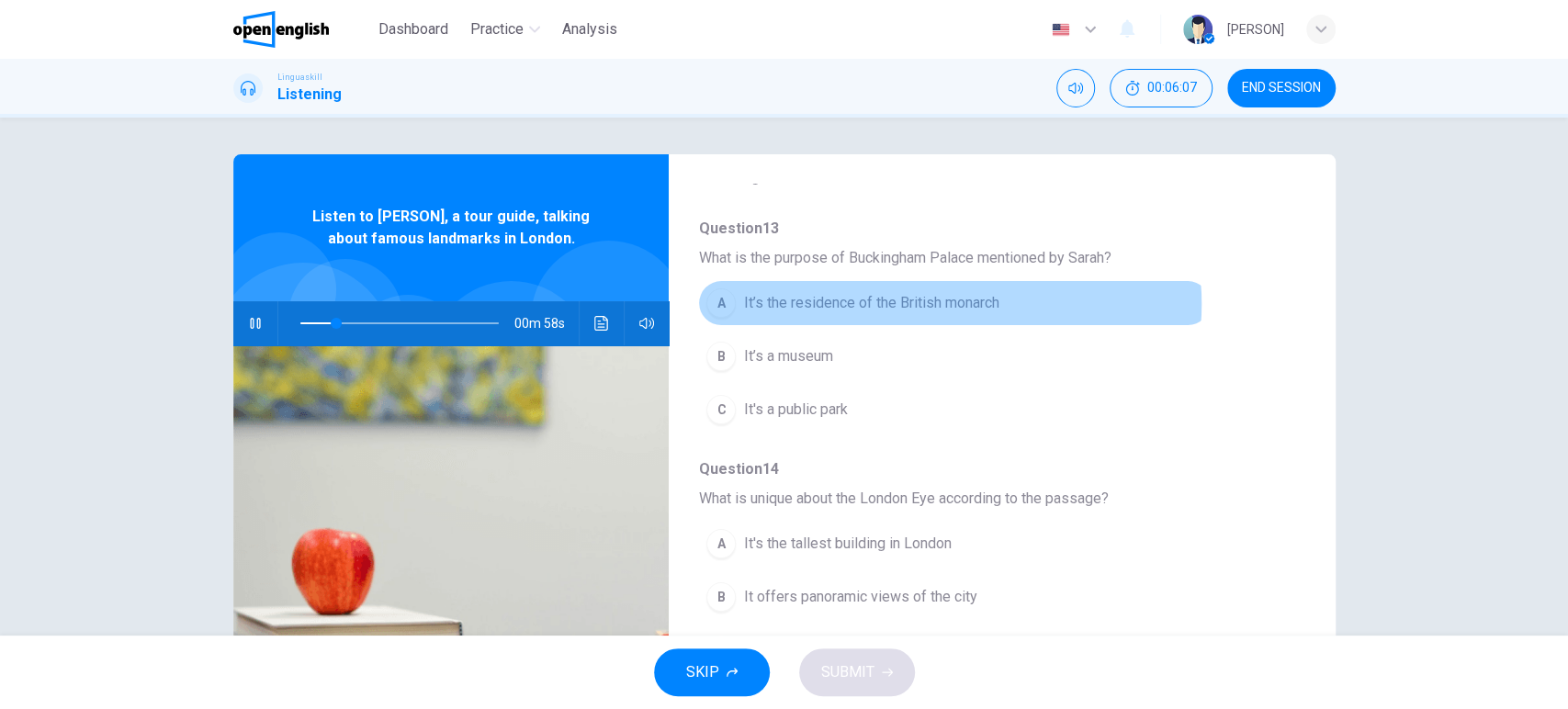 click on "It’s the residence of the British monarch" at bounding box center (871, 303) 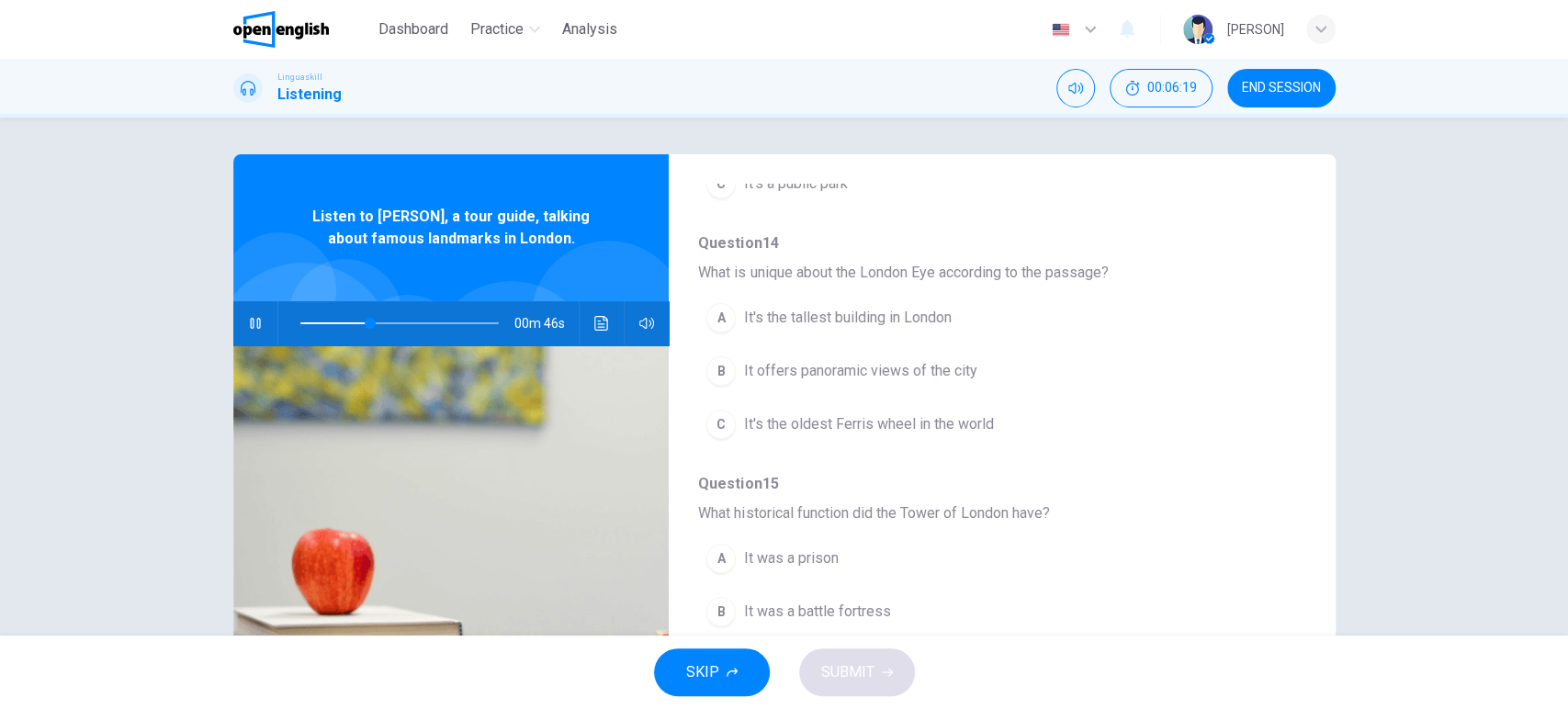 scroll, scrollTop: 384, scrollLeft: 0, axis: vertical 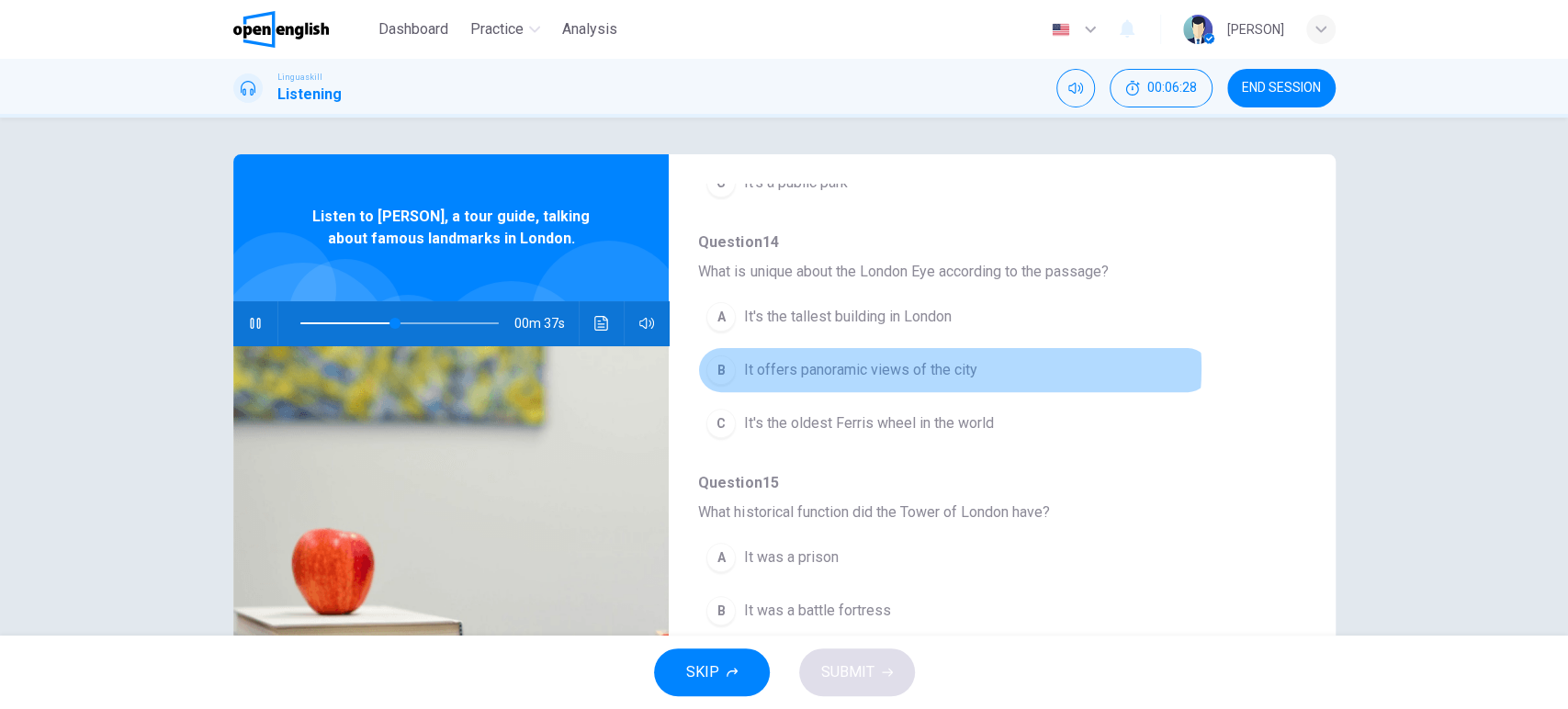 click on "It offers panoramic views of the city" at bounding box center [860, 370] 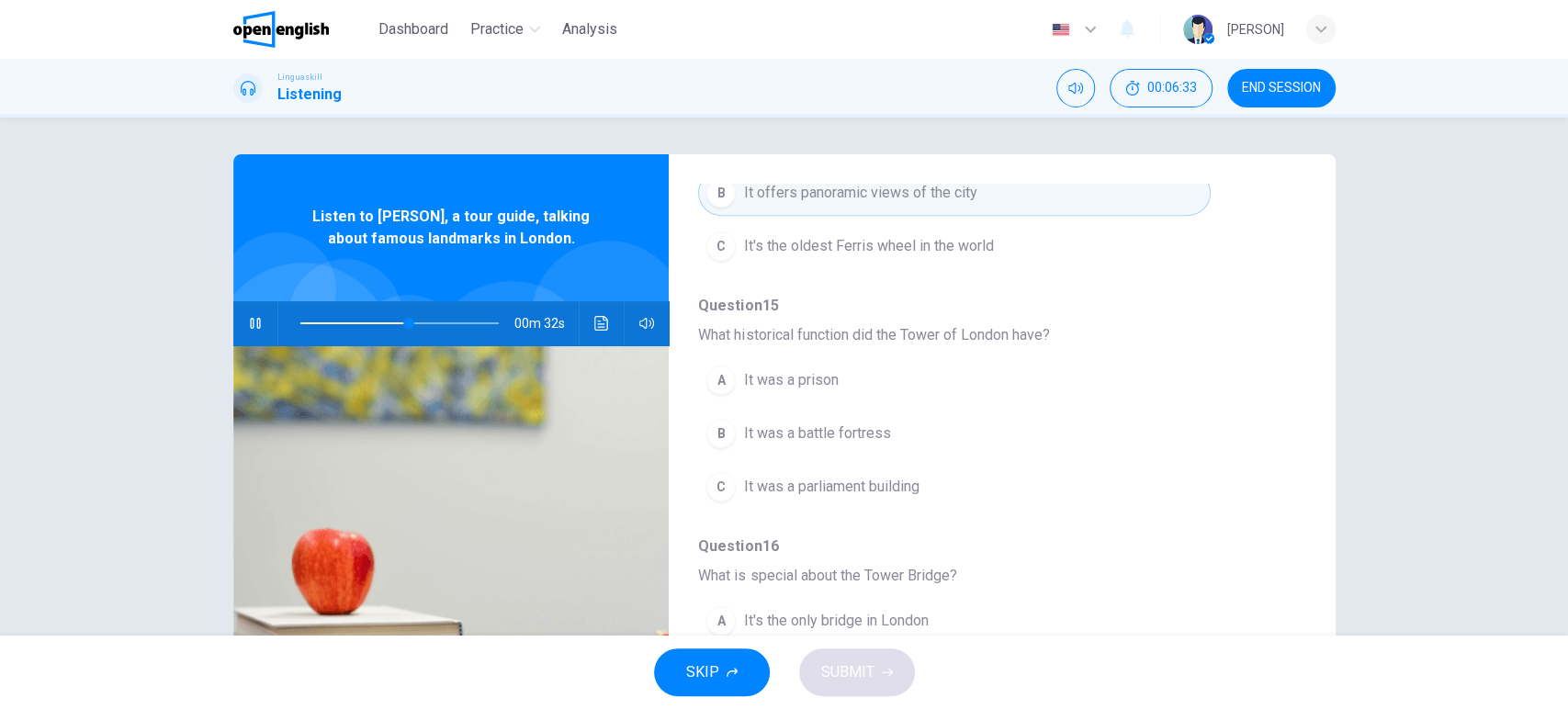 scroll, scrollTop: 570, scrollLeft: 0, axis: vertical 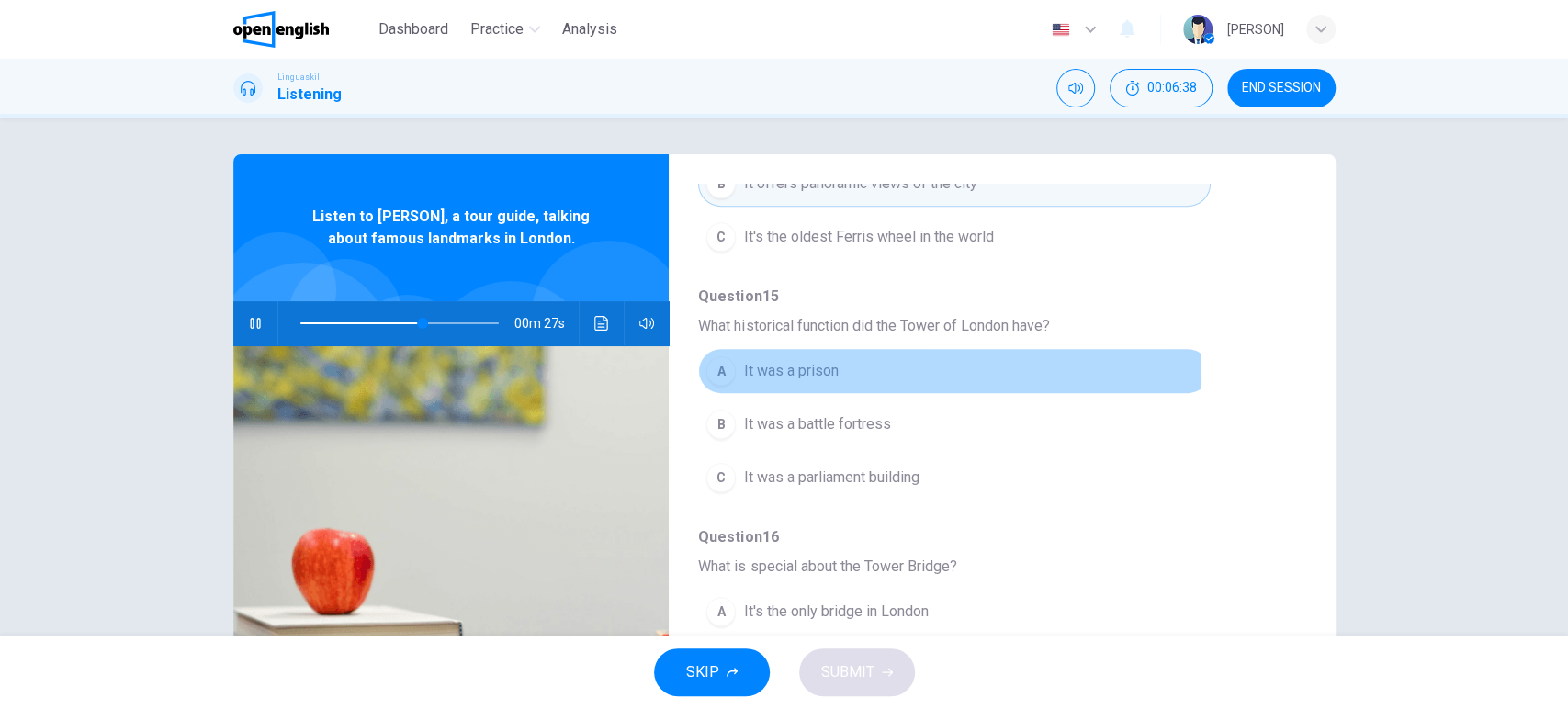 click on "A It was a prison" at bounding box center [953, 371] 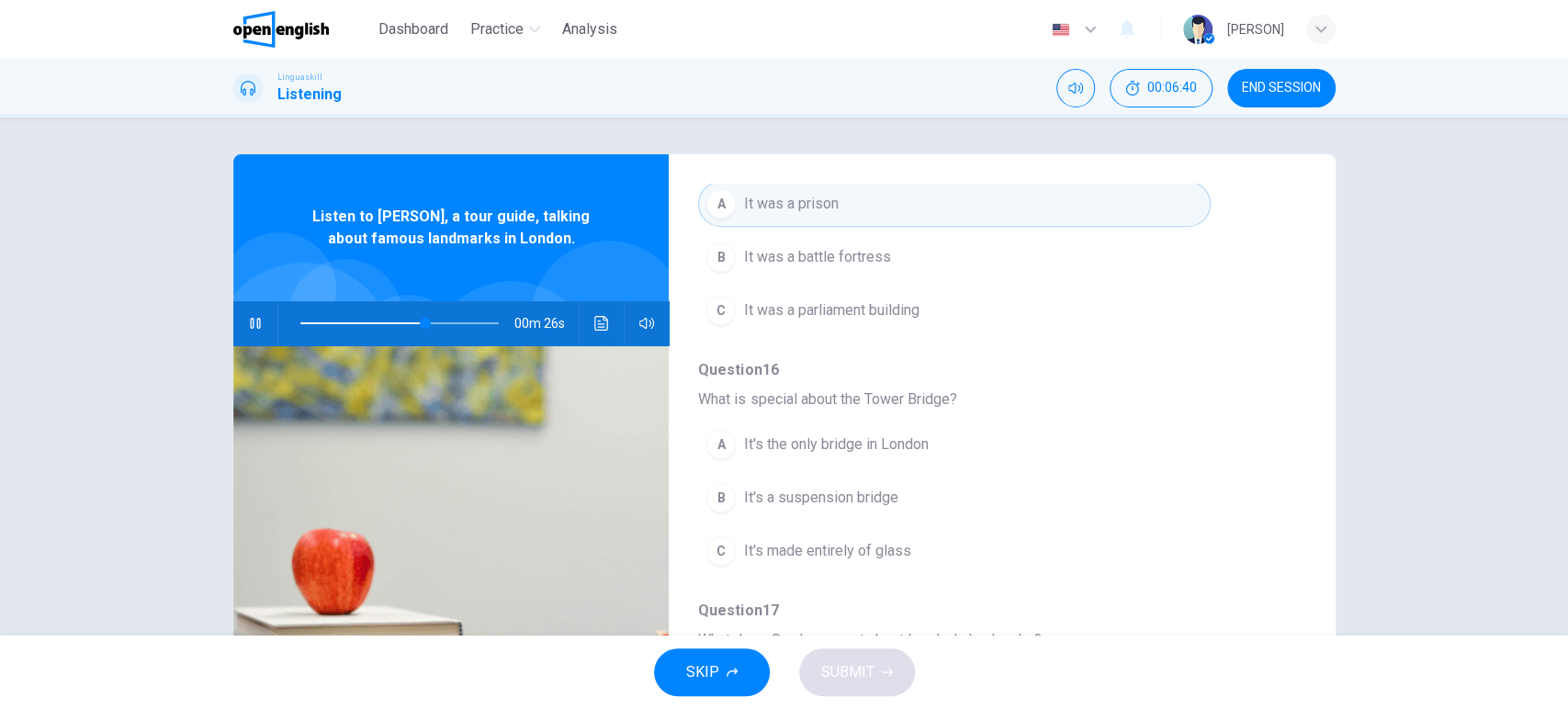 scroll, scrollTop: 789, scrollLeft: 0, axis: vertical 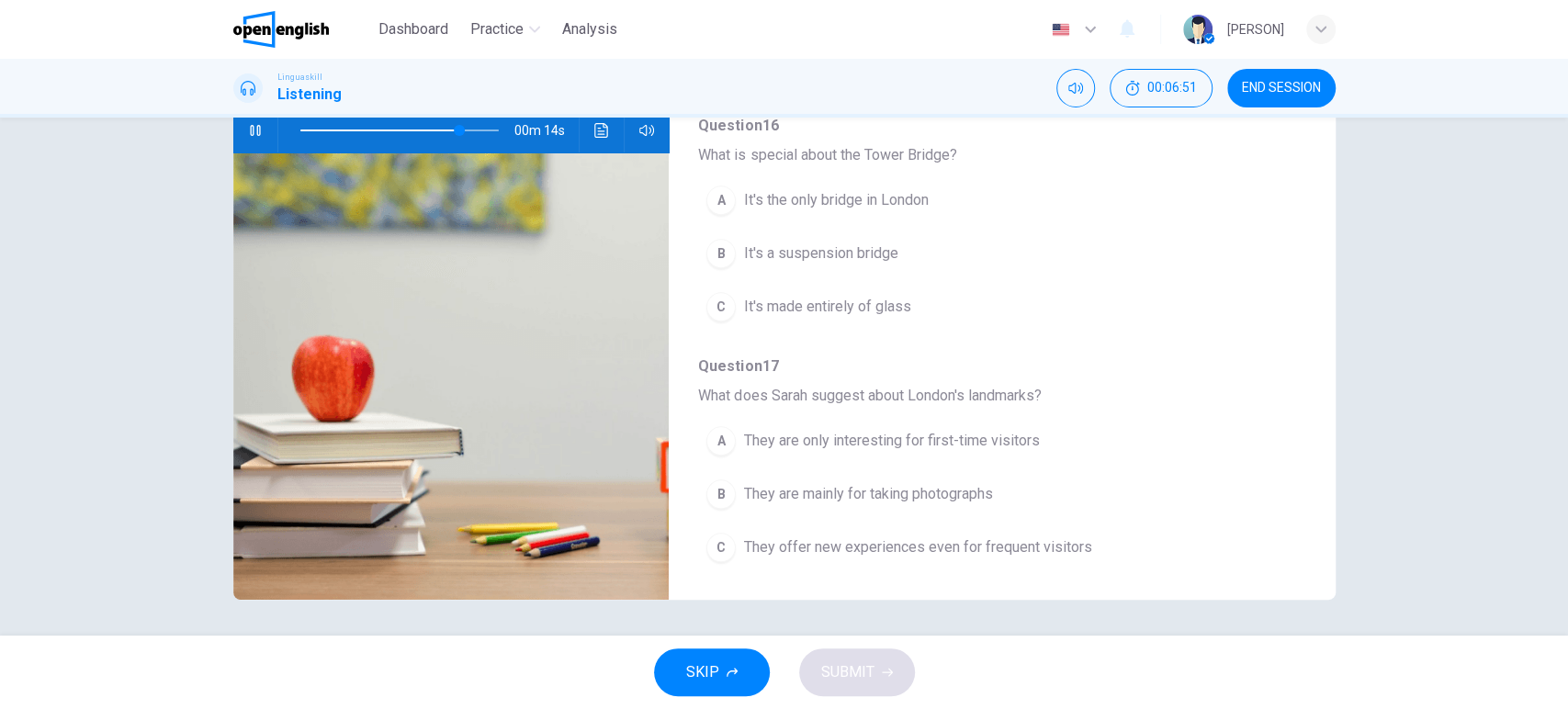 click on "It's a suspension bridge" at bounding box center (820, 253) 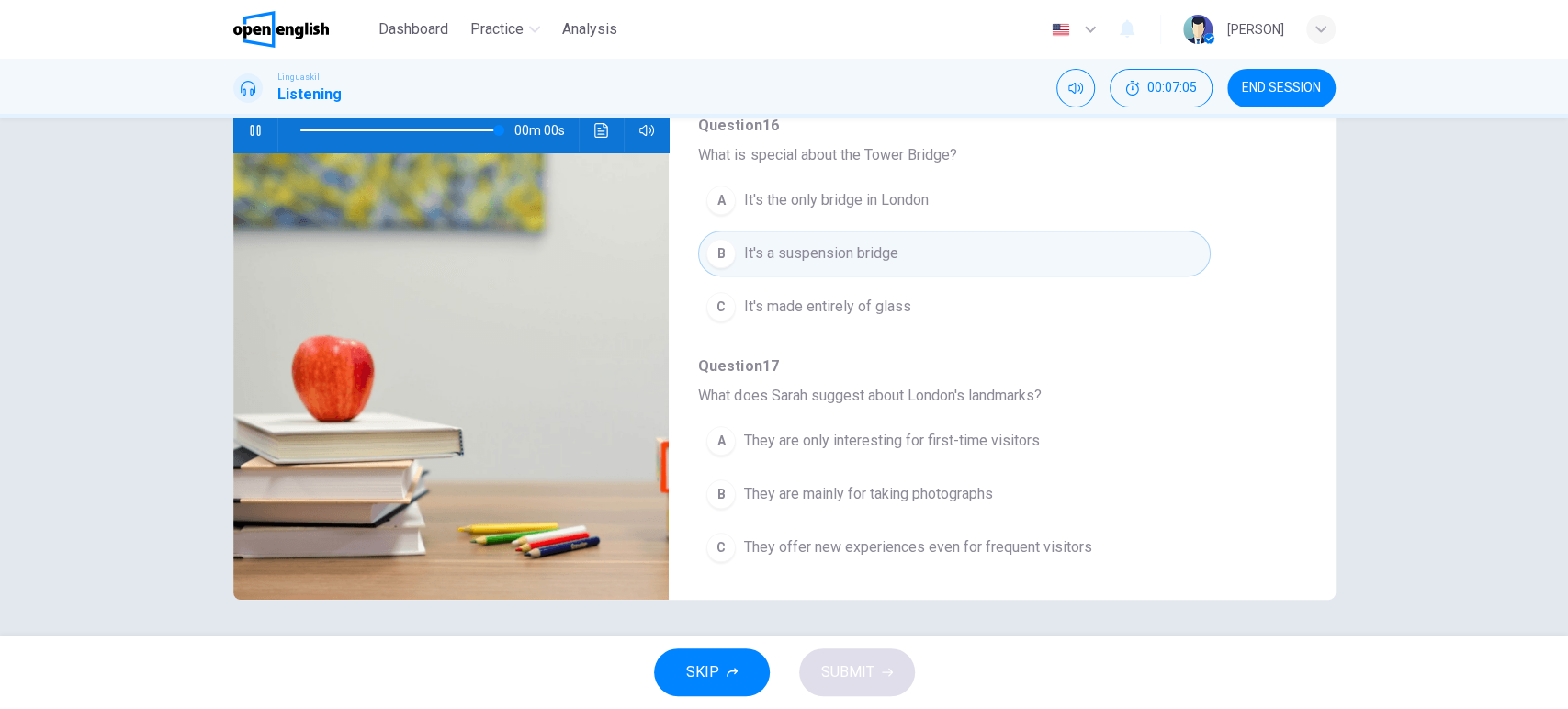 type on "*" 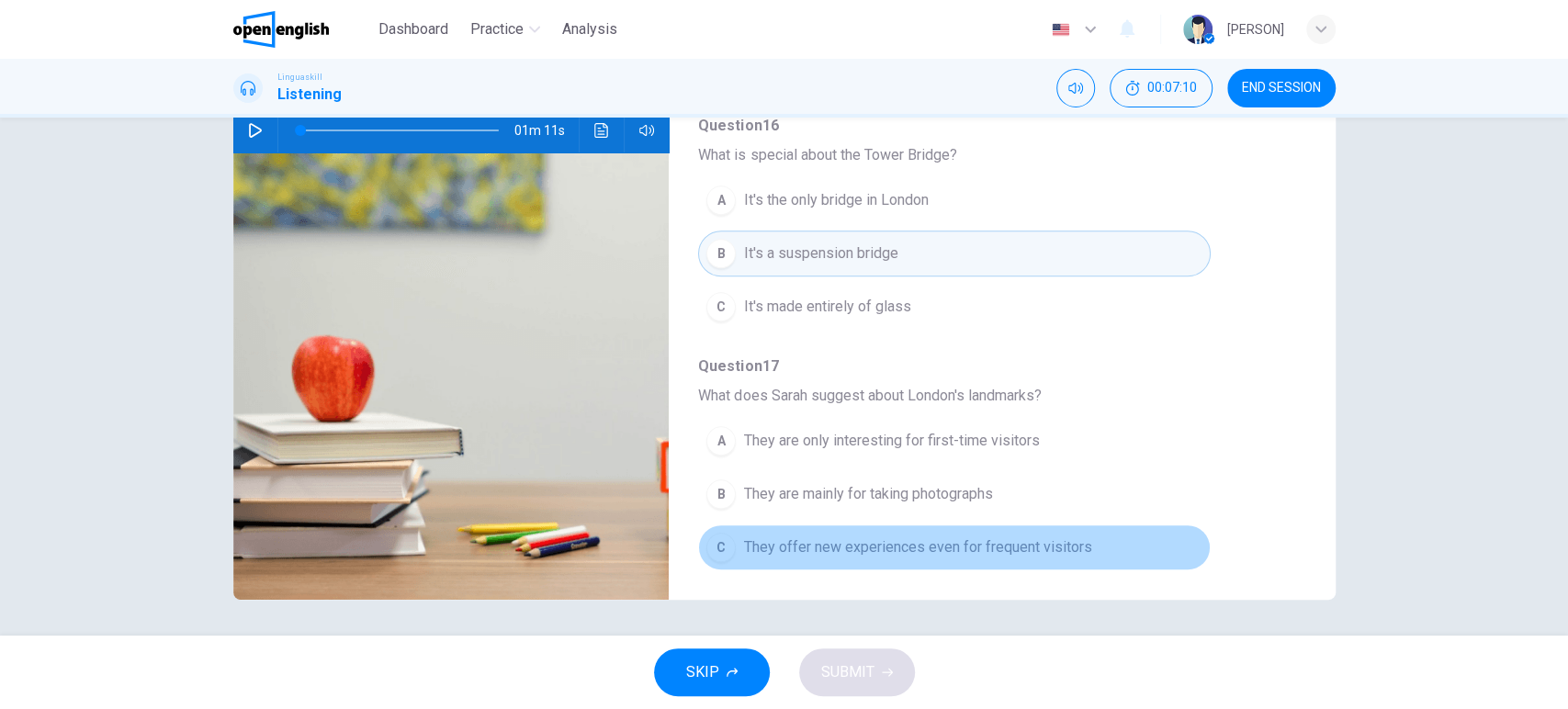 click on "They offer new experiences even for frequent visitors" at bounding box center [917, 547] 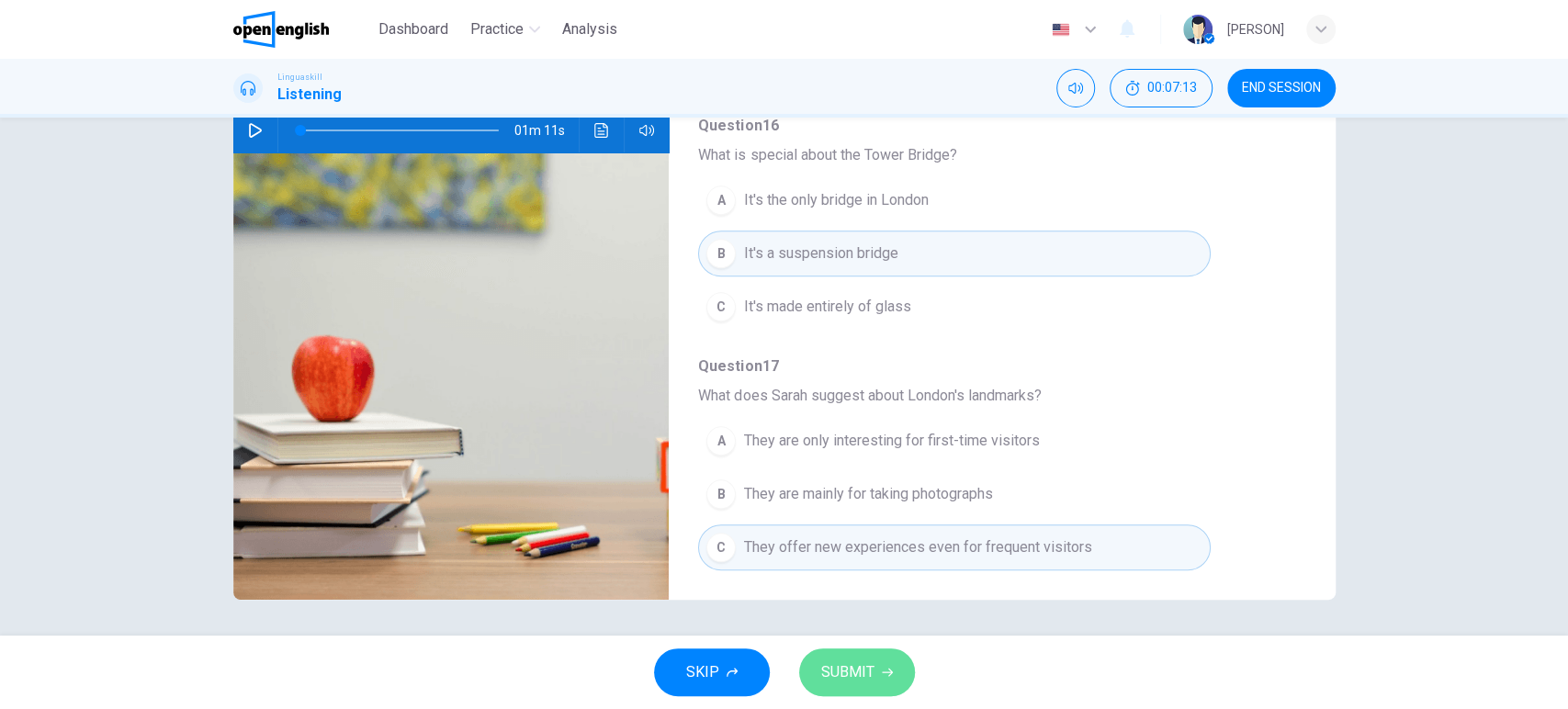 click on "SUBMIT" at bounding box center [857, 672] 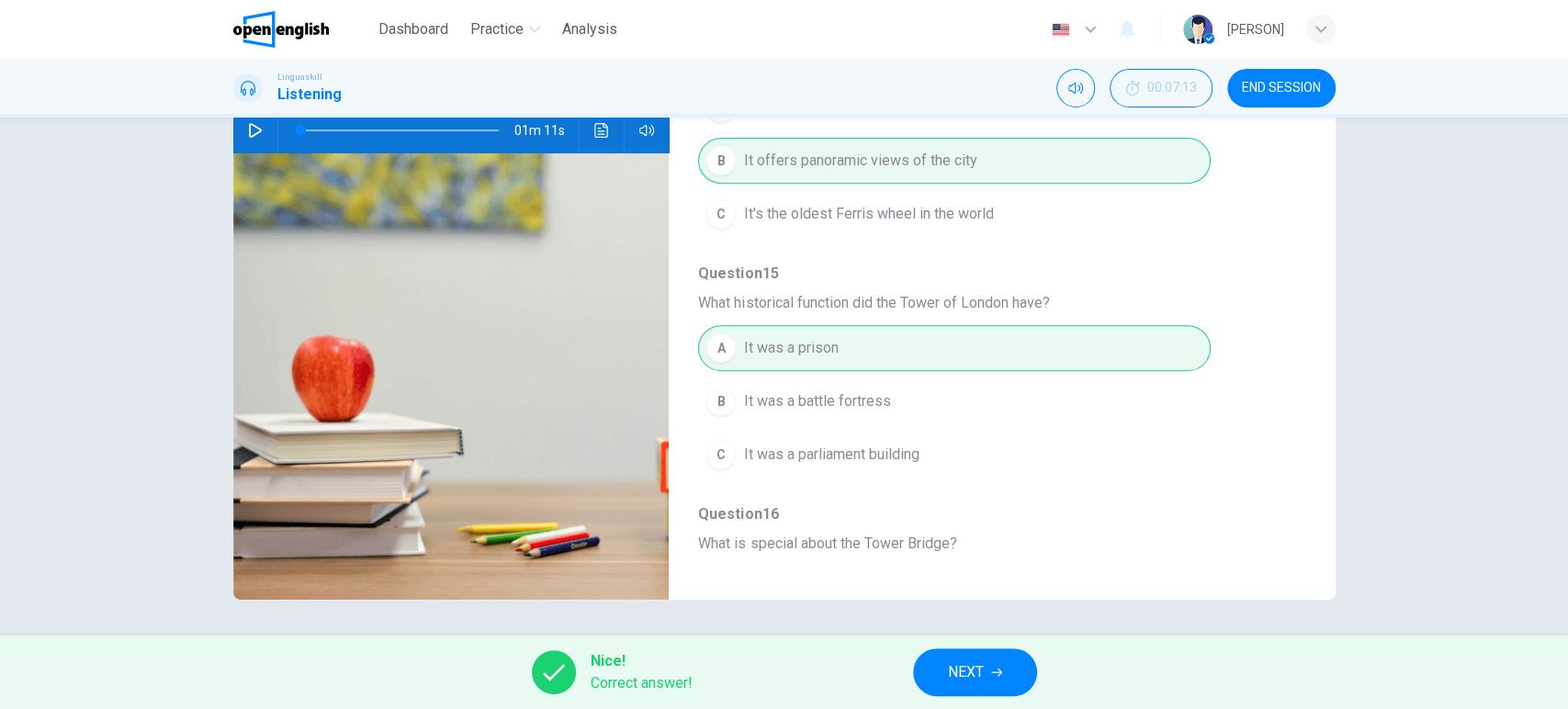 scroll, scrollTop: 0, scrollLeft: 0, axis: both 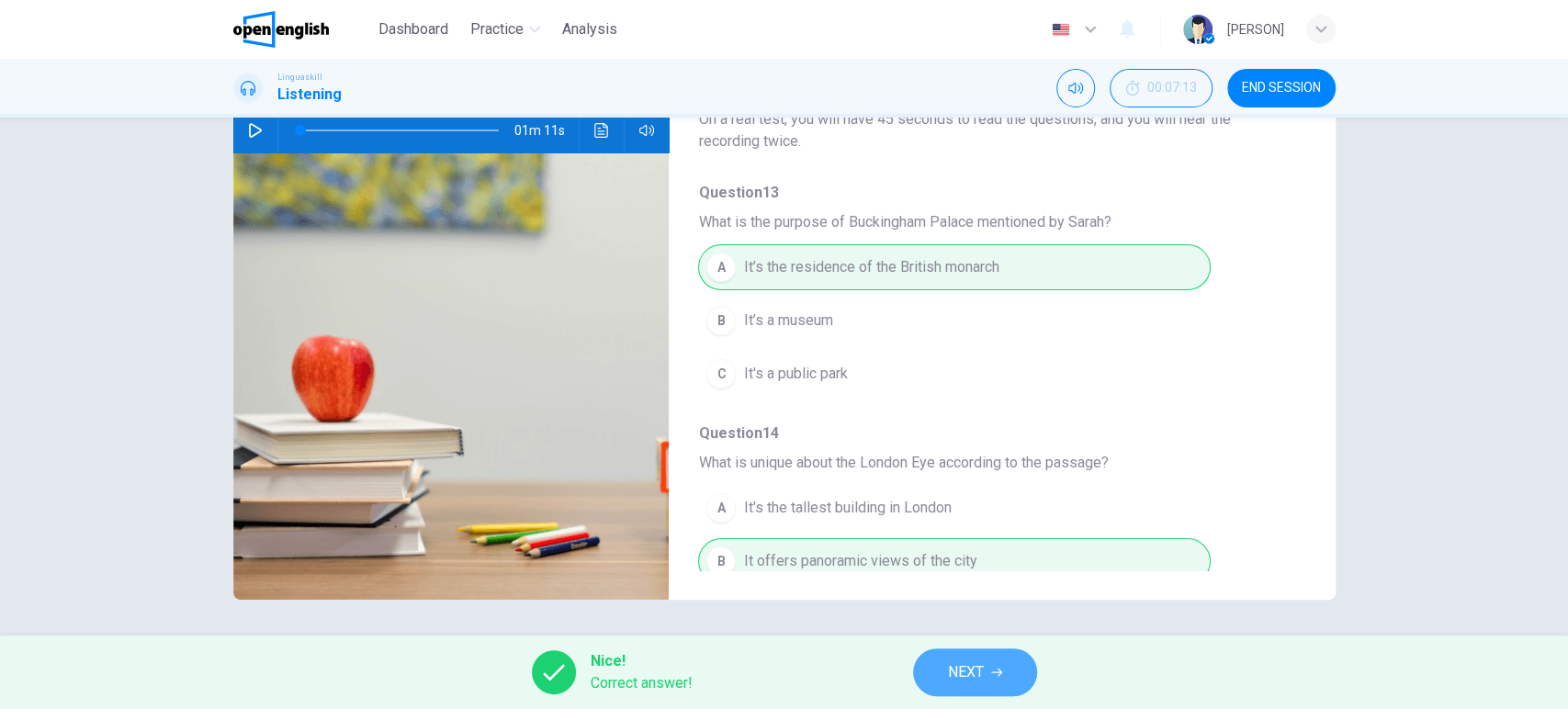 click on "NEXT" at bounding box center [975, 672] 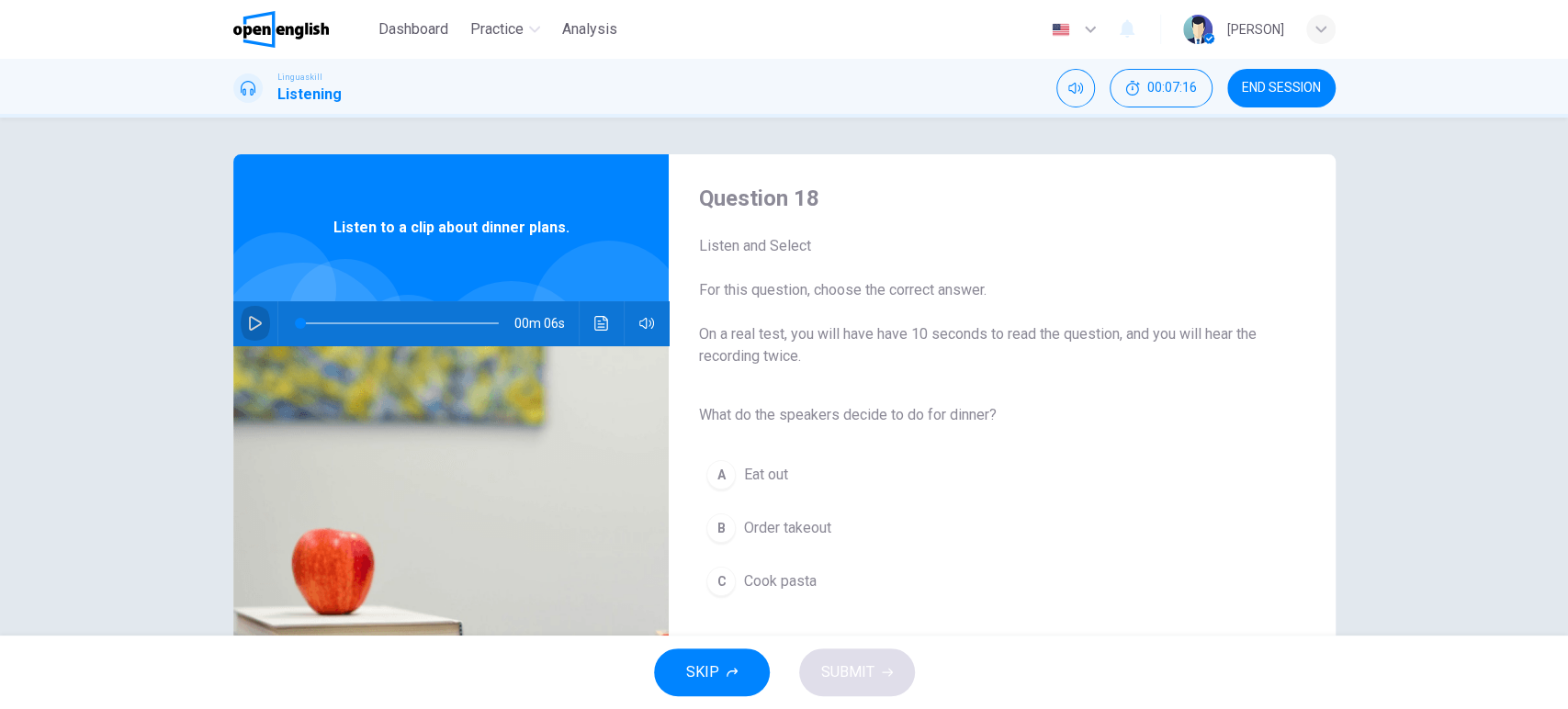 click at bounding box center [255, 323] 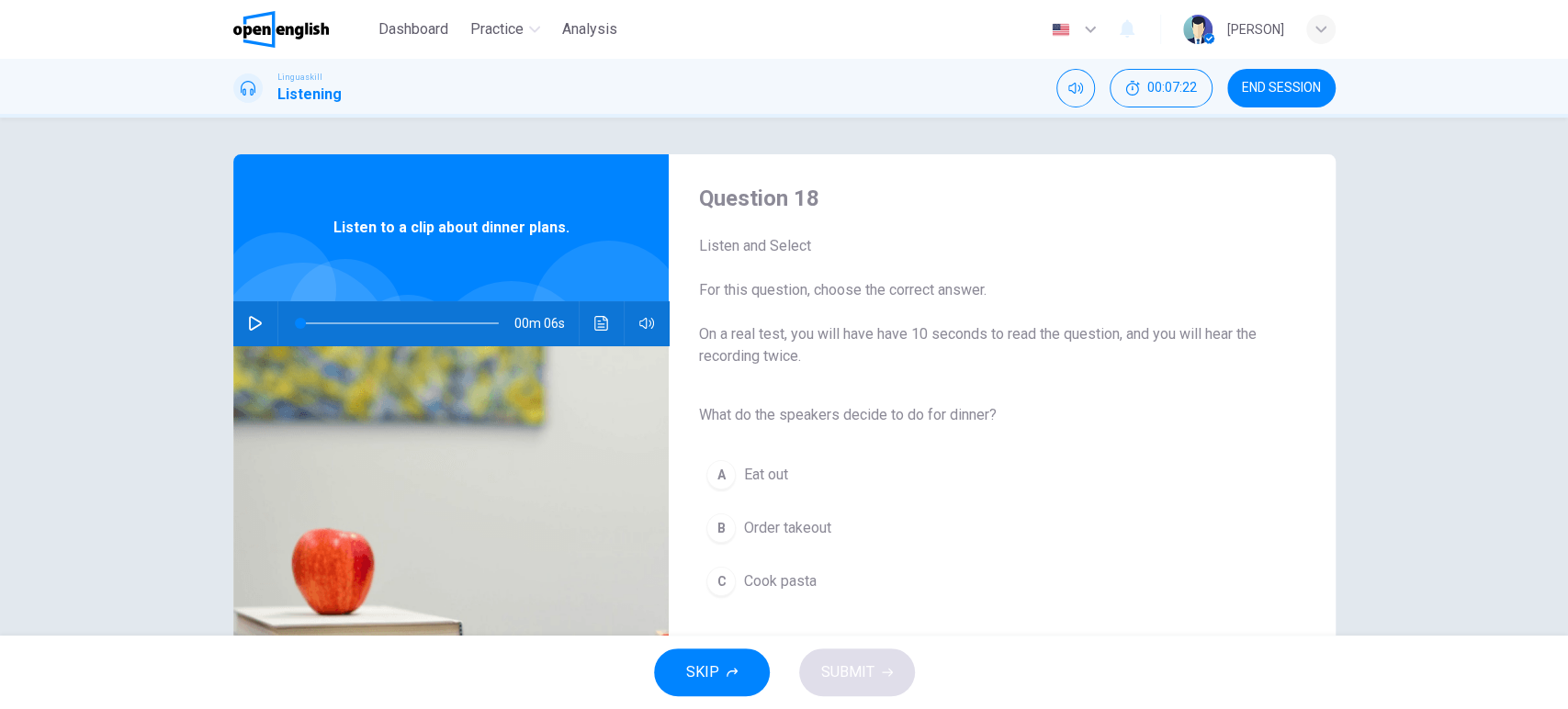 type on "*" 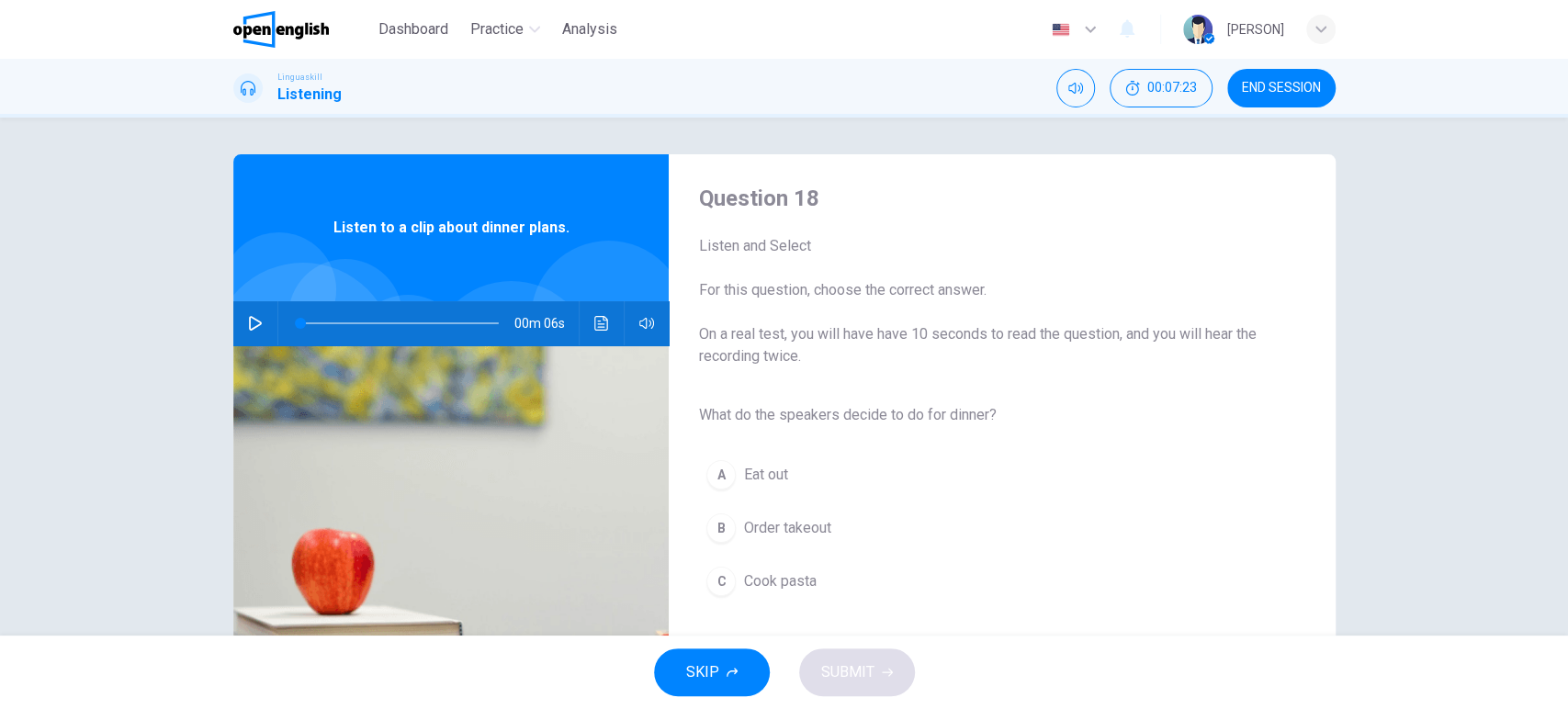 click on "C Cook pasta" at bounding box center (987, 581) 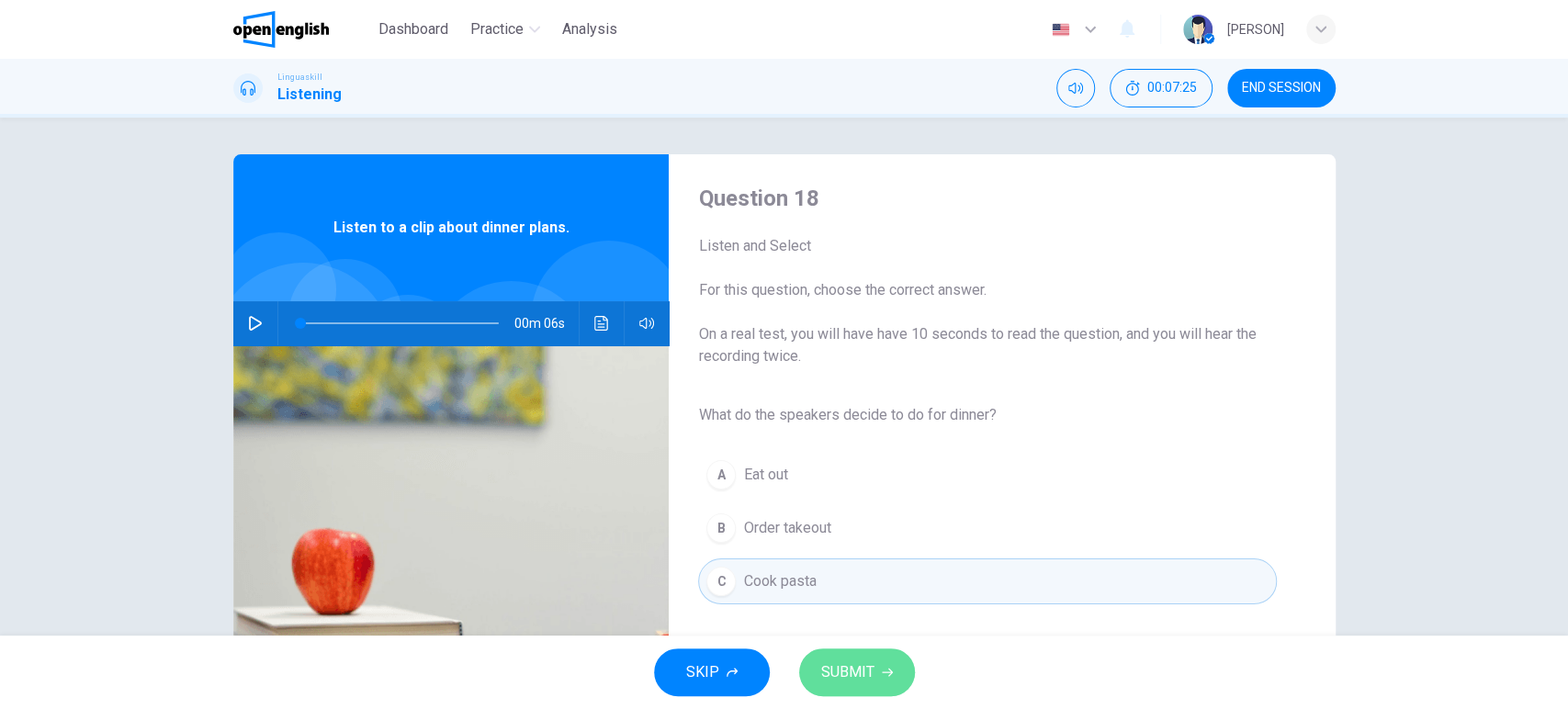 click on "SUBMIT" at bounding box center [857, 672] 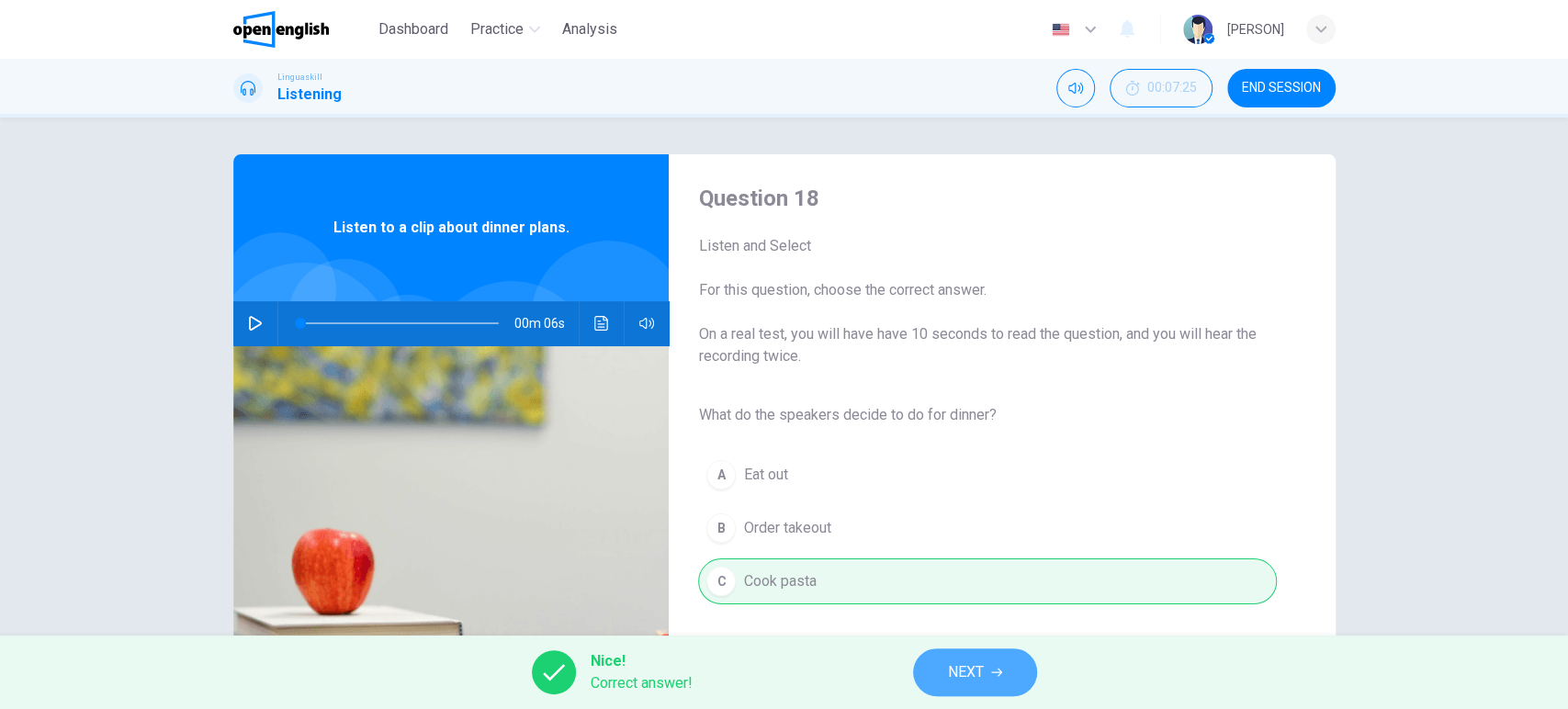 click on "NEXT" at bounding box center [975, 672] 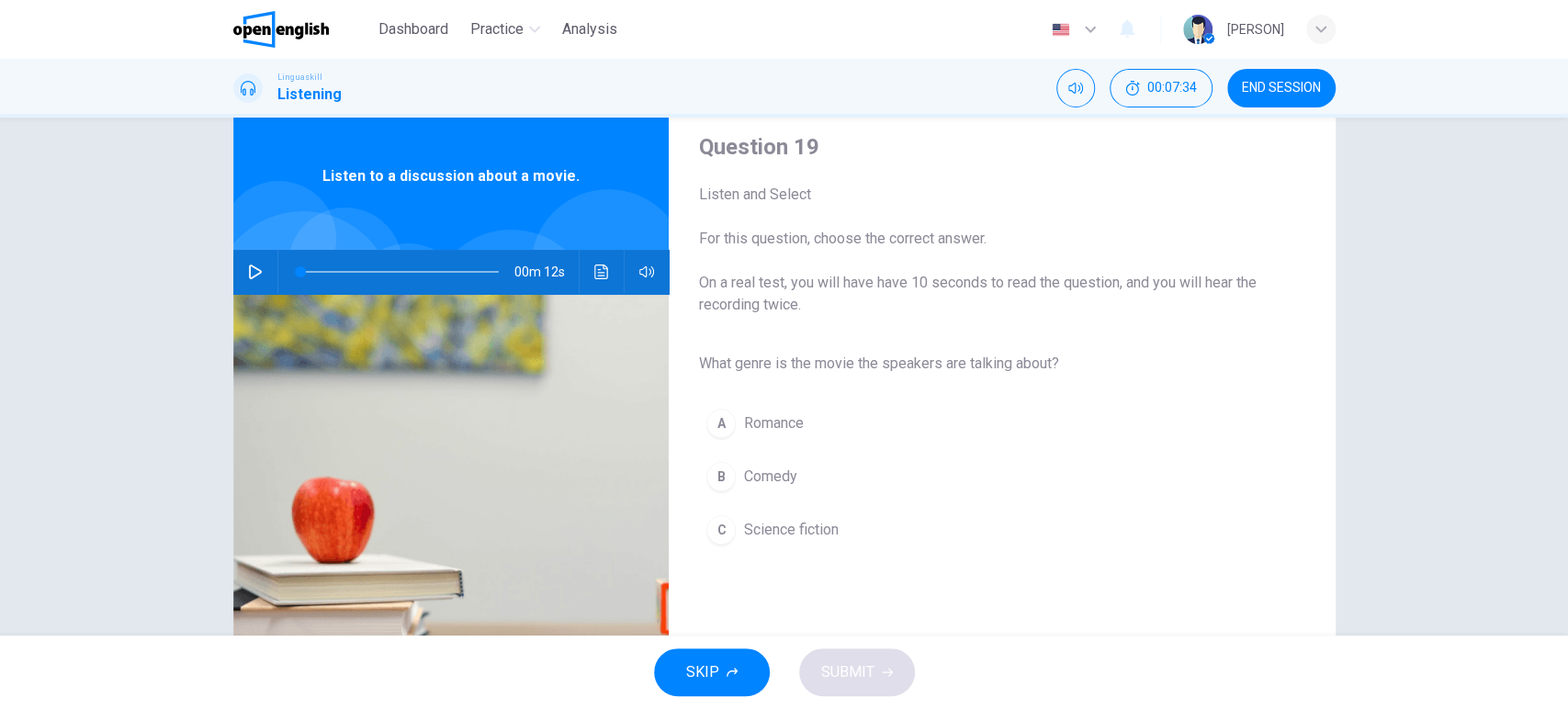 scroll, scrollTop: 51, scrollLeft: 0, axis: vertical 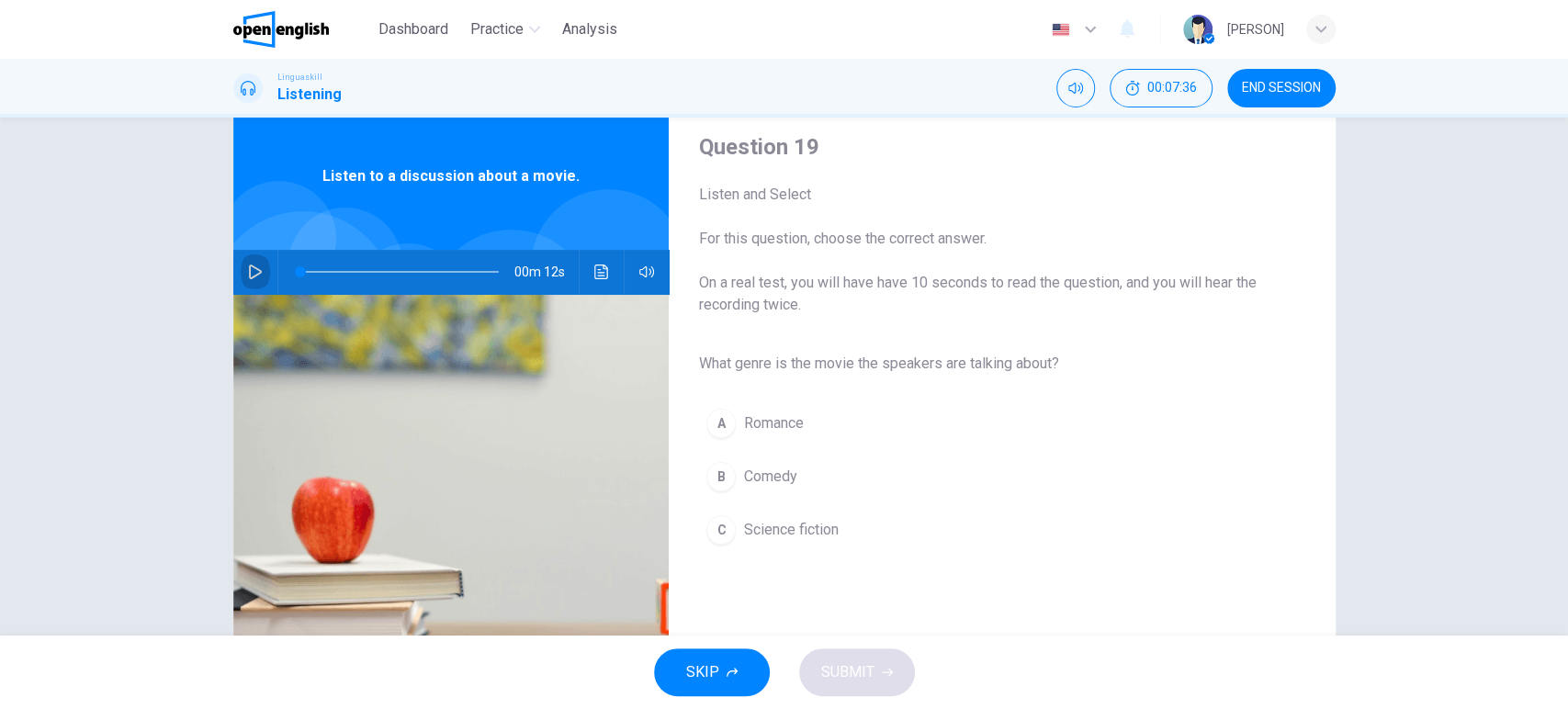 click 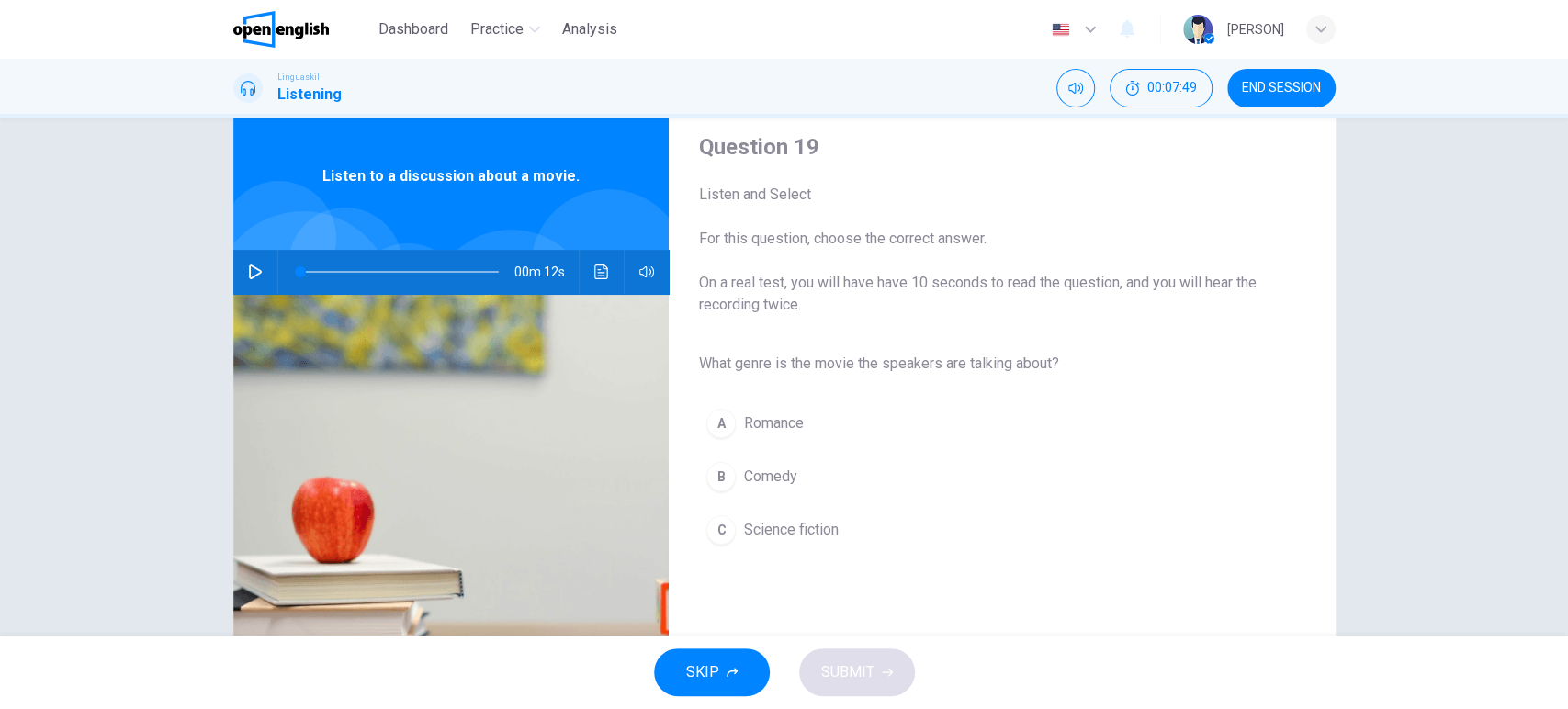 click 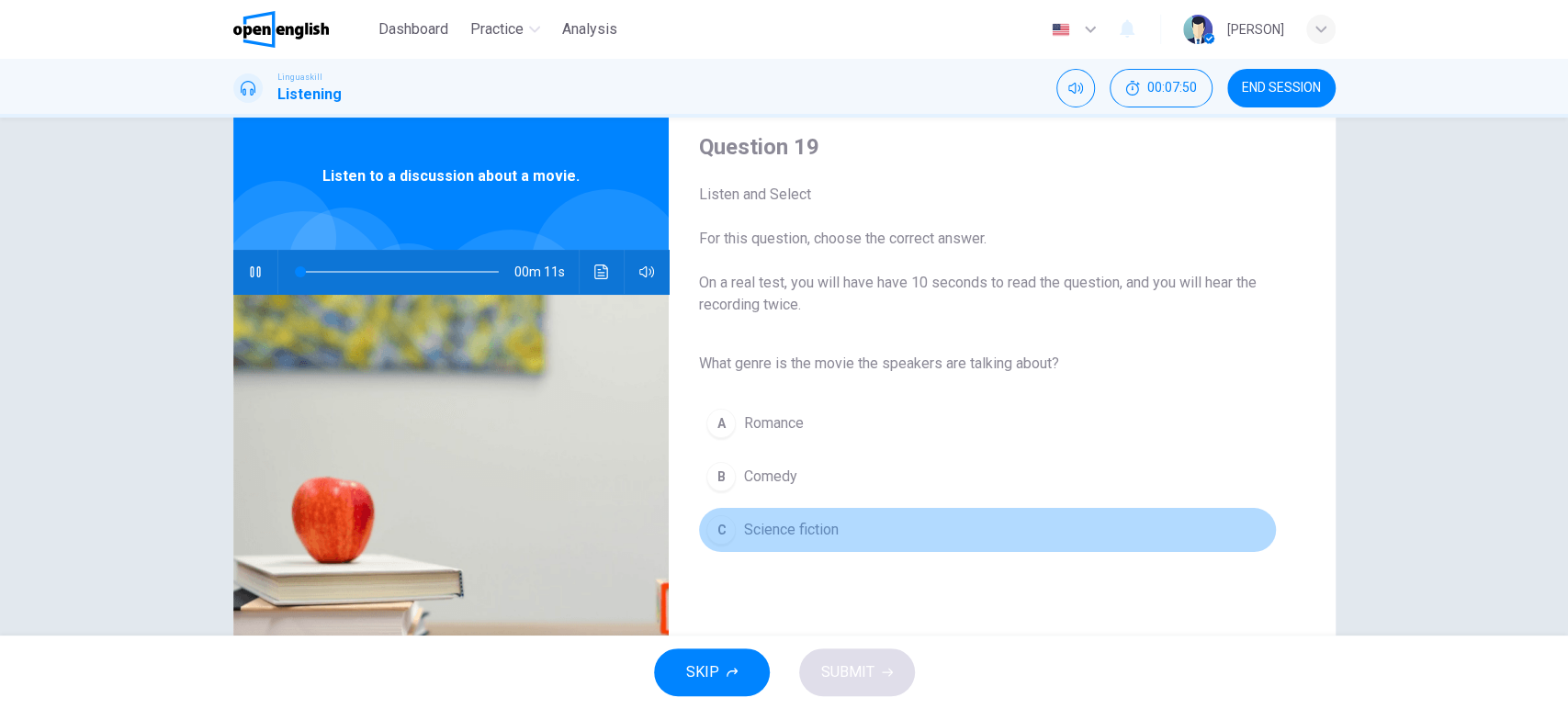 click on "Science fiction" at bounding box center (790, 530) 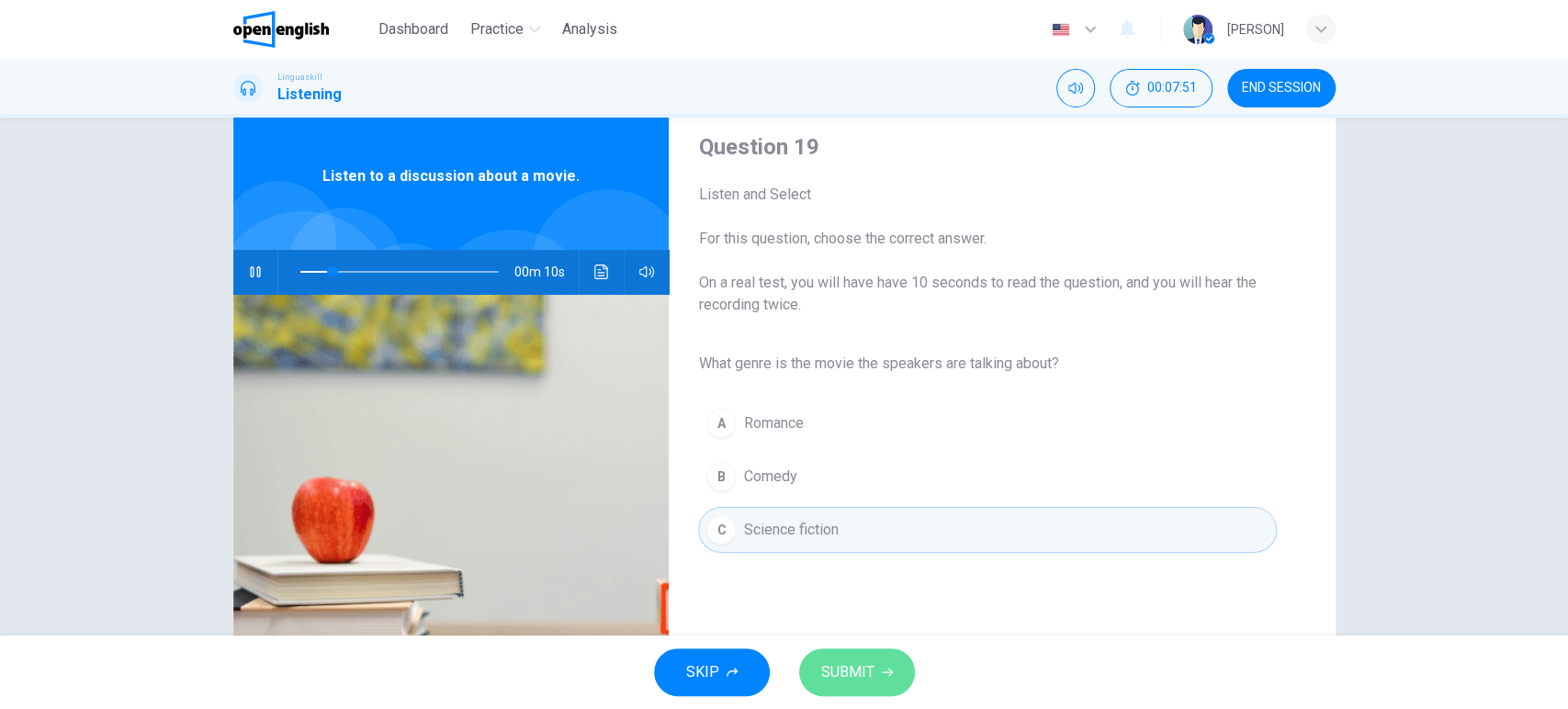 click on "SUBMIT" at bounding box center [848, 672] 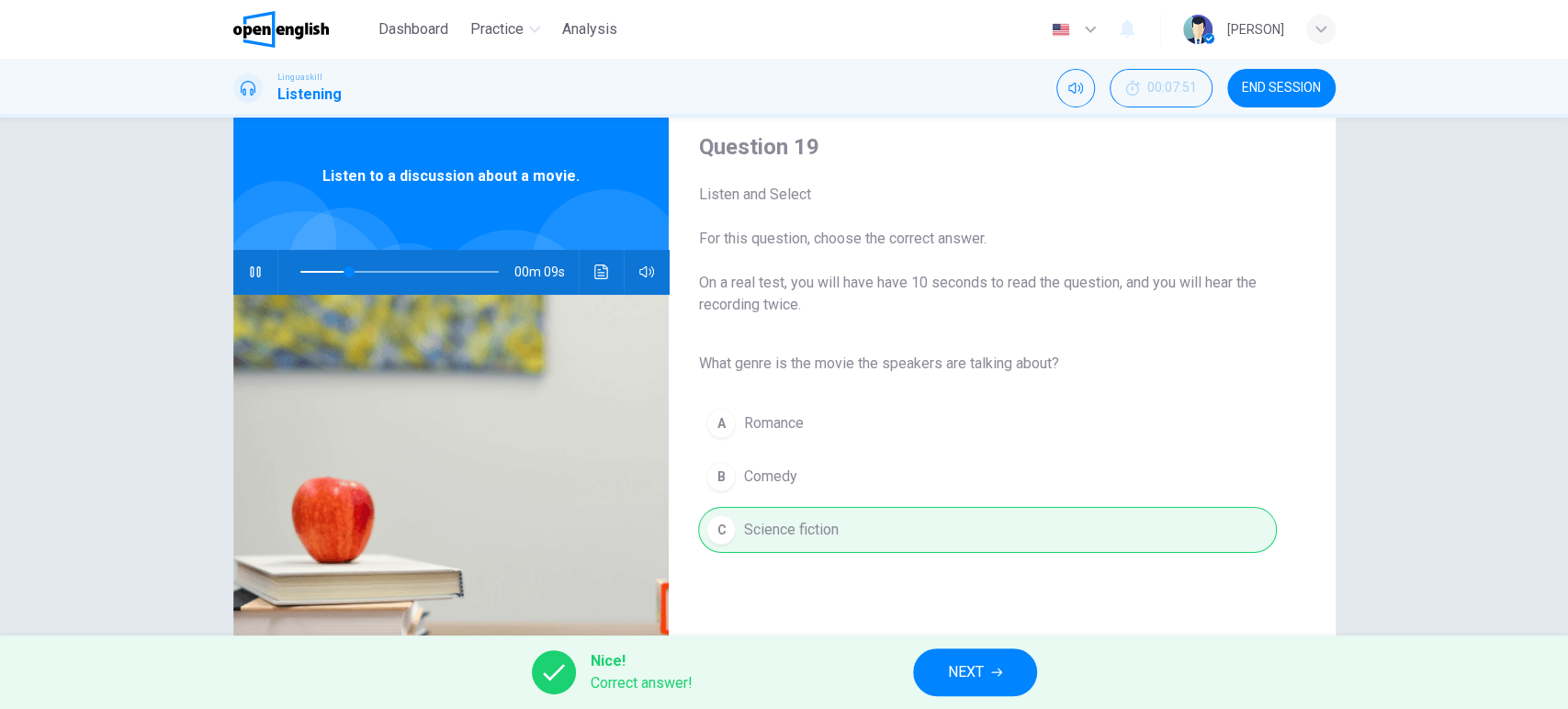 click on "Nice! Correct answer! NEXT" at bounding box center [784, 672] 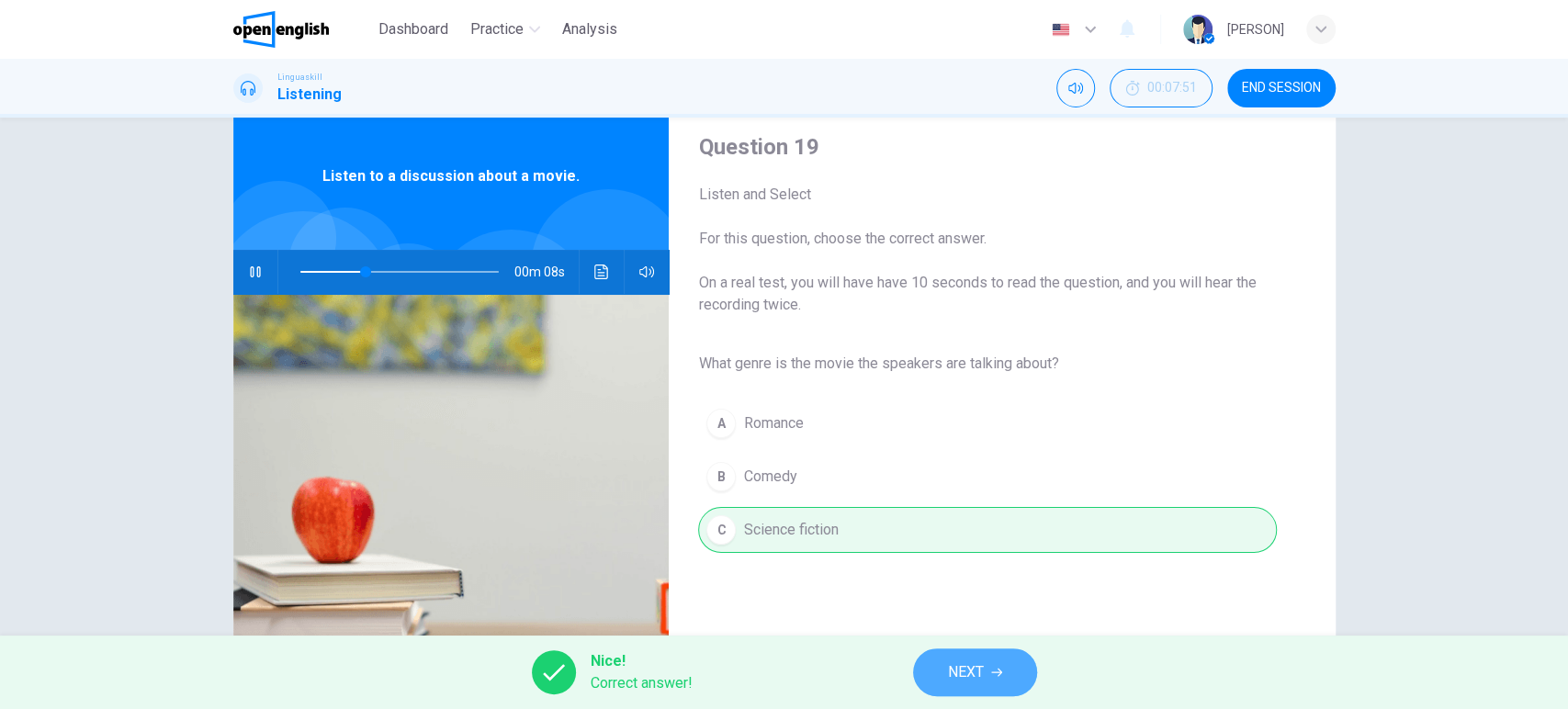 click on "NEXT" at bounding box center [975, 672] 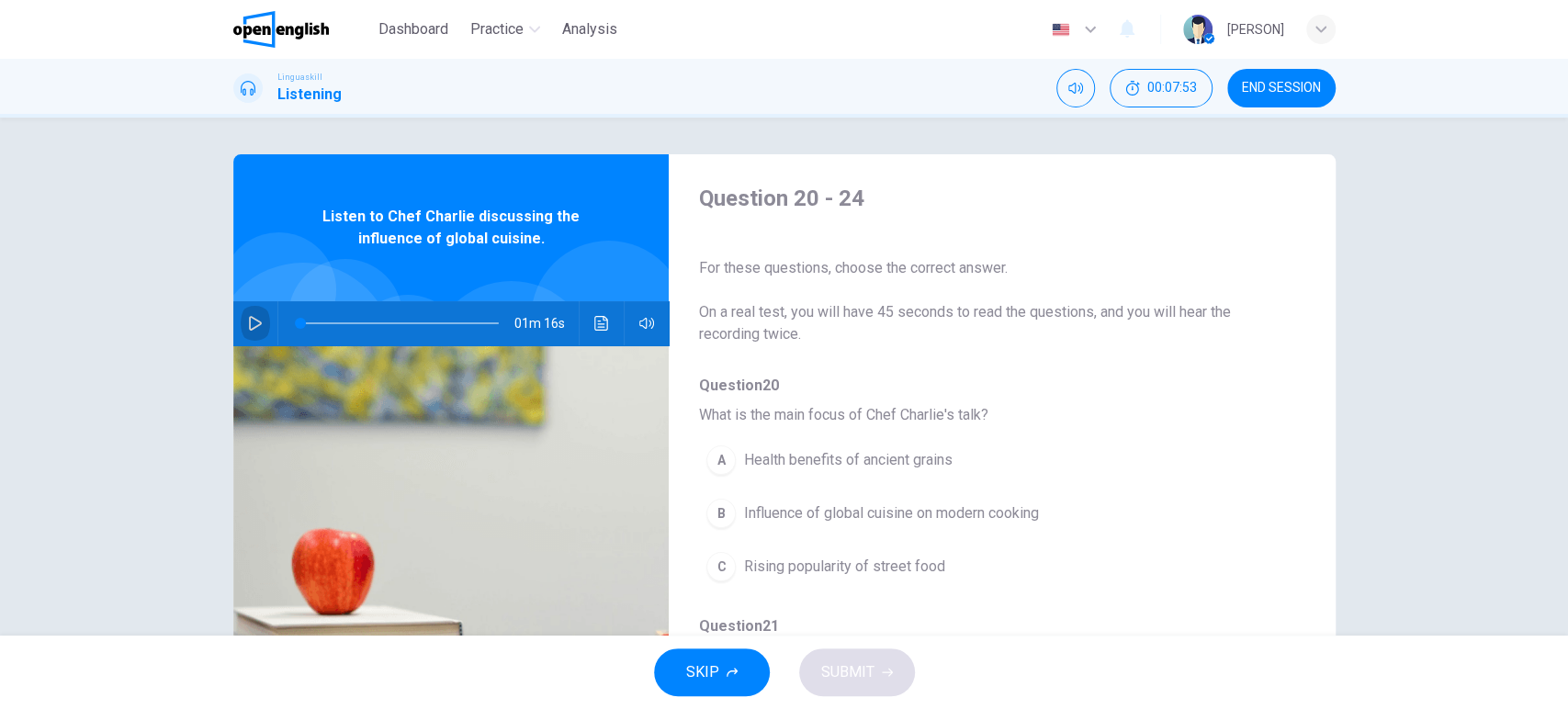 click 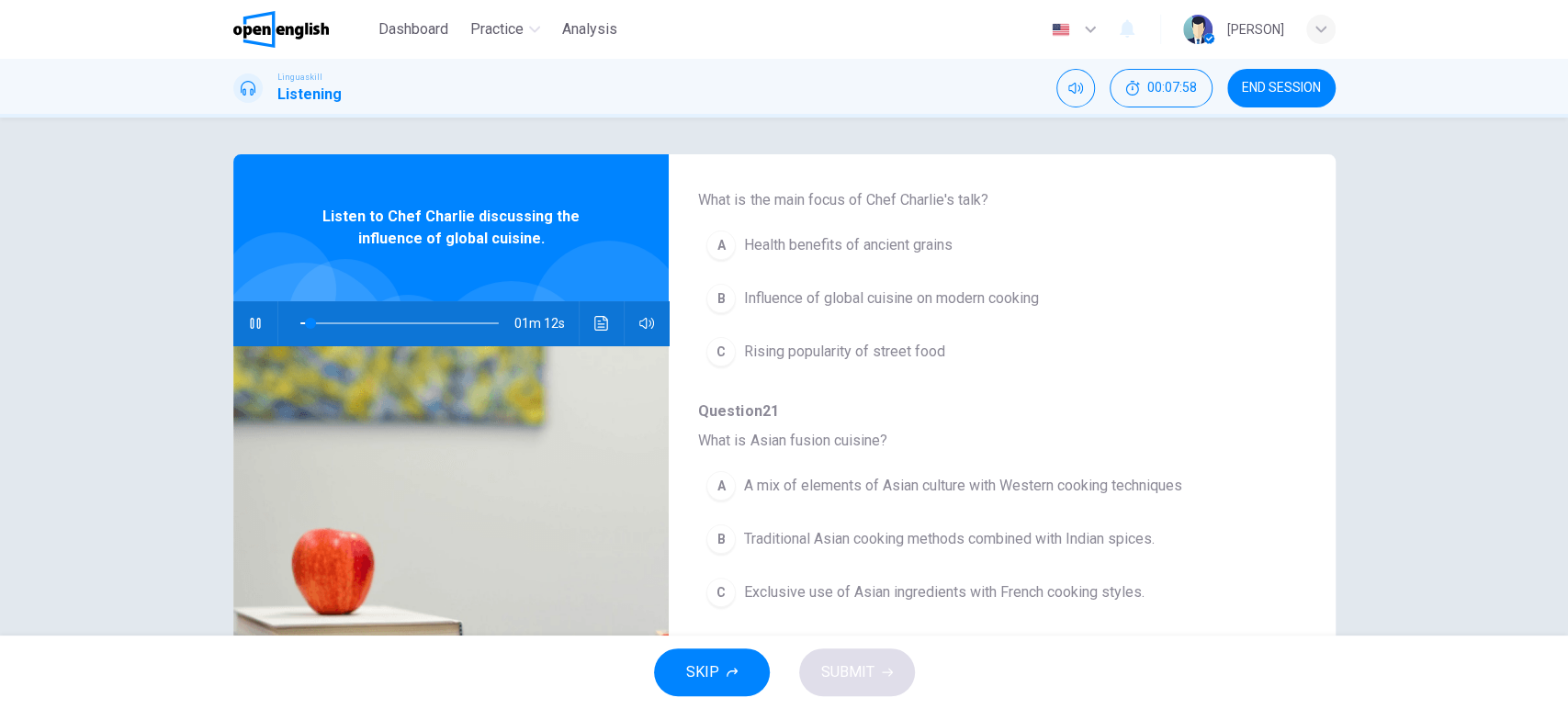 scroll, scrollTop: 215, scrollLeft: 0, axis: vertical 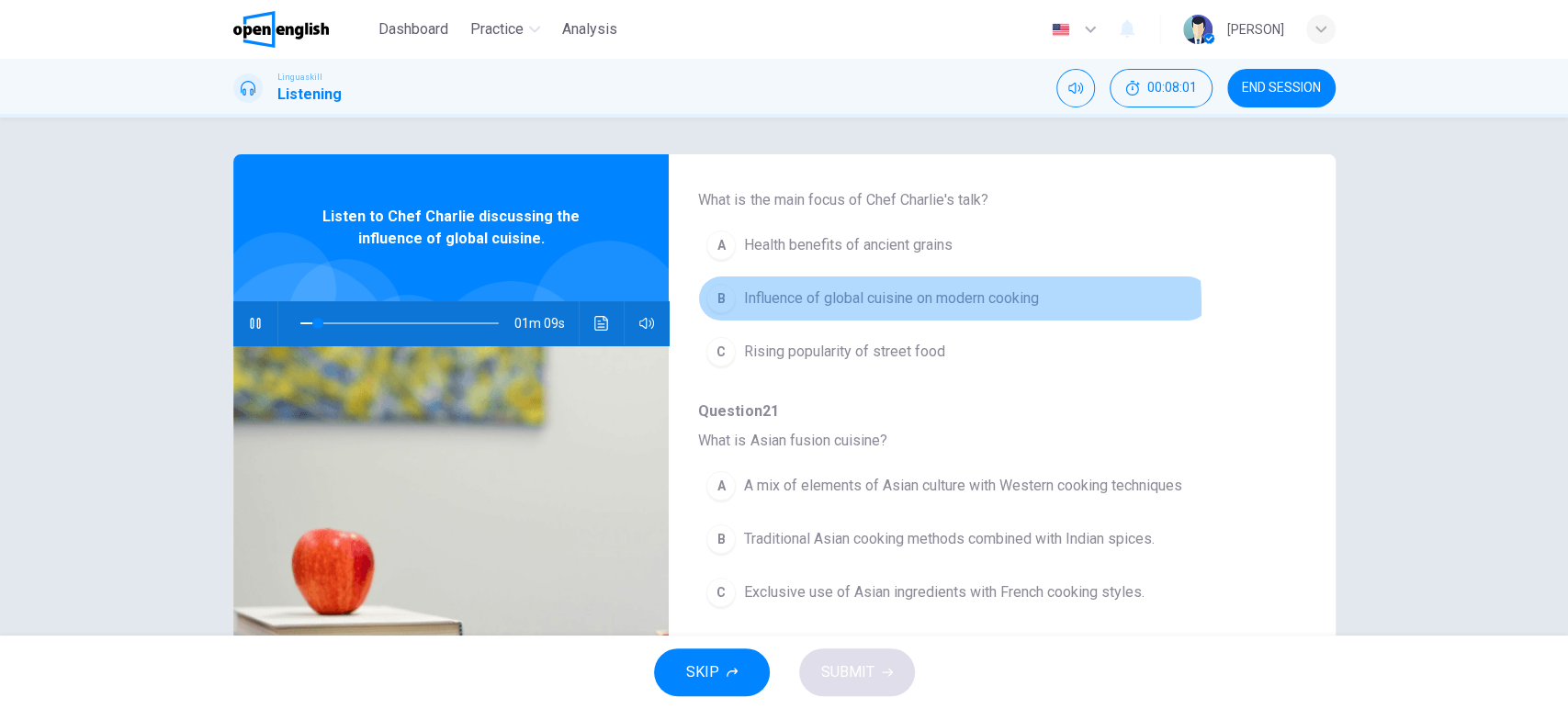 click on "Influence of global cuisine on modern cooking" at bounding box center [890, 298] 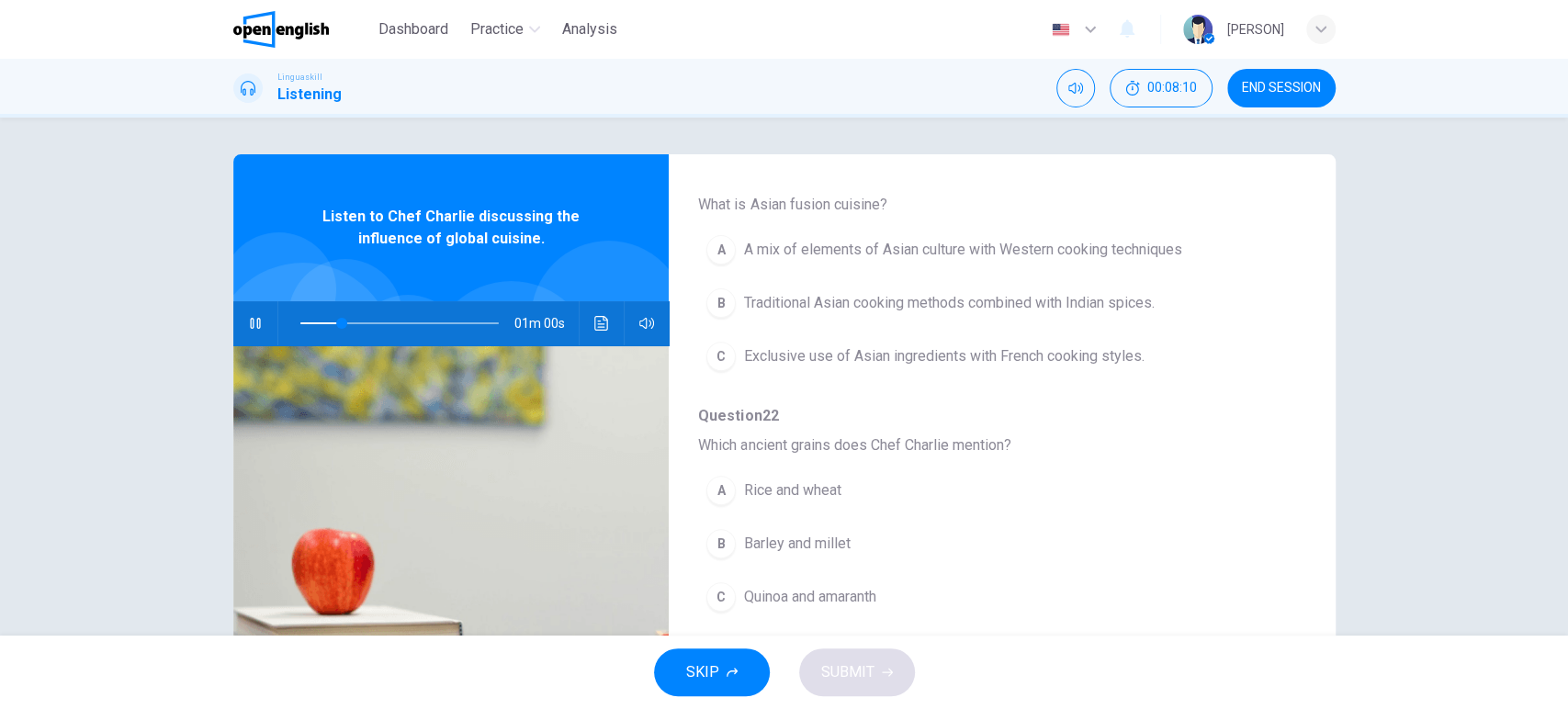 scroll, scrollTop: 452, scrollLeft: 0, axis: vertical 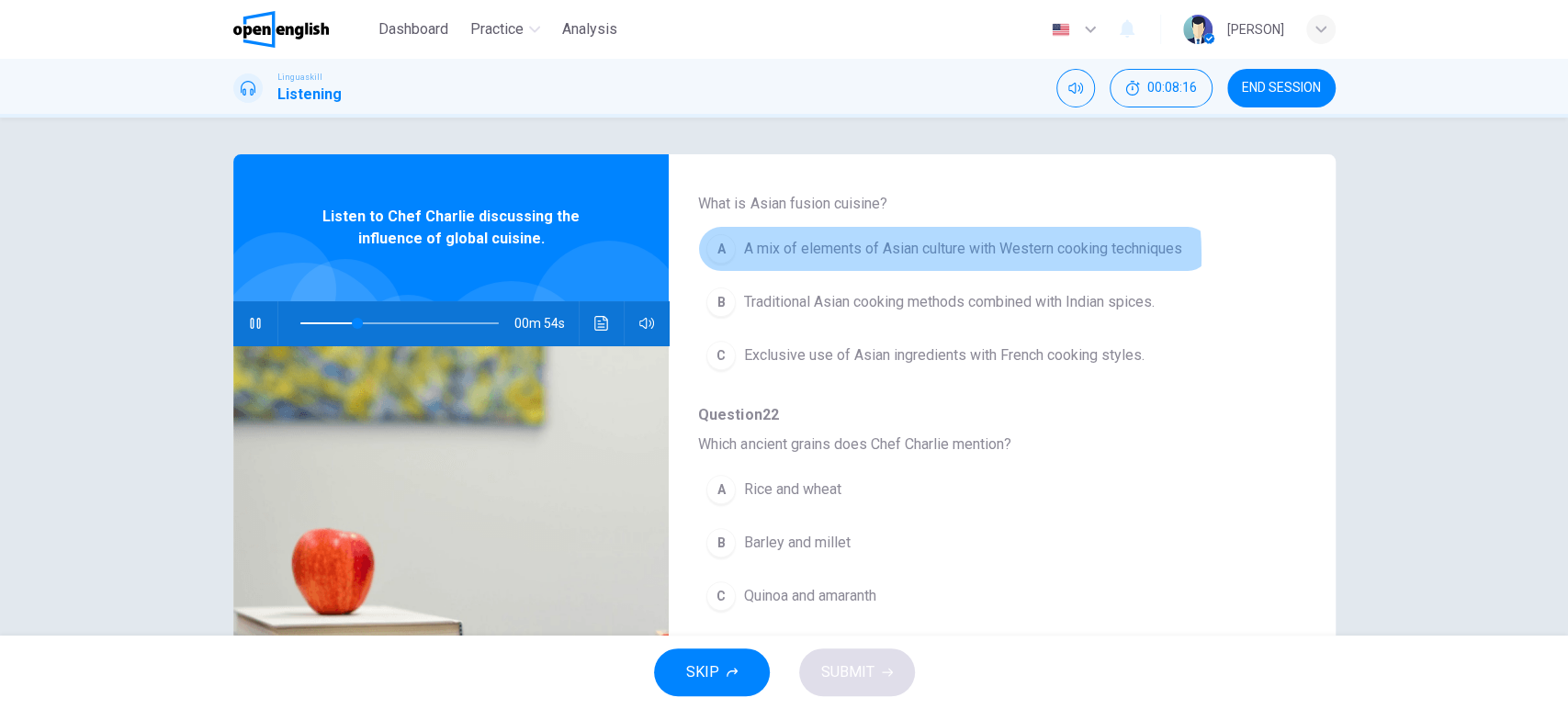 click on "A mix of elements of Asian culture with Western cooking techniques" at bounding box center [962, 249] 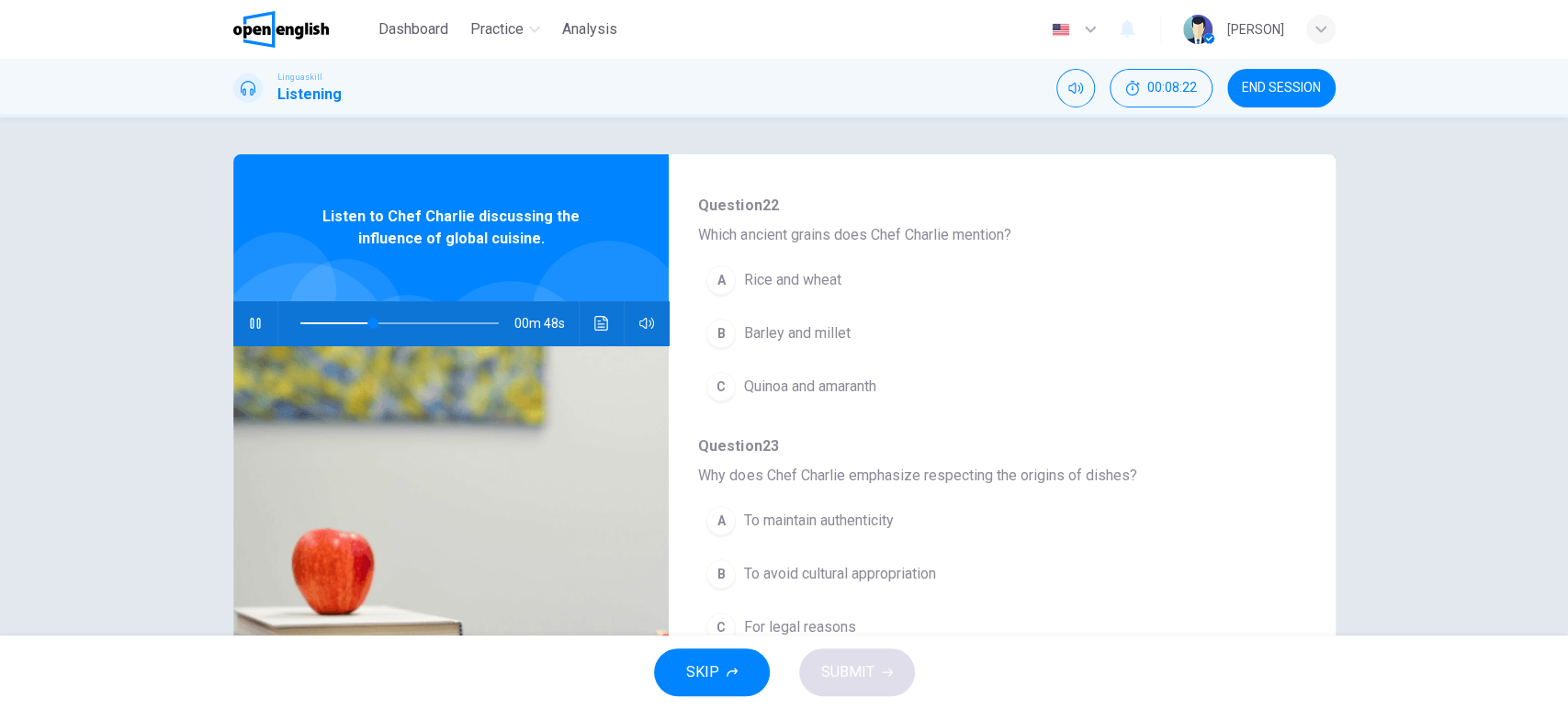 scroll, scrollTop: 661, scrollLeft: 0, axis: vertical 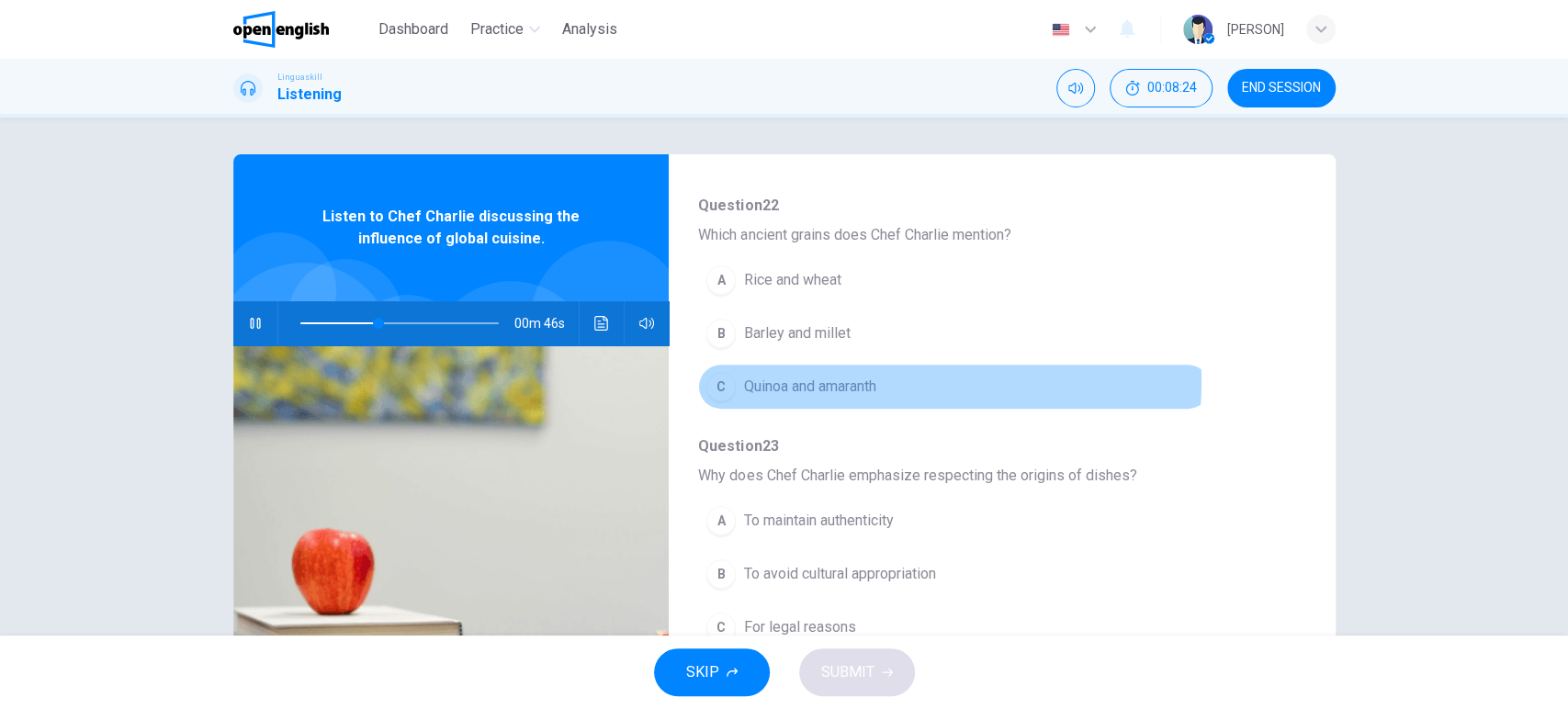click on "Quinoa and amaranth" at bounding box center [809, 387] 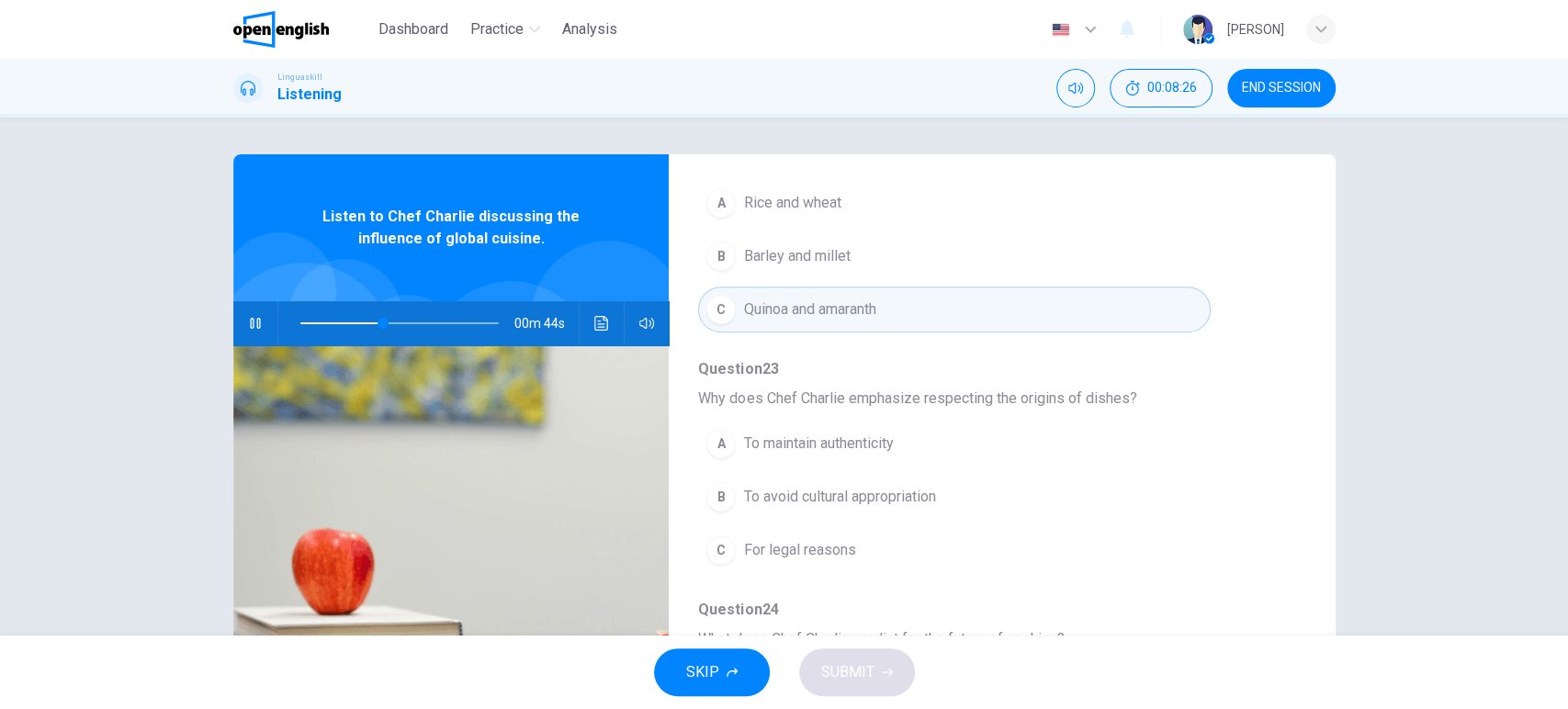 scroll, scrollTop: 789, scrollLeft: 0, axis: vertical 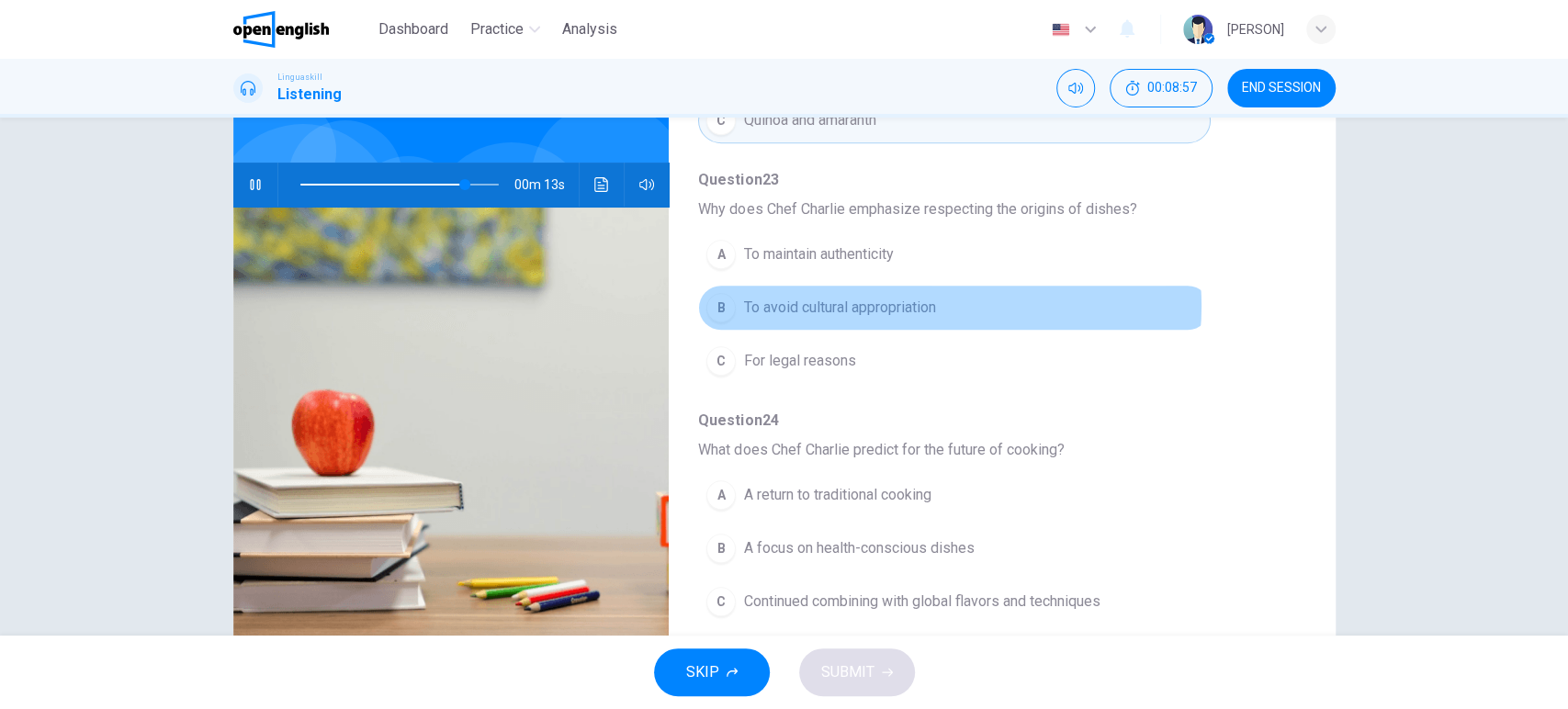 click on "To avoid cultural appropriation" at bounding box center [839, 308] 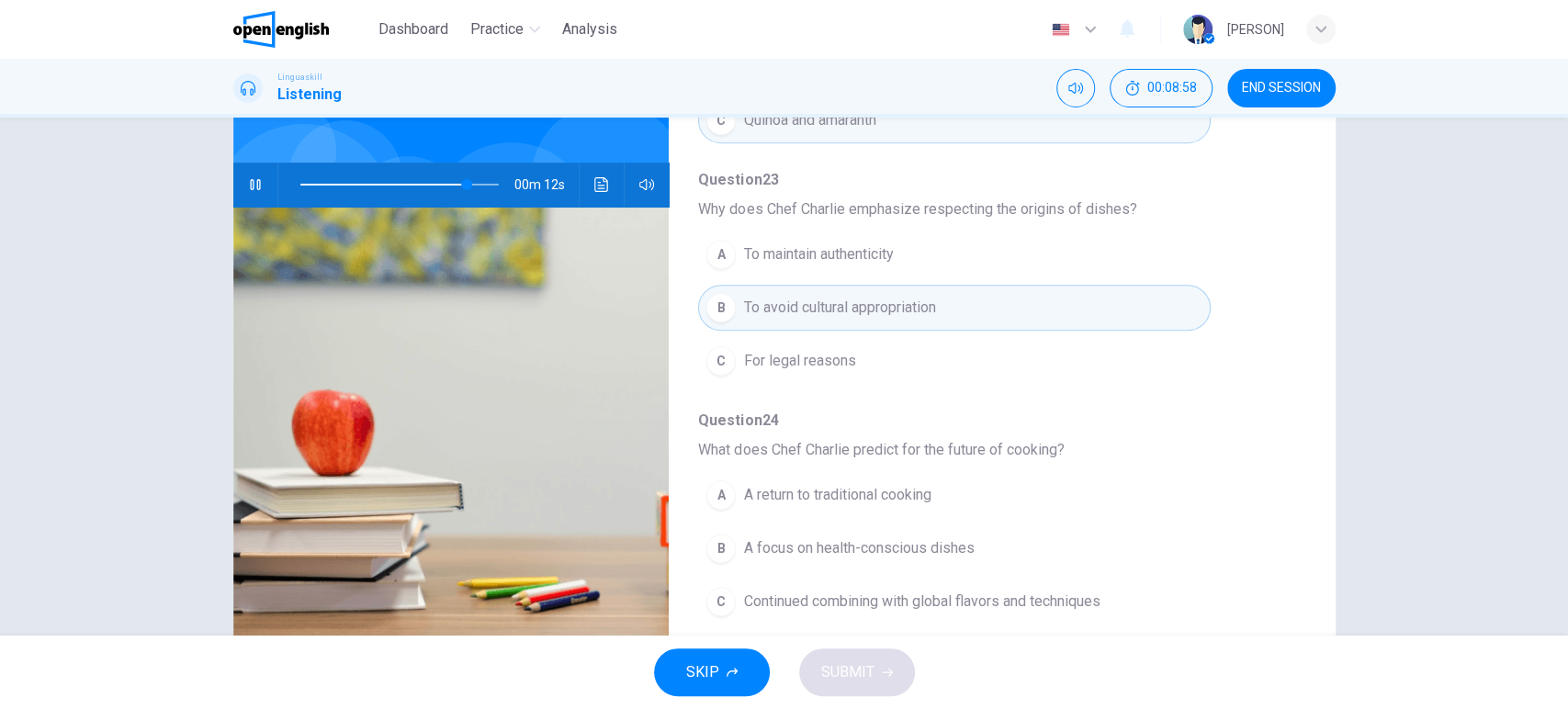 scroll, scrollTop: 174, scrollLeft: 0, axis: vertical 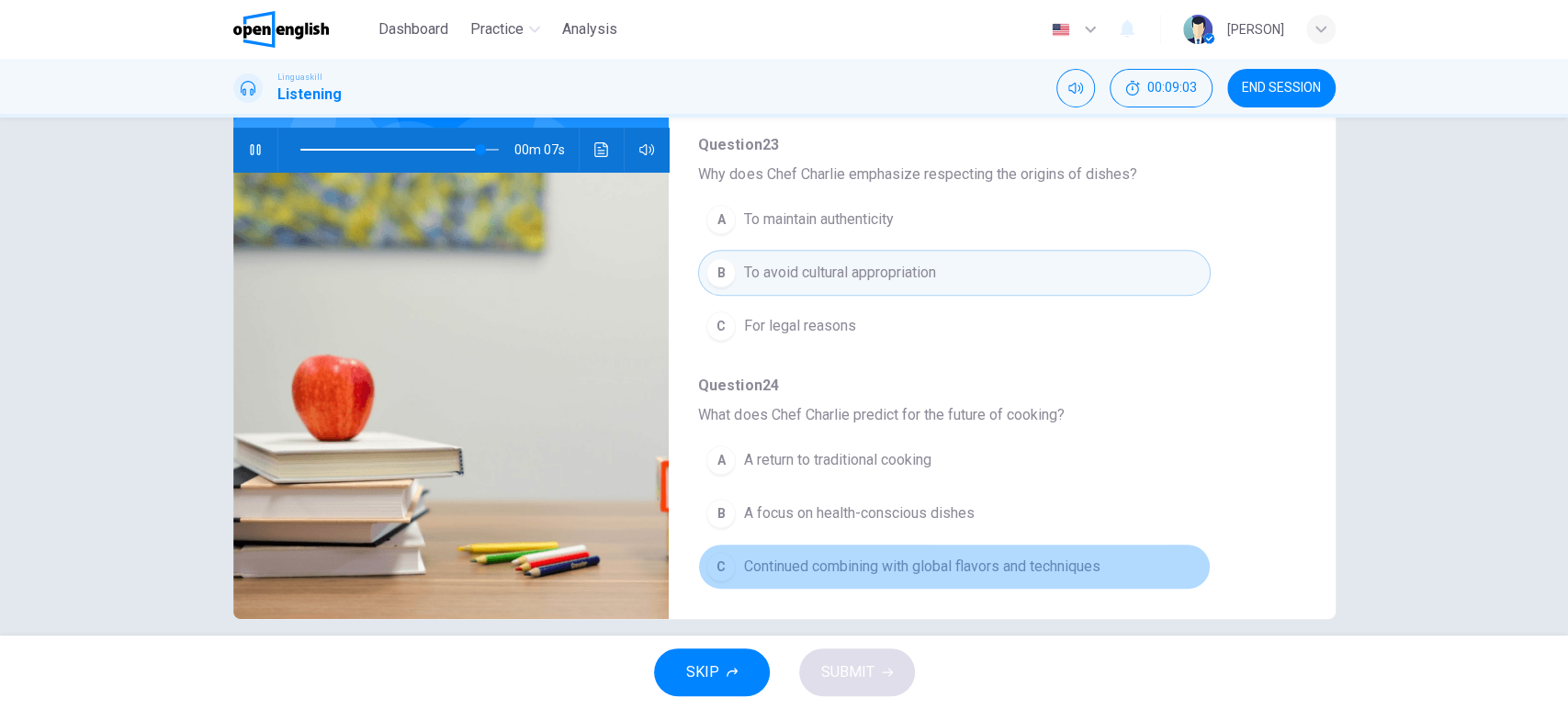 click on "Continued combining with global flavors and techniques" at bounding box center (921, 567) 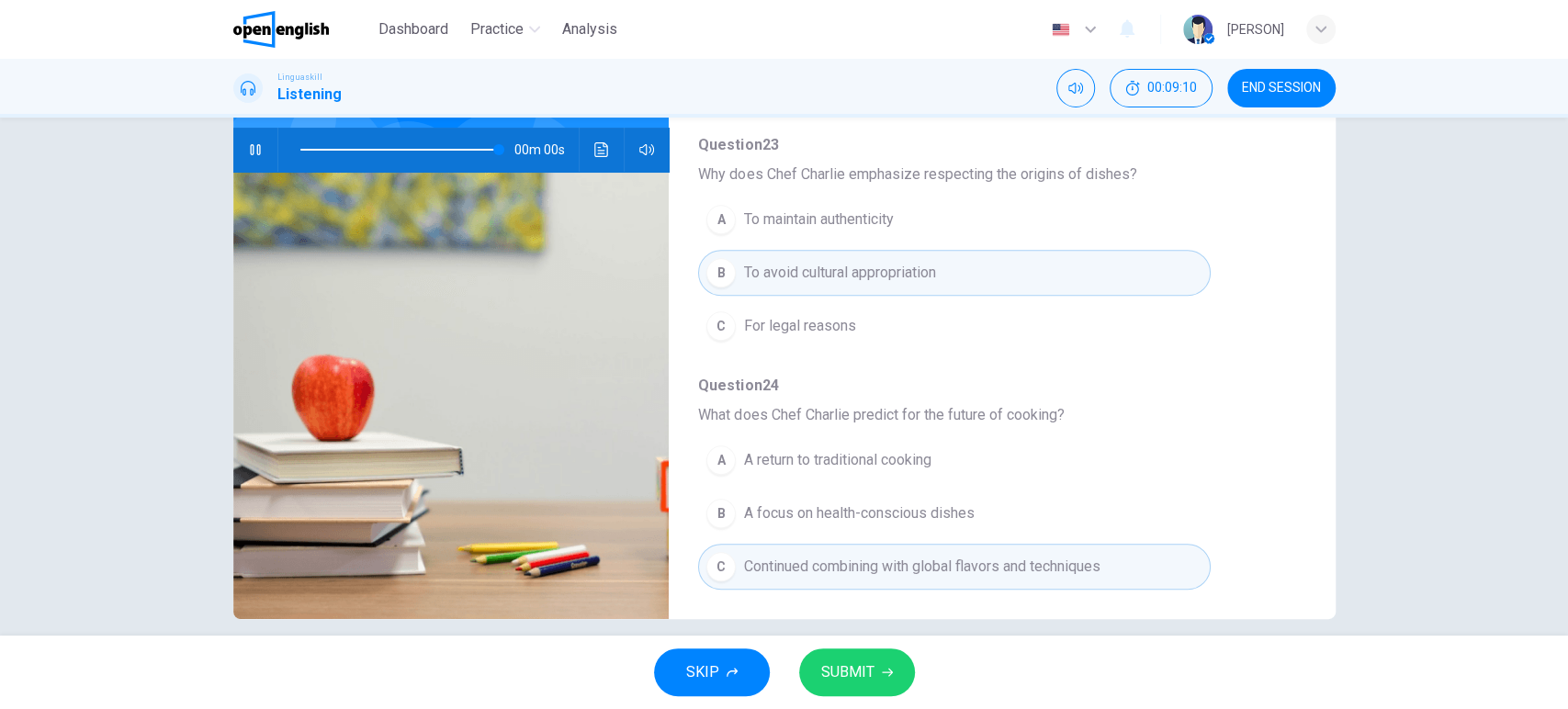 type on "*" 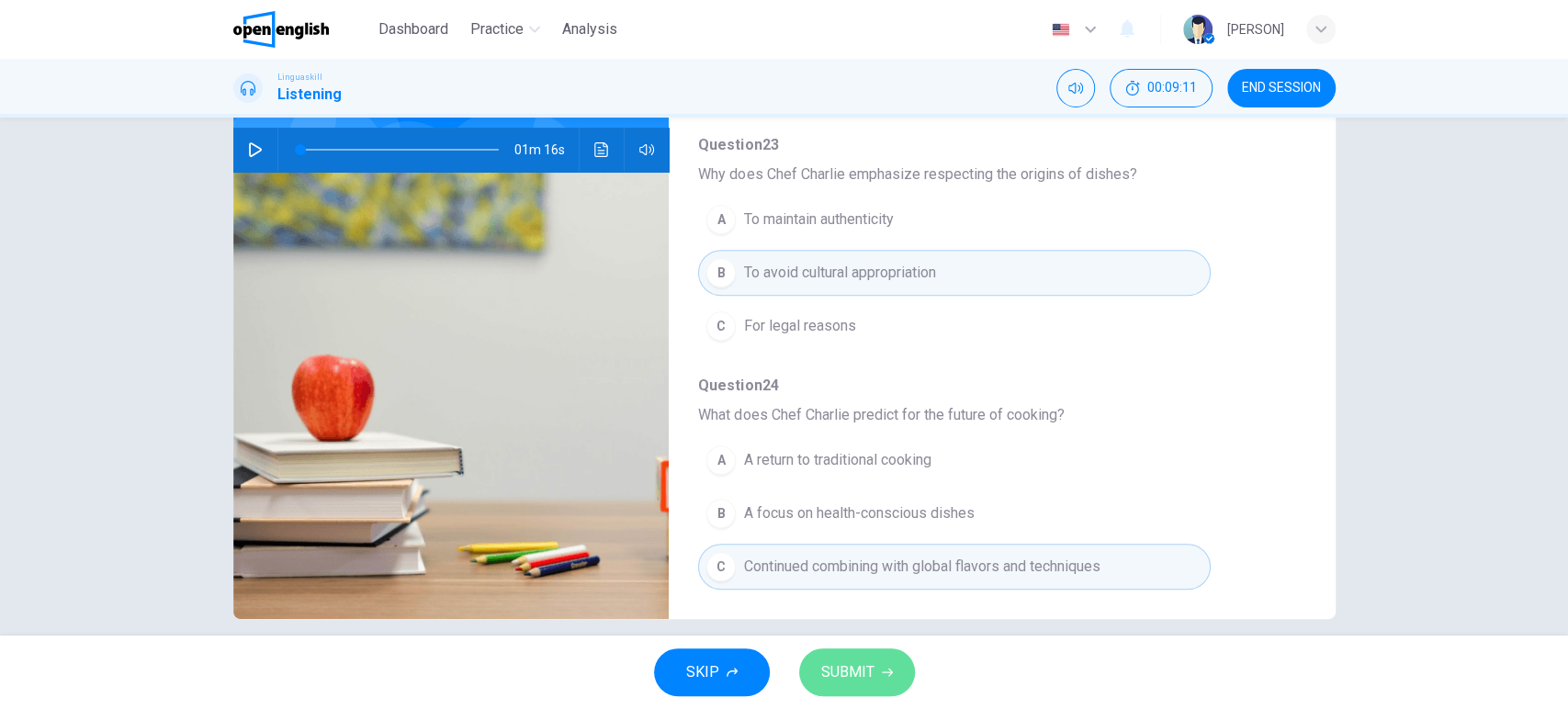 click on "SUBMIT" at bounding box center [848, 672] 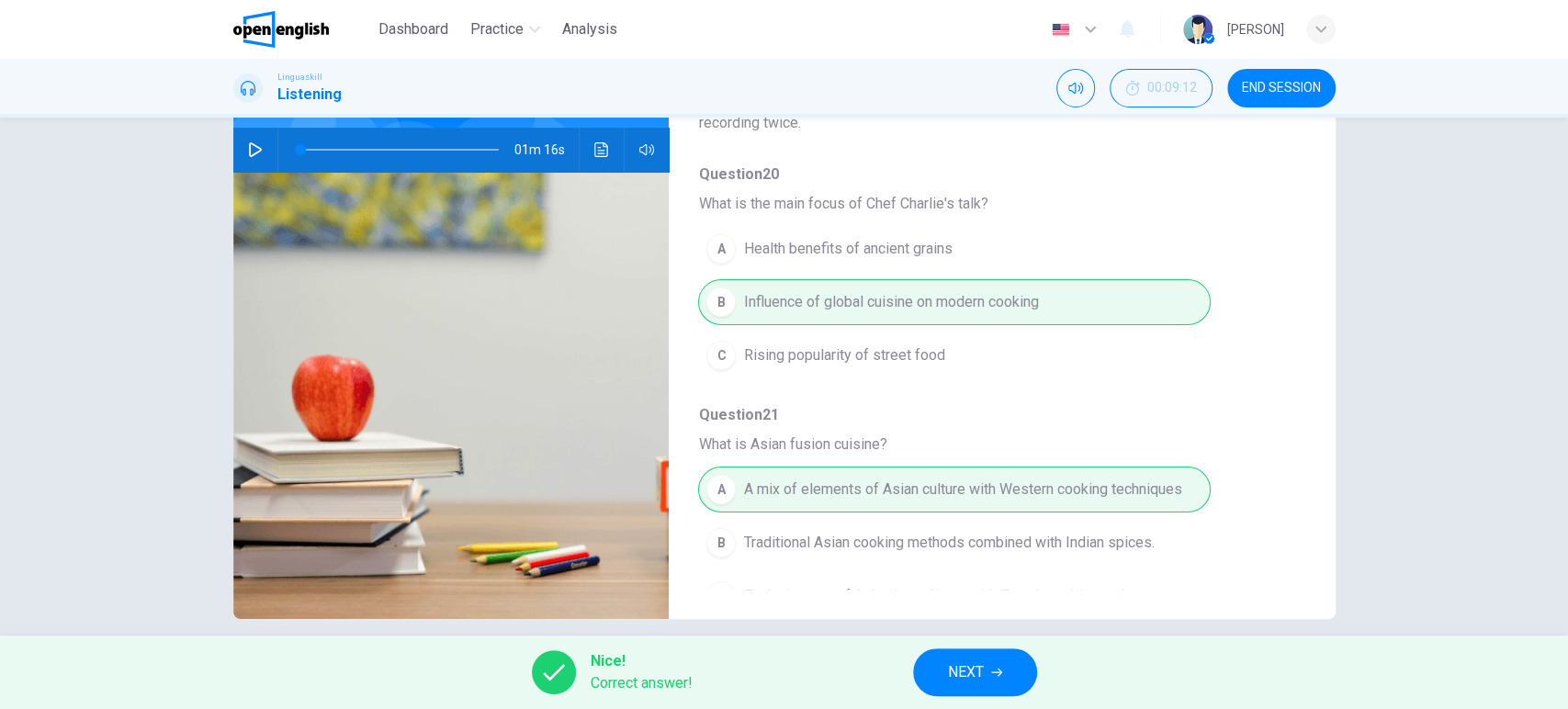 scroll, scrollTop: 0, scrollLeft: 0, axis: both 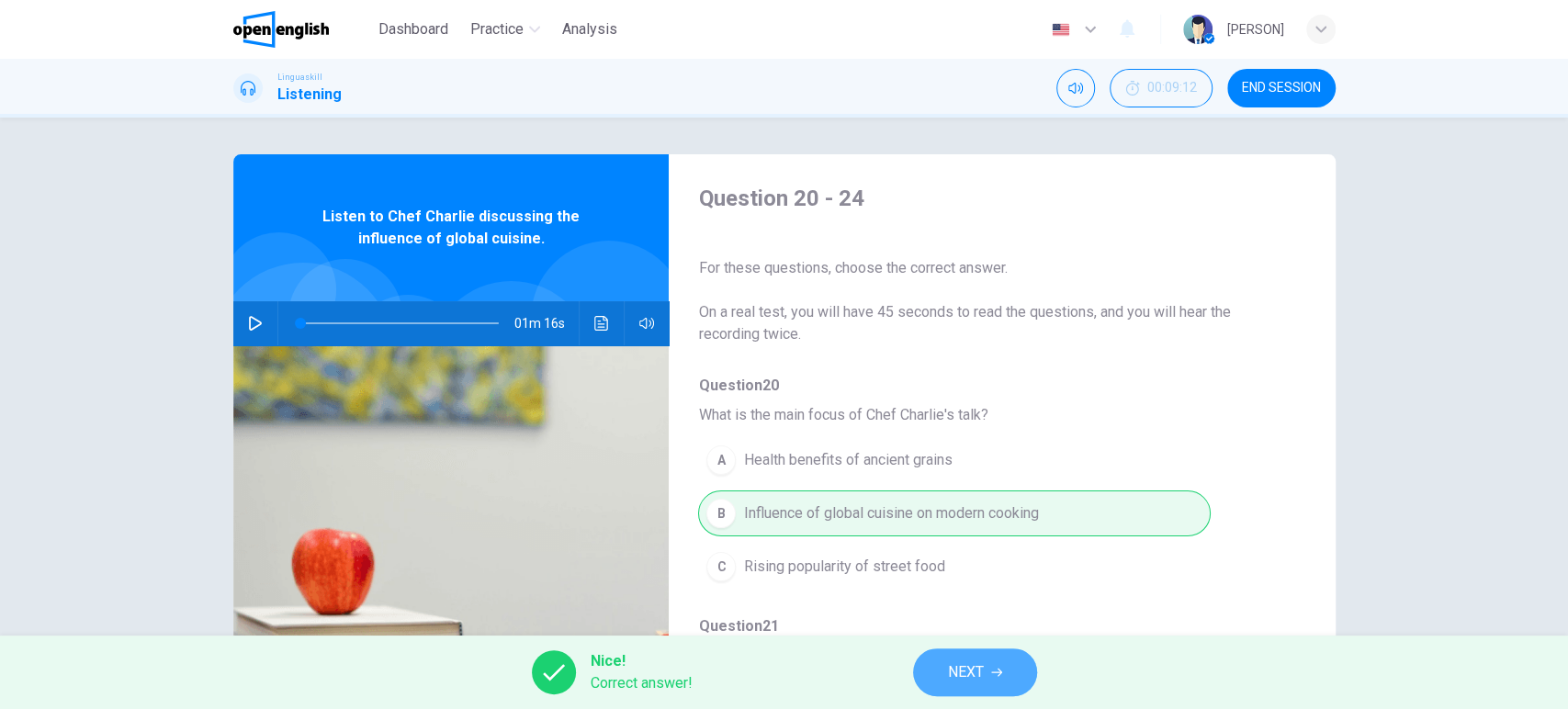 click on "NEXT" at bounding box center (975, 672) 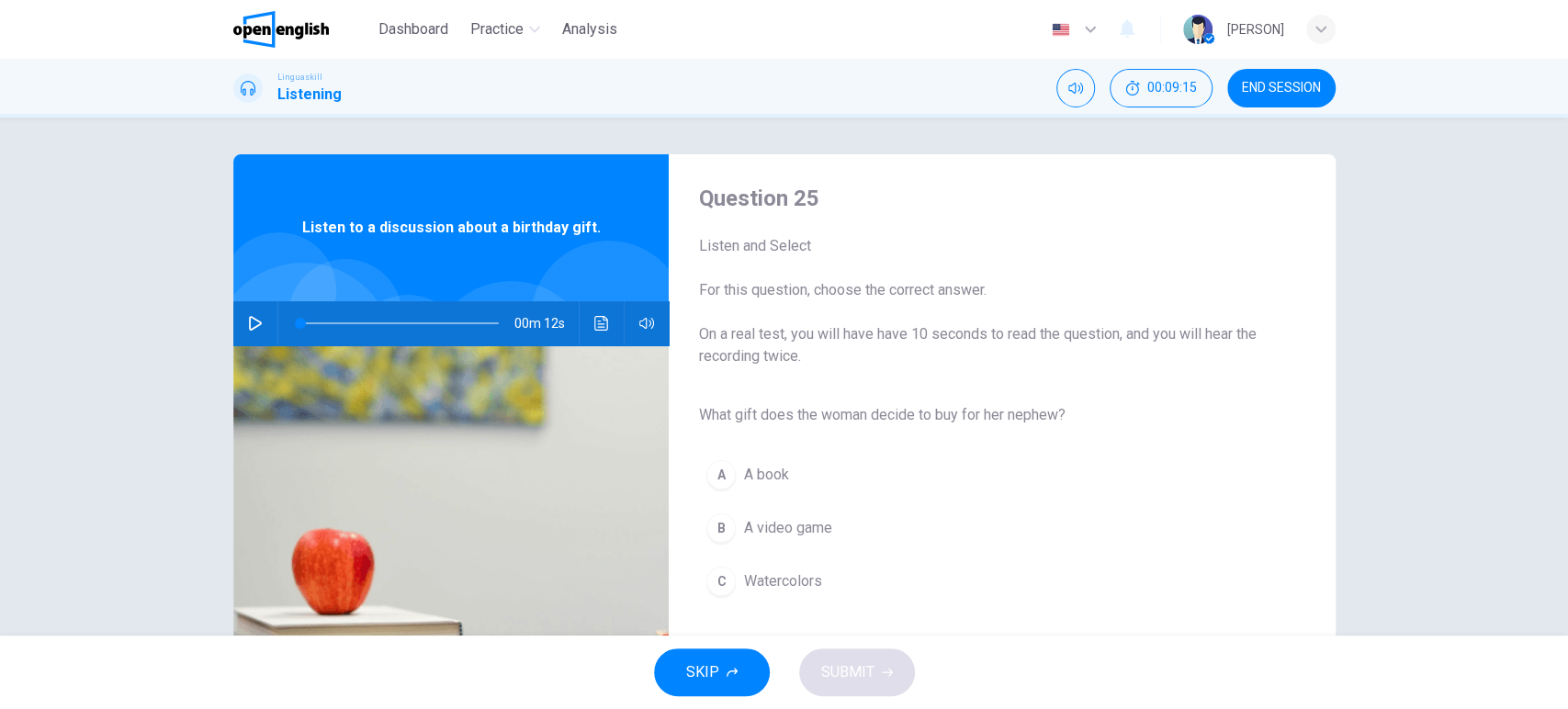 click at bounding box center [255, 323] 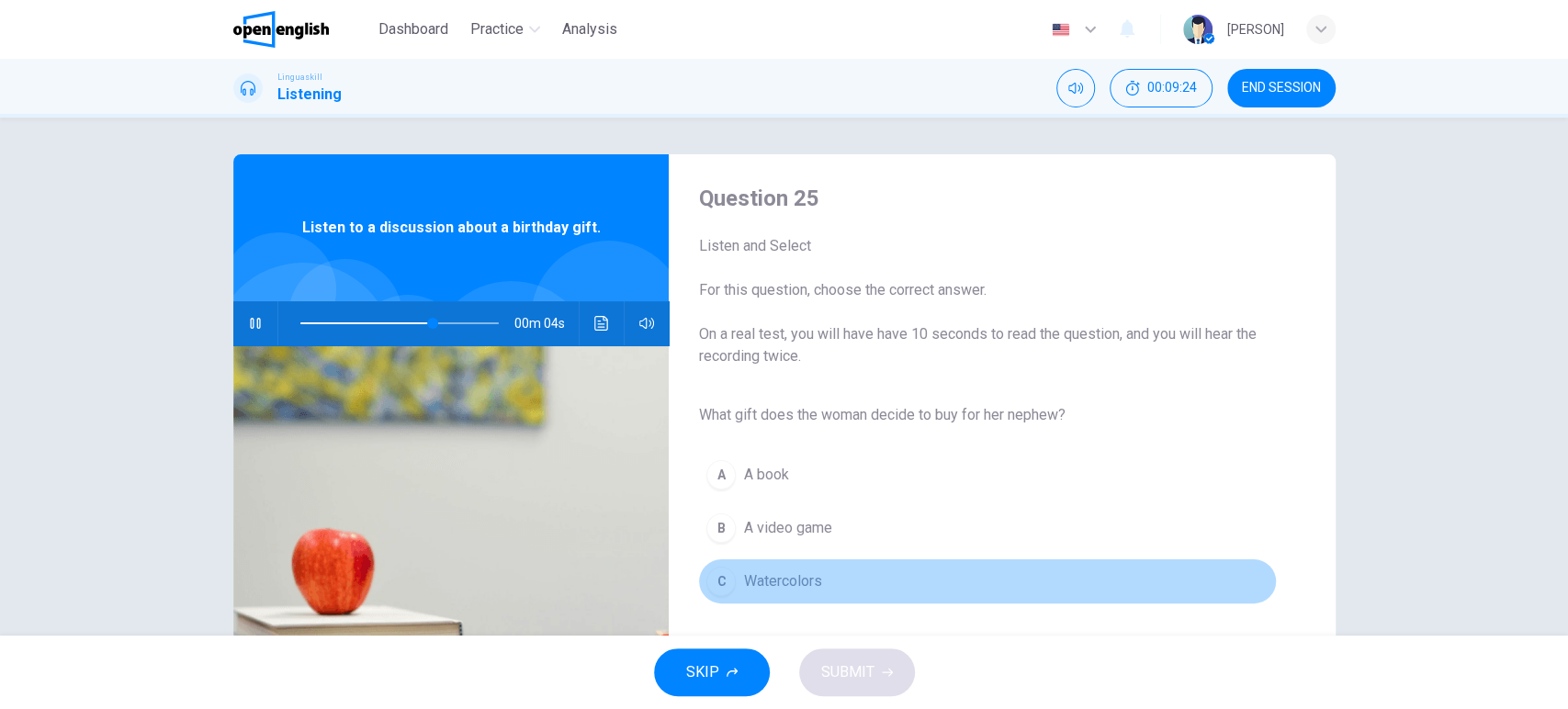click on "C Watercolors" at bounding box center [987, 581] 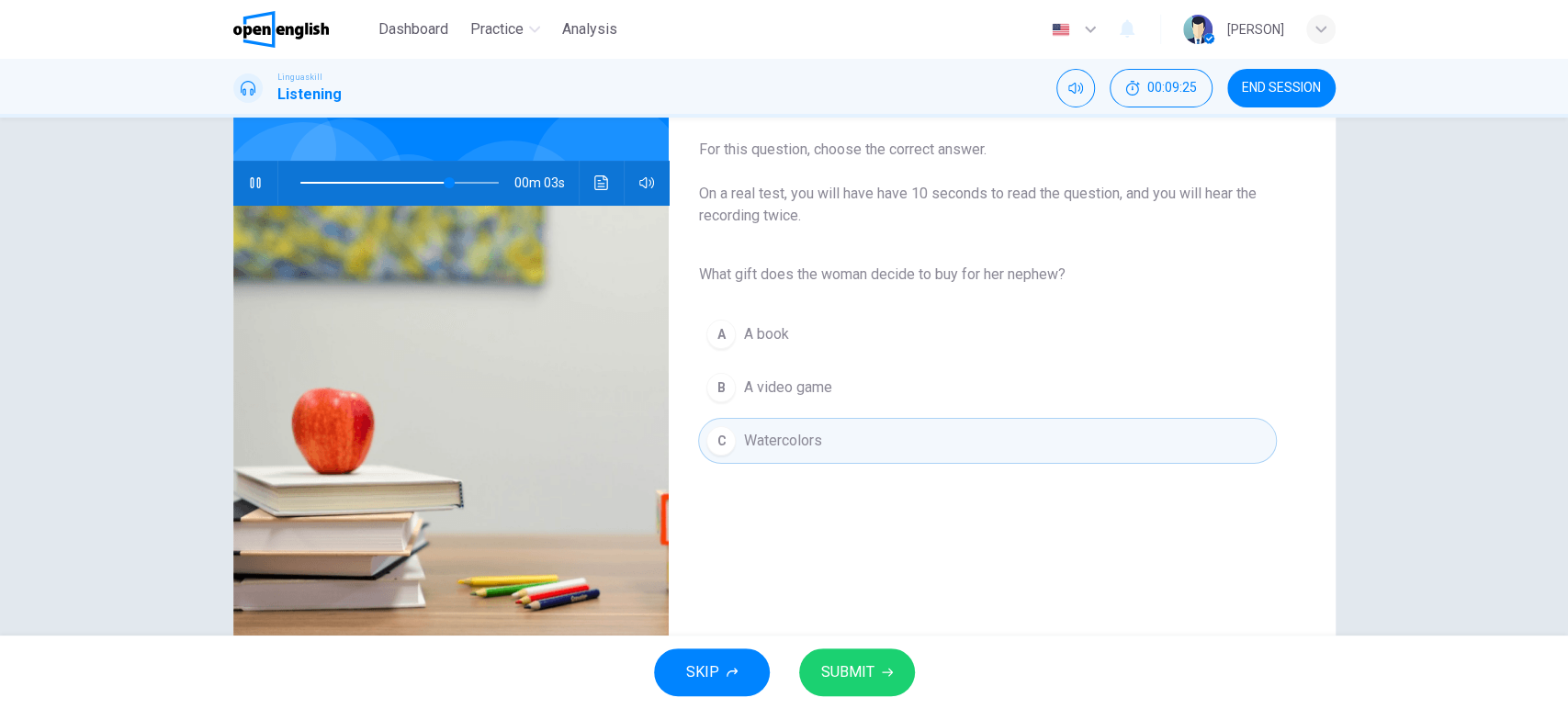scroll, scrollTop: 141, scrollLeft: 0, axis: vertical 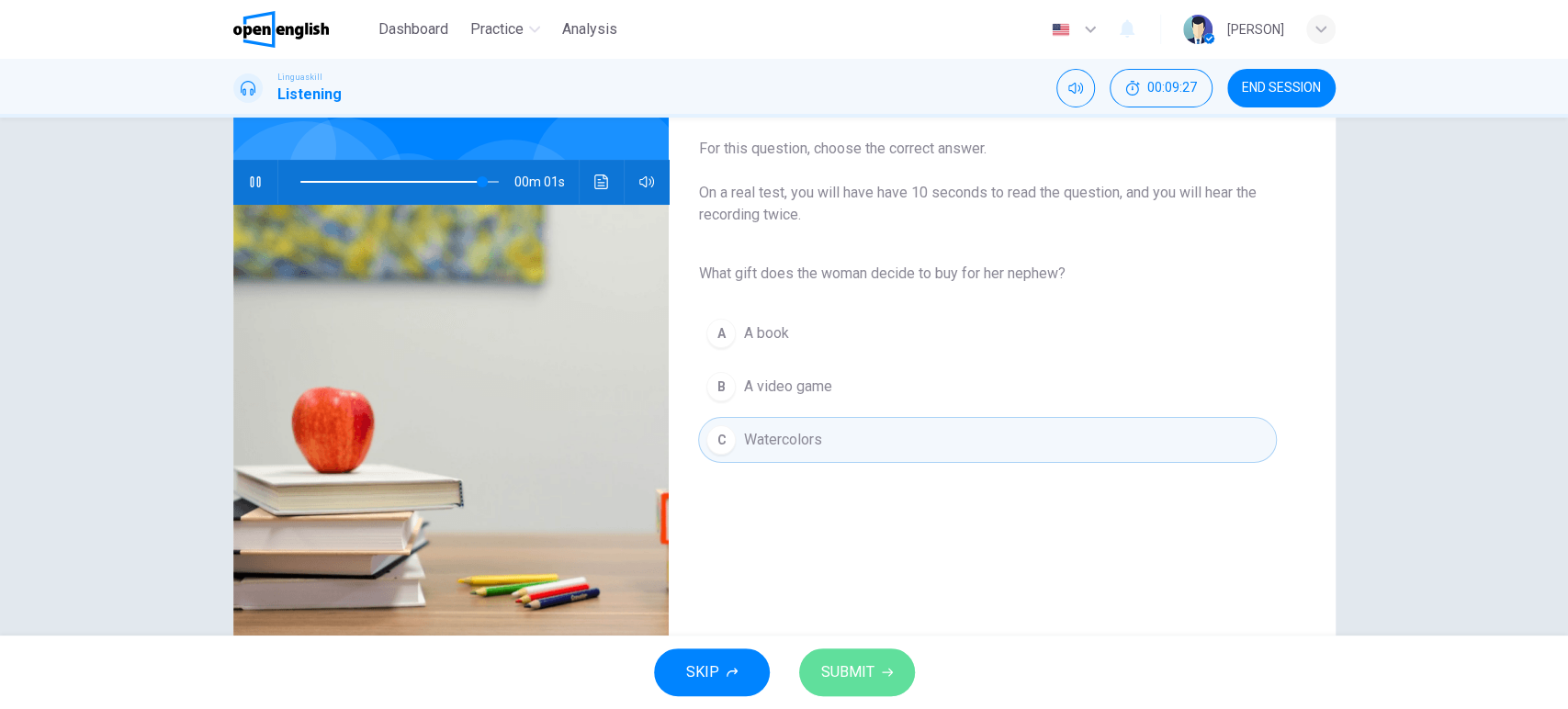type on "*" 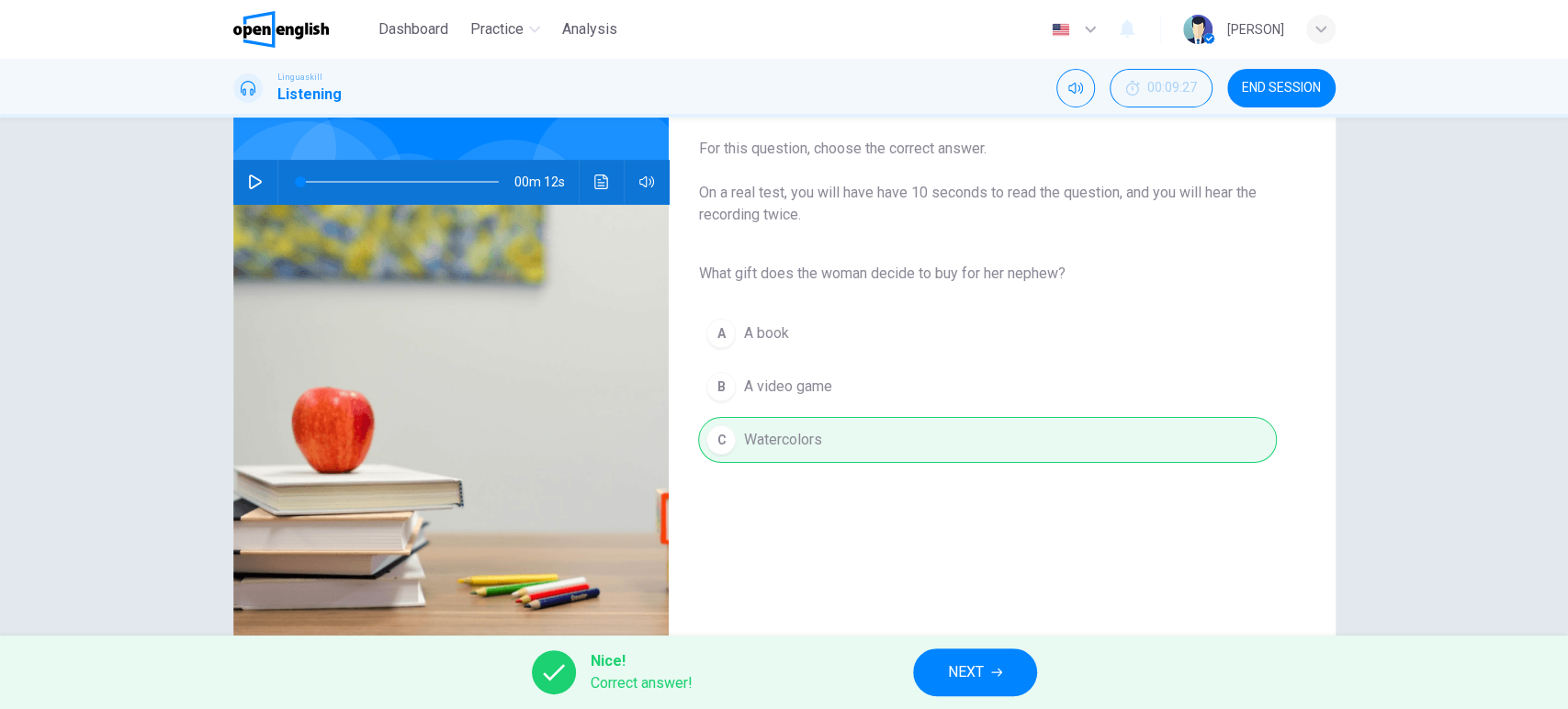 scroll, scrollTop: 0, scrollLeft: 0, axis: both 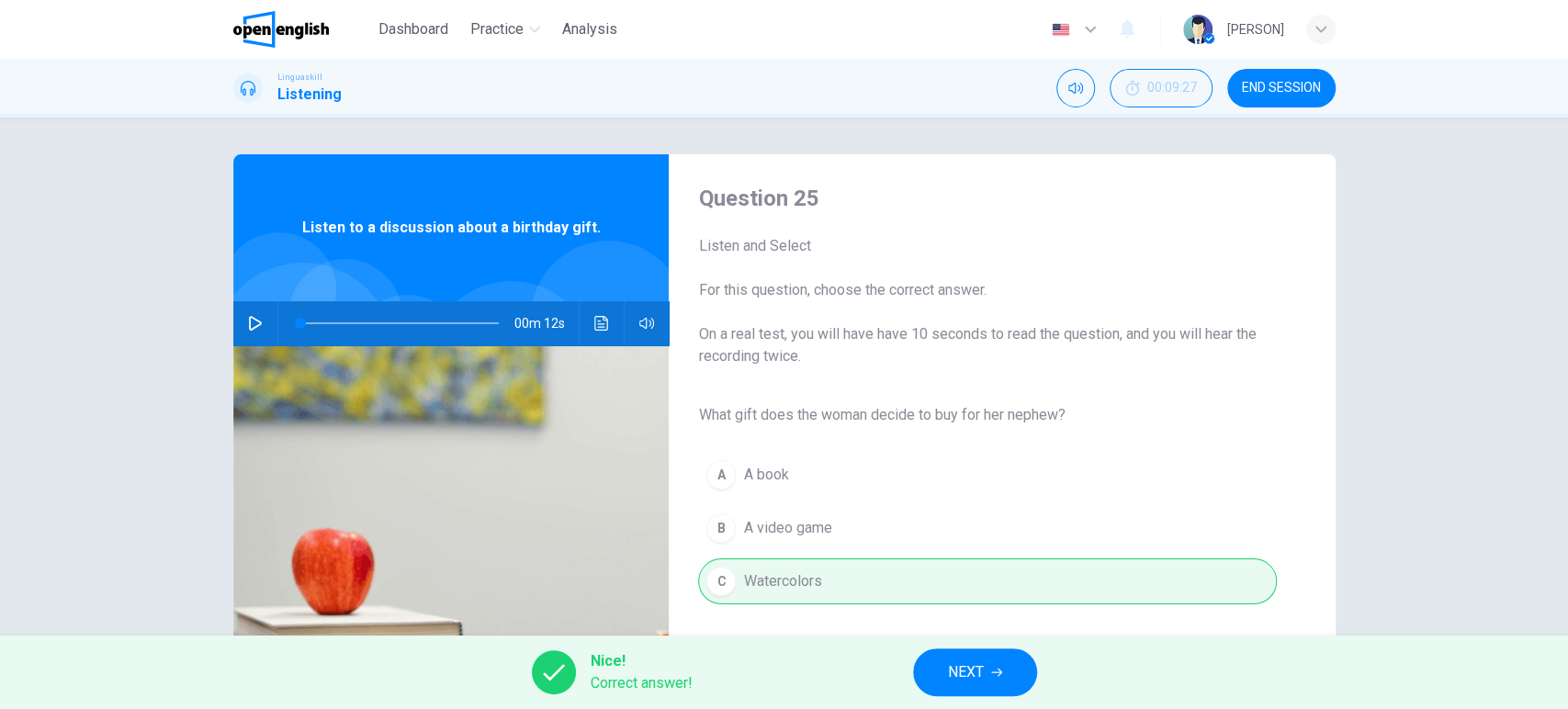 click on "END SESSION" at bounding box center [1281, 88] 